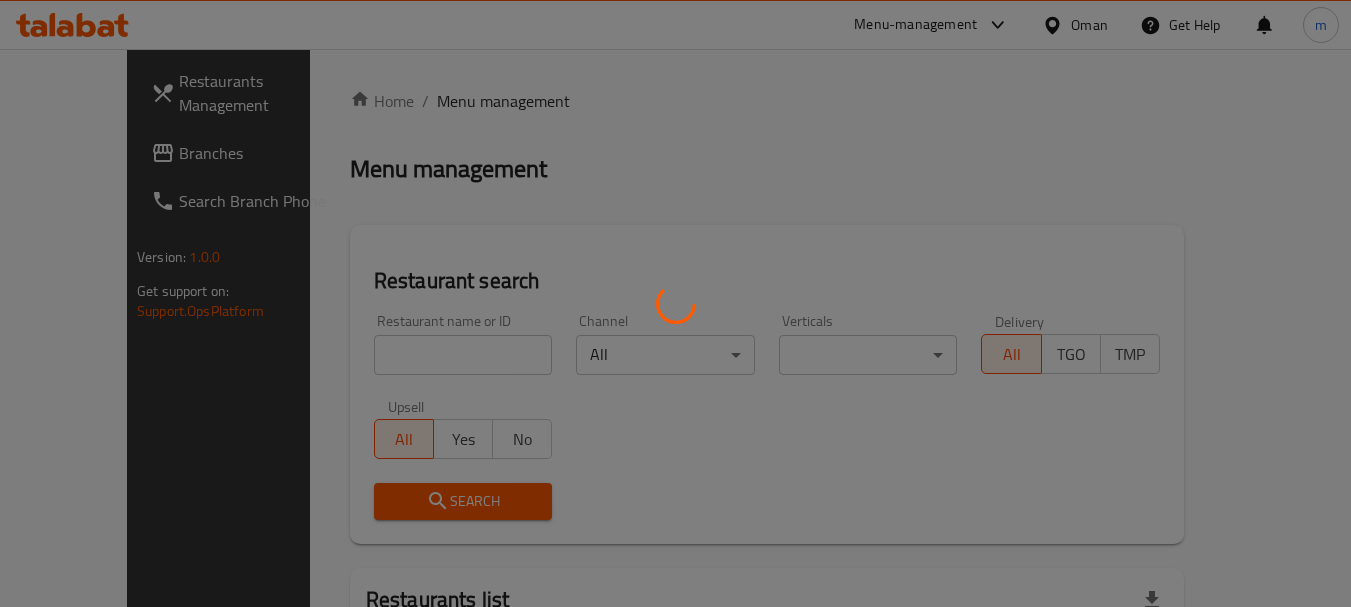 scroll, scrollTop: 0, scrollLeft: 0, axis: both 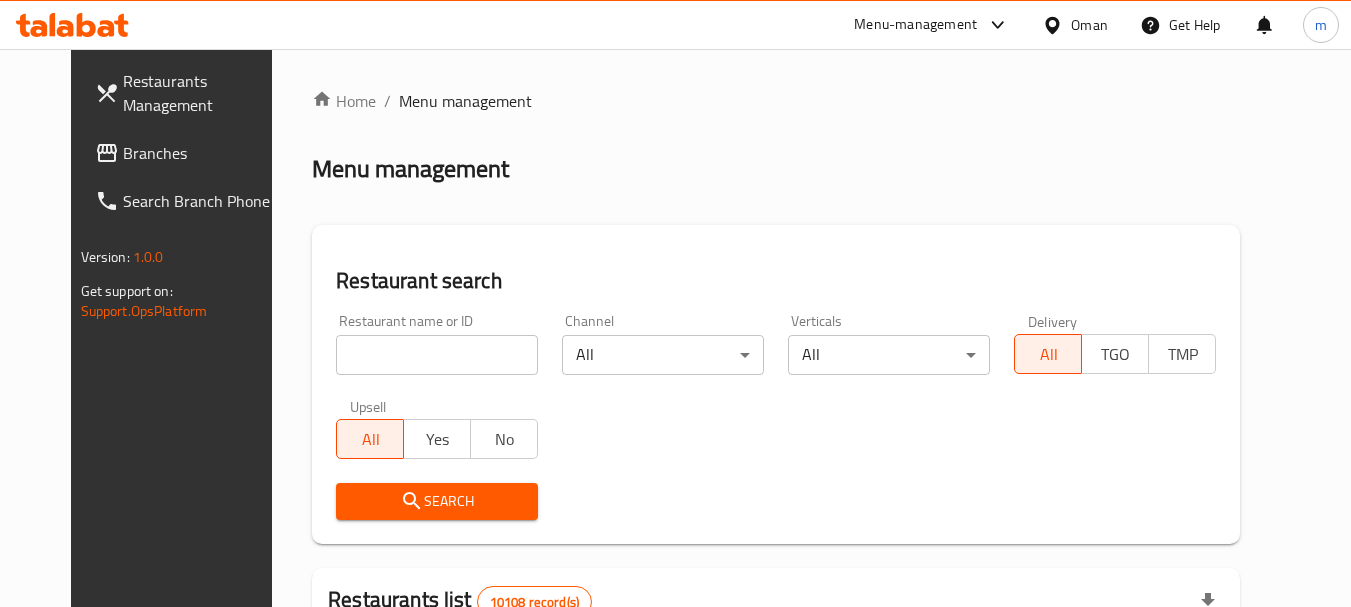 click 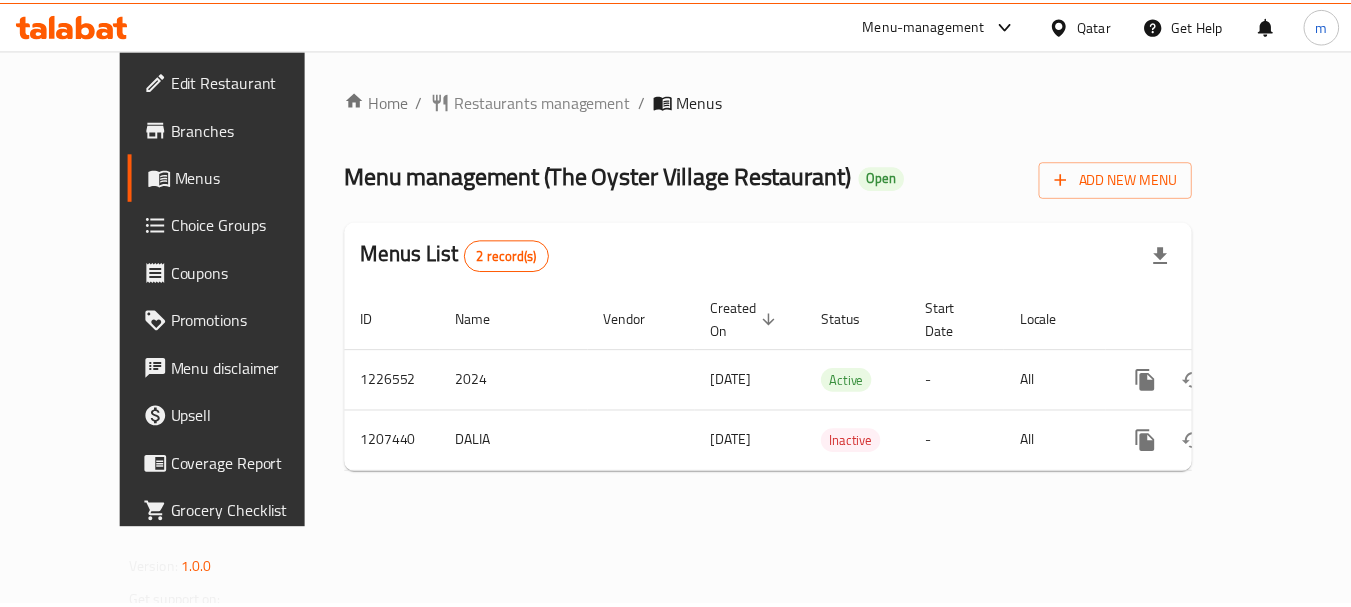 scroll, scrollTop: 0, scrollLeft: 0, axis: both 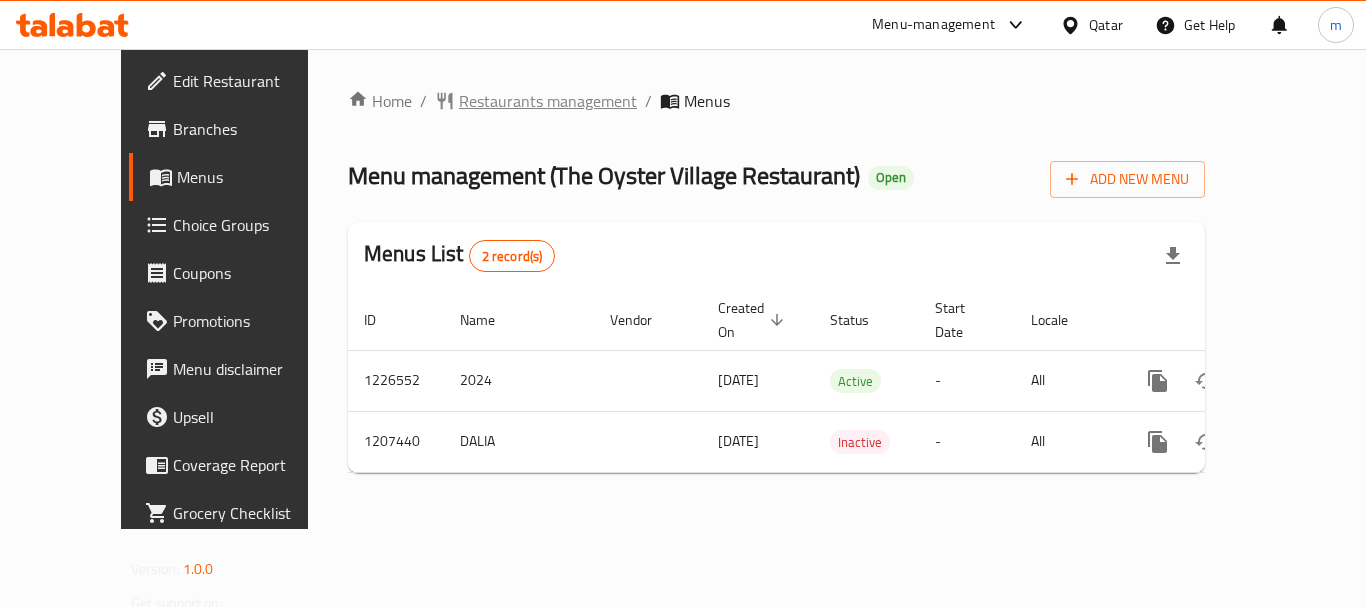 click on "Restaurants management" at bounding box center (548, 101) 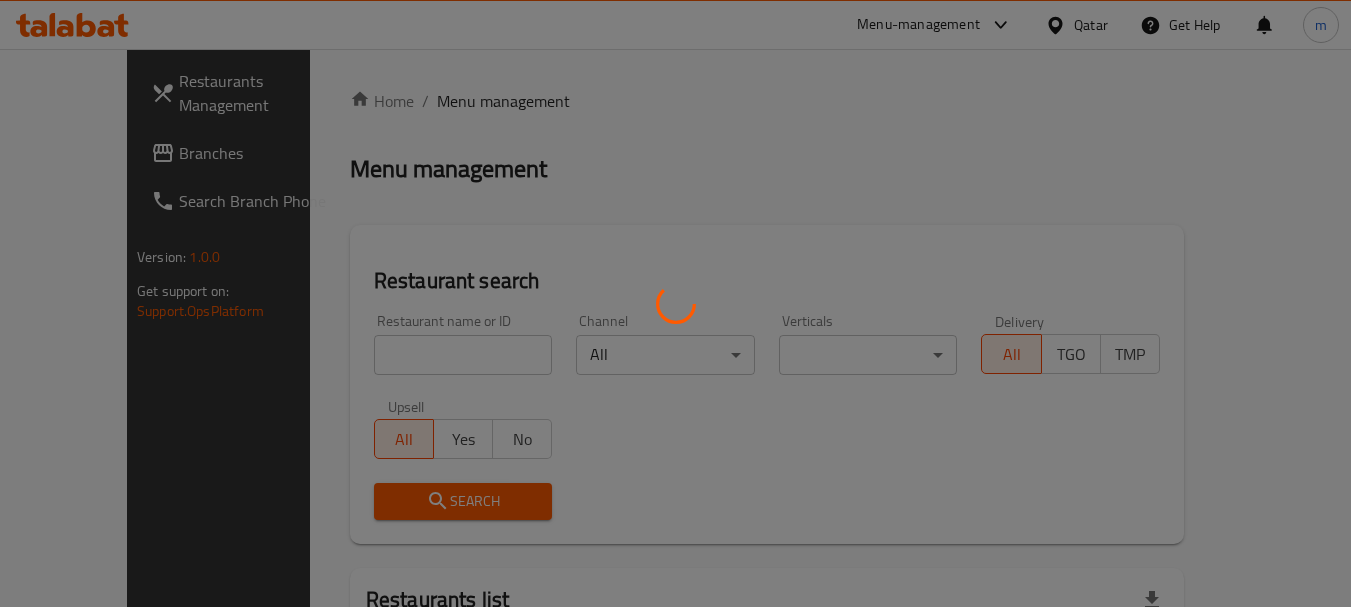 click at bounding box center (675, 303) 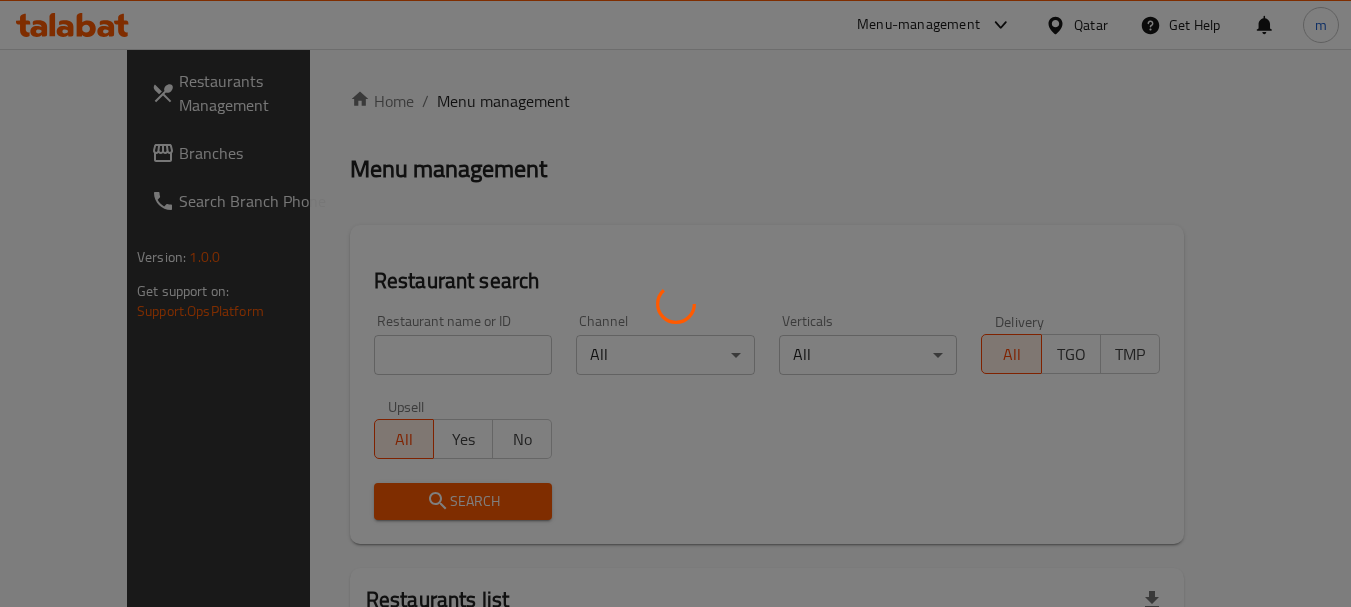click at bounding box center [675, 303] 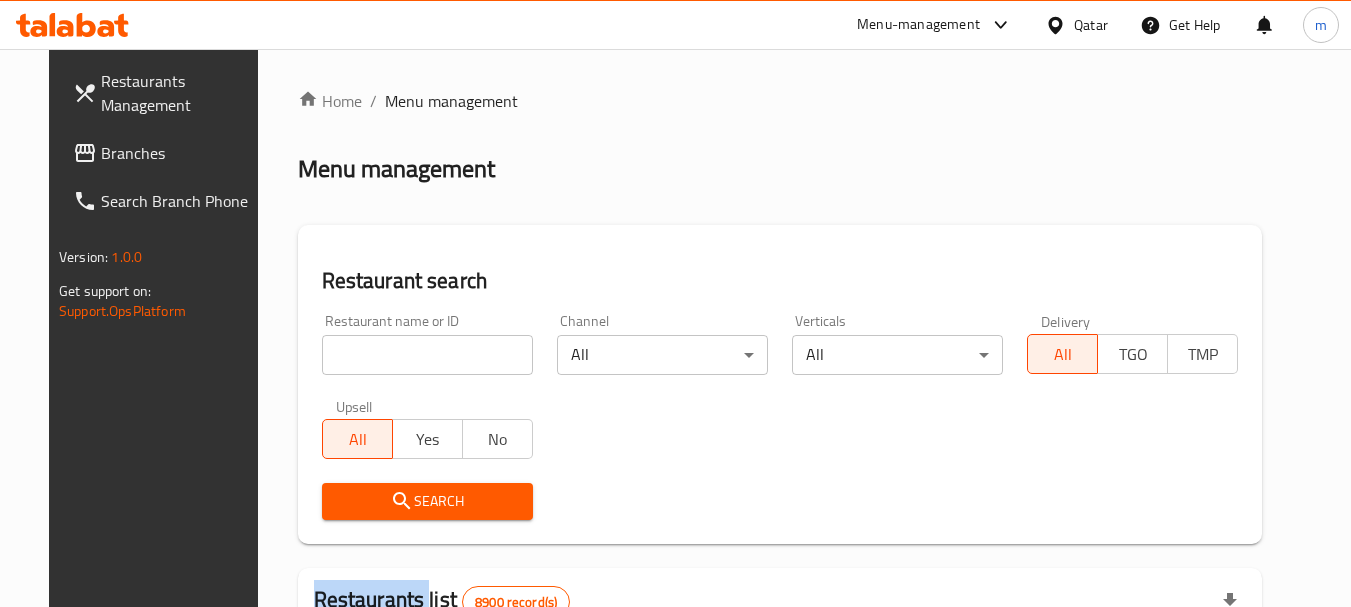 click on "Home / Menu management Menu management Restaurant search Restaurant name or ID Restaurant name or ID Channel All ​ Verticals All ​ Delivery All TGO TMP Upsell All Yes No   Search Restaurants list   8900 record(s) ID sorted ascending Name (En) Name (Ar) Ref. Name Logo Branches Open Busy Closed POS group Status Action 639 Hardee's هارديز TMP 23 18 0 0 Americana-Digital OPEN 663 Jabal Lebnan جبل لبنان 1 1 0 0 HIDDEN 664 Kanafji كنفجي 1 1 0 0 HIDDEN 665 Take Away تيك آوي 1 1 0 0 HIDDEN 666 Zaman Al-Khair Restaurant مطعم زمان الخير 1 0 0 0 INACTIVE 667 Al-Rabwah الربوة 1 0 0 0 INACTIVE 672 Bait Jedy بيت جدي 1 1 0 0 HIDDEN 673 Coffee Centre مركز القهوة 1 0 0 0 INACTIVE 676 Morning fresh مورنيج فريش 1 1 0 0 HIDDEN 680 Al-Qarmouty القرموطي 1 0 0 0 HIDDEN Rows per page: 10 1-10 of 8900" at bounding box center (780, 693) 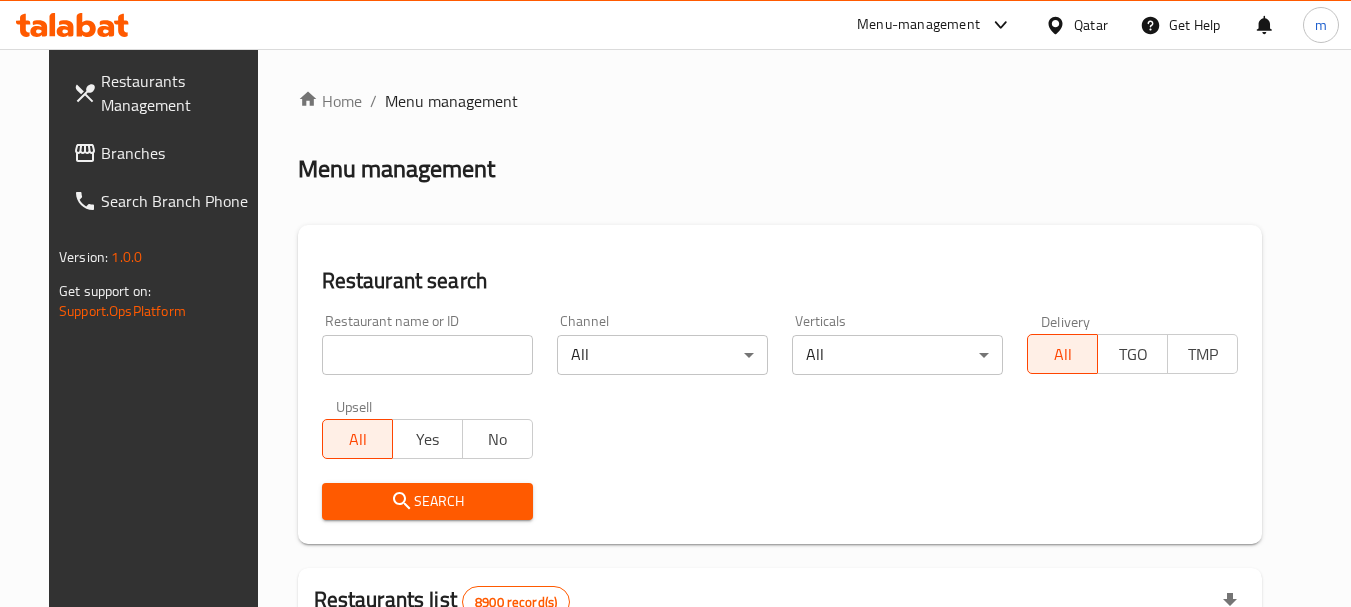 click at bounding box center (427, 355) 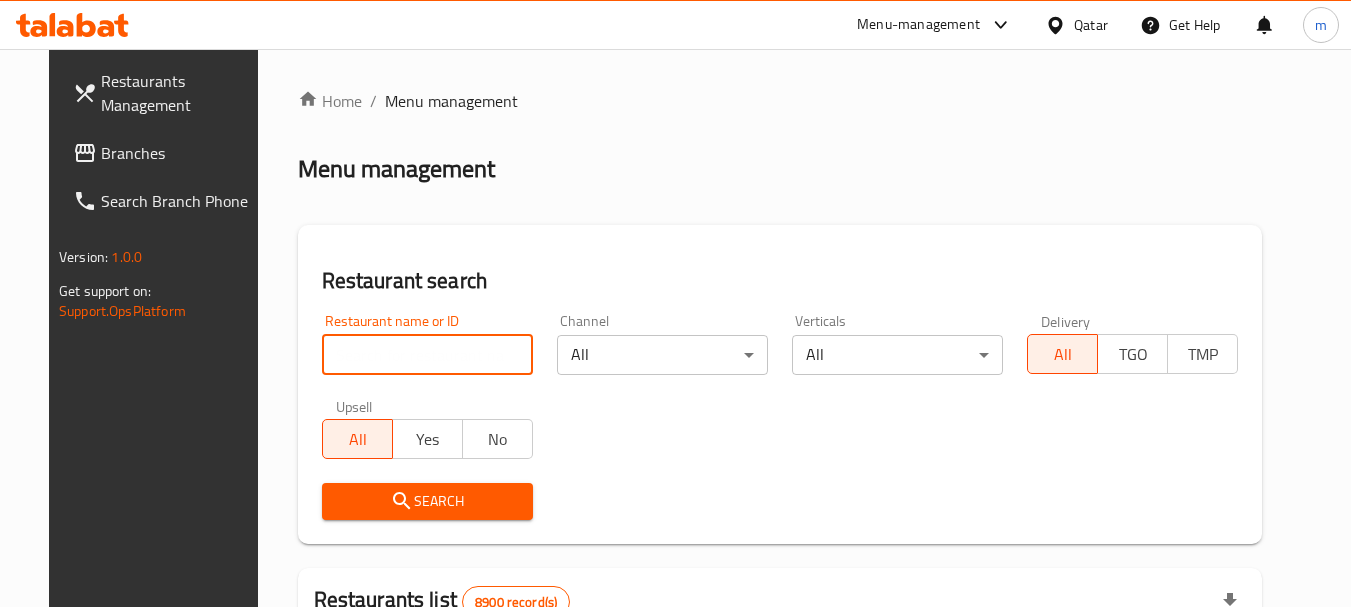 paste on "670708" 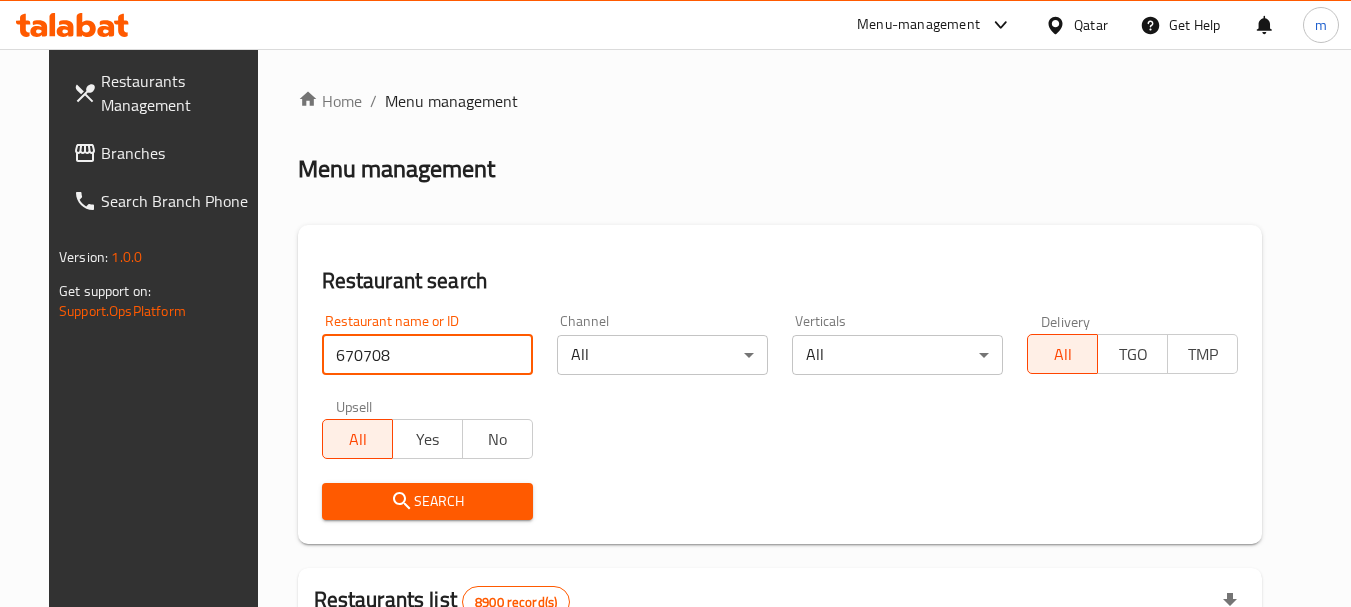 type on "670708" 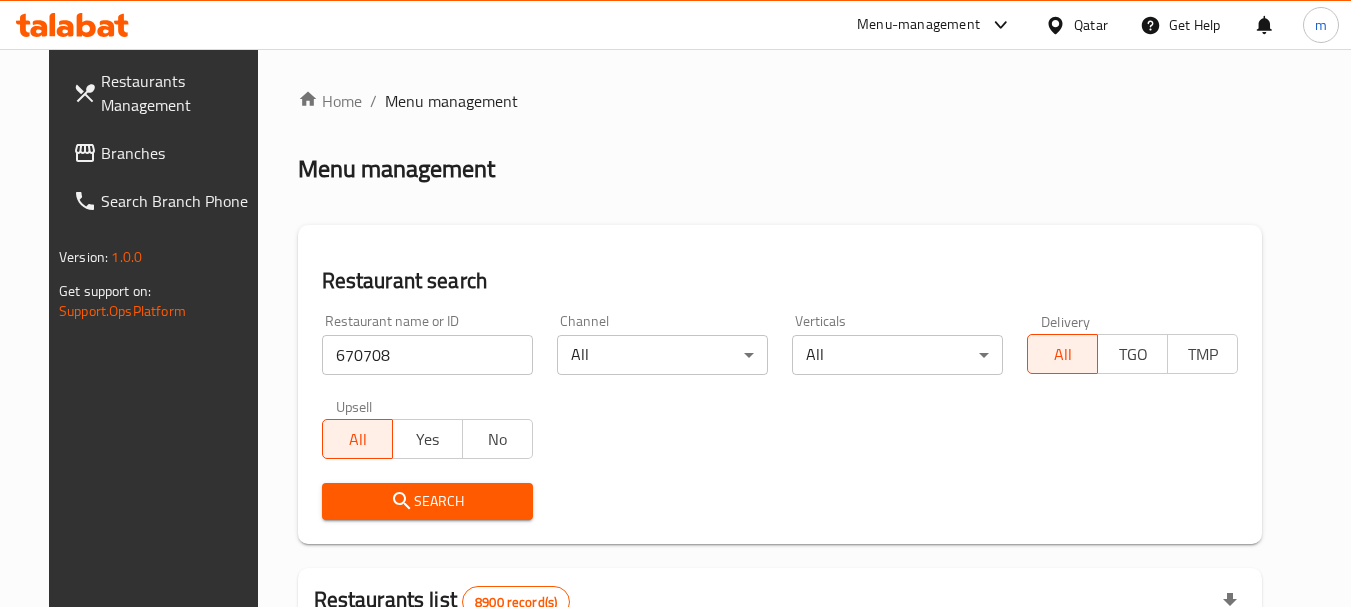 drag, startPoint x: 406, startPoint y: 505, endPoint x: 442, endPoint y: 488, distance: 39.812057 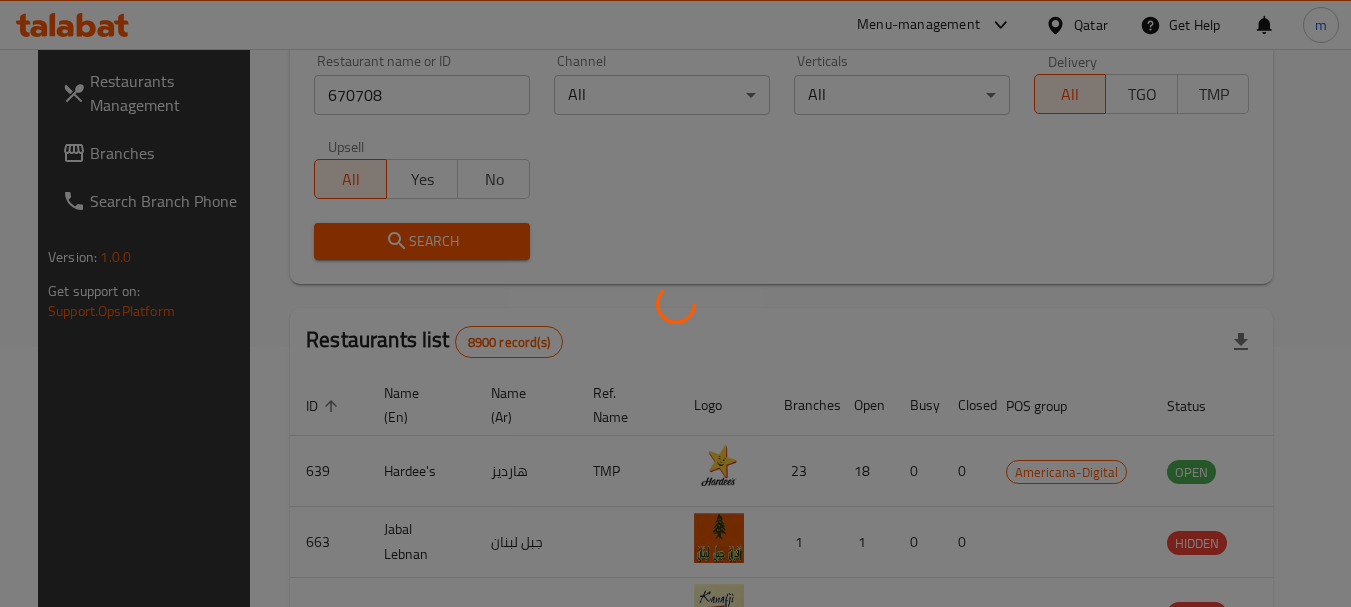 scroll, scrollTop: 285, scrollLeft: 0, axis: vertical 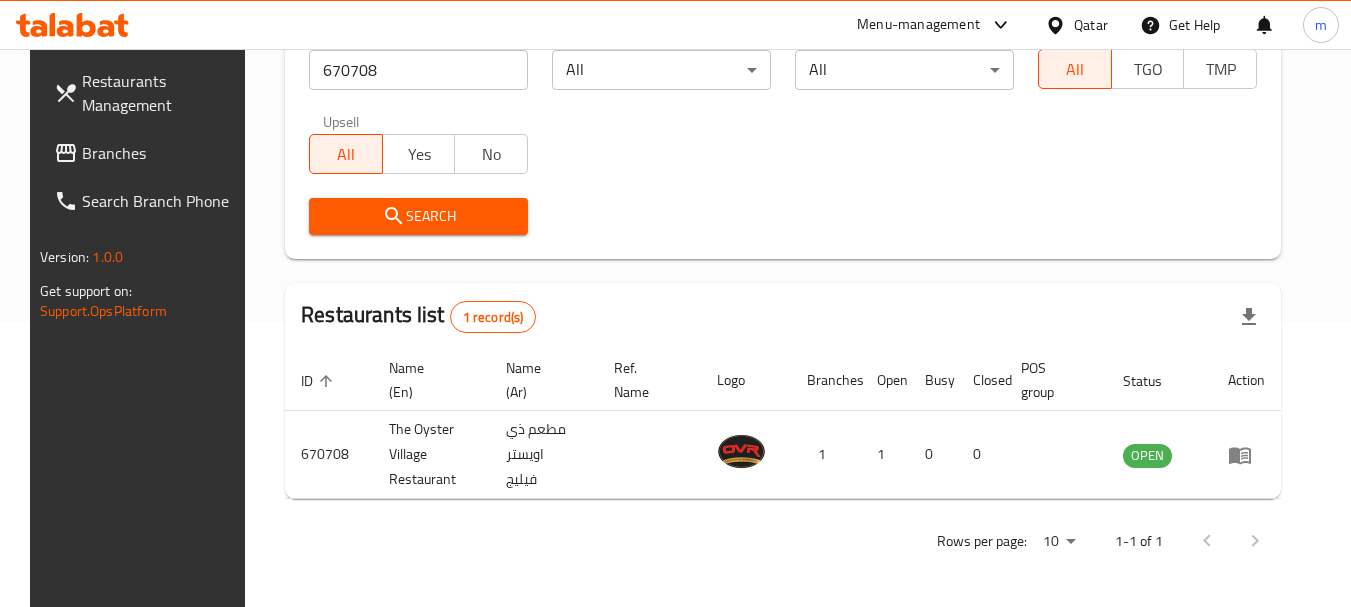 click on "Qatar" at bounding box center (1091, 25) 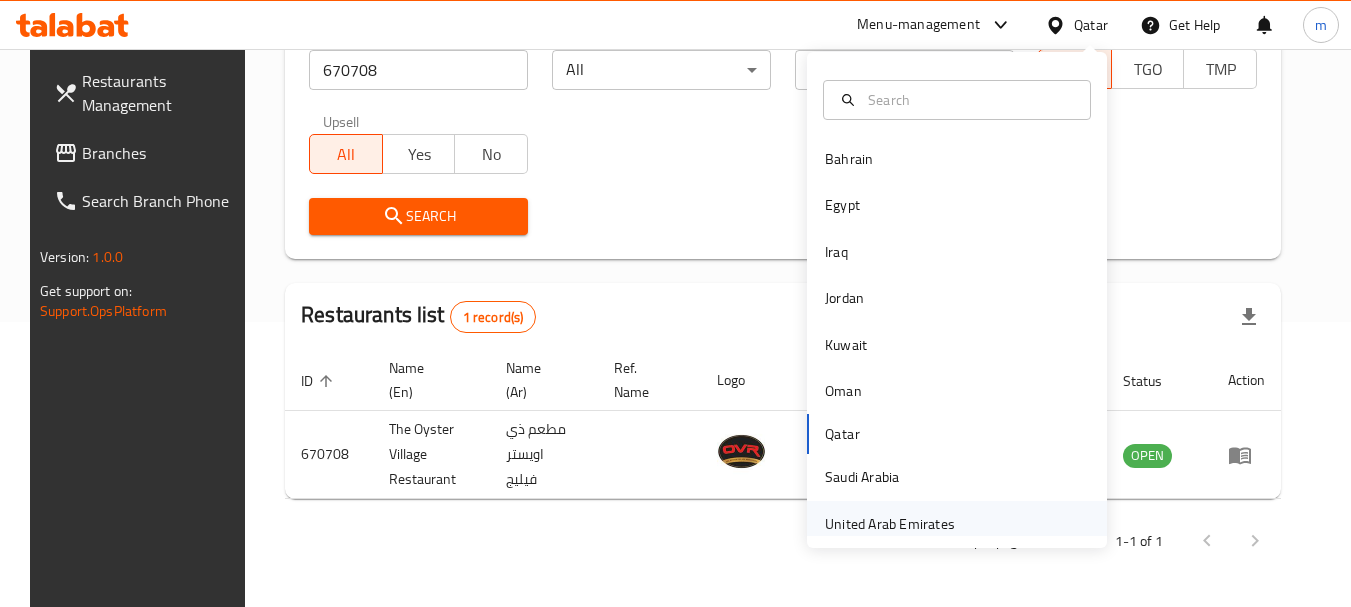 click on "United Arab Emirates" at bounding box center (890, 524) 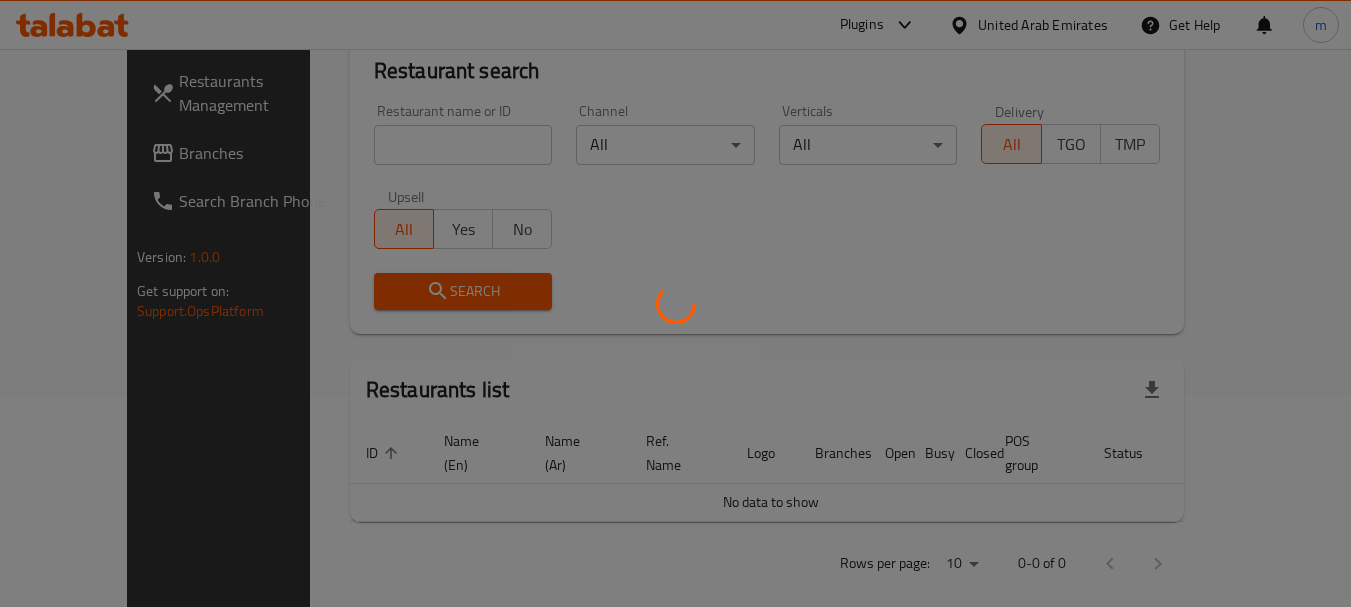scroll, scrollTop: 285, scrollLeft: 0, axis: vertical 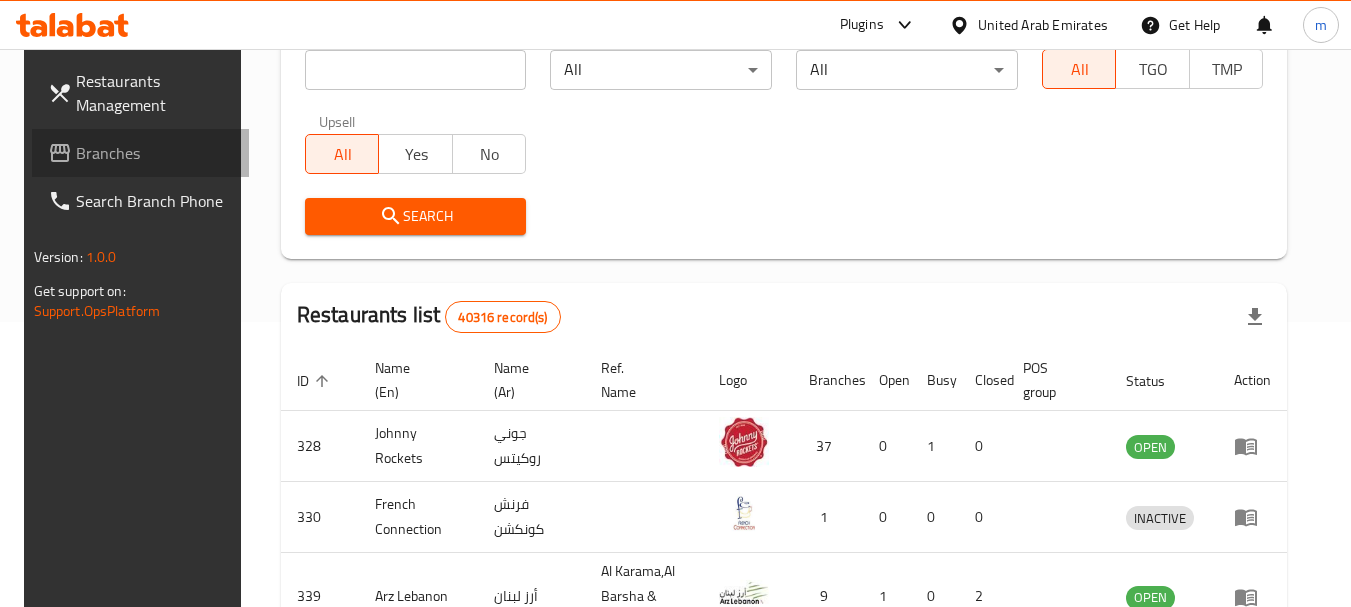 click on "Branches" at bounding box center [155, 153] 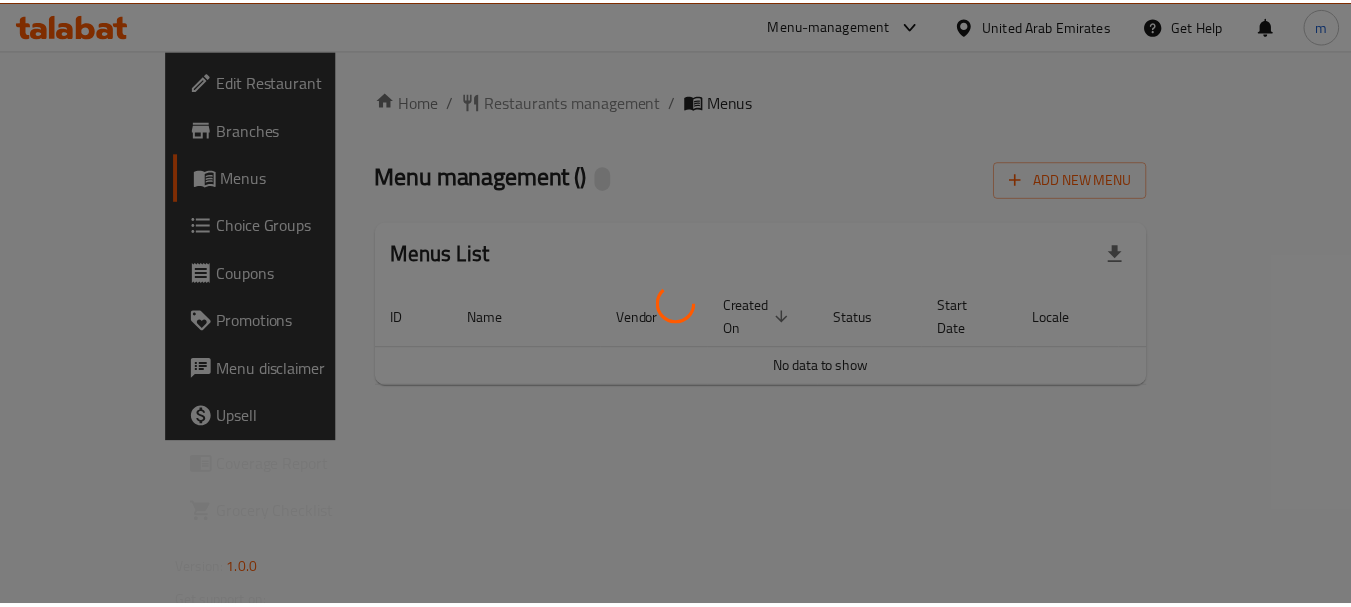 scroll, scrollTop: 0, scrollLeft: 0, axis: both 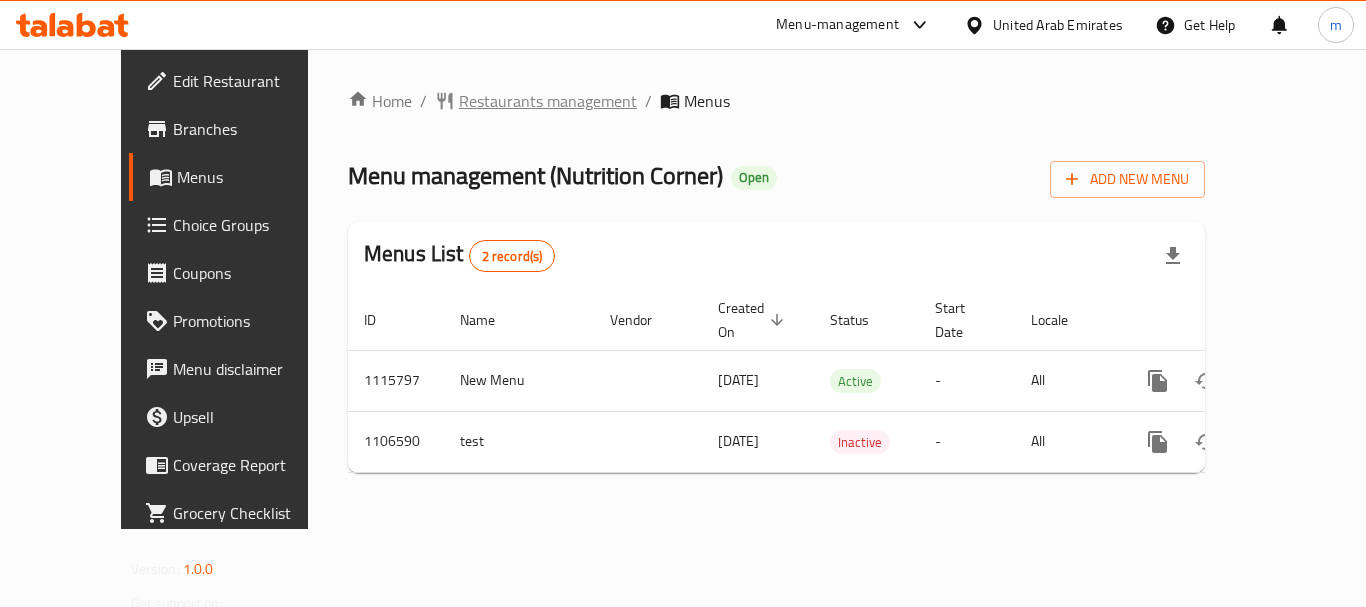 click on "Restaurants management" at bounding box center [548, 101] 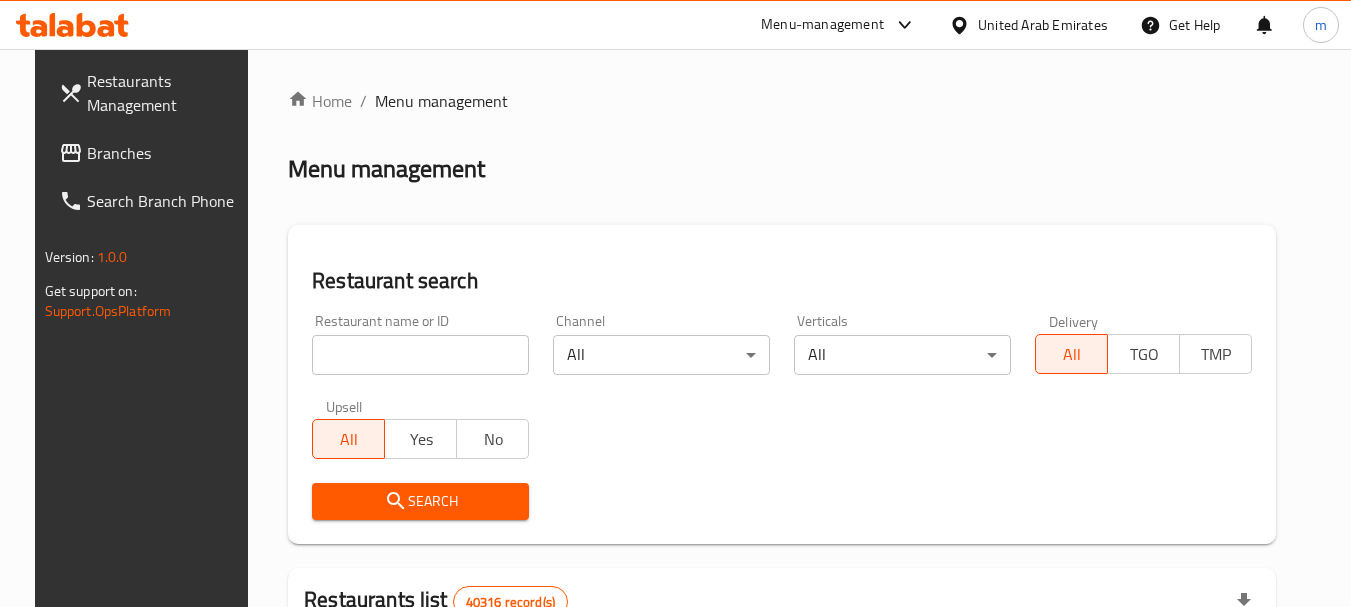 click on "Branches" at bounding box center [166, 153] 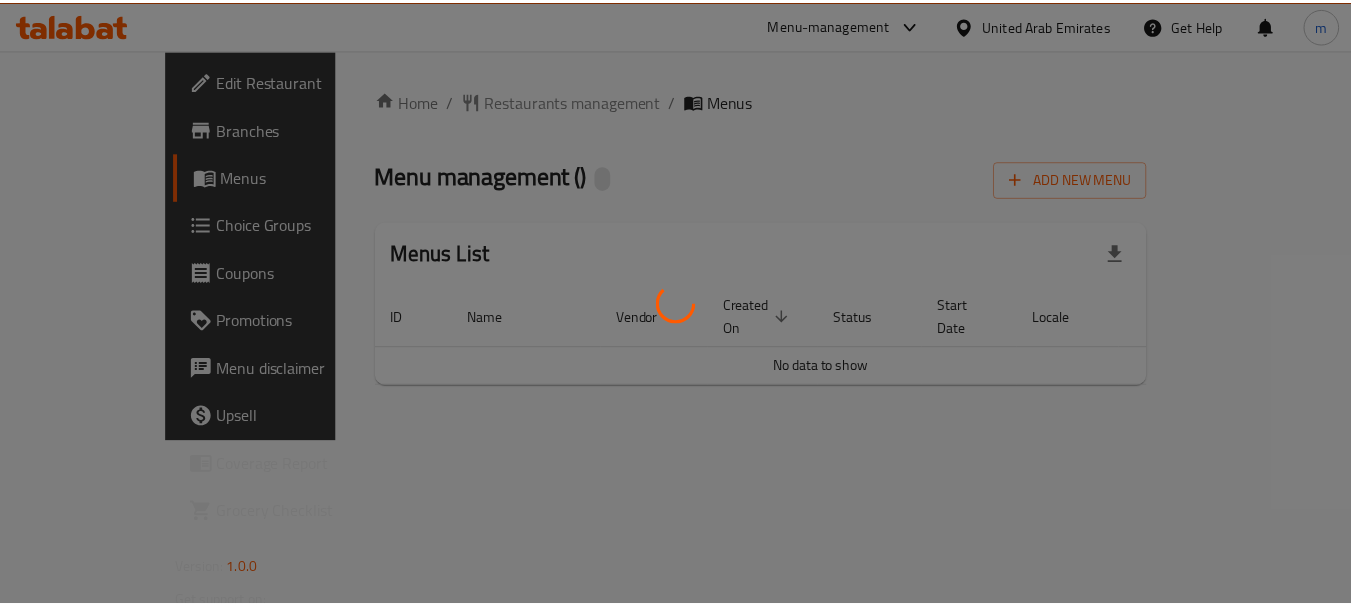 scroll, scrollTop: 0, scrollLeft: 0, axis: both 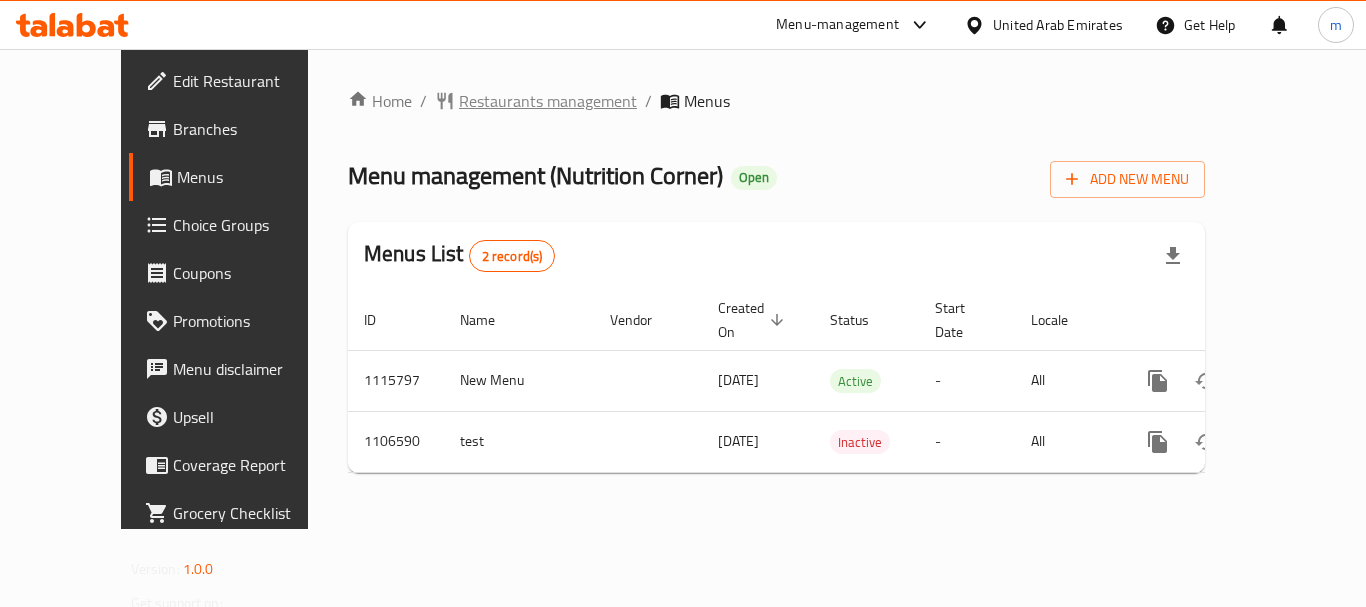 click on "Restaurants management" at bounding box center [548, 101] 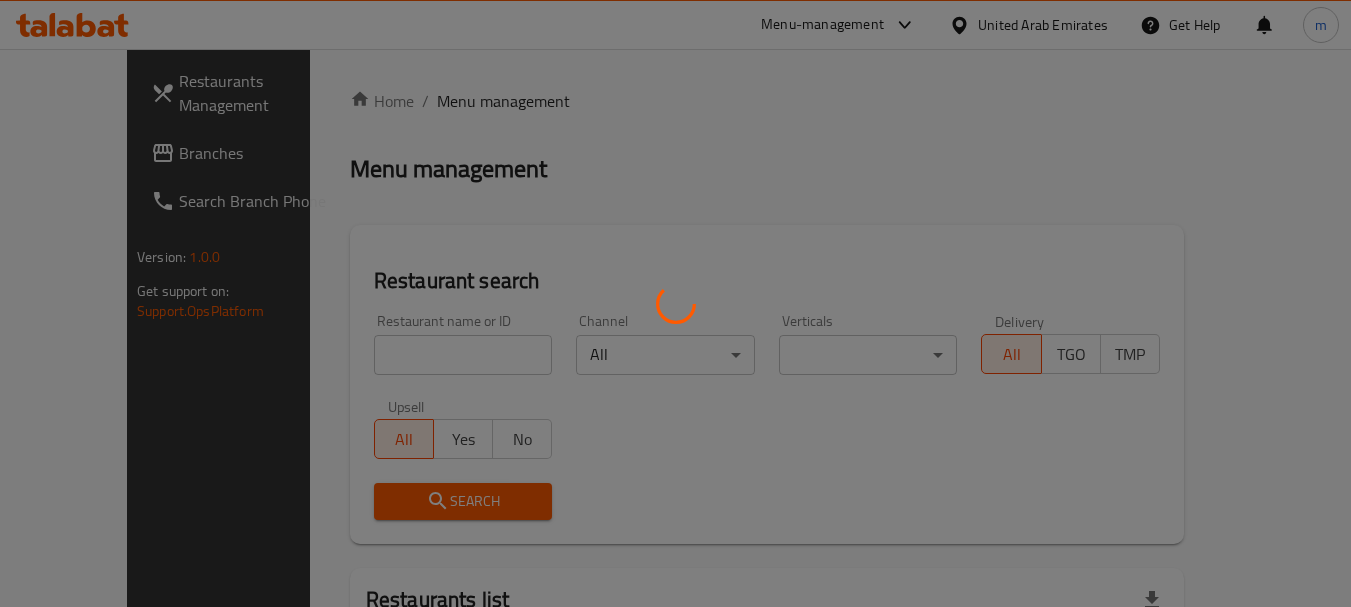 click at bounding box center (675, 303) 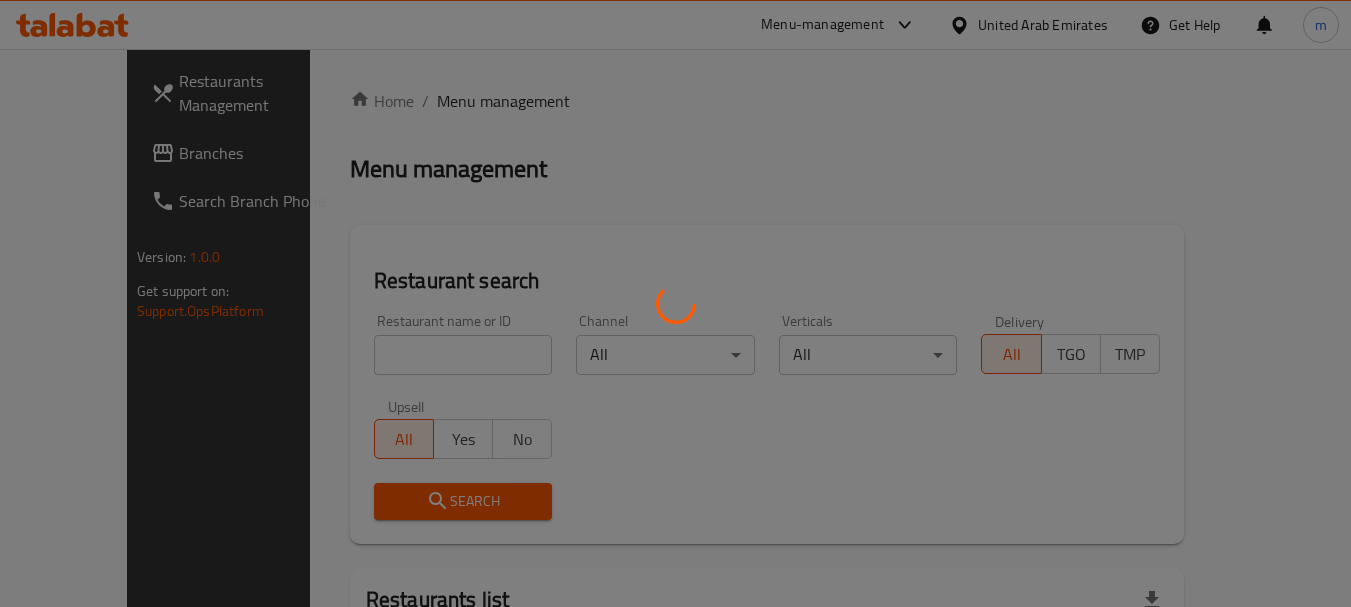 click at bounding box center (675, 303) 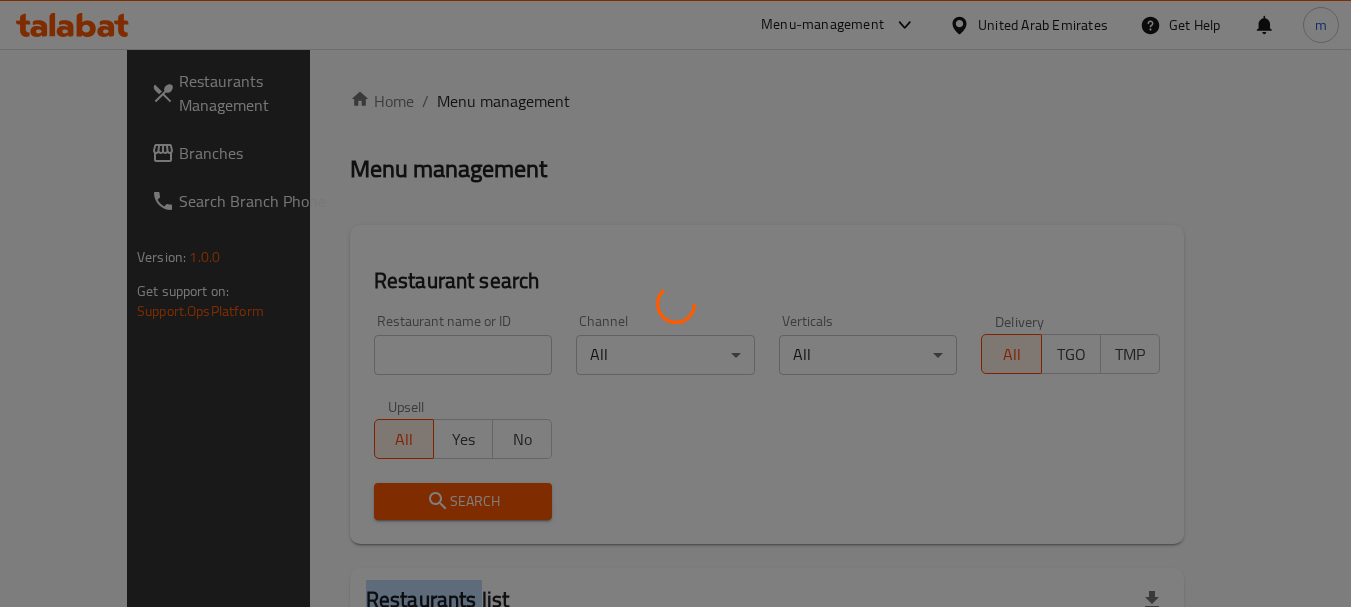 click at bounding box center [675, 303] 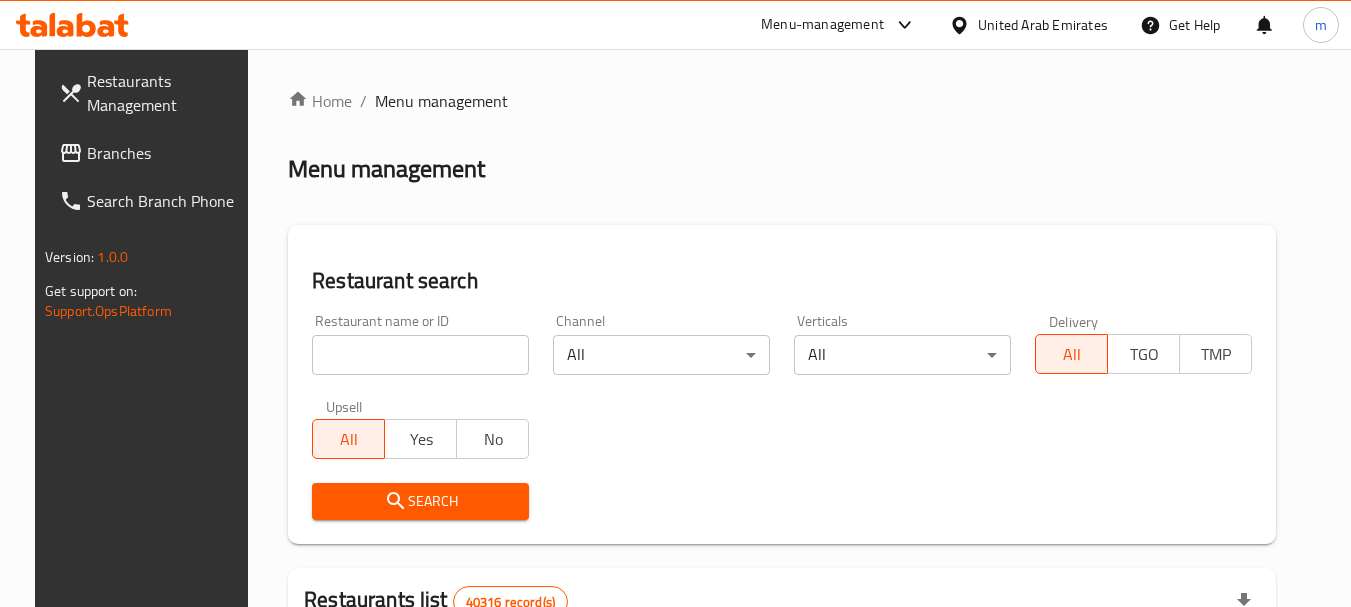 click at bounding box center [420, 355] 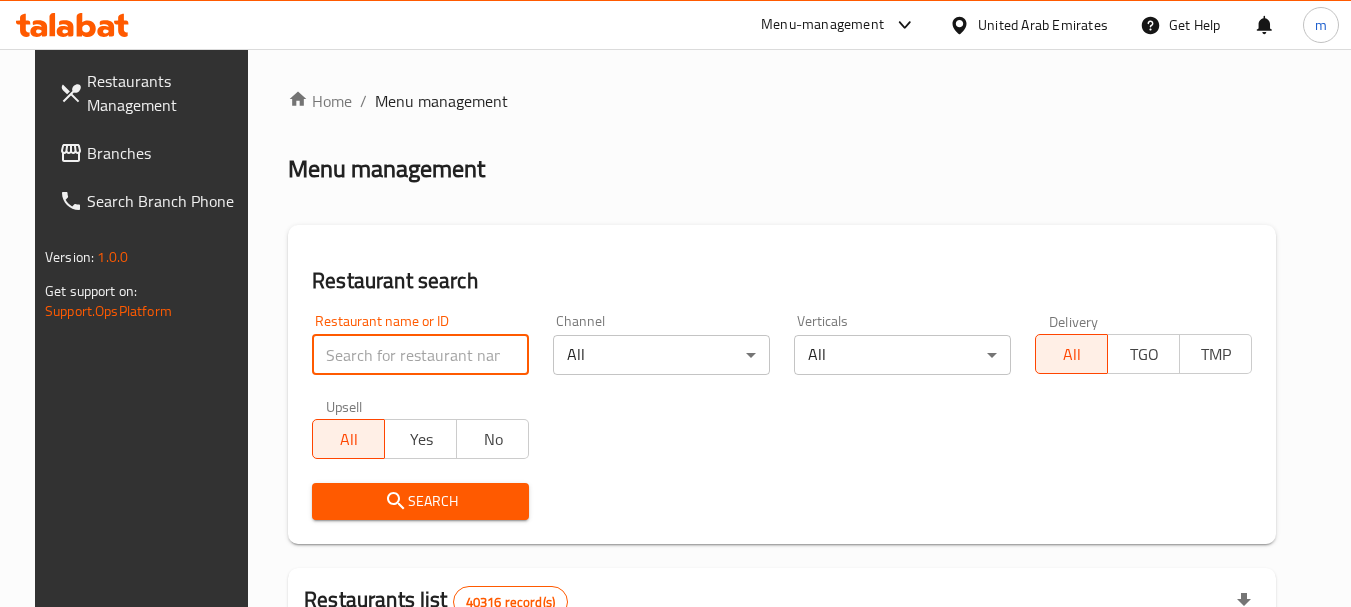 click at bounding box center [420, 355] 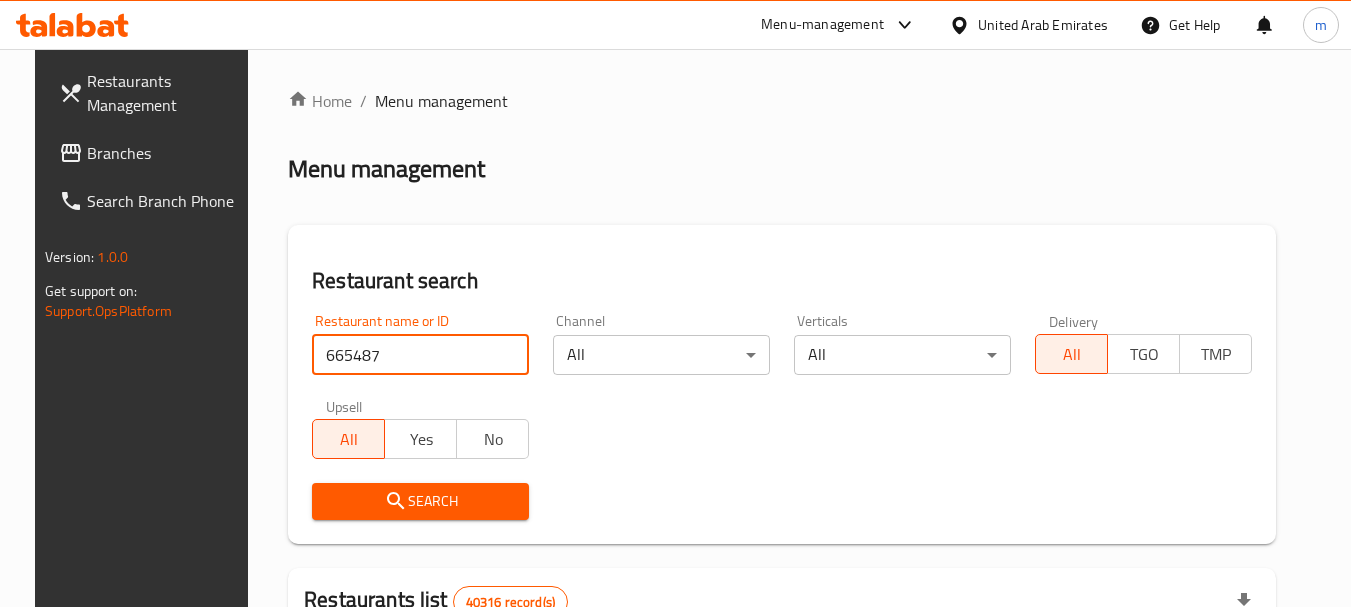 type on "665487" 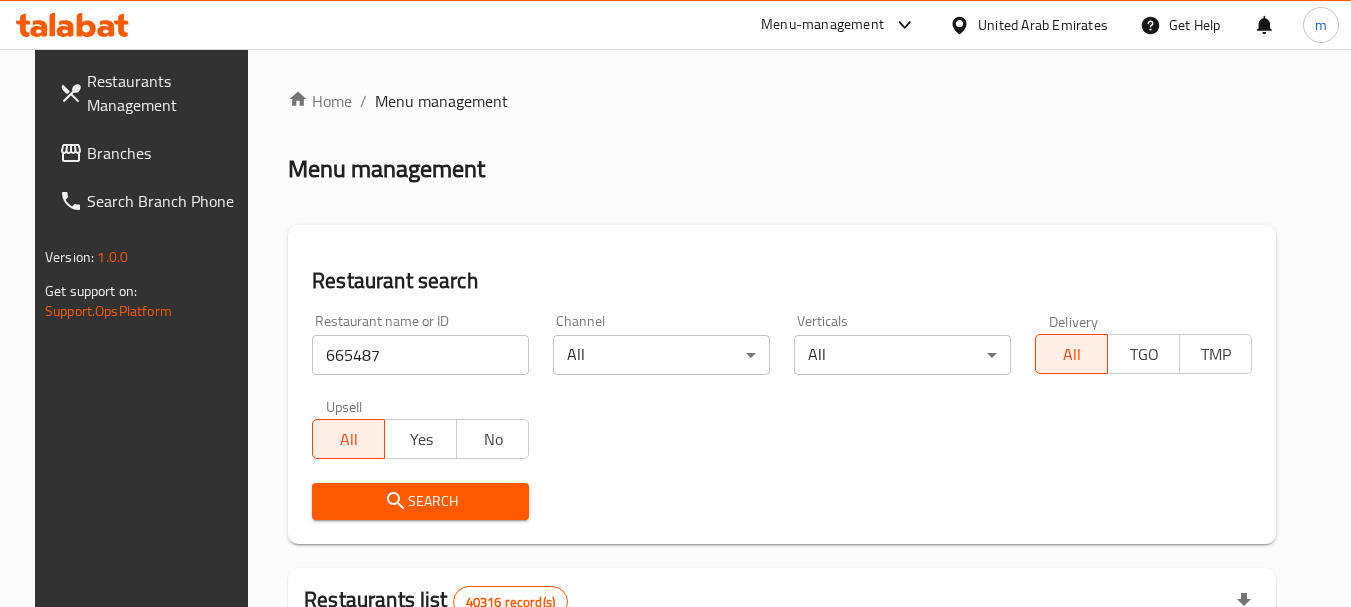 drag, startPoint x: 423, startPoint y: 504, endPoint x: 584, endPoint y: 465, distance: 165.65627 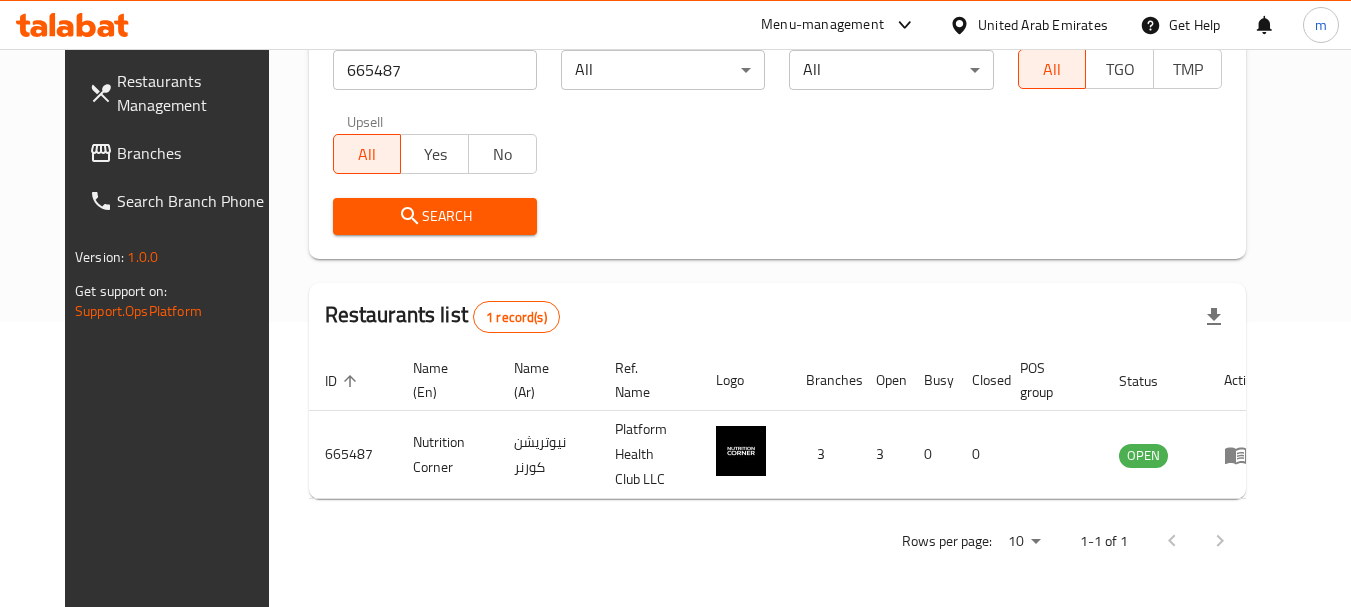 scroll, scrollTop: 268, scrollLeft: 0, axis: vertical 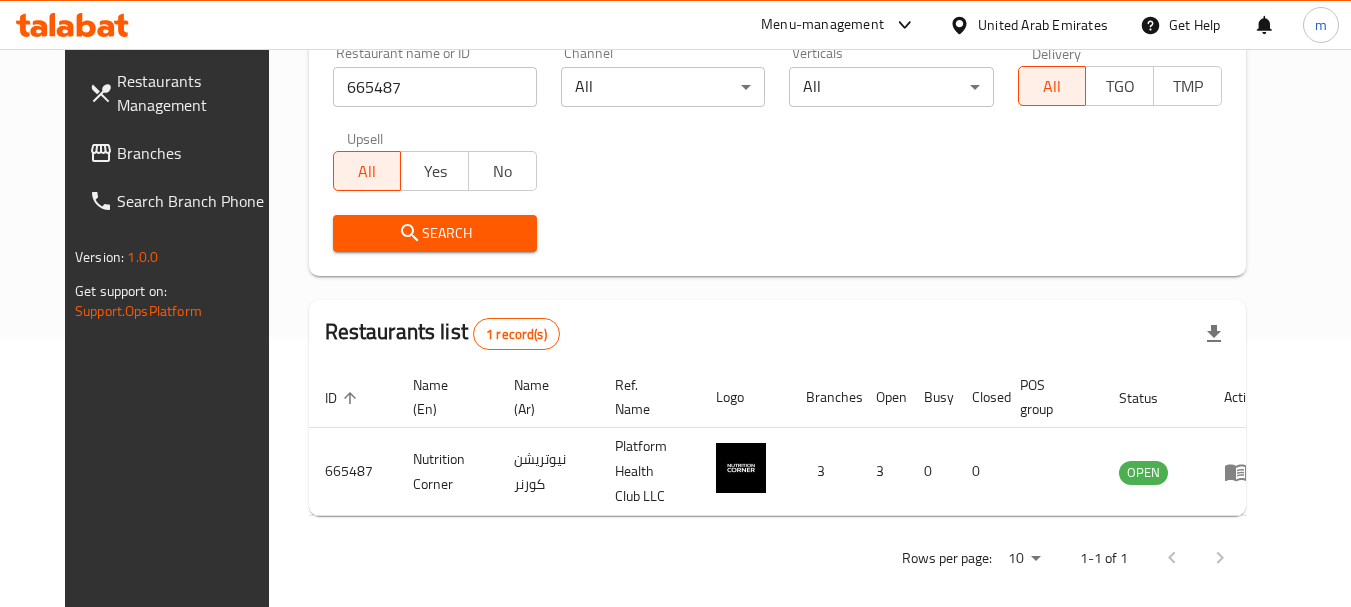 click on "United Arab Emirates" at bounding box center [1043, 25] 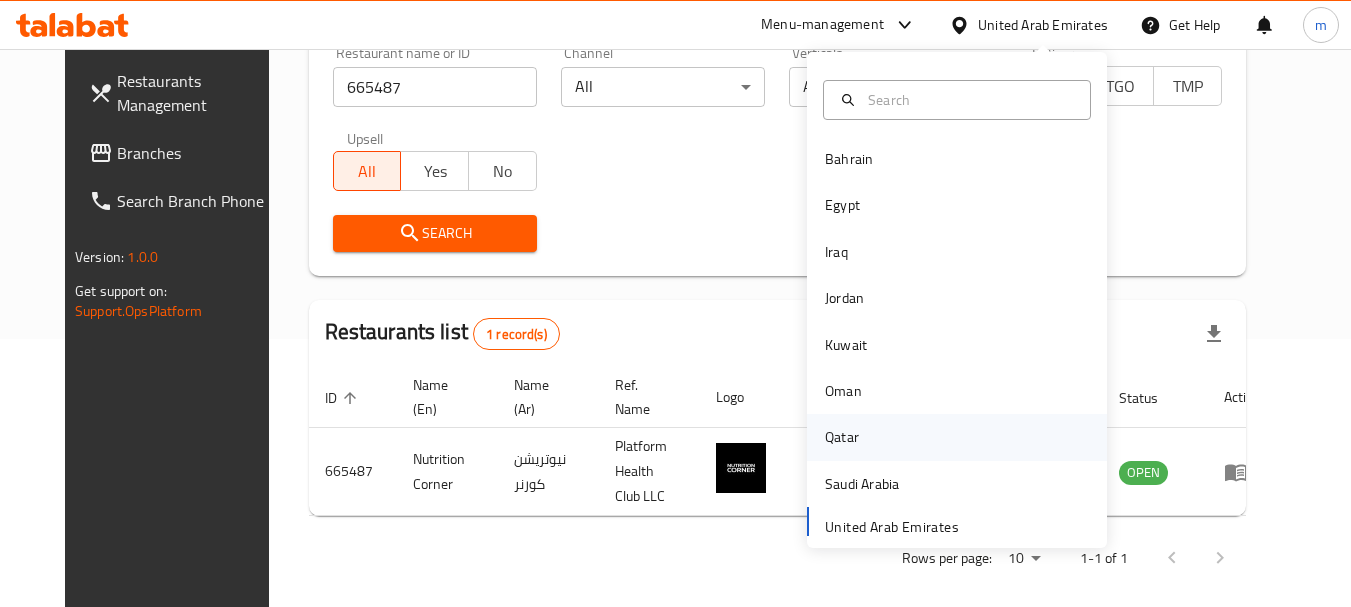 click on "Qatar" at bounding box center [842, 437] 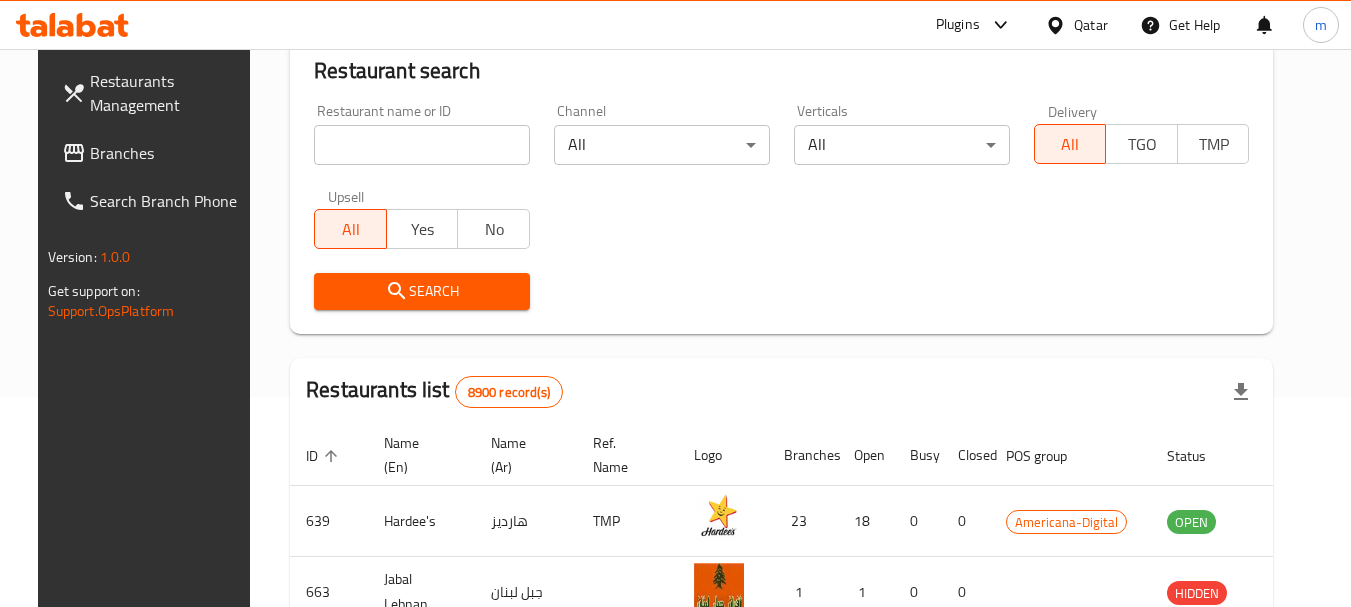 scroll, scrollTop: 268, scrollLeft: 0, axis: vertical 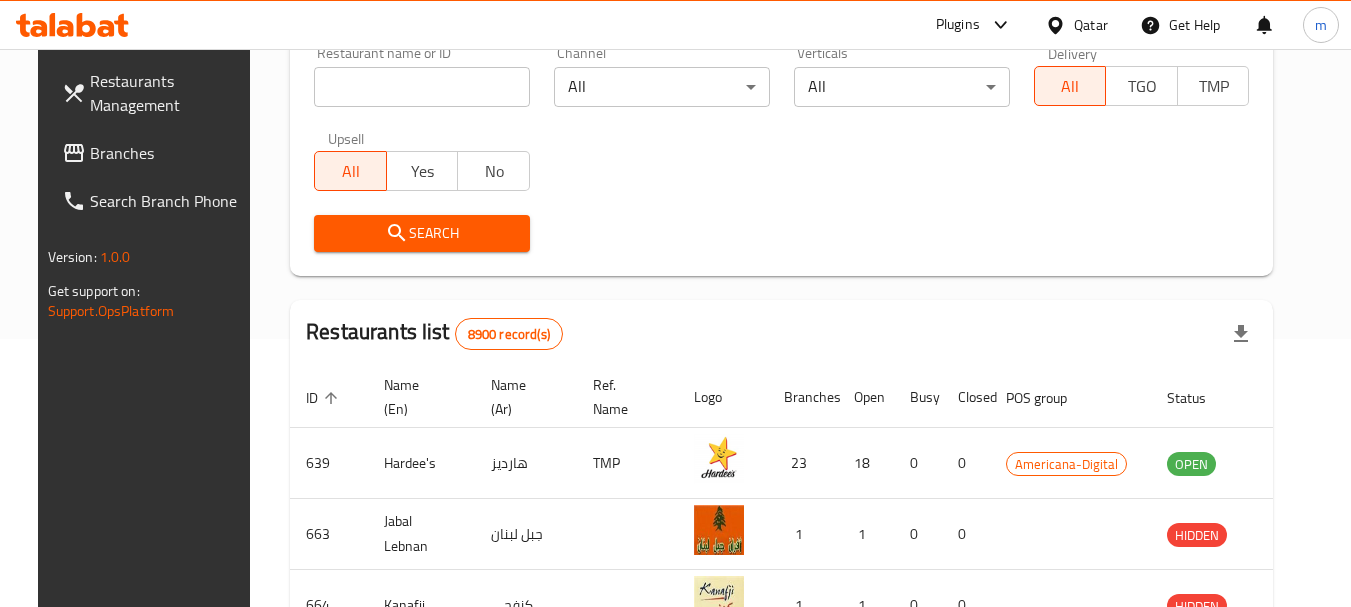 click on "Branches" at bounding box center [169, 153] 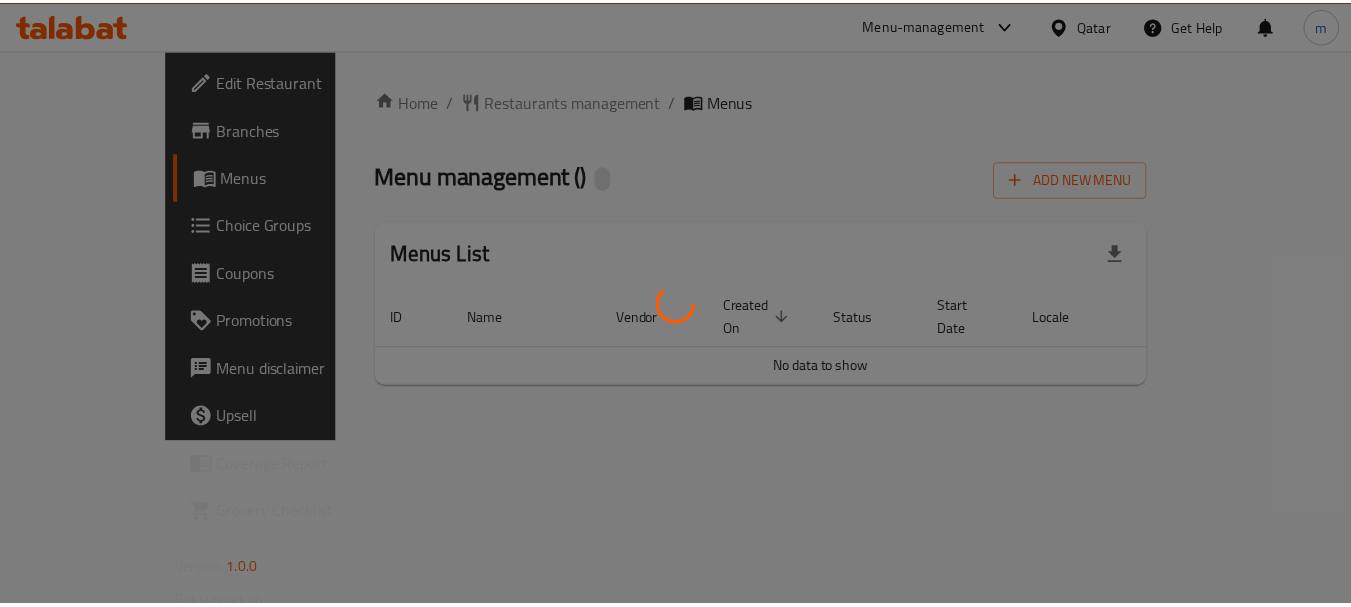 scroll, scrollTop: 0, scrollLeft: 0, axis: both 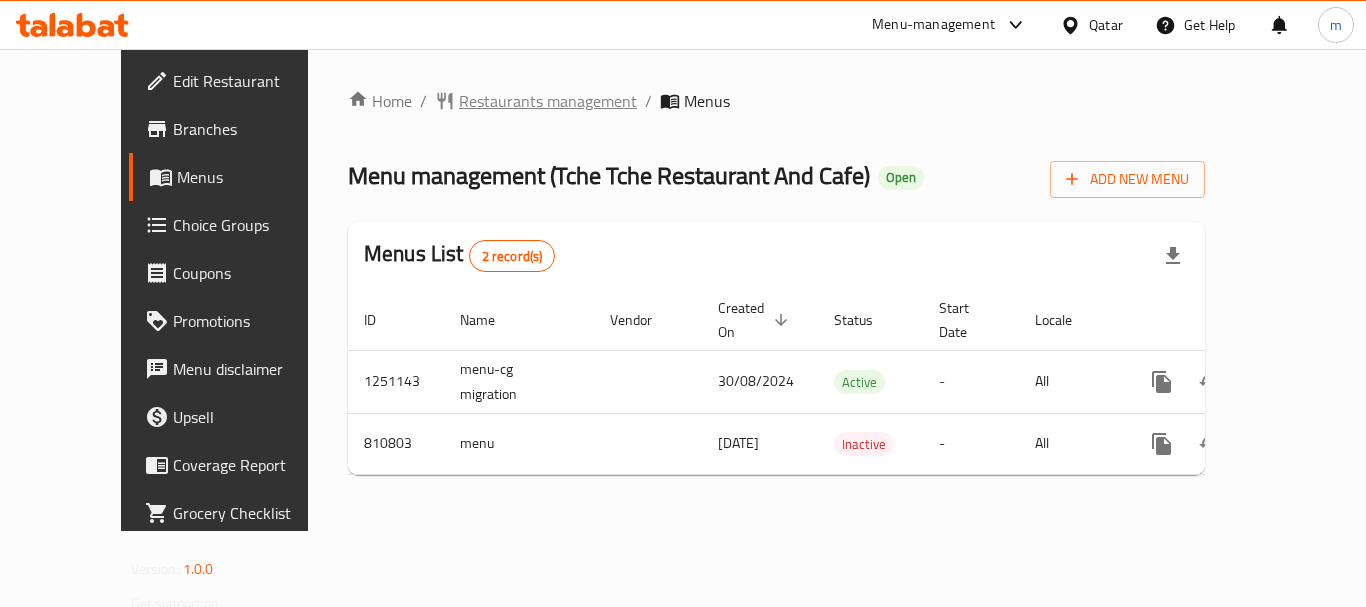 click on "Restaurants management" at bounding box center (548, 101) 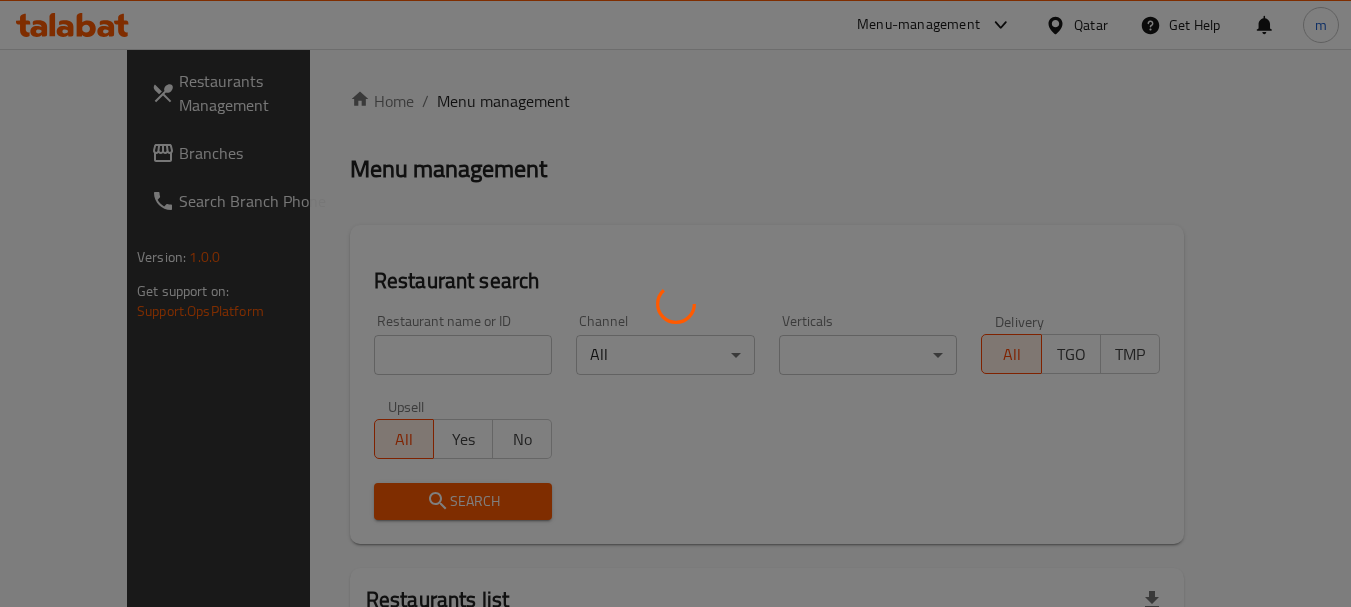 click at bounding box center (675, 303) 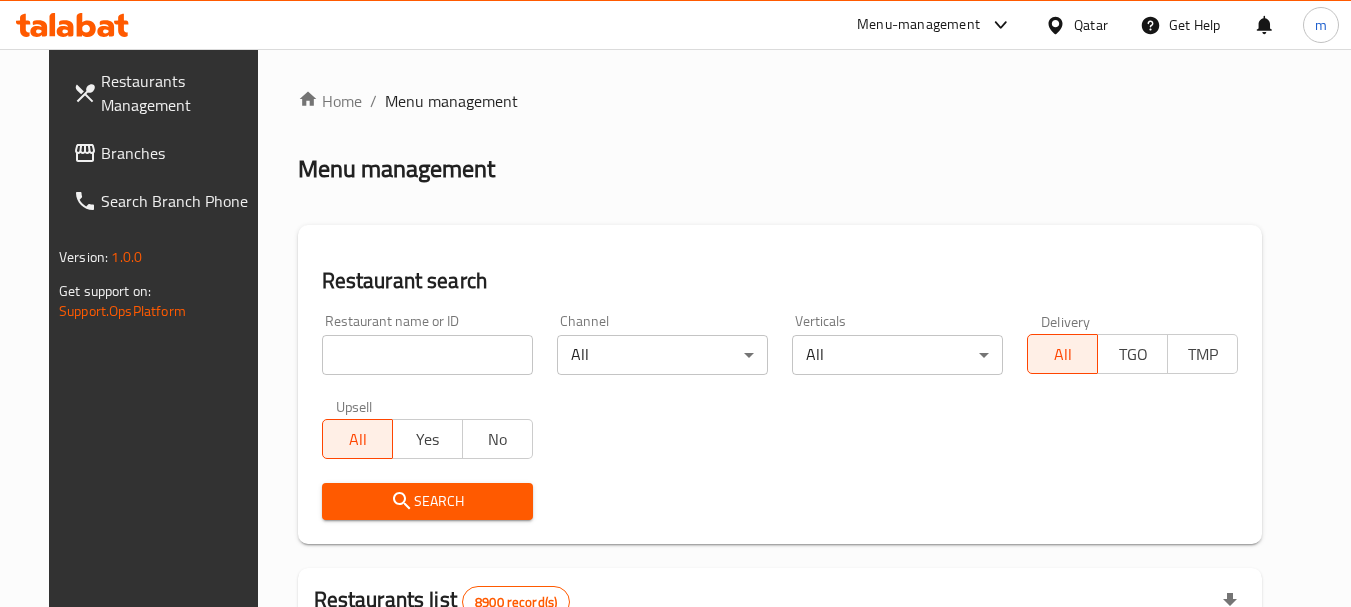 click at bounding box center (675, 303) 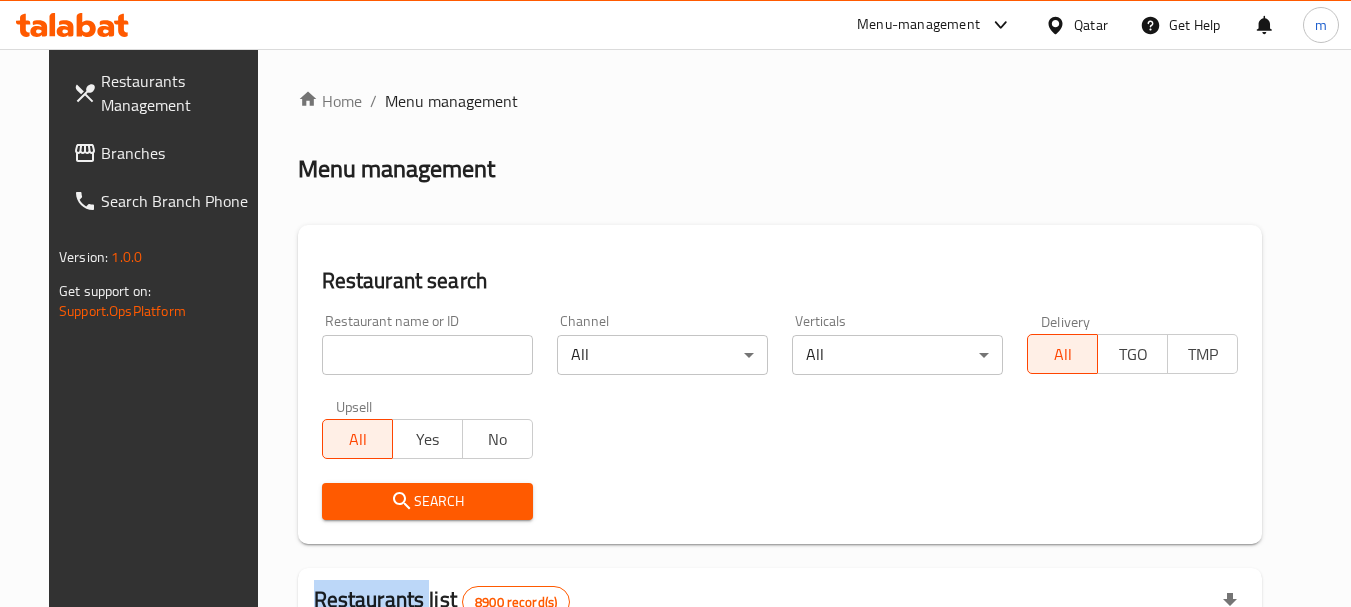 click on "Home / Menu management Menu management Restaurant search Restaurant name or ID Restaurant name or ID Channel All ​ Verticals All ​ Delivery All TGO TMP Upsell All Yes No   Search Restaurants list   8900 record(s) ID sorted ascending Name (En) Name (Ar) Ref. Name Logo Branches Open Busy Closed POS group Status Action 639 Hardee's هارديز TMP 23 18 0 0 Americana-Digital OPEN 663 Jabal Lebnan جبل لبنان 1 1 0 0 HIDDEN 664 Kanafji كنفجي 1 1 0 0 HIDDEN 665 Take Away تيك آوي 1 1 0 0 HIDDEN 666 Zaman Al-Khair Restaurant مطعم زمان الخير 1 0 0 0 INACTIVE 667 Al-Rabwah الربوة 1 0 0 0 INACTIVE 672 Bait Jedy بيت جدي 1 1 0 0 HIDDEN 673 Coffee Centre مركز القهوة 1 0 0 0 INACTIVE 676 Morning fresh مورنيج فريش 1 1 0 0 HIDDEN 680 Al-Qarmouty القرموطي 1 0 0 0 HIDDEN Rows per page: 10 1-10 of 8900" at bounding box center (780, 693) 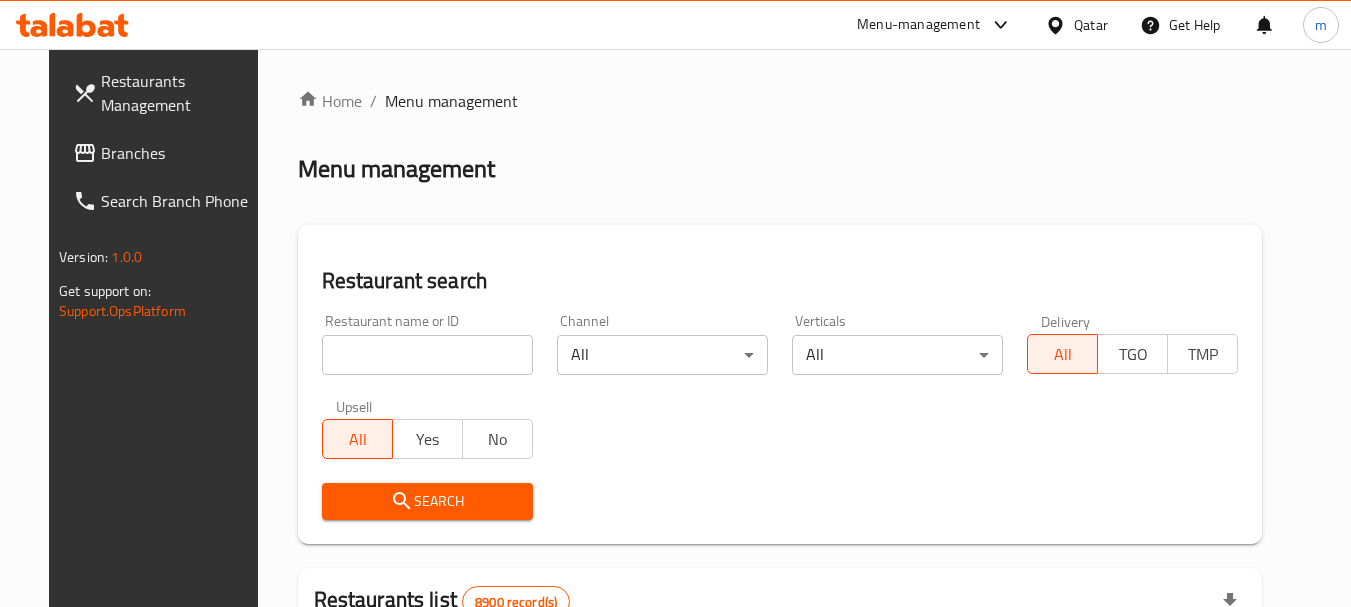 click at bounding box center (427, 355) 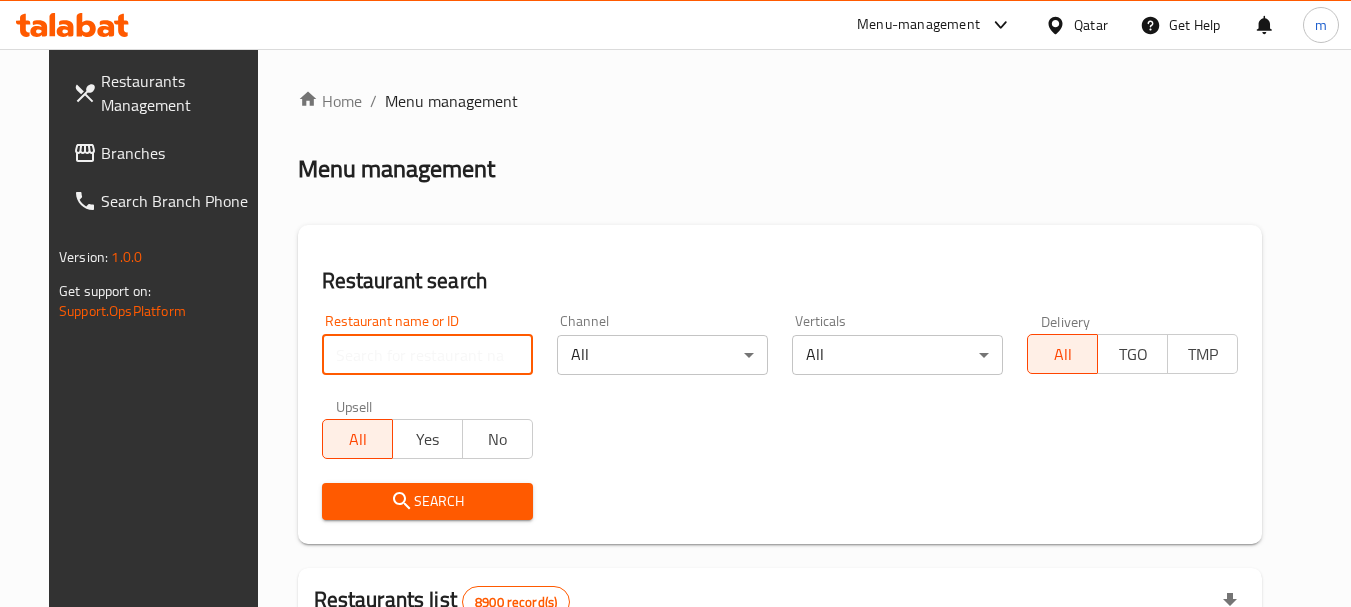 paste on "654581" 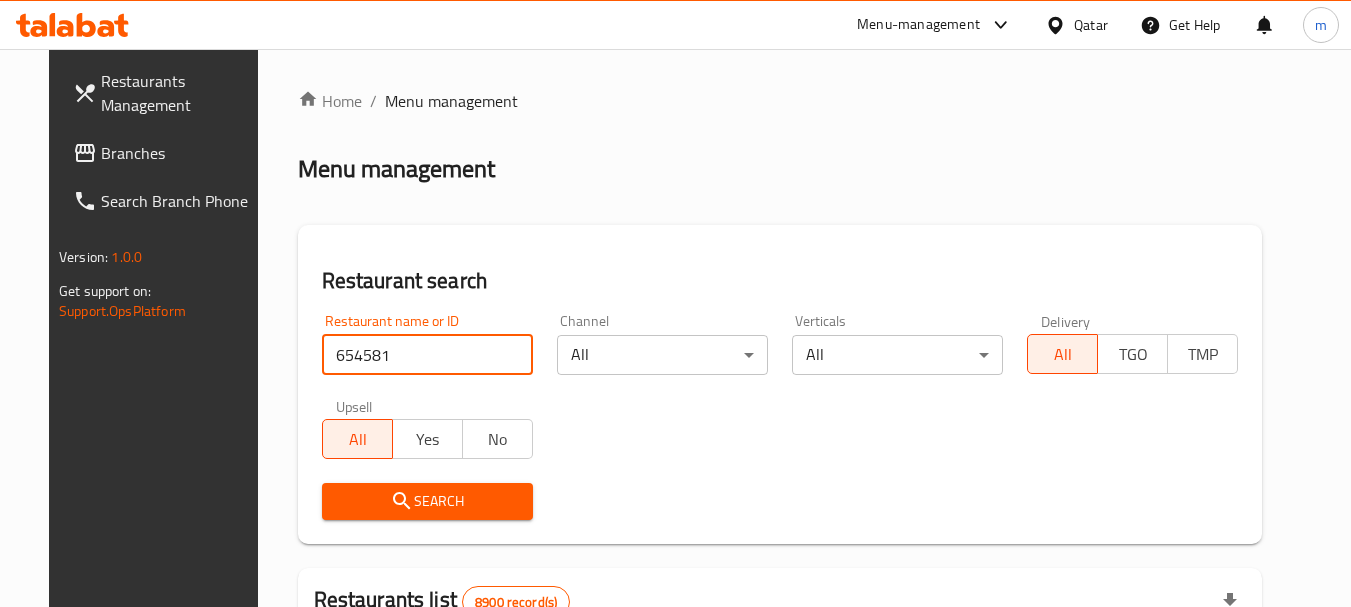 type on "654581" 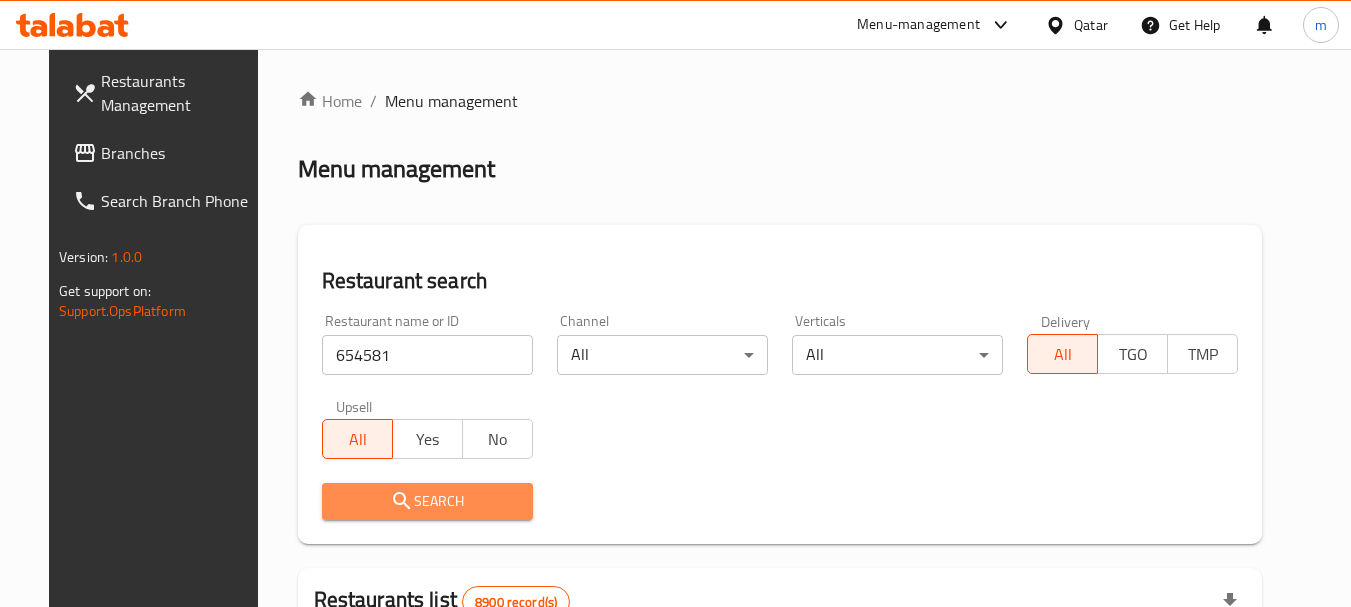click on "Search" at bounding box center [427, 501] 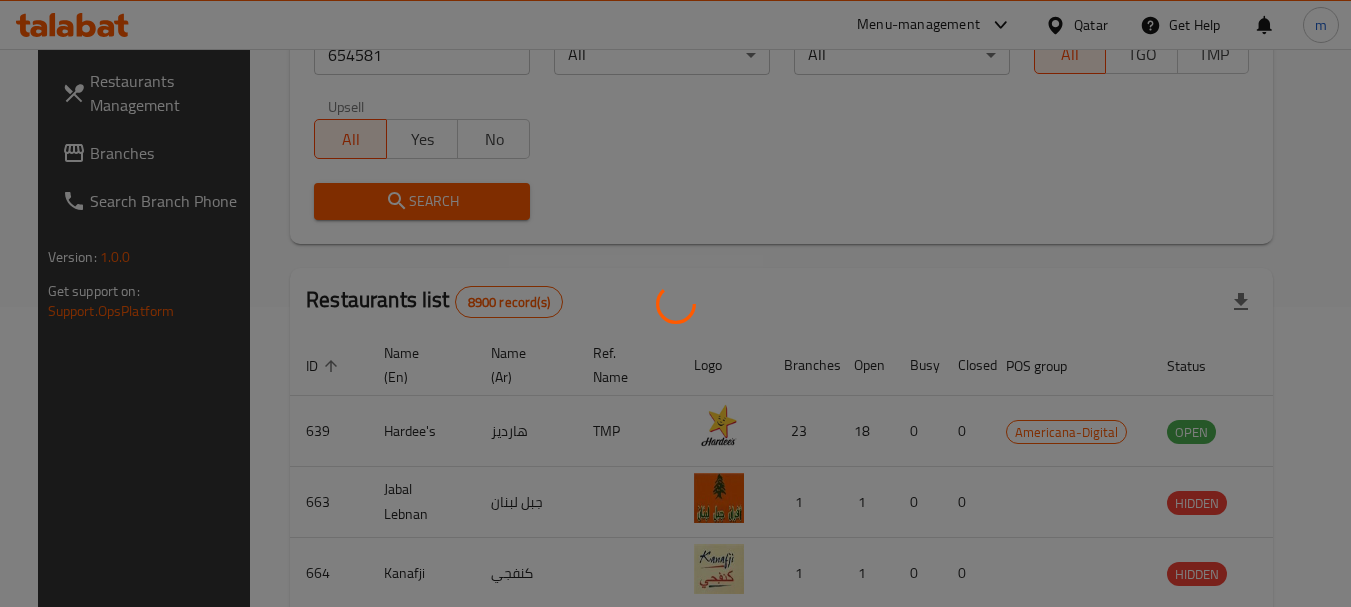 scroll, scrollTop: 285, scrollLeft: 0, axis: vertical 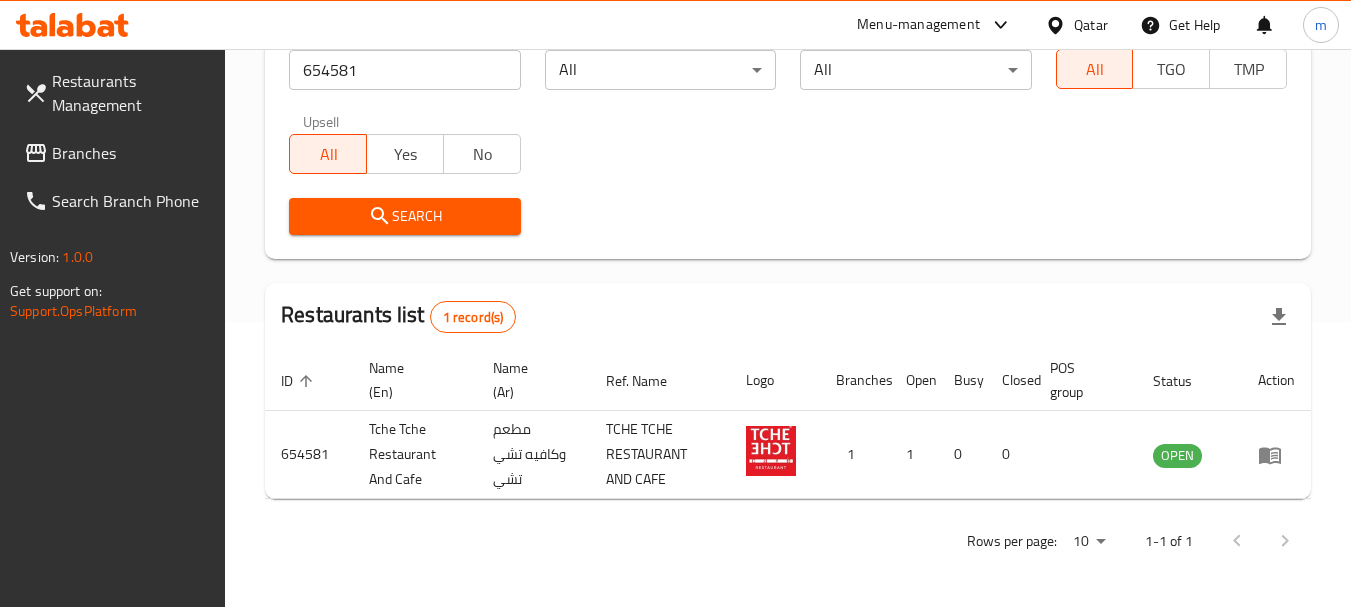drag, startPoint x: 1075, startPoint y: 30, endPoint x: 1090, endPoint y: 22, distance: 17 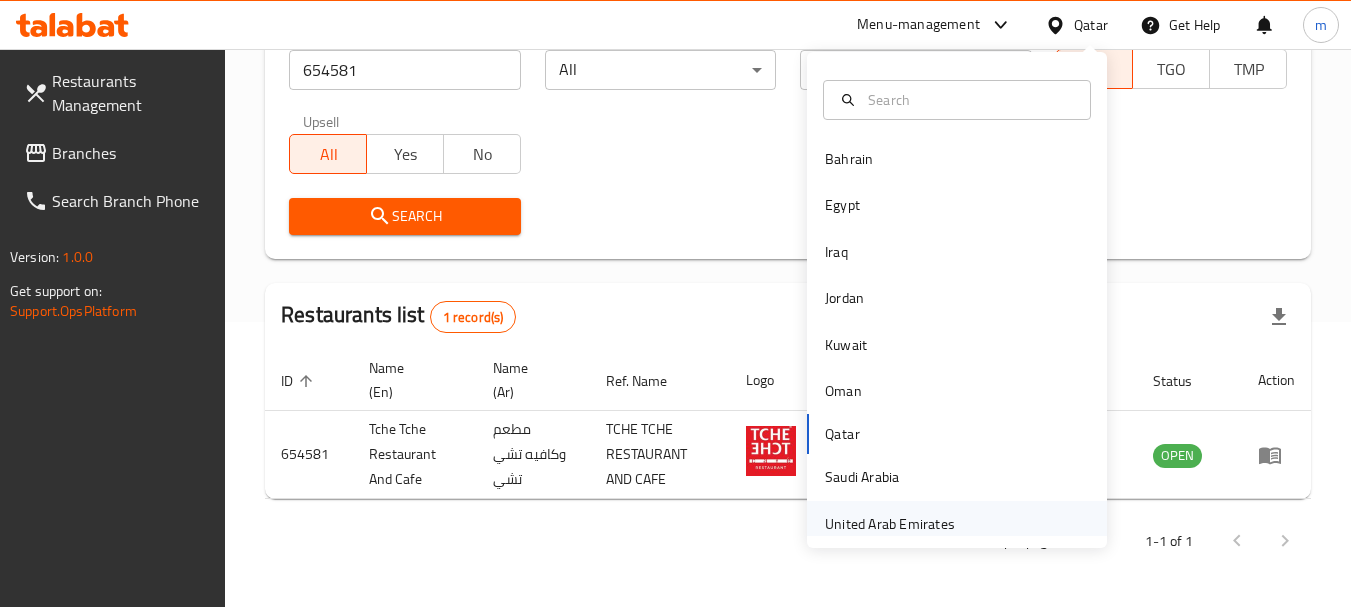 click on "United Arab Emirates" at bounding box center (890, 524) 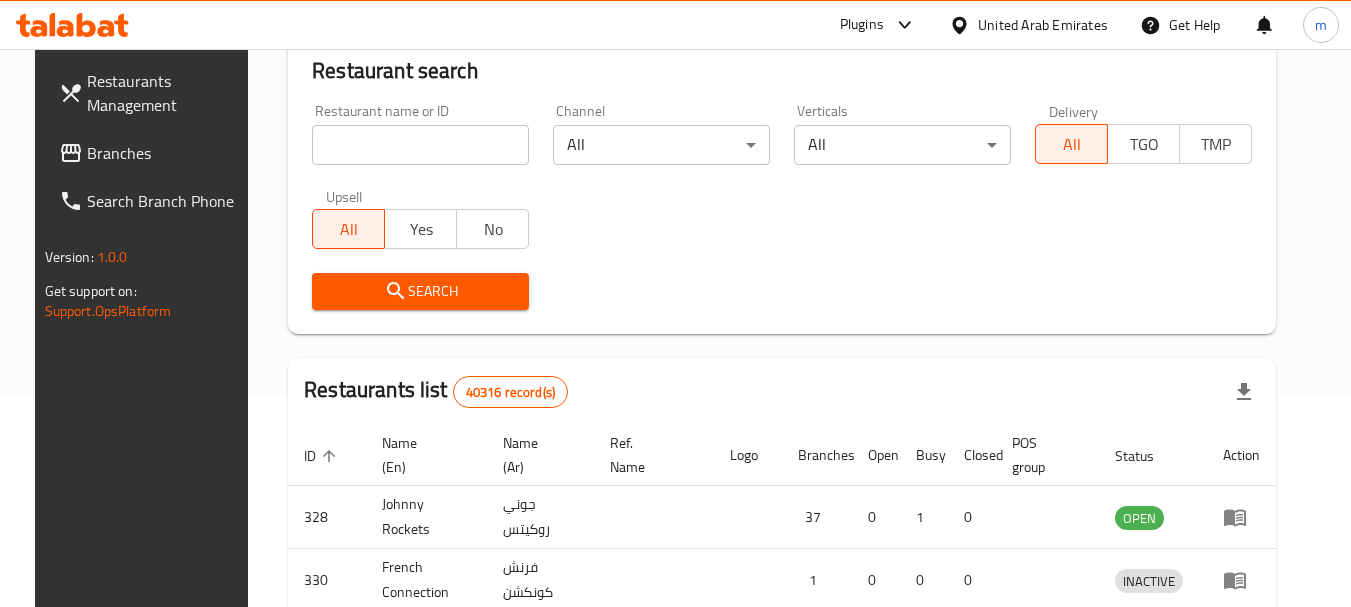 scroll, scrollTop: 285, scrollLeft: 0, axis: vertical 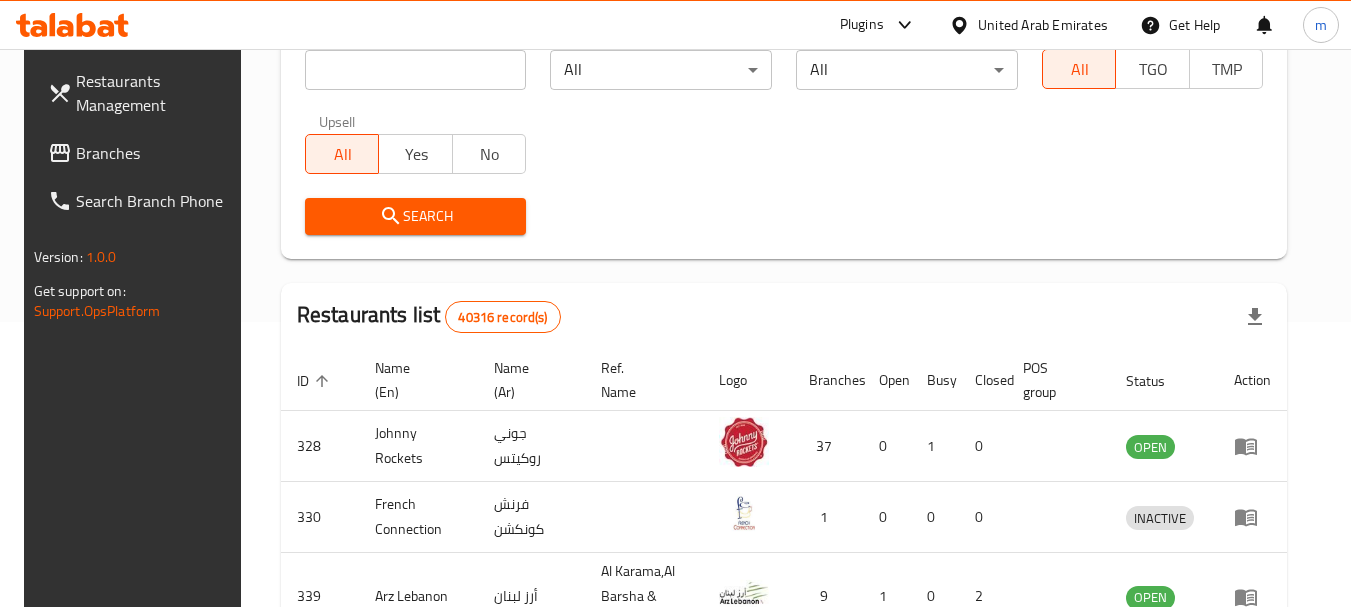 click on "Branches" at bounding box center [155, 153] 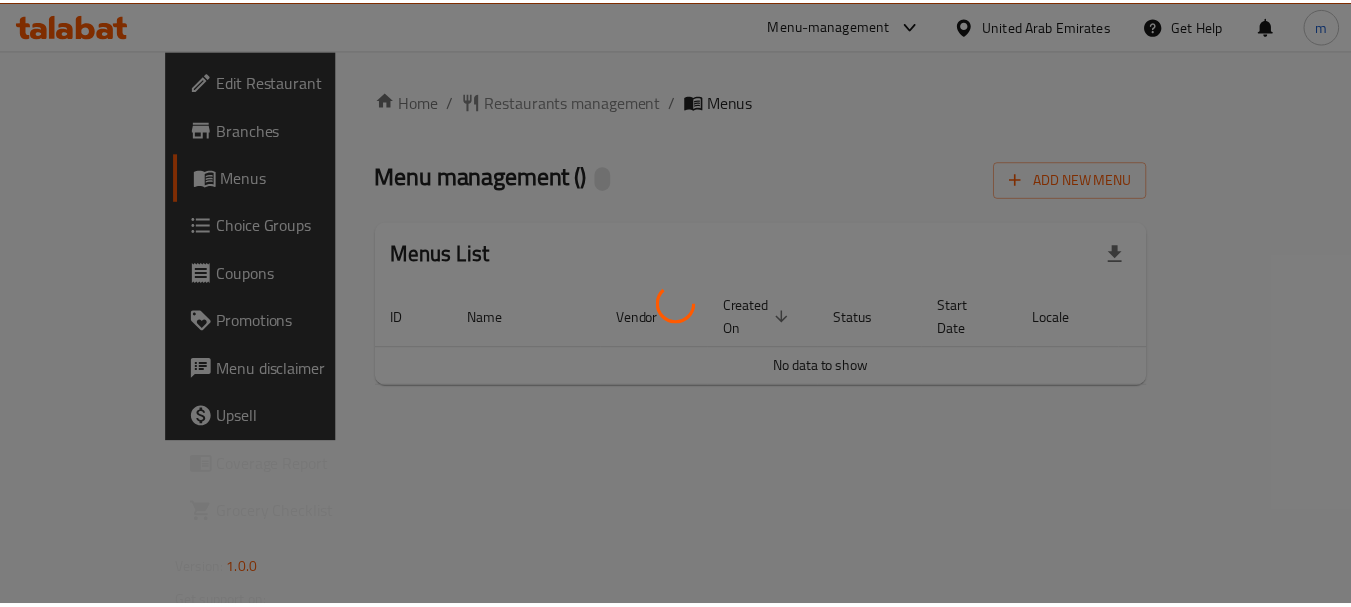scroll, scrollTop: 0, scrollLeft: 0, axis: both 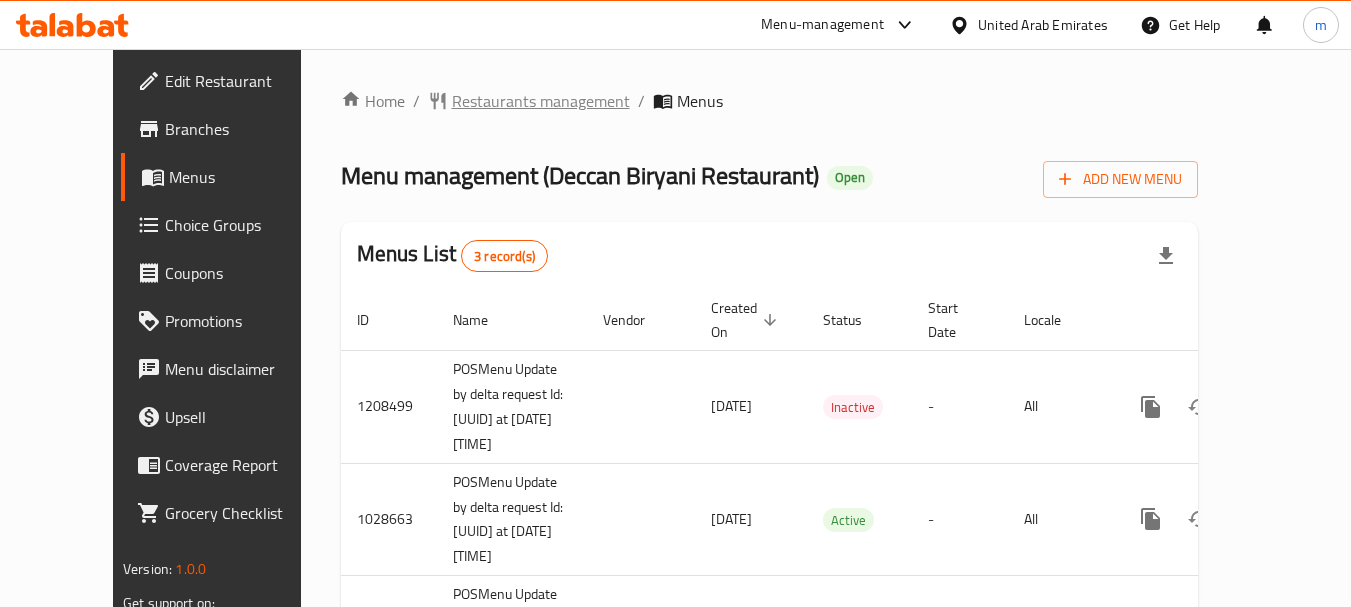 click on "Restaurants management" at bounding box center (541, 101) 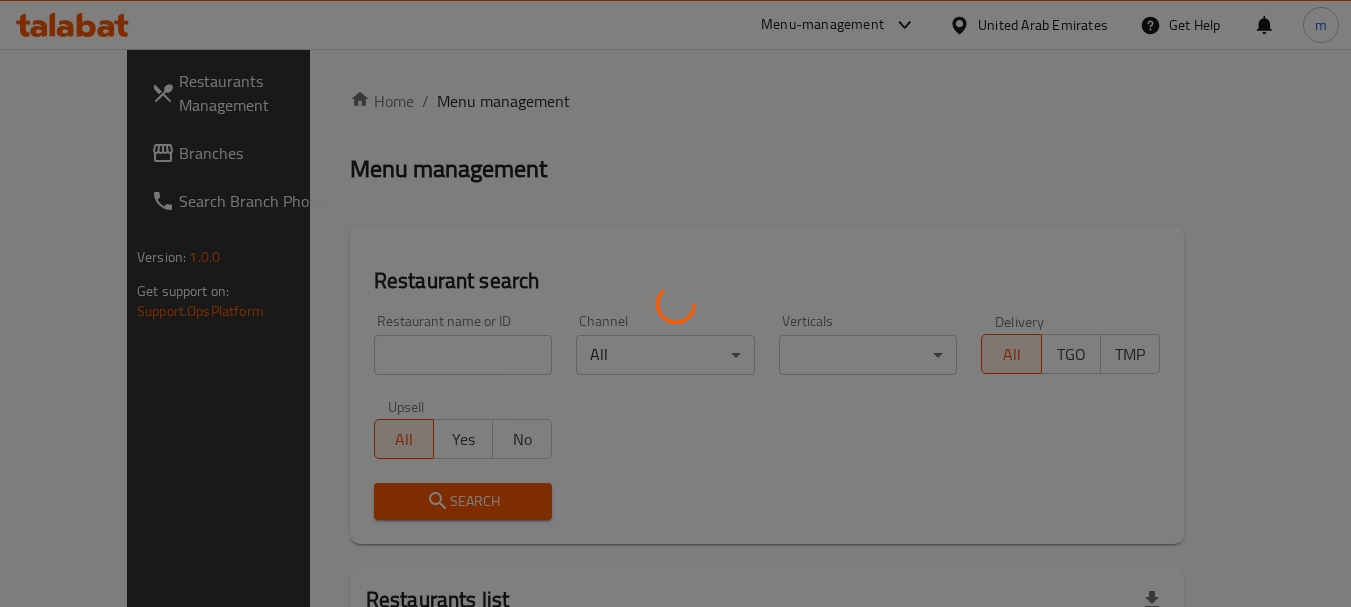 click at bounding box center (675, 303) 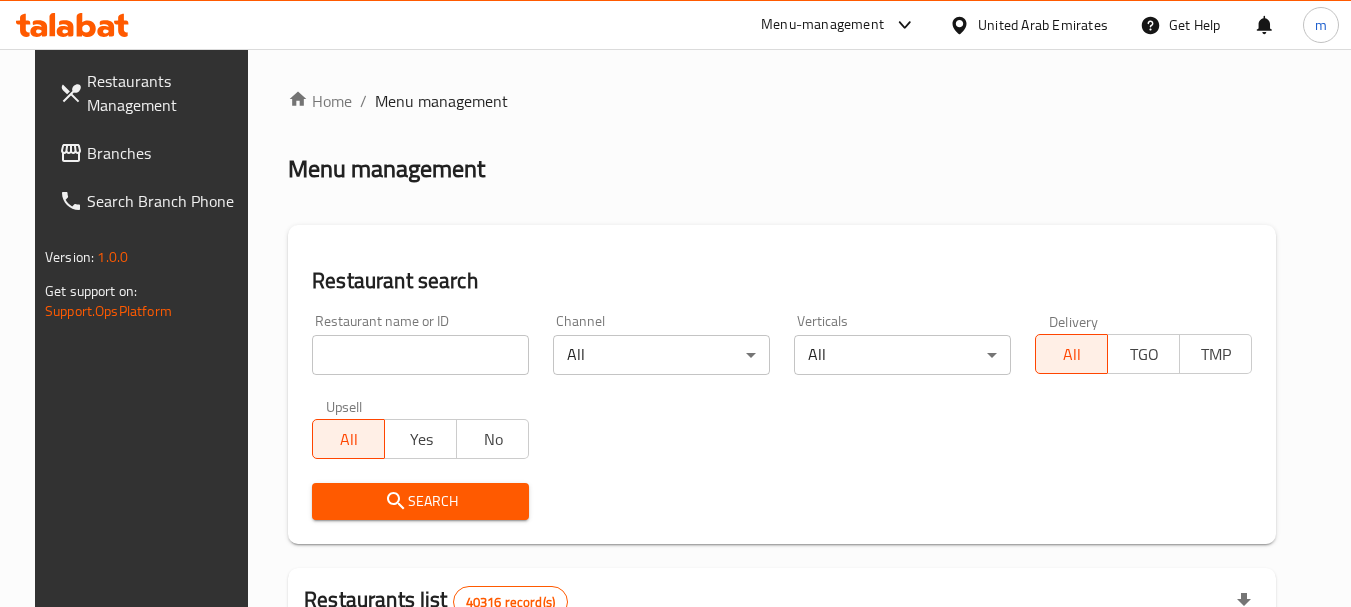 click on "Home / Menu management Menu management Restaurant search Restaurant name or ID Restaurant name or ID Channel All ​ Verticals All ​ Delivery All TGO TMP Upsell All Yes No   Search Restaurants list   40316 record(s) ID sorted ascending Name (En) Name (Ar) Ref. Name Logo Branches Open Busy Closed POS group Status Action 328 Johnny Rockets جوني روكيتس 37 0 1 0 OPEN 330 French Connection فرنش كونكشن 1 0 0 0 INACTIVE 339 Arz Lebanon أرز لبنان Al Karama,Al Barsha & Mirdif 9 1 0 2 OPEN 340 Mega Wraps ميجا رابس 3 0 0 0 INACTIVE 342 Sandella's Flatbread Cafe سانديلاز فلات براد 7 0 0 0 INACTIVE 343 Dragon Hut كوخ التنين 1 0 0 0 INACTIVE 348 Thai Kitchen المطبخ التايلندى 1 0 0 0 INACTIVE 349 Mughal  موغل 1 0 0 0 HIDDEN 350 HOT N COOL (Old) هوت و كول 1 0 0 0 INACTIVE 355 Al Habasha  الحبشة 11 1 0 0 HIDDEN Rows per page: 10 1-10 of 40316" at bounding box center (782, 717) 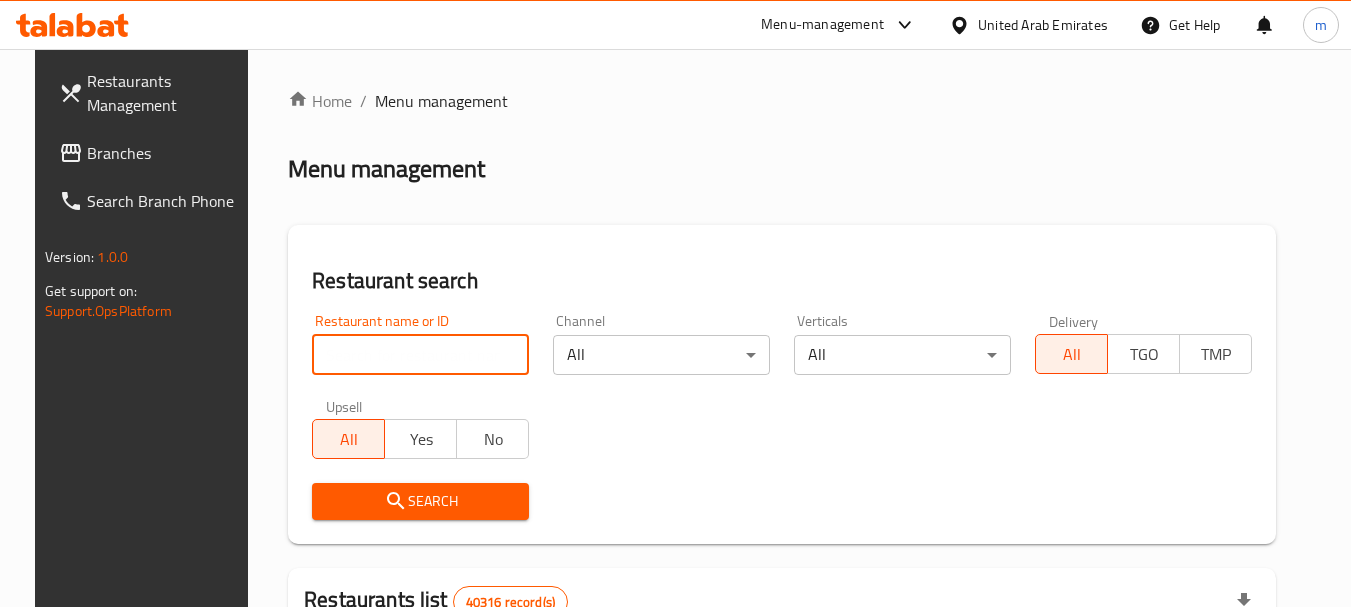 paste on "13608" 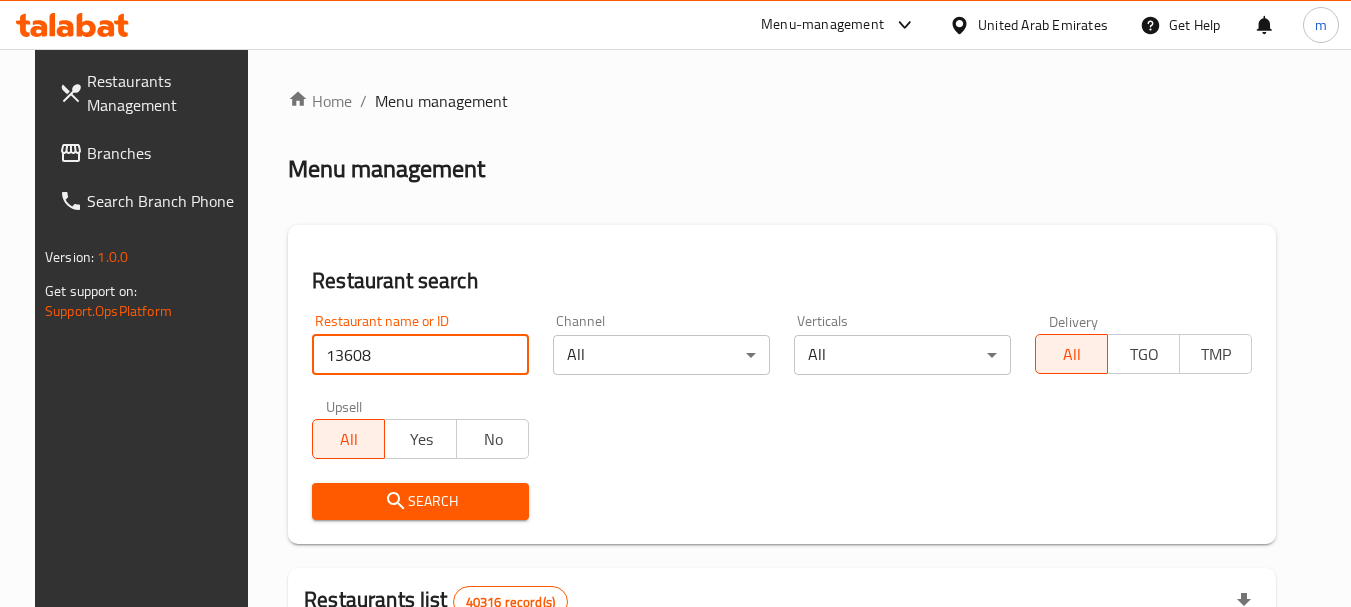 type on "13608" 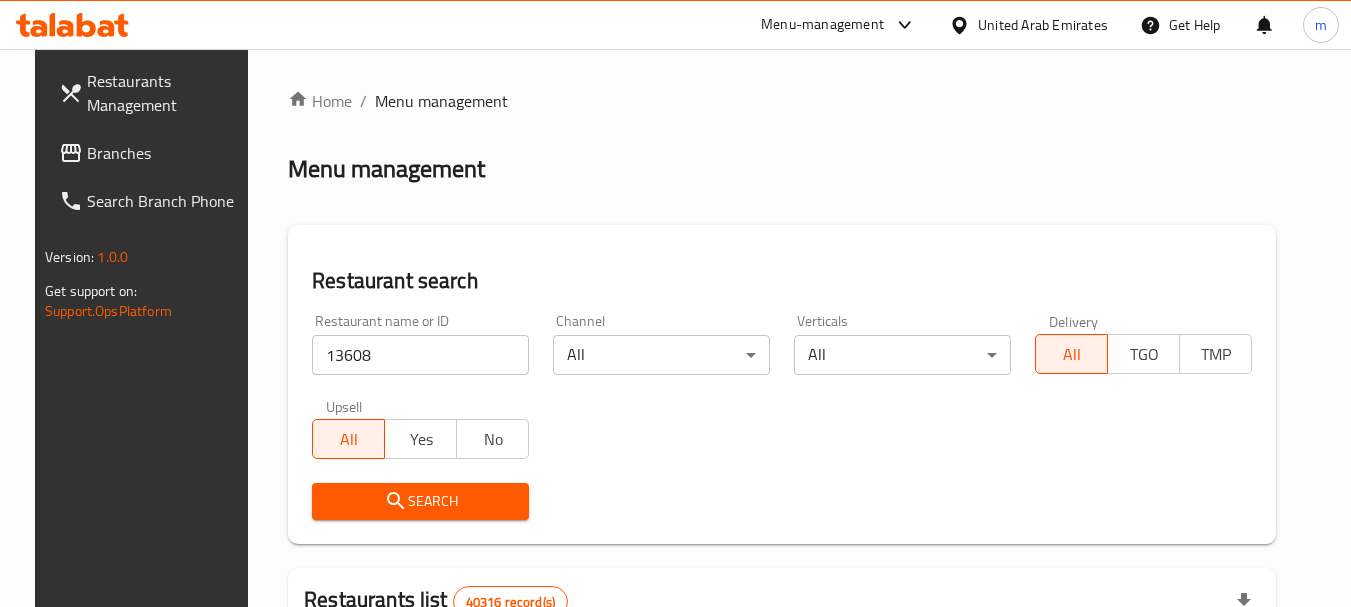 click on "Search" at bounding box center [420, 501] 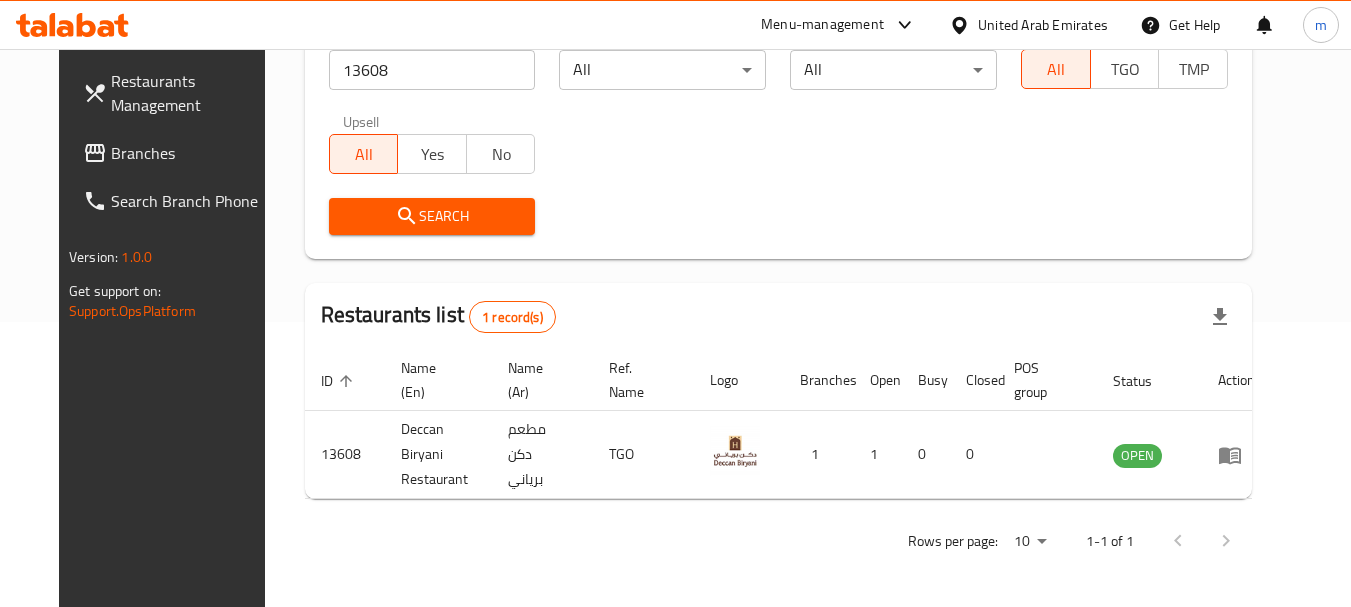 scroll, scrollTop: 268, scrollLeft: 0, axis: vertical 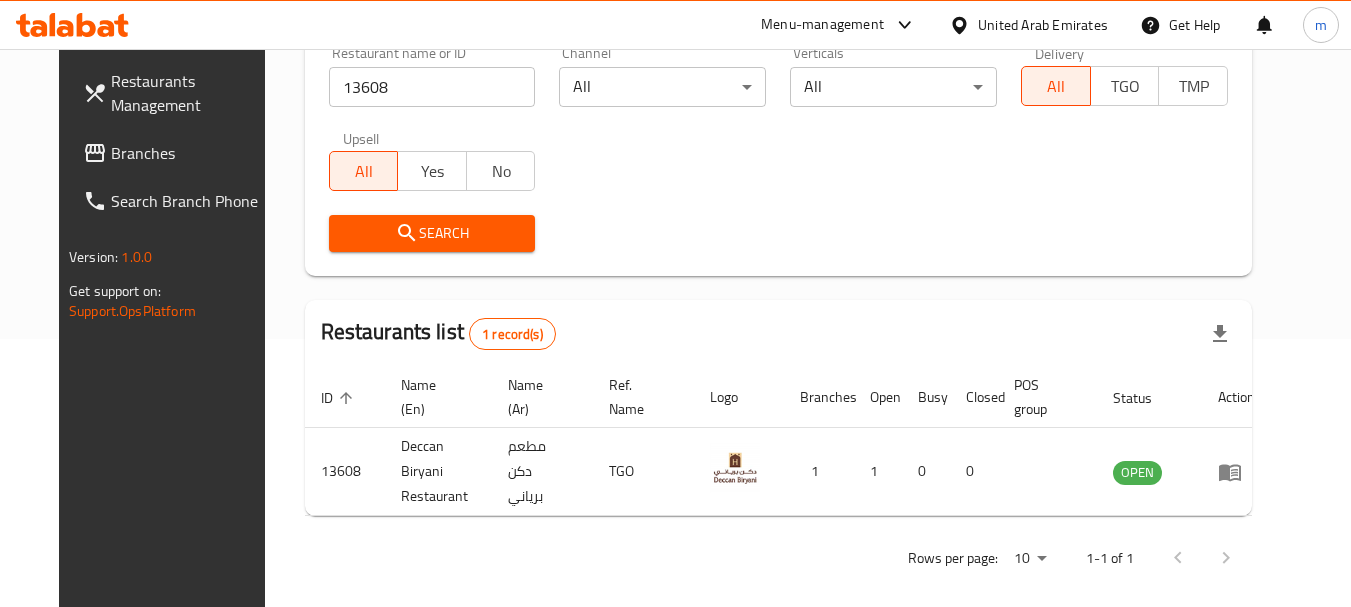 click on "Branches" at bounding box center [190, 153] 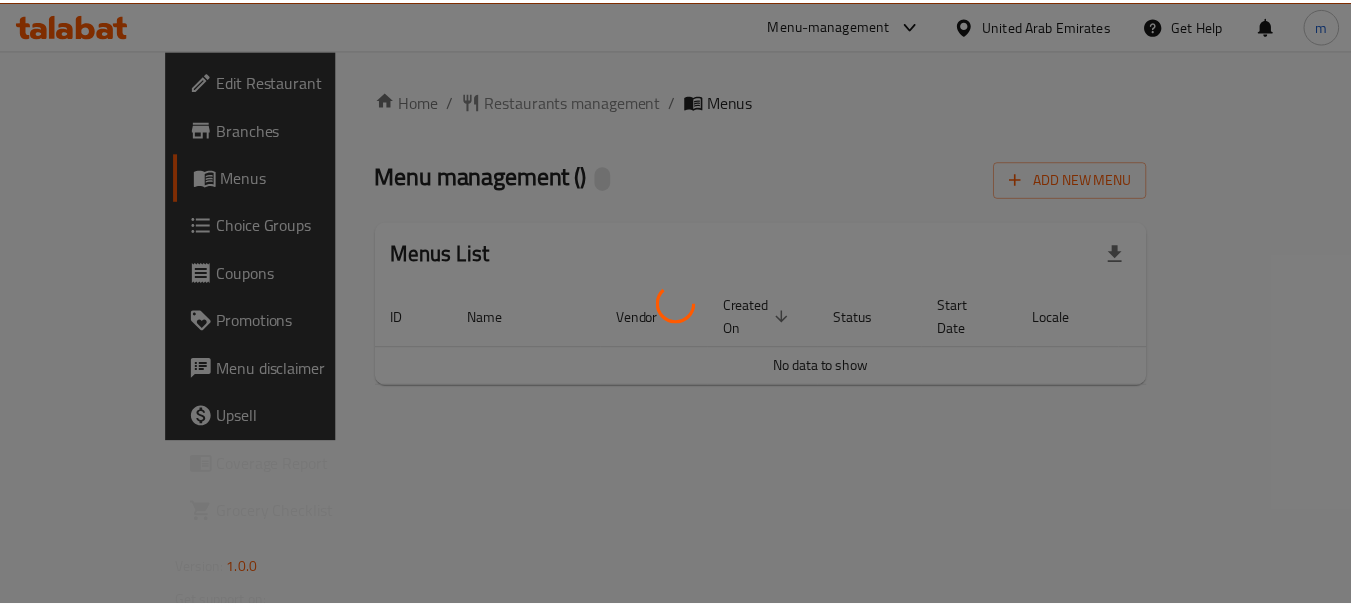 scroll, scrollTop: 0, scrollLeft: 0, axis: both 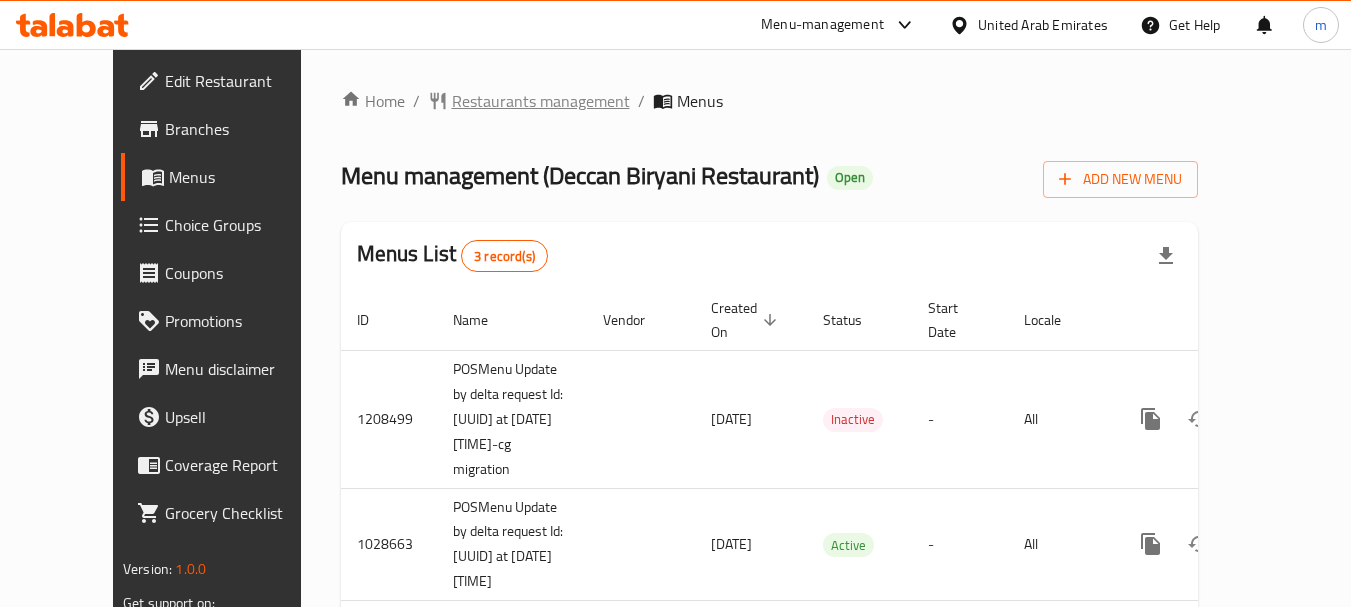 click on "Restaurants management" at bounding box center [541, 101] 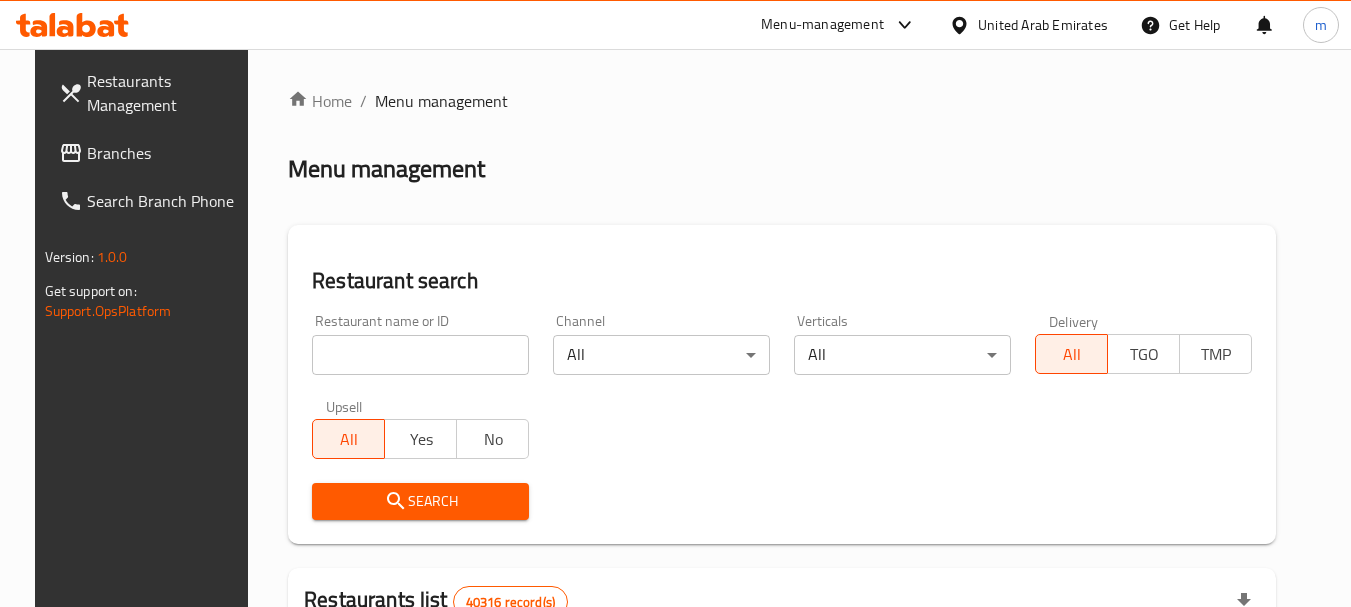 drag, startPoint x: 331, startPoint y: 355, endPoint x: 341, endPoint y: 359, distance: 10.770329 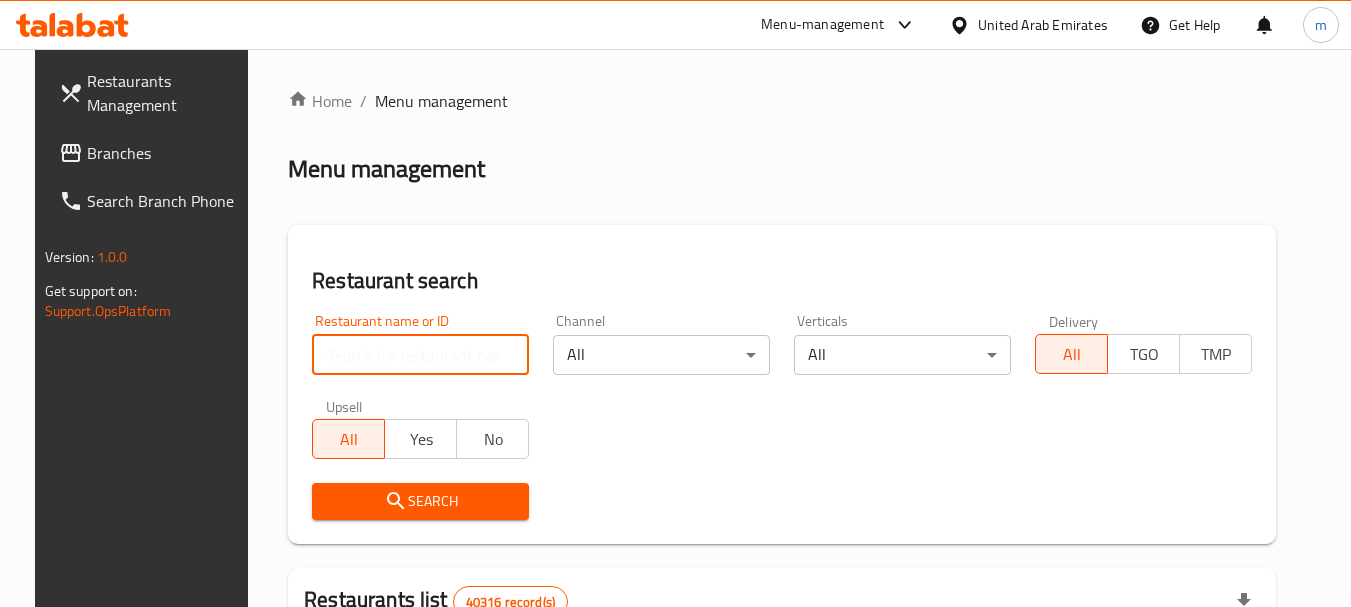 paste on "13608" 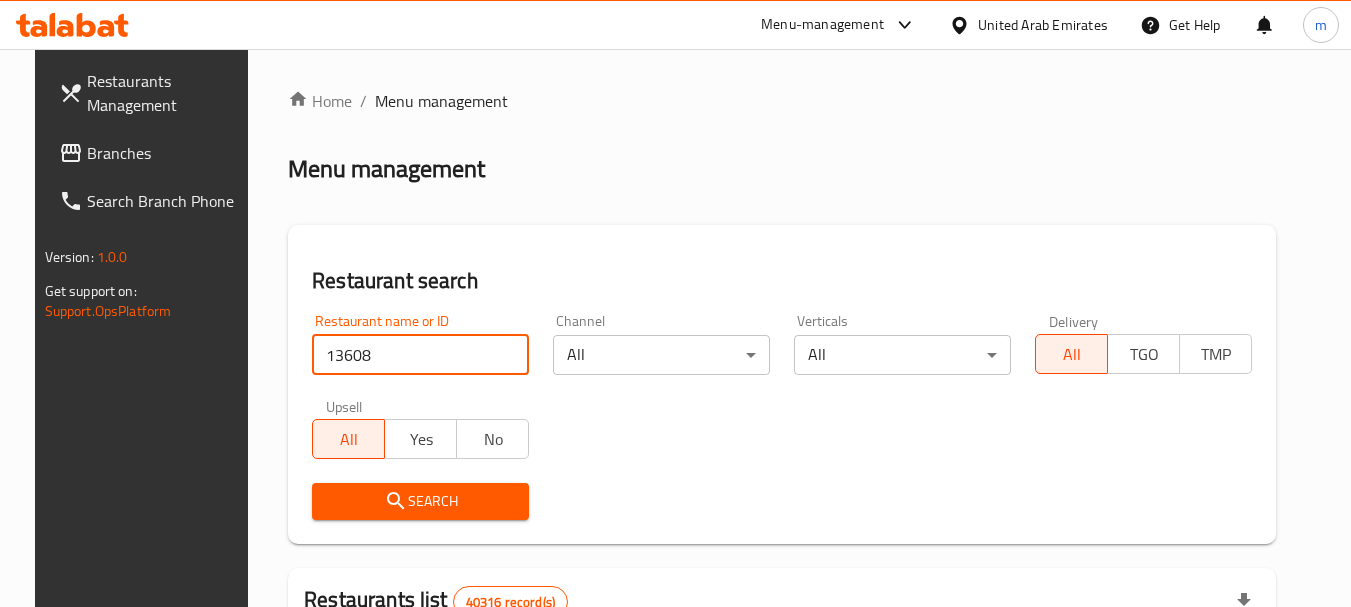type on "13608" 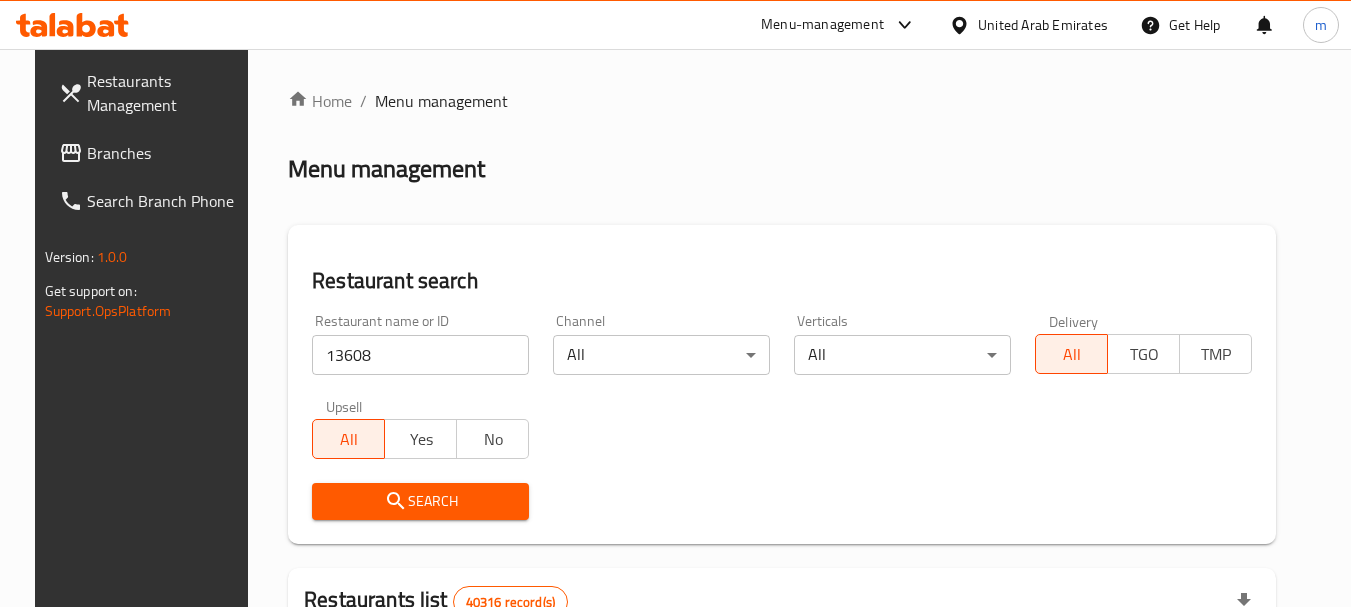 click 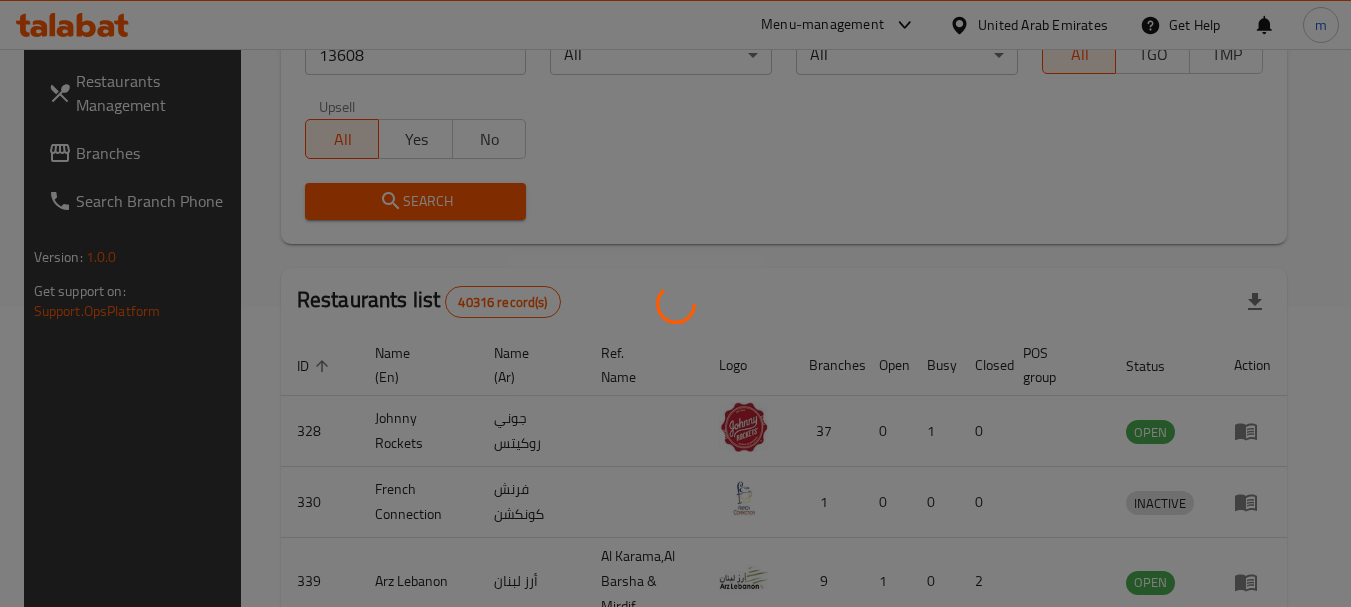 scroll, scrollTop: 268, scrollLeft: 0, axis: vertical 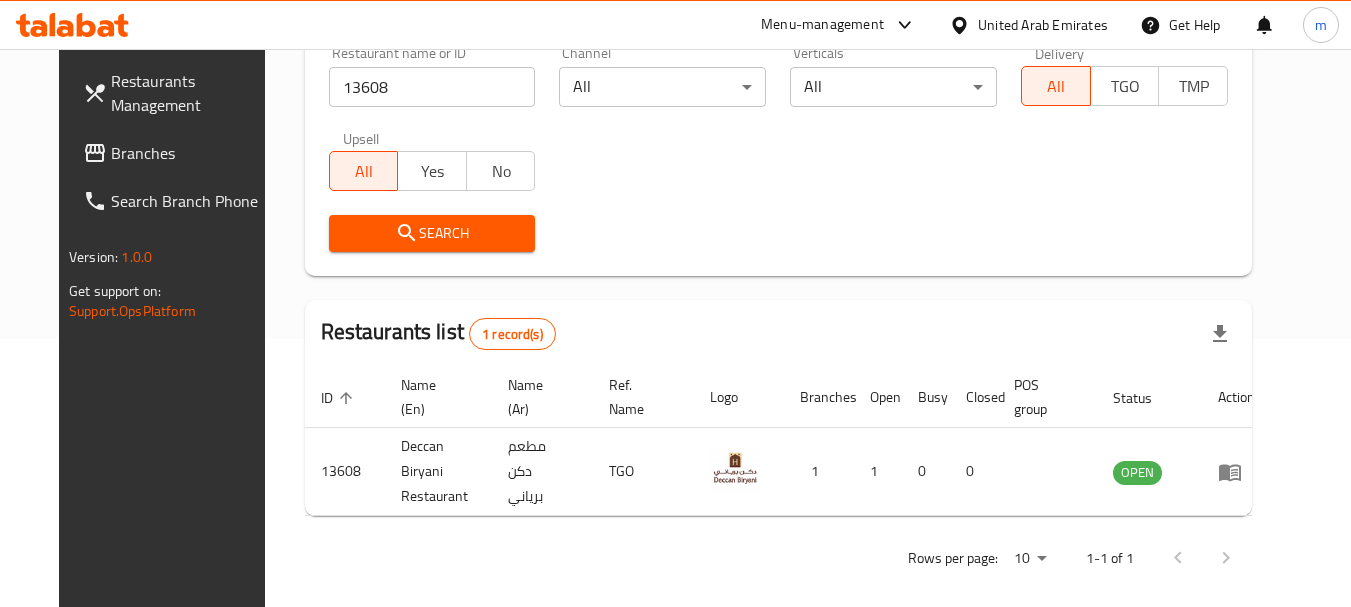 click at bounding box center (963, 25) 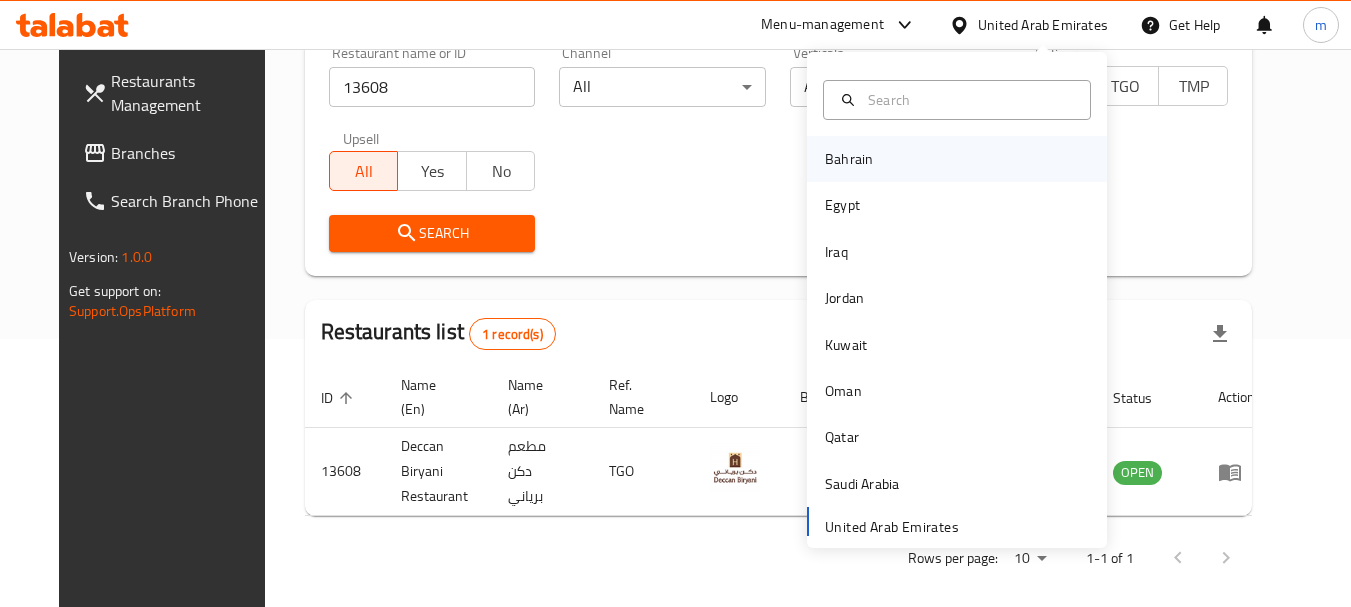 click on "Bahrain" at bounding box center [849, 159] 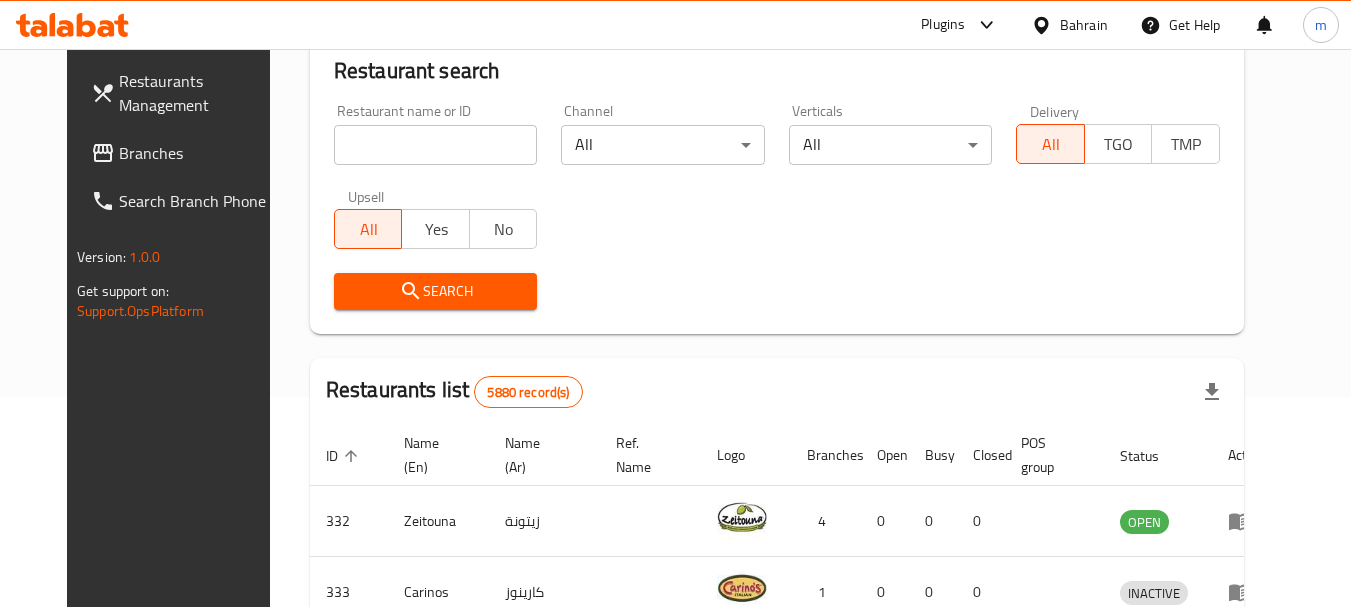 scroll, scrollTop: 268, scrollLeft: 0, axis: vertical 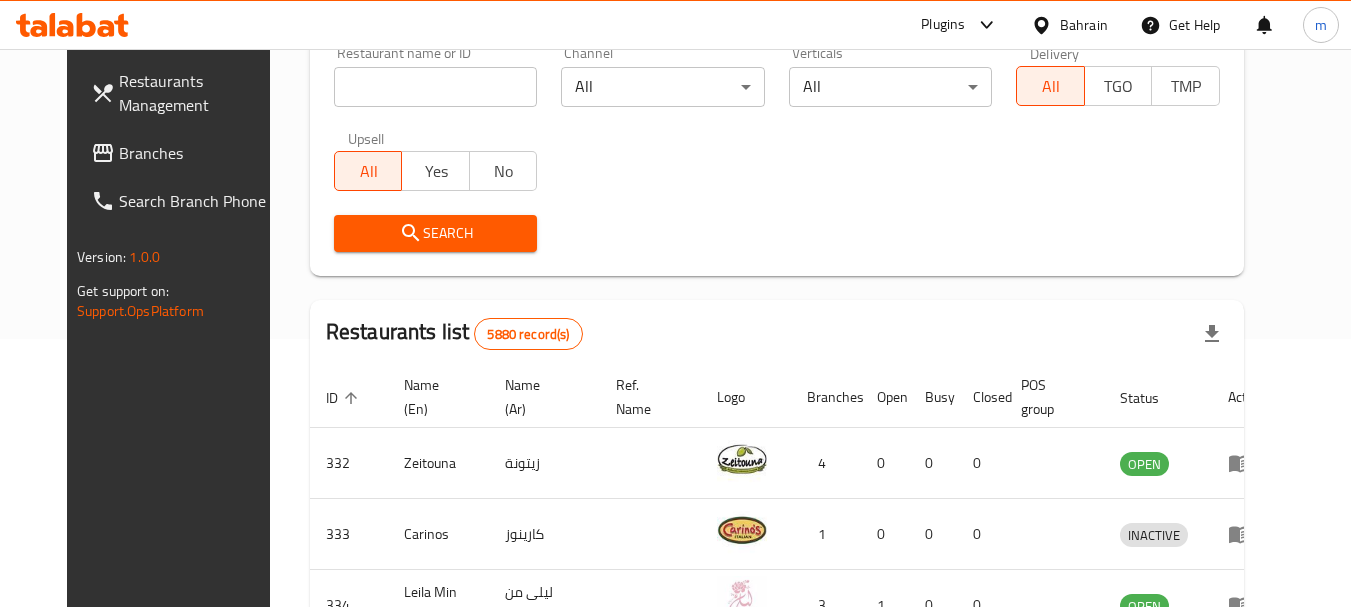 click on "Branches" at bounding box center (198, 153) 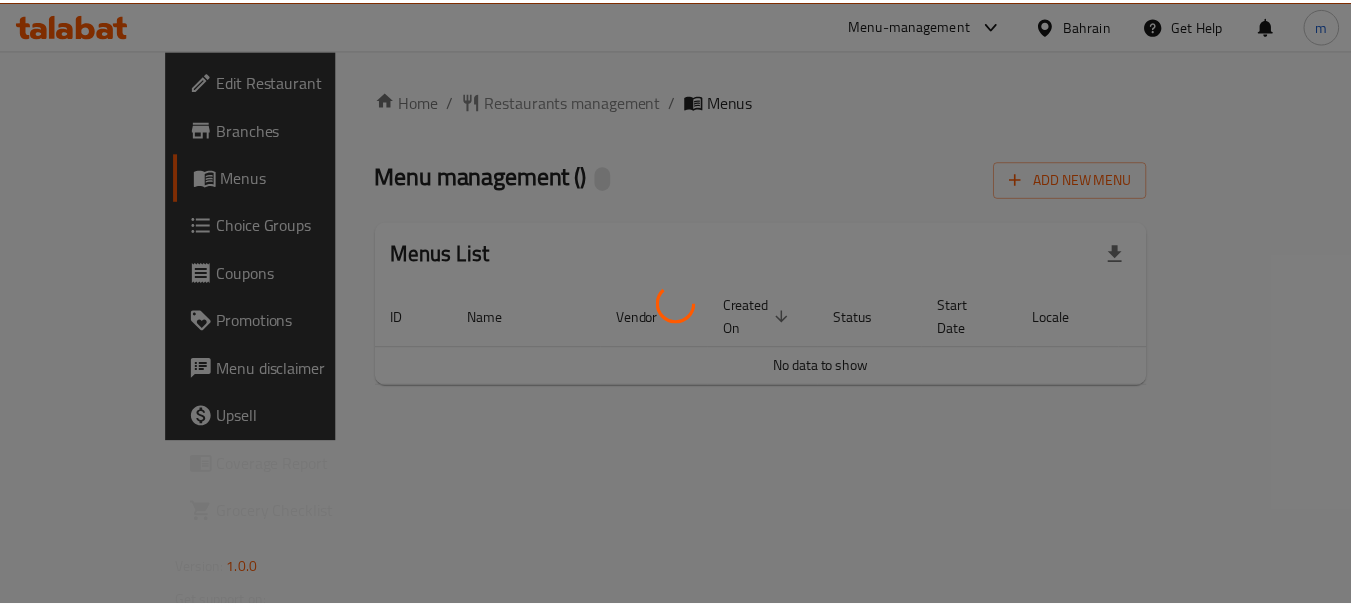 scroll, scrollTop: 0, scrollLeft: 0, axis: both 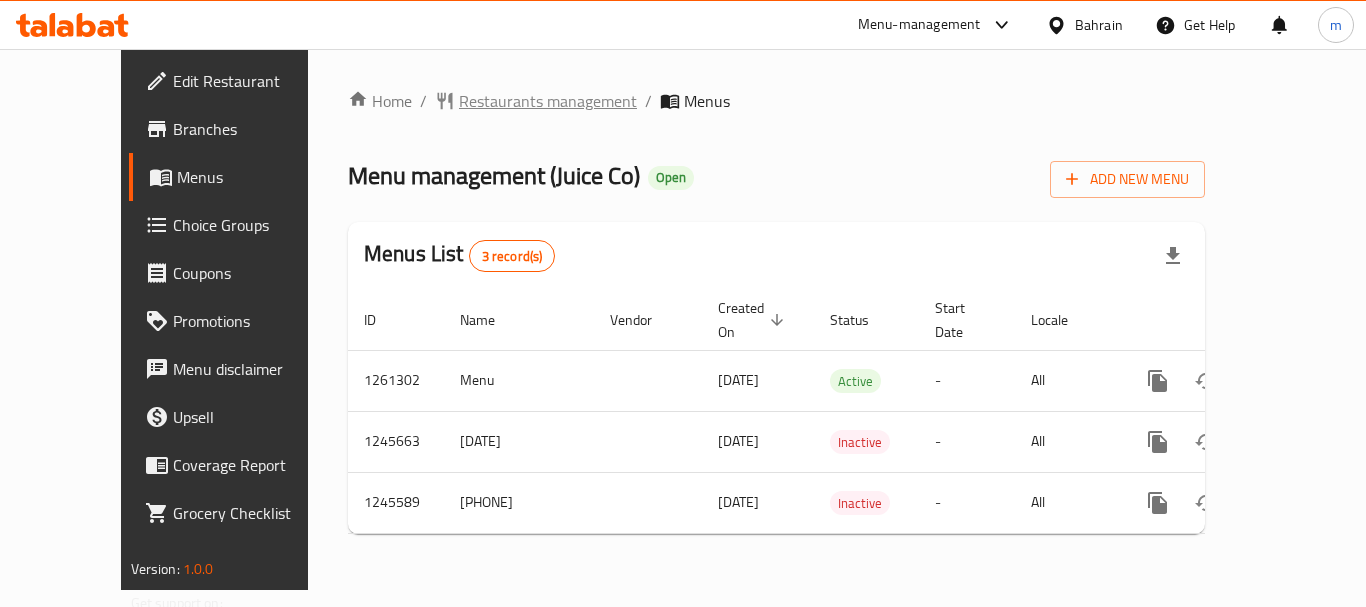 click on "Restaurants management" at bounding box center [548, 101] 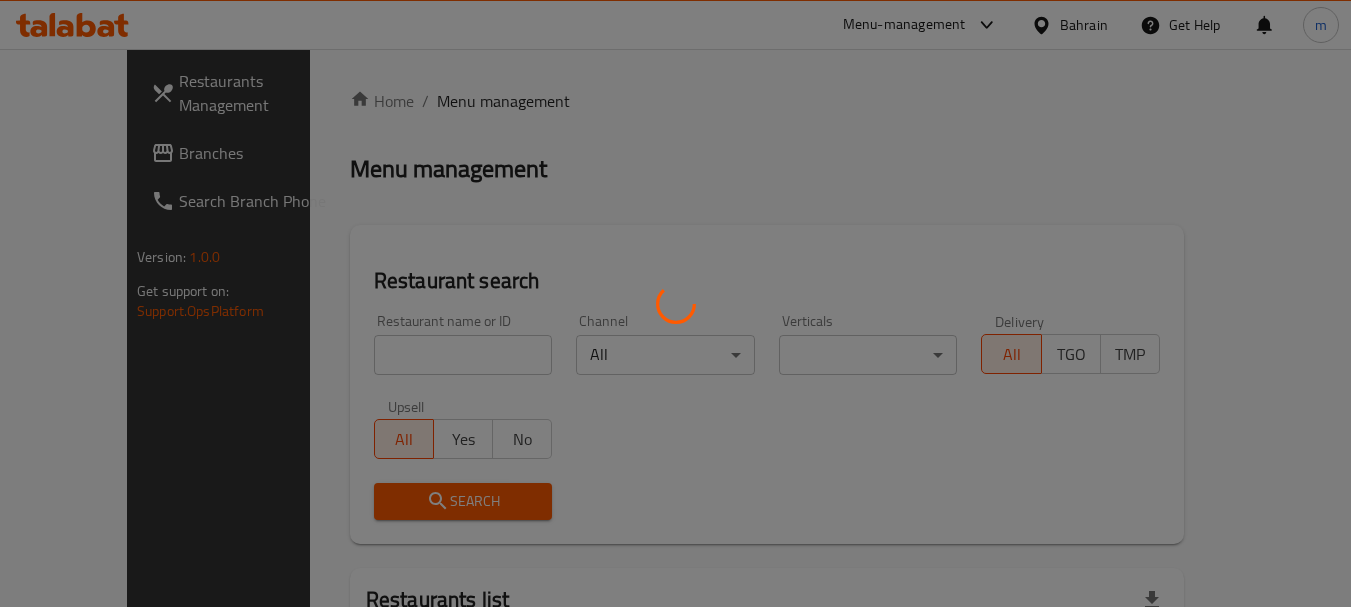 click at bounding box center [675, 303] 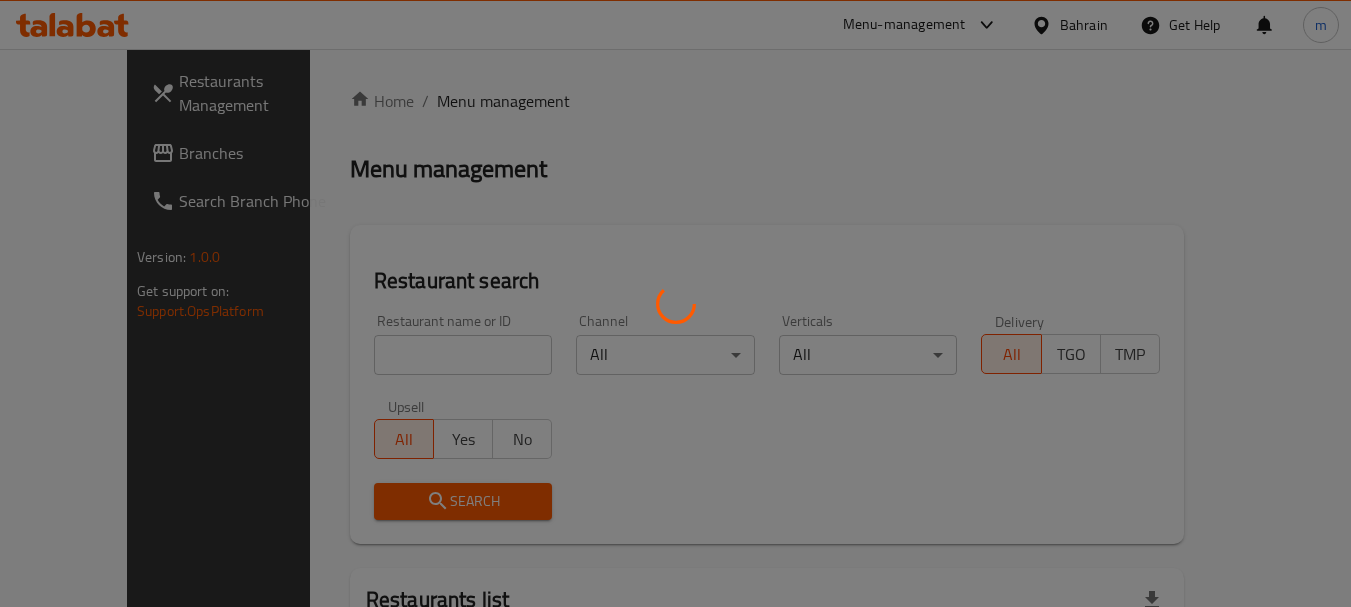 click at bounding box center (675, 303) 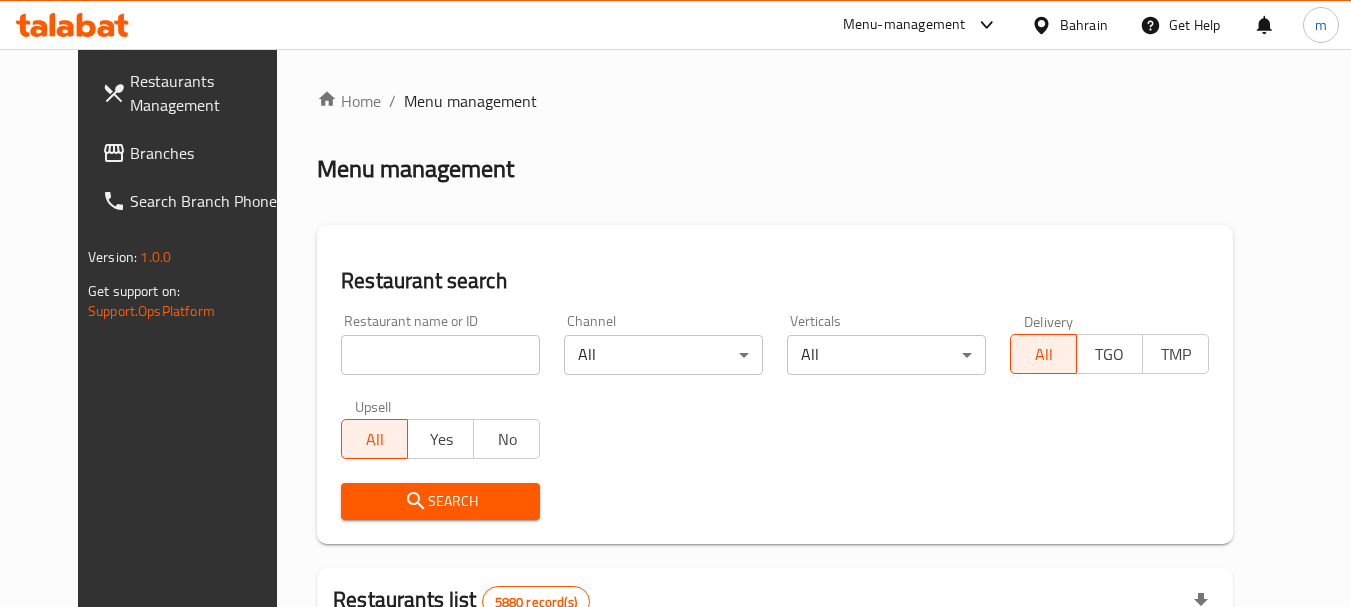 click at bounding box center [440, 355] 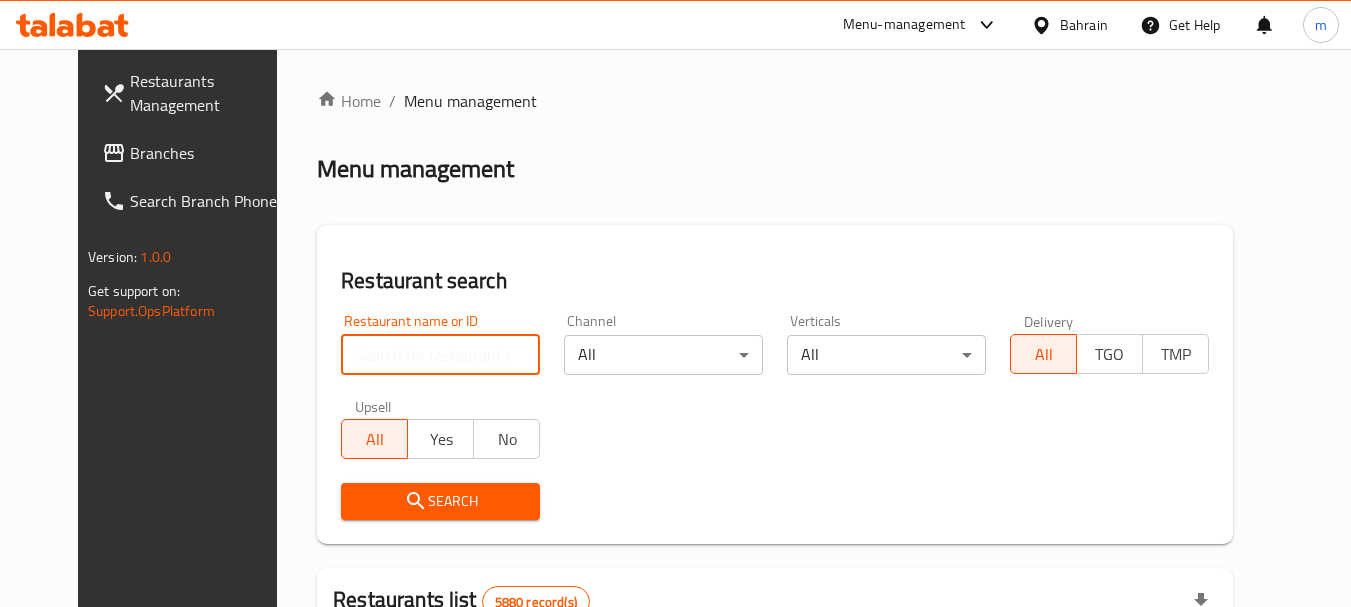 paste on "682659" 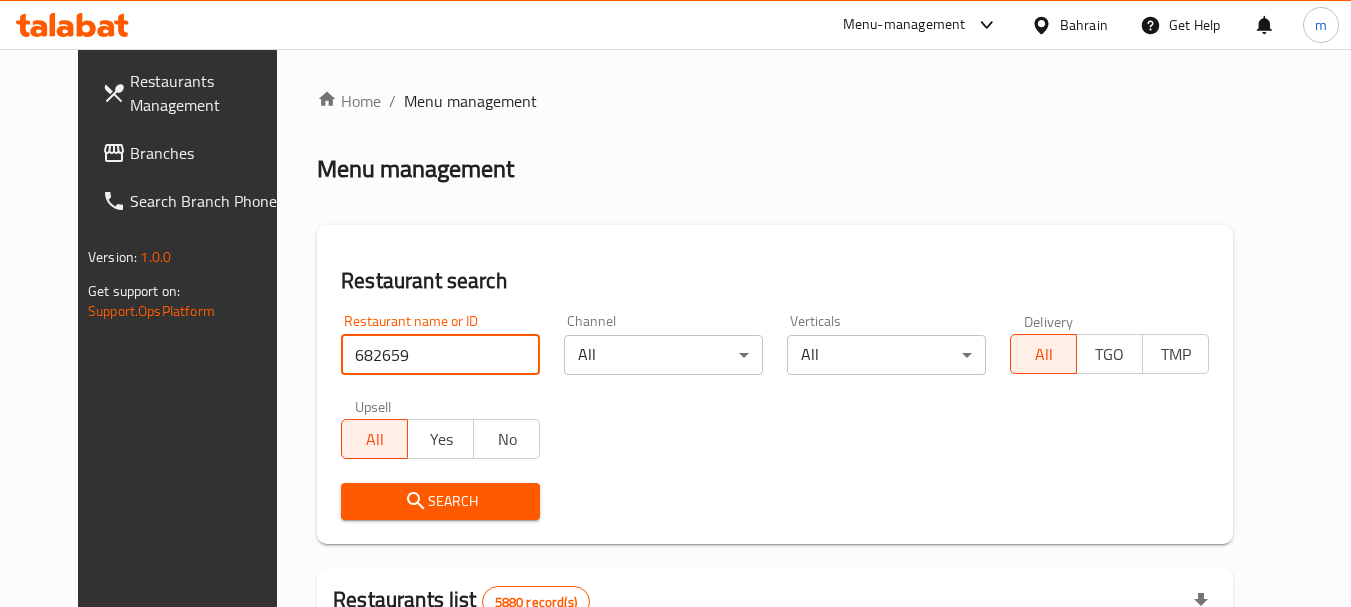 type on "682659" 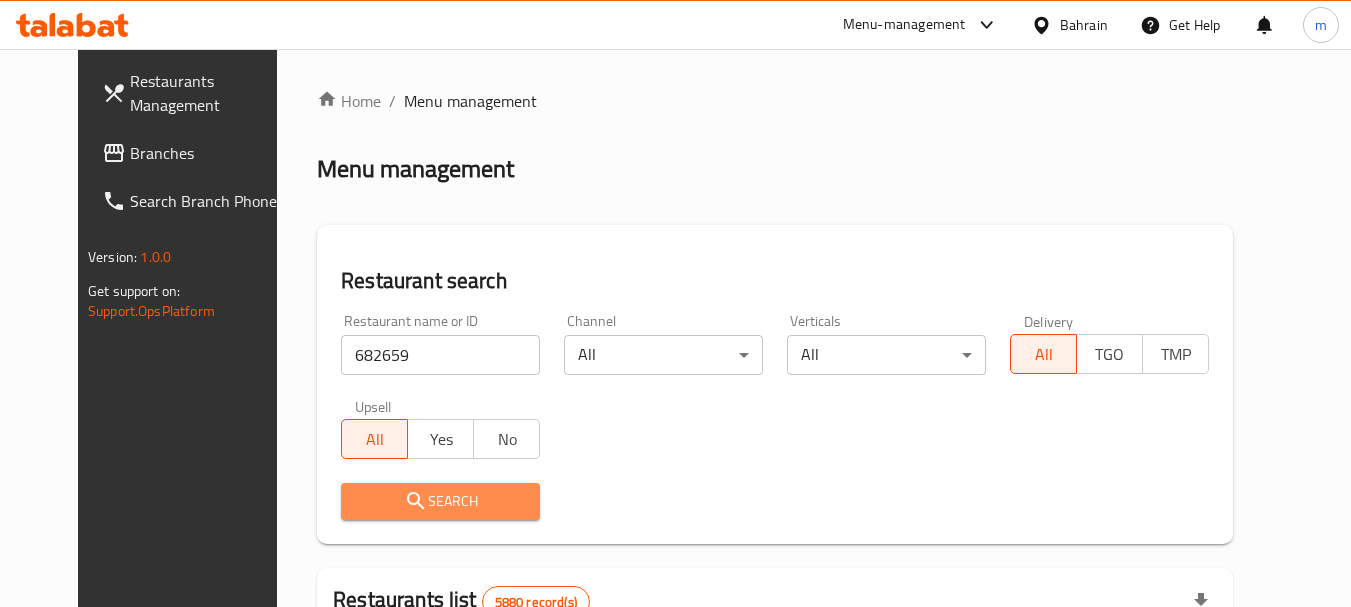 click on "Search" at bounding box center [440, 501] 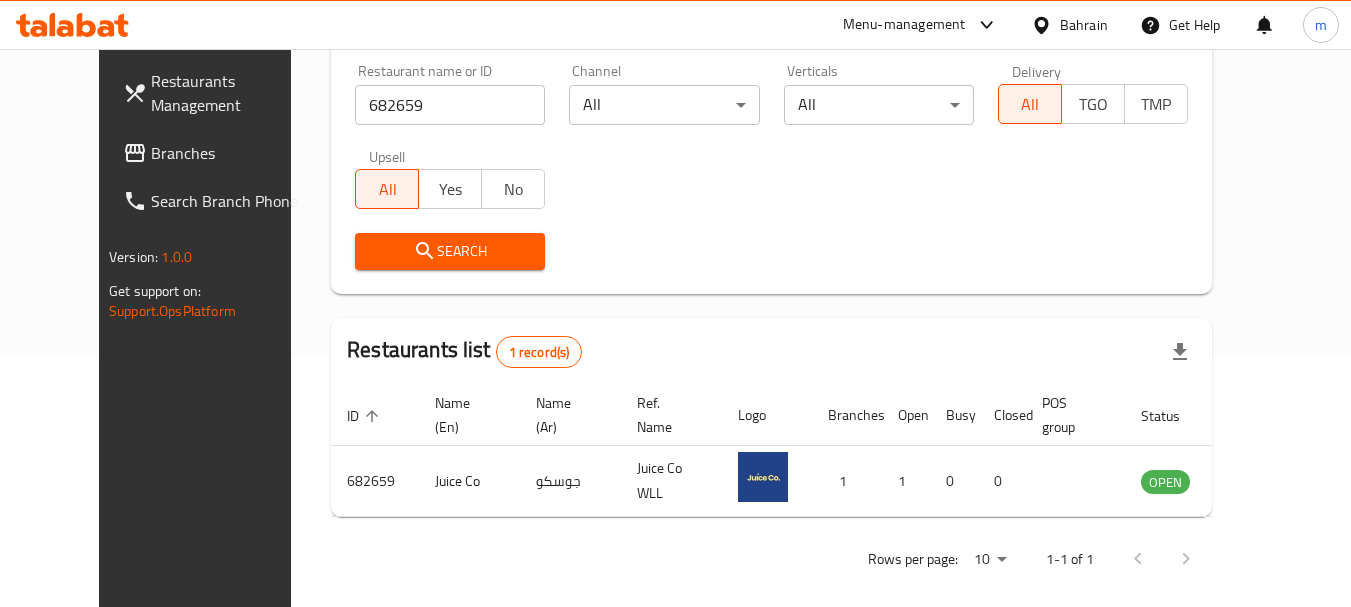 scroll, scrollTop: 268, scrollLeft: 0, axis: vertical 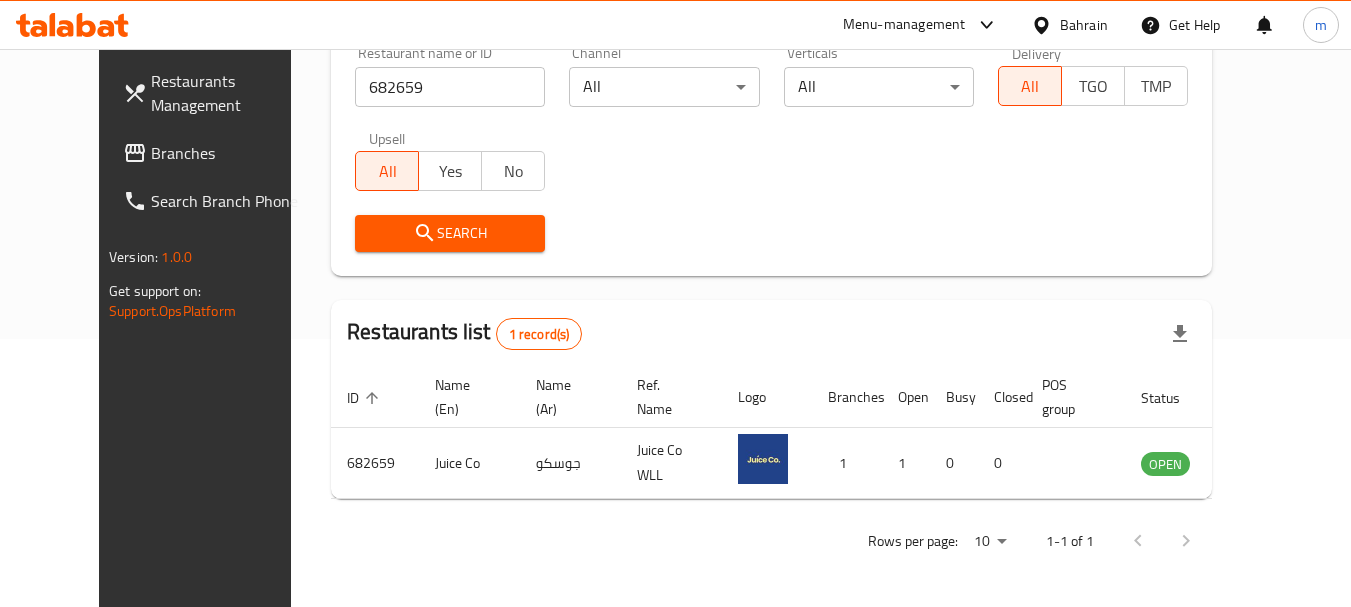 click on "Bahrain" at bounding box center (1084, 25) 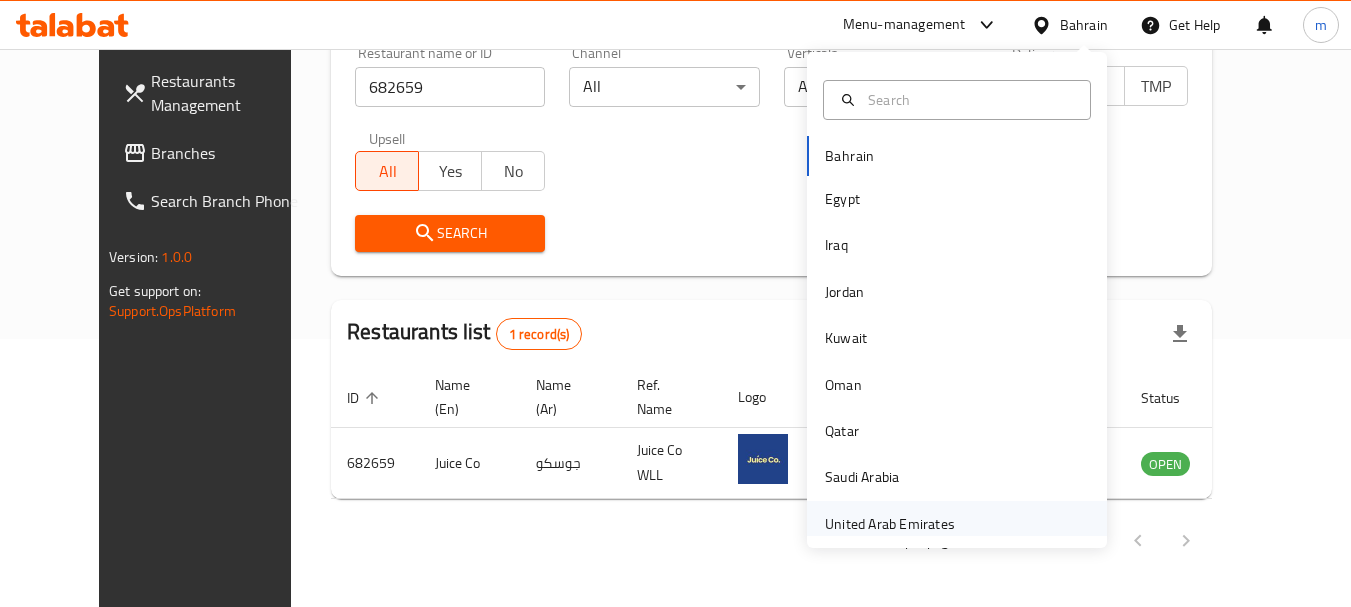click on "United Arab Emirates" at bounding box center (890, 524) 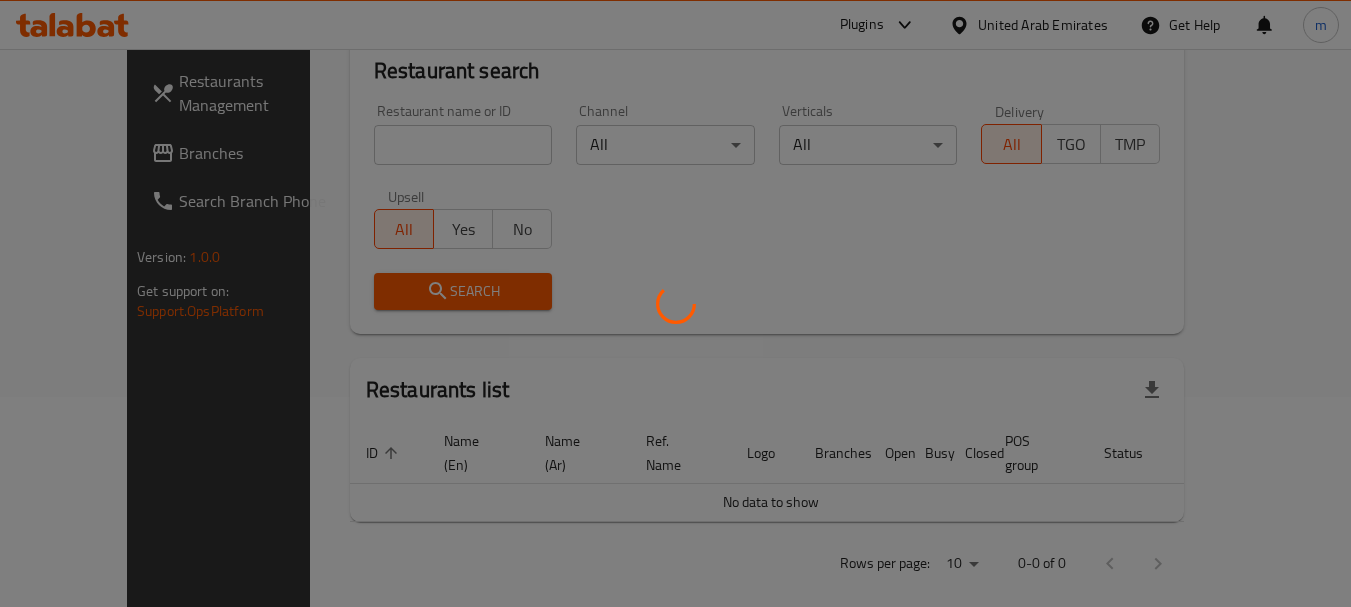 scroll, scrollTop: 268, scrollLeft: 0, axis: vertical 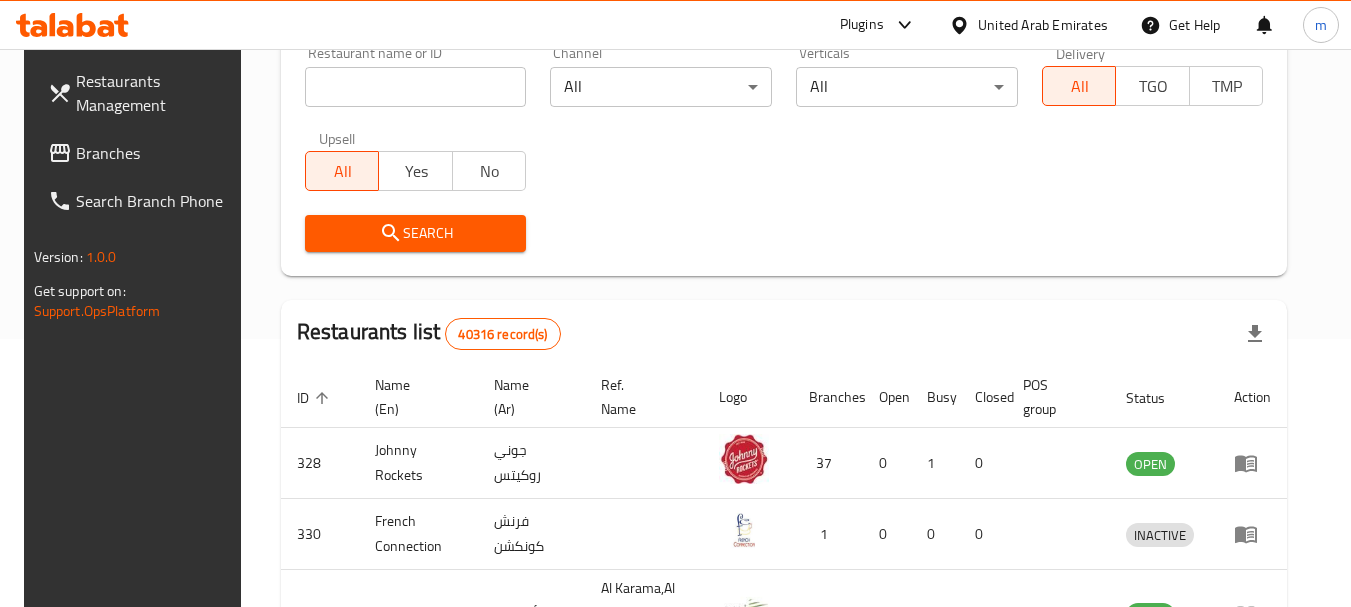click on "Branches" at bounding box center (155, 153) 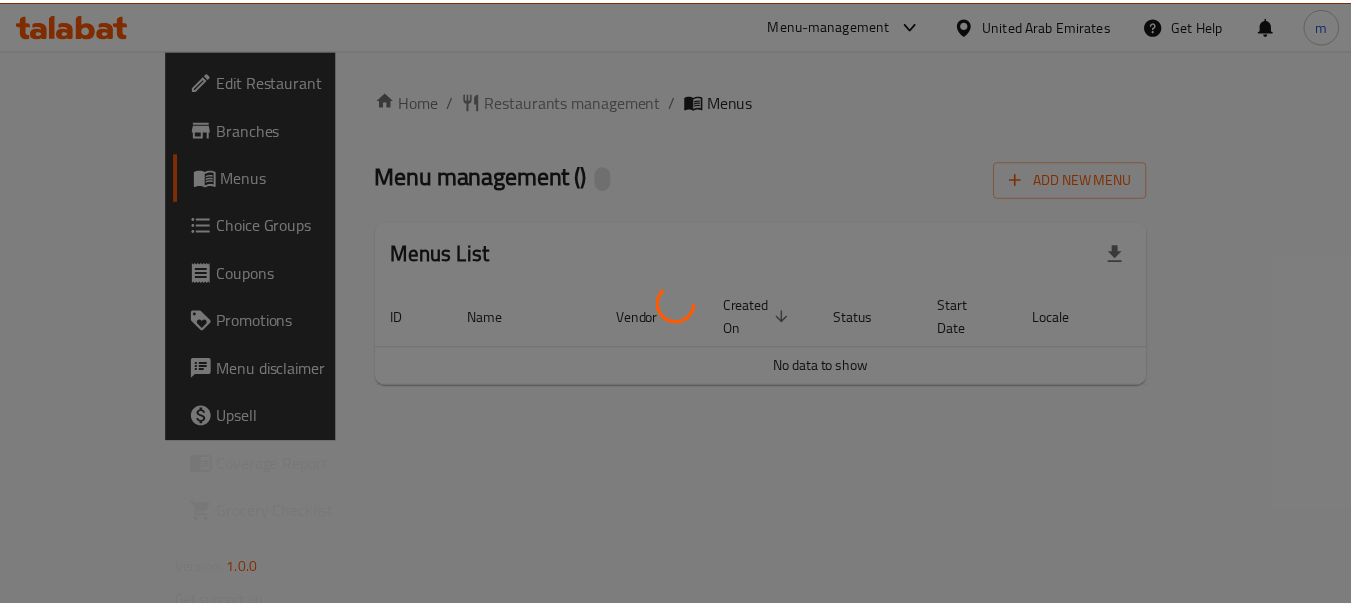 scroll, scrollTop: 0, scrollLeft: 0, axis: both 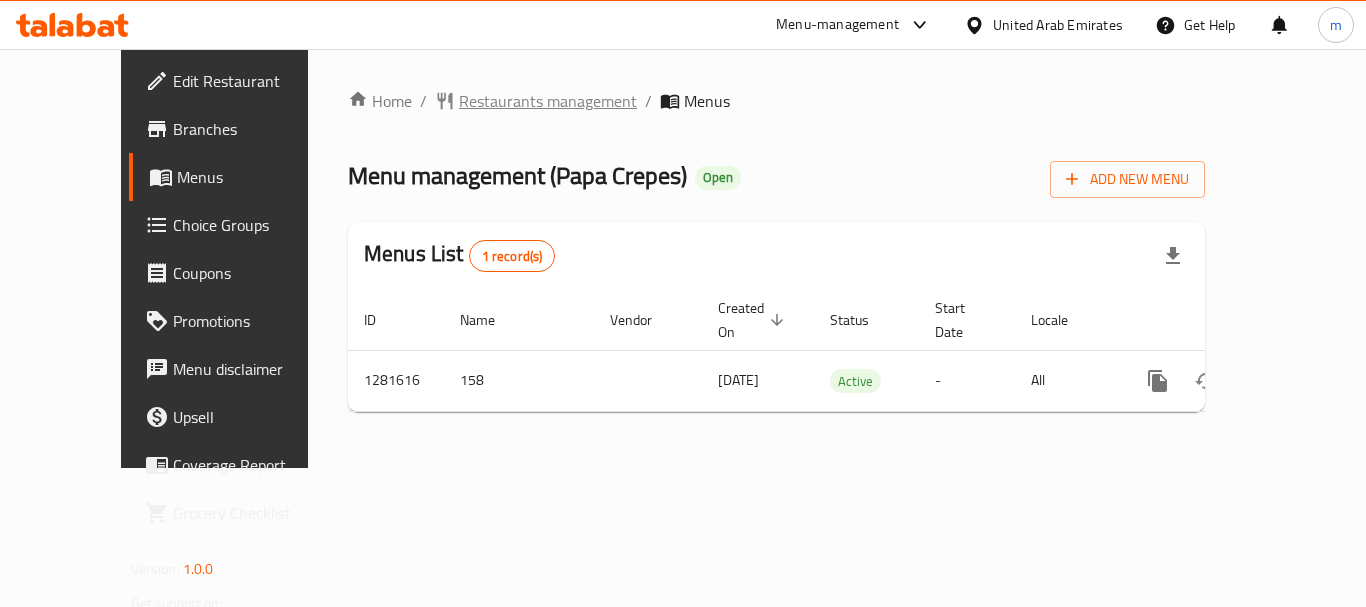 click on "Restaurants management" at bounding box center [548, 101] 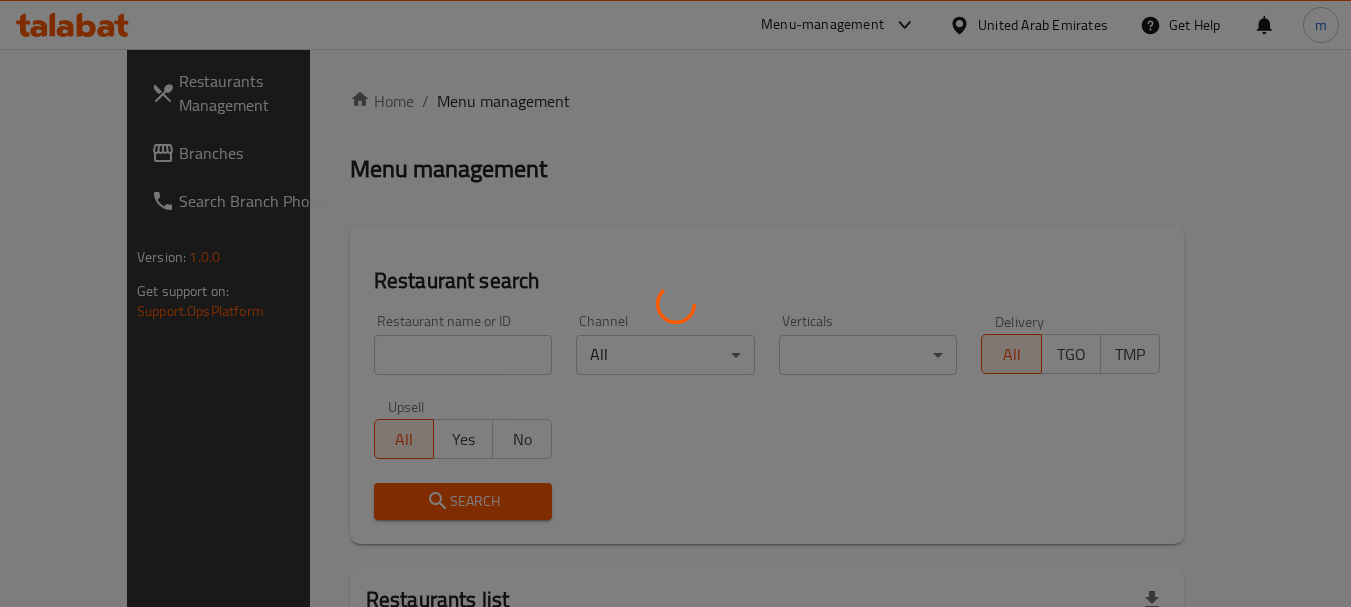 click at bounding box center [675, 303] 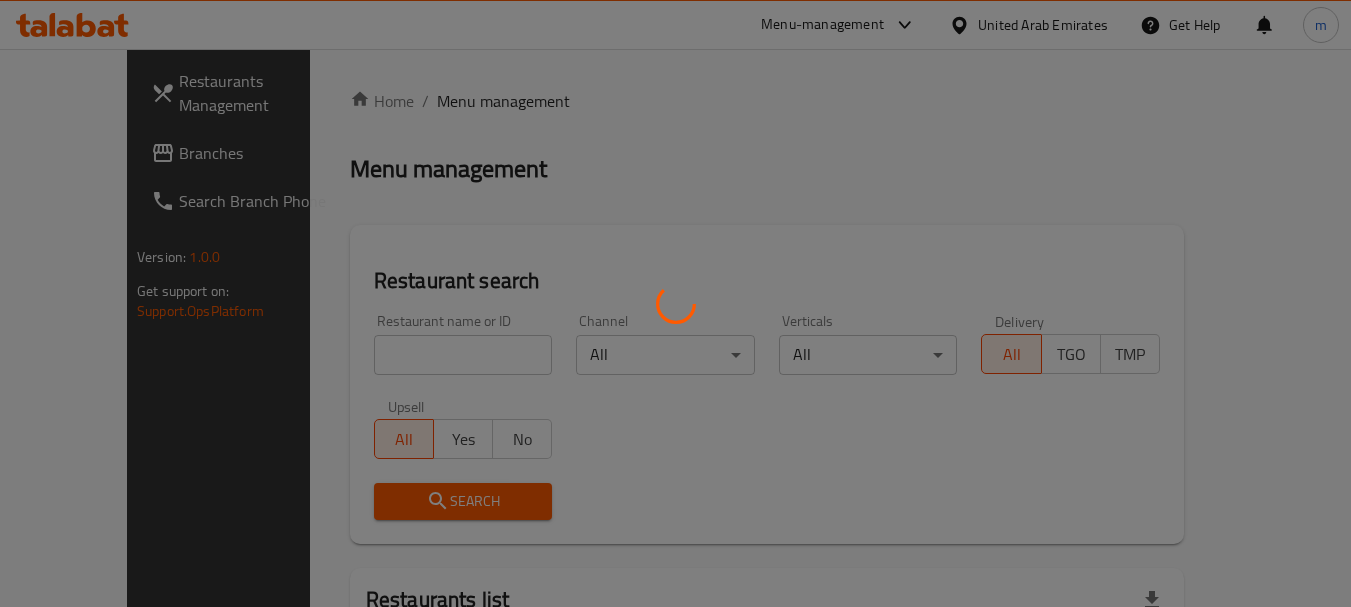 click at bounding box center (675, 303) 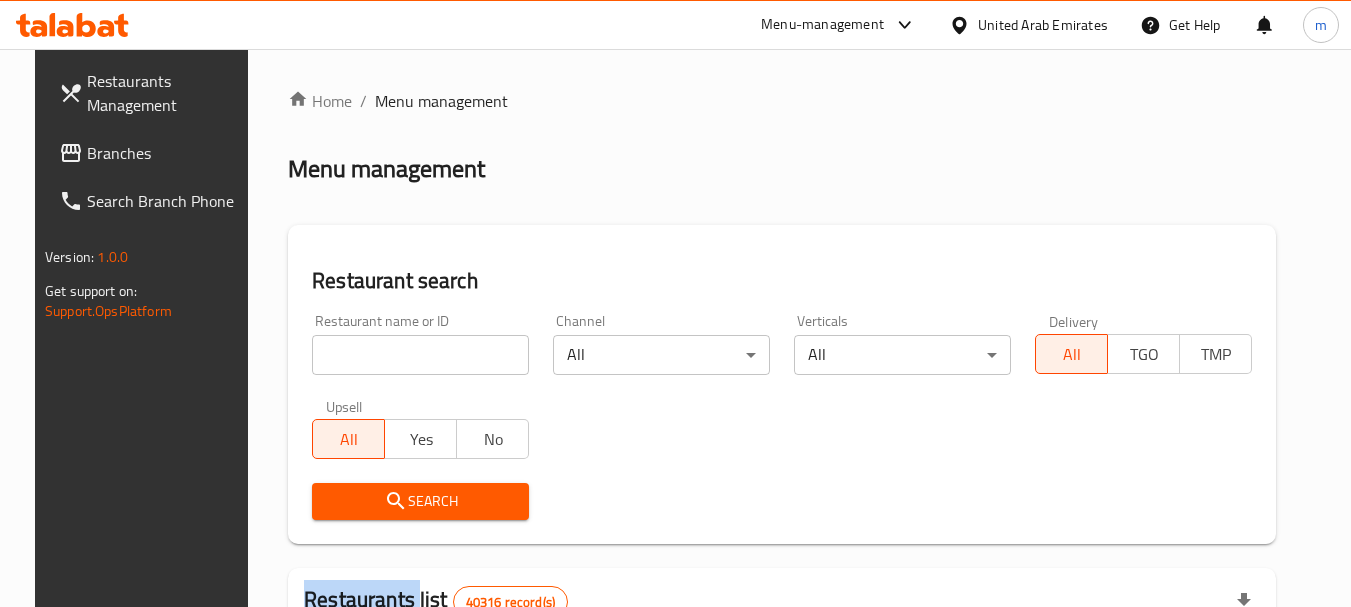 click at bounding box center (675, 303) 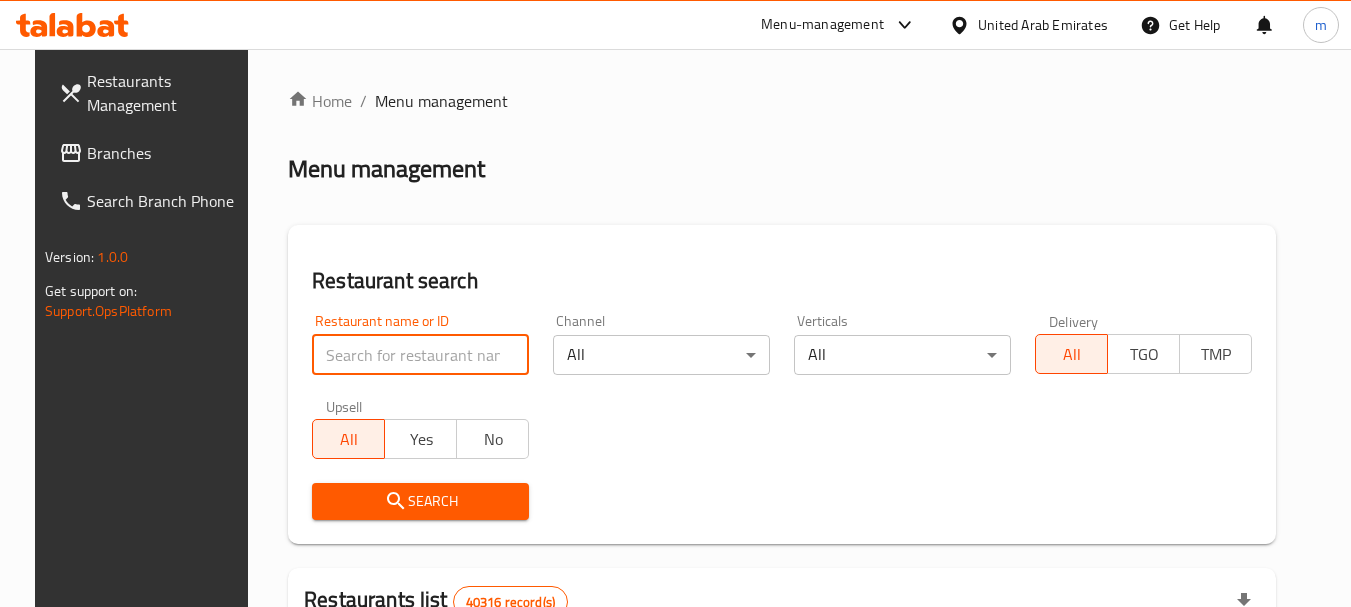 click at bounding box center [420, 355] 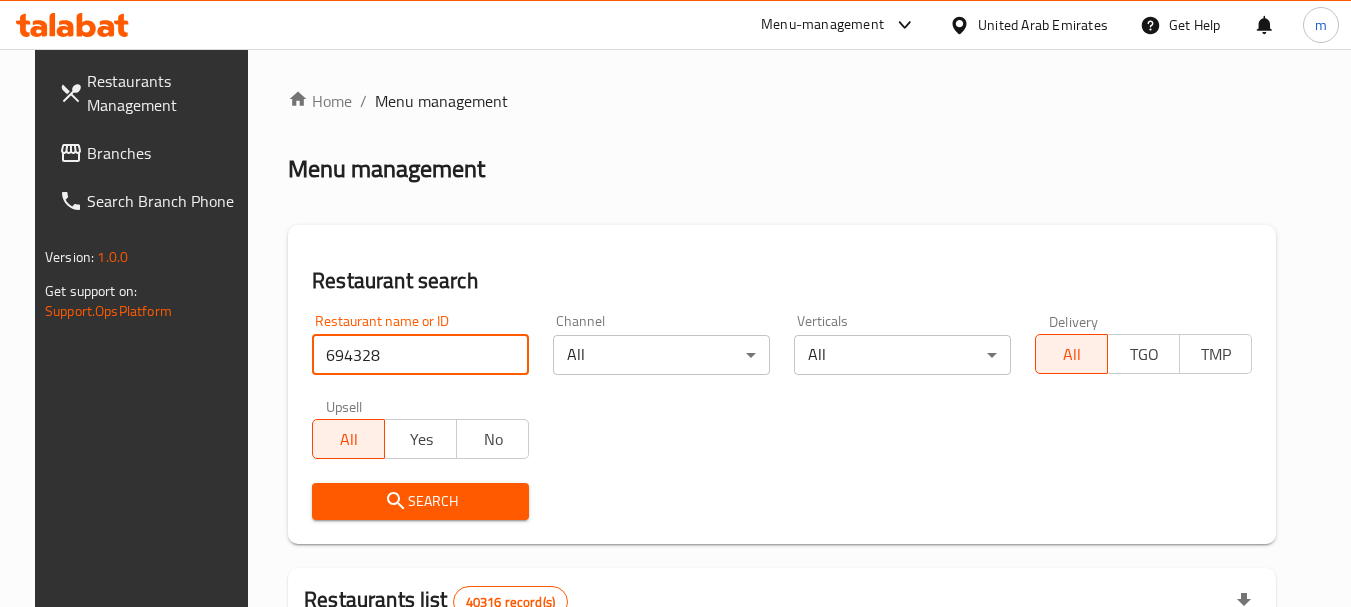 type on "694328" 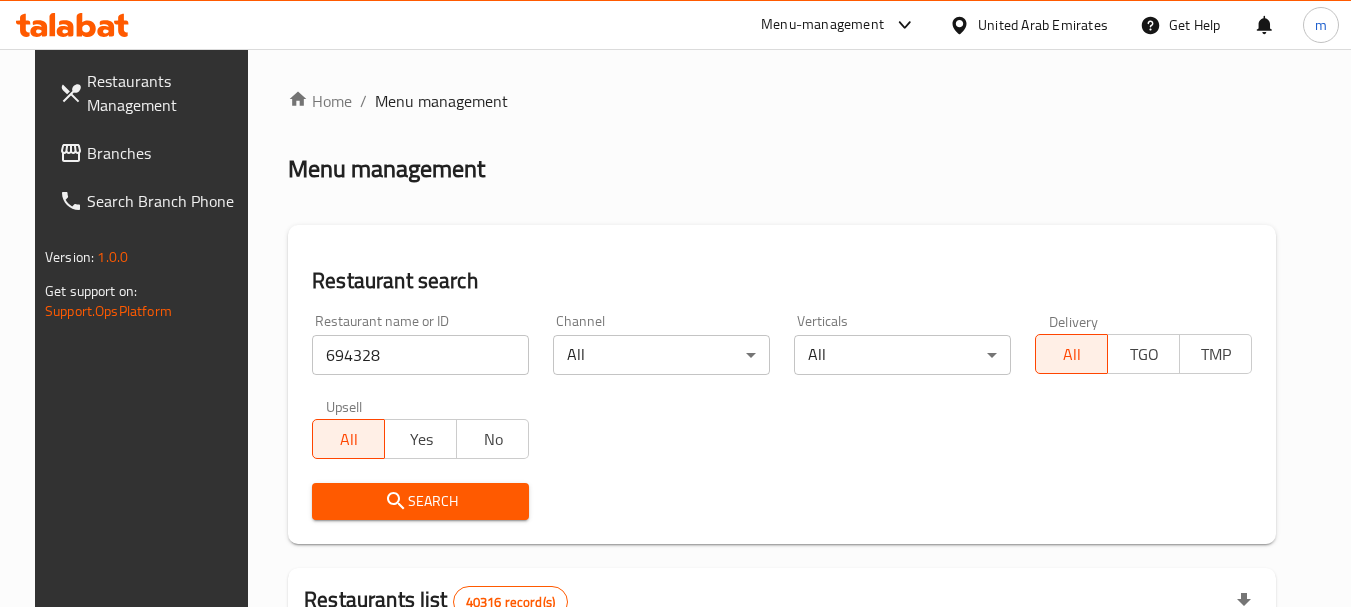 click on "Search" at bounding box center (420, 501) 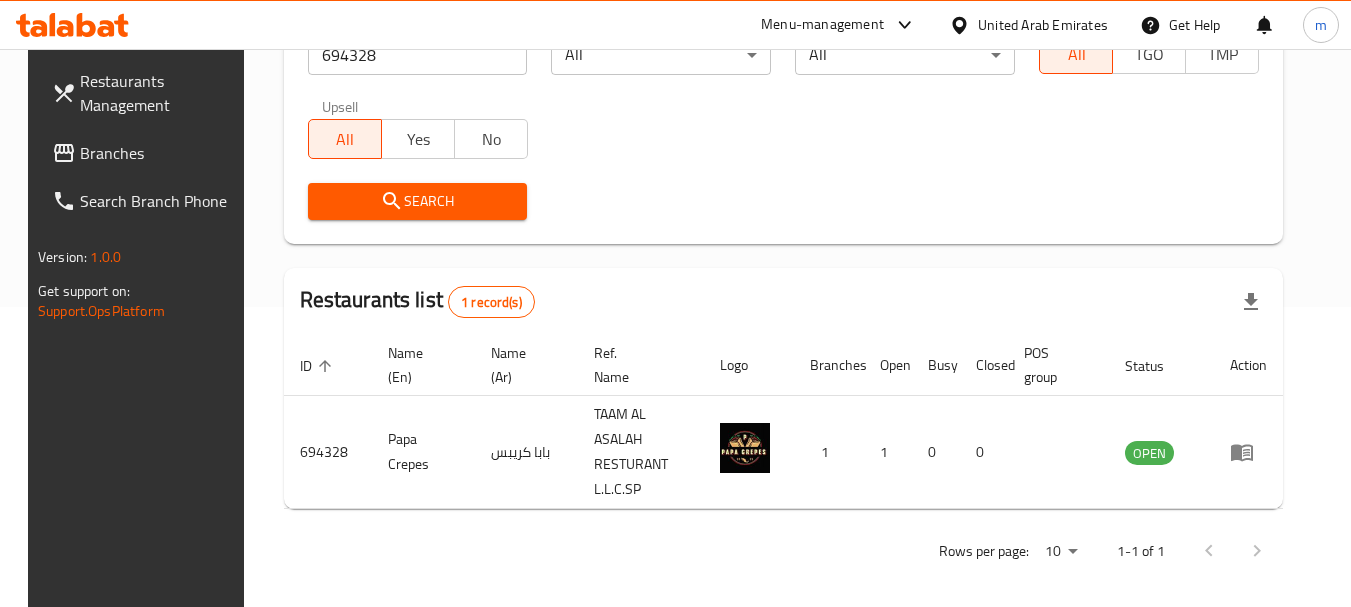 scroll, scrollTop: 285, scrollLeft: 0, axis: vertical 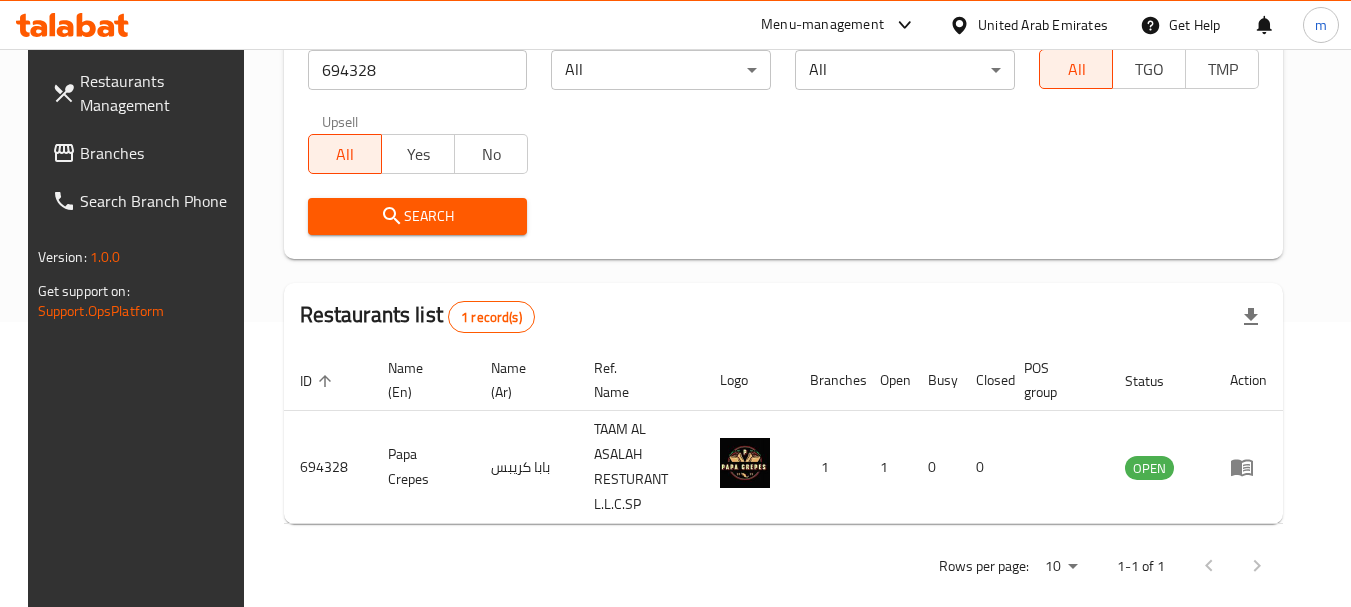 click on "Restaurants Management   Branches   Search Branch Phone  Version:    1.0.0  Get support on:    Support.OpsPlatform" at bounding box center [141, 352] 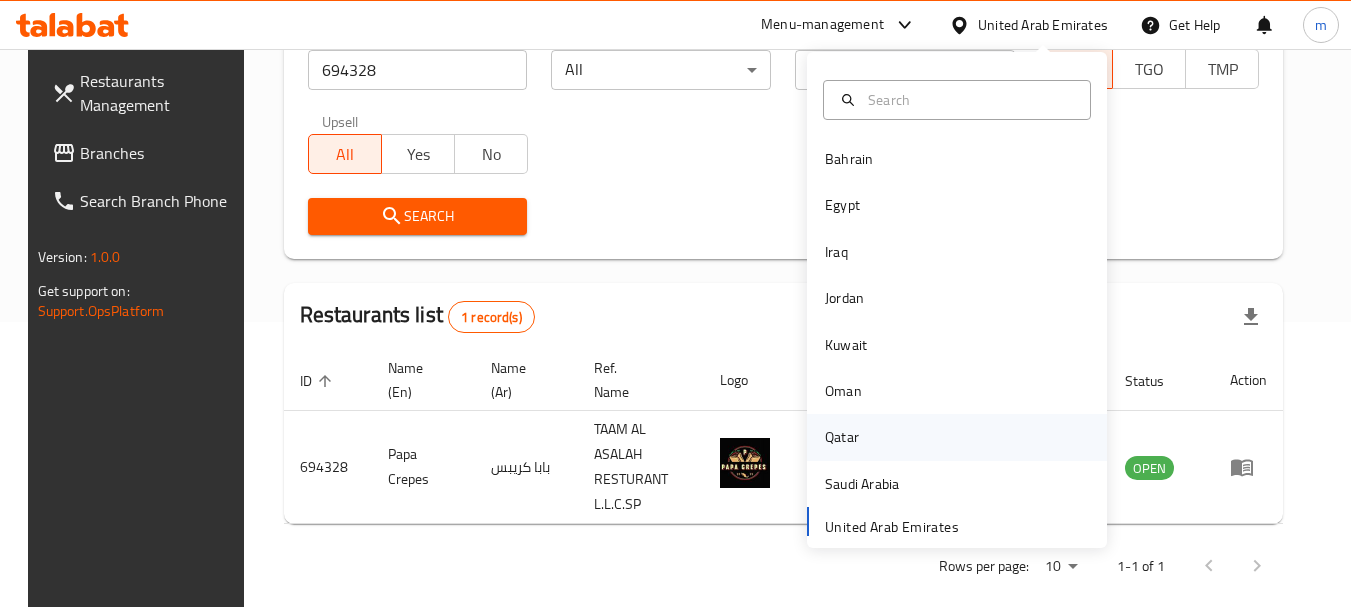 click on "Qatar" at bounding box center [842, 437] 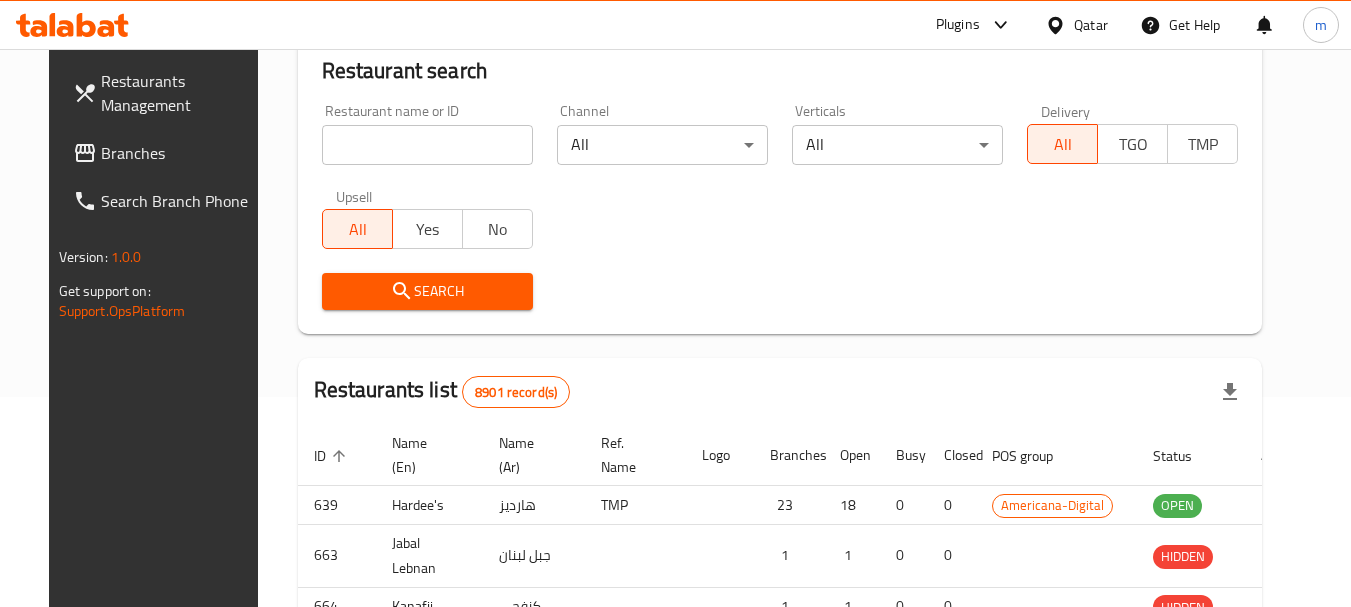 scroll, scrollTop: 285, scrollLeft: 0, axis: vertical 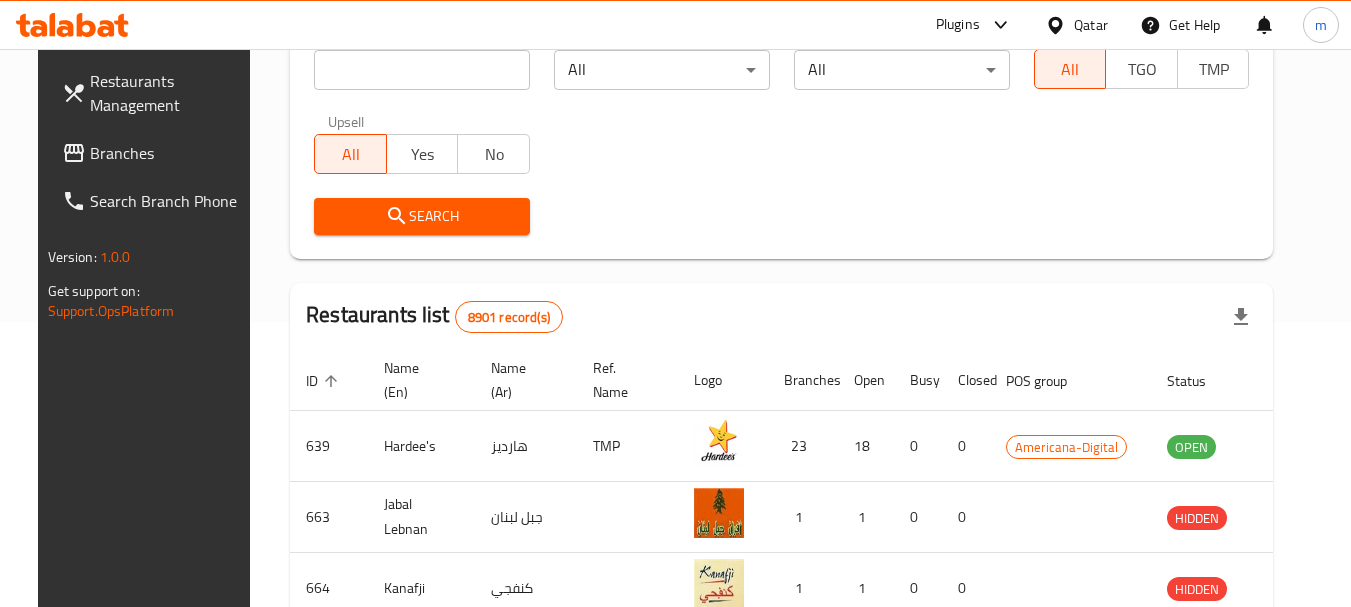 click on "Branches" at bounding box center (169, 153) 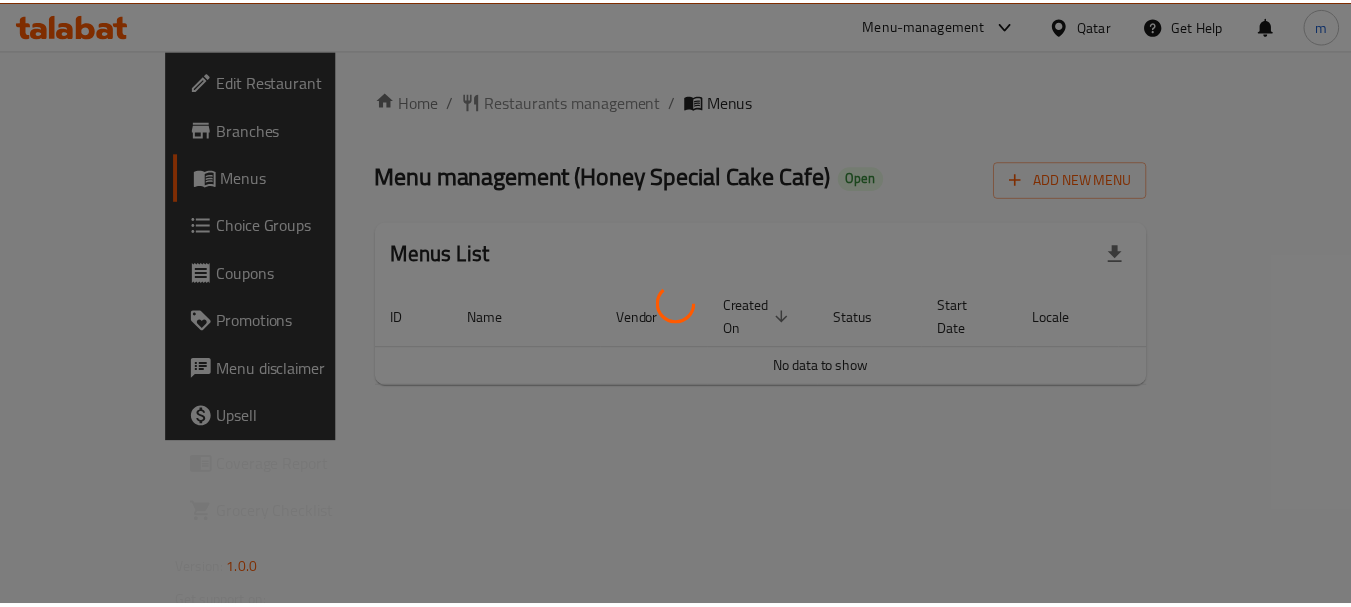 scroll, scrollTop: 0, scrollLeft: 0, axis: both 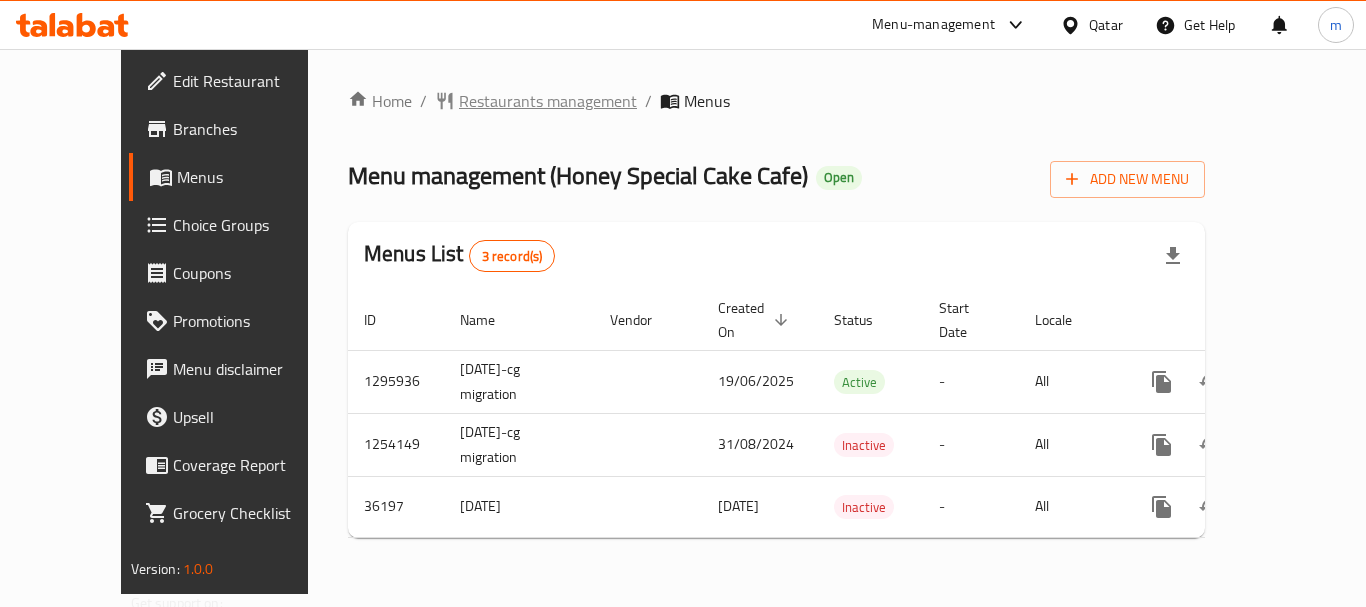 click on "Restaurants management" at bounding box center [548, 101] 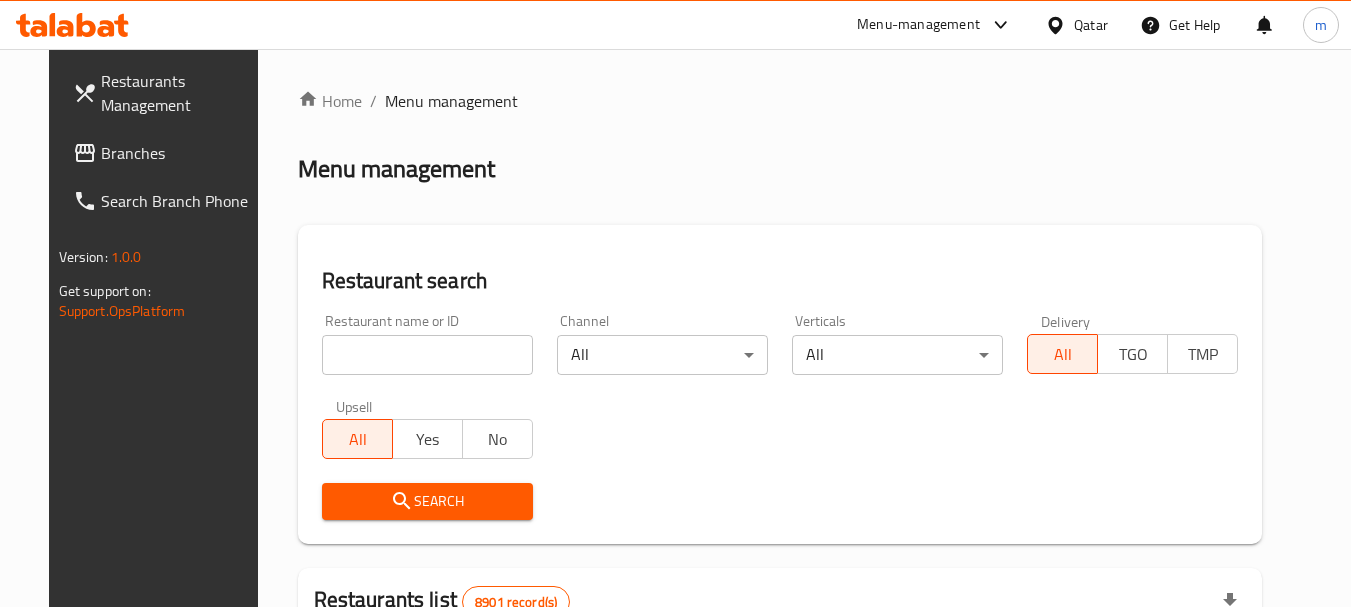 drag, startPoint x: 373, startPoint y: 363, endPoint x: 382, endPoint y: 350, distance: 15.811388 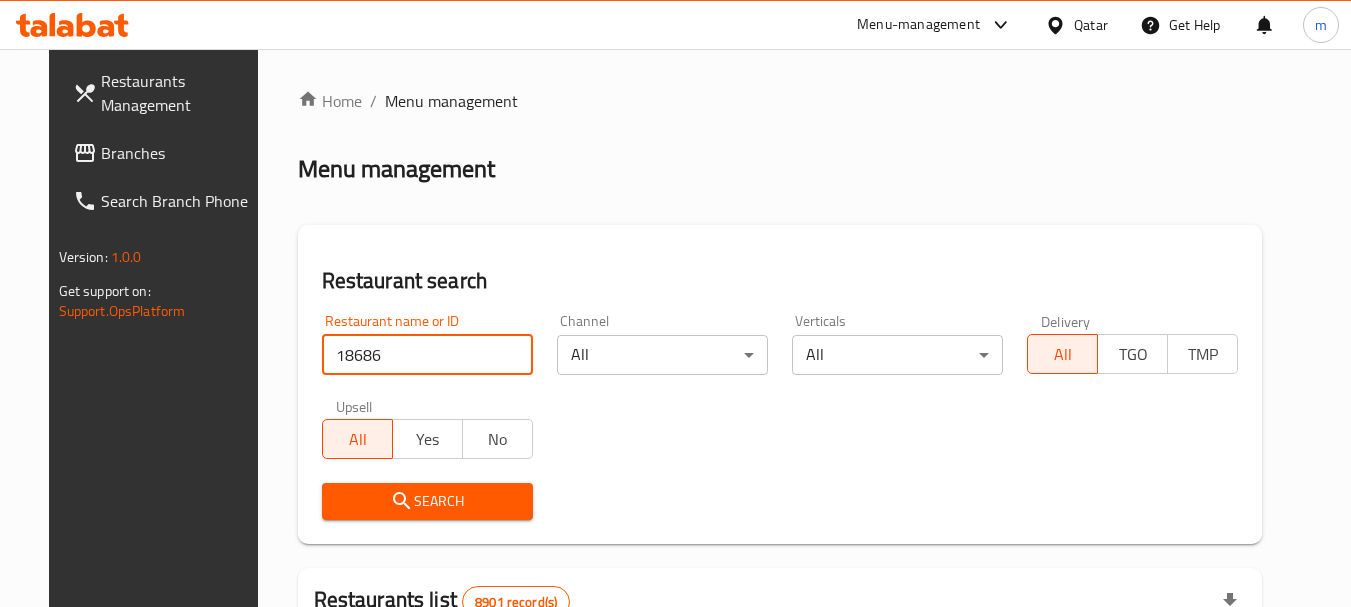 type on "18686" 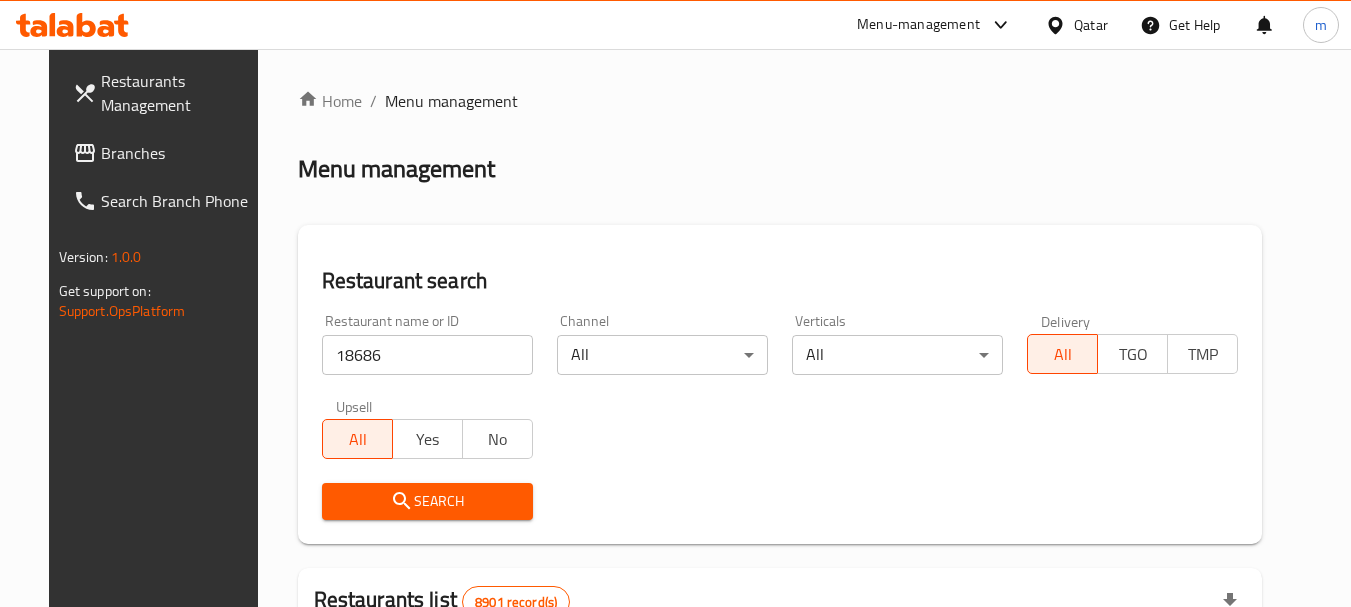 click on "Search" at bounding box center (427, 501) 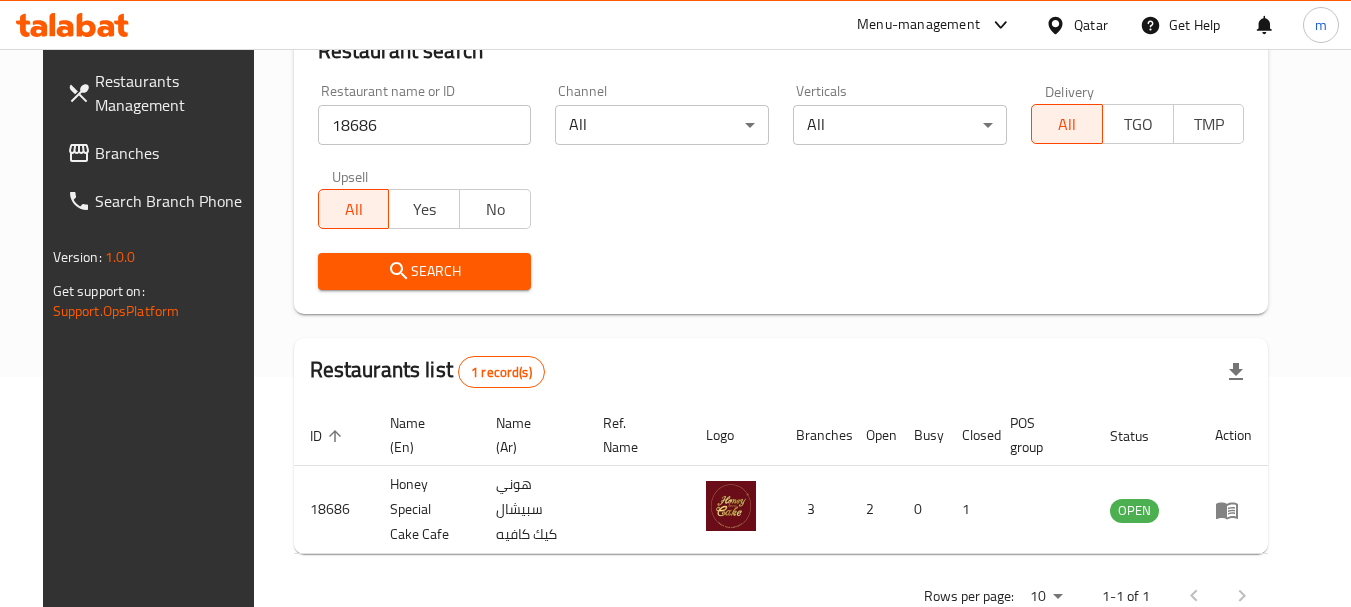 scroll, scrollTop: 268, scrollLeft: 0, axis: vertical 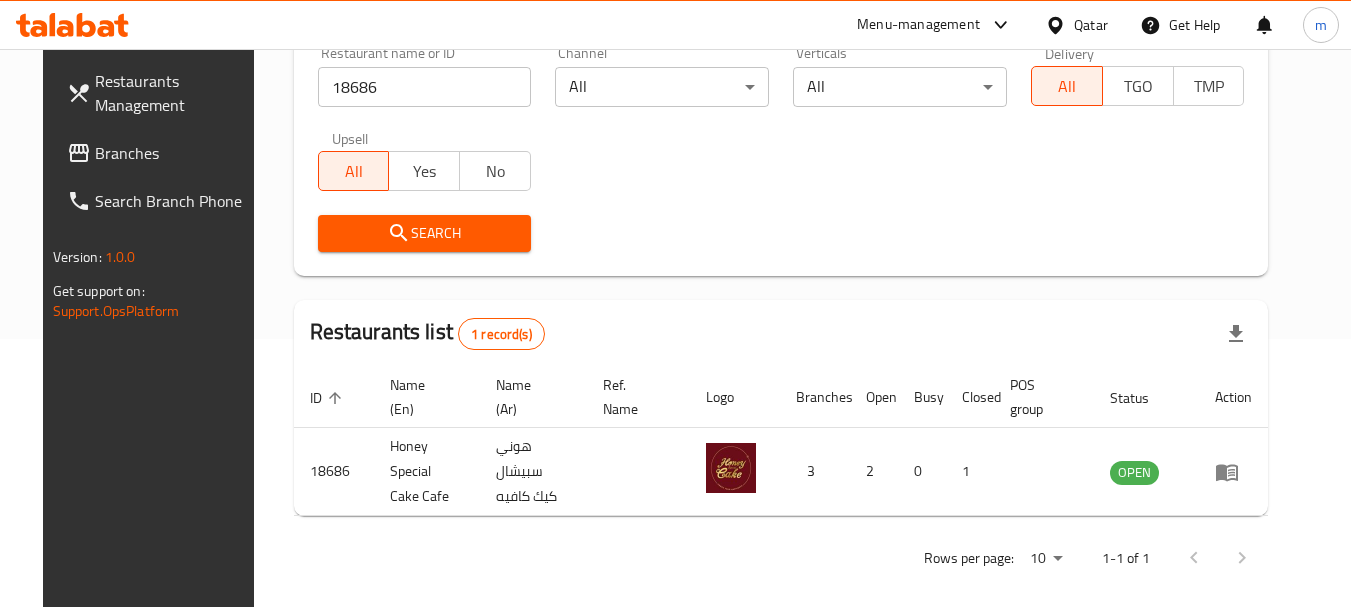 click on "Restaurants Management   Branches   Search Branch Phone  Version:    1.0.0  Get support on:    Support.OpsPlatform" at bounding box center (156, 352) 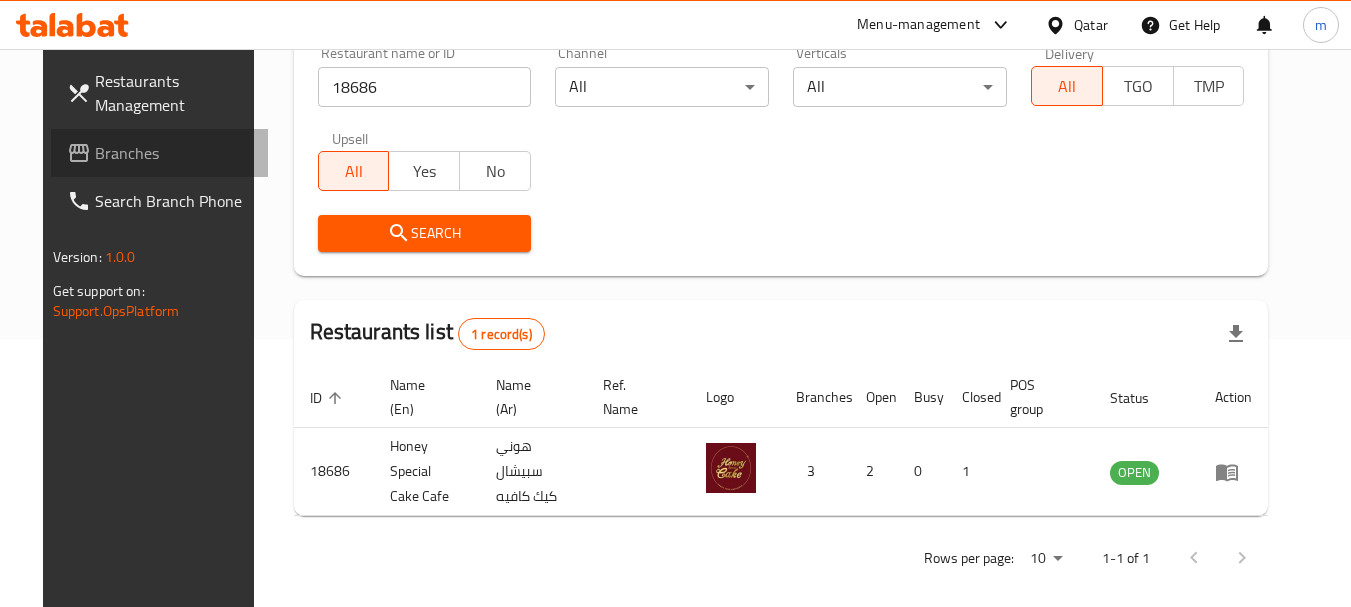 click on "Branches" at bounding box center (174, 153) 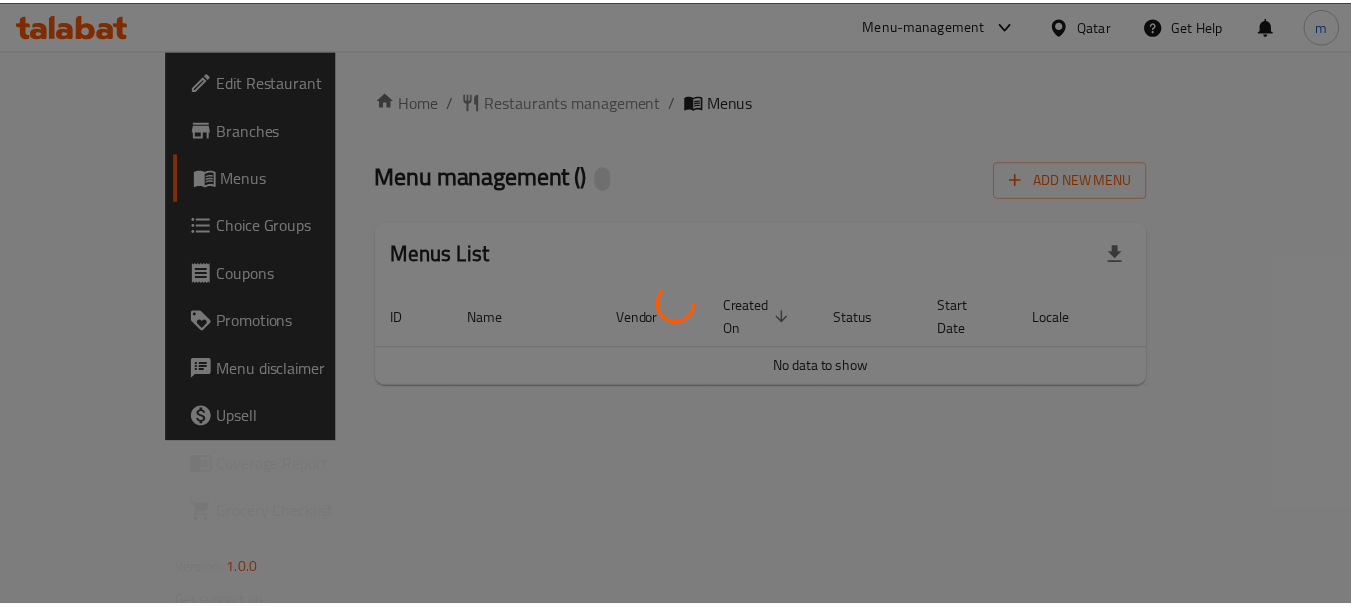 scroll, scrollTop: 0, scrollLeft: 0, axis: both 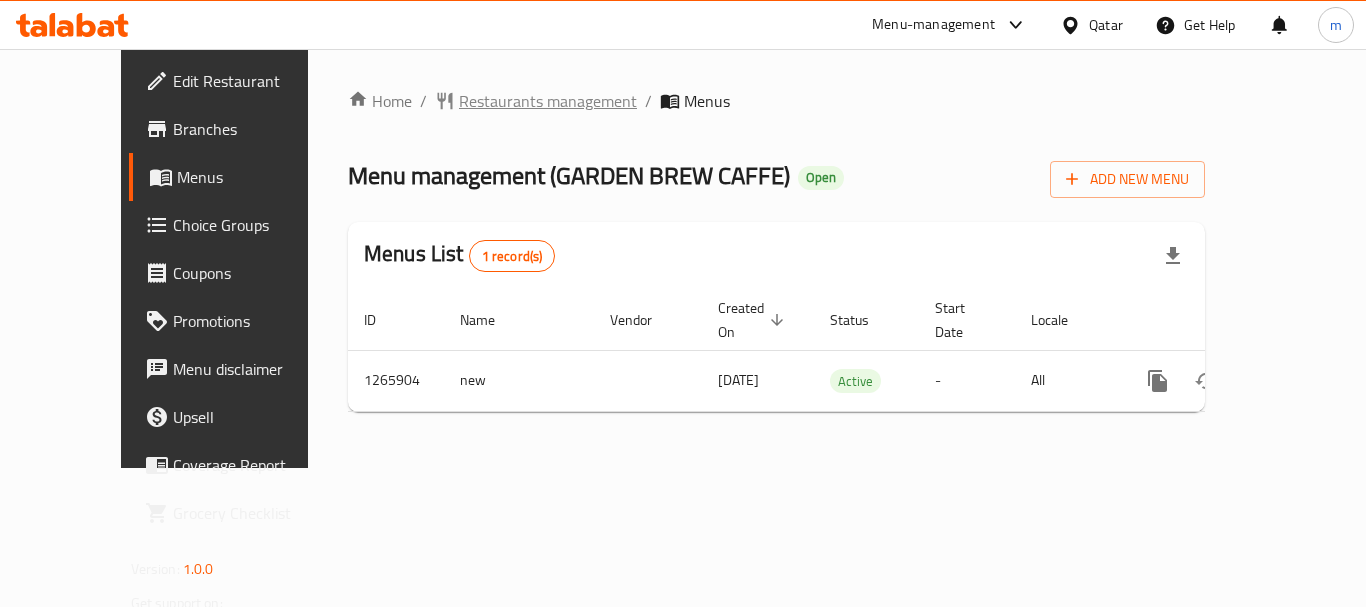 click on "Restaurants management" at bounding box center [548, 101] 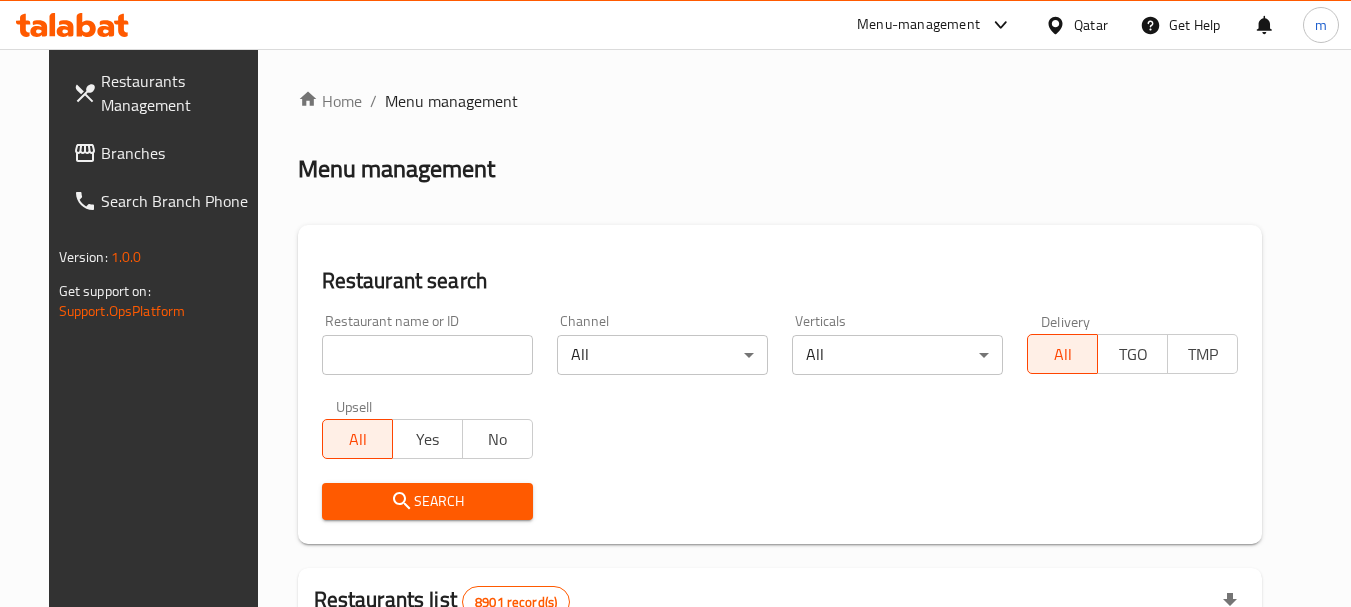 click at bounding box center (427, 355) 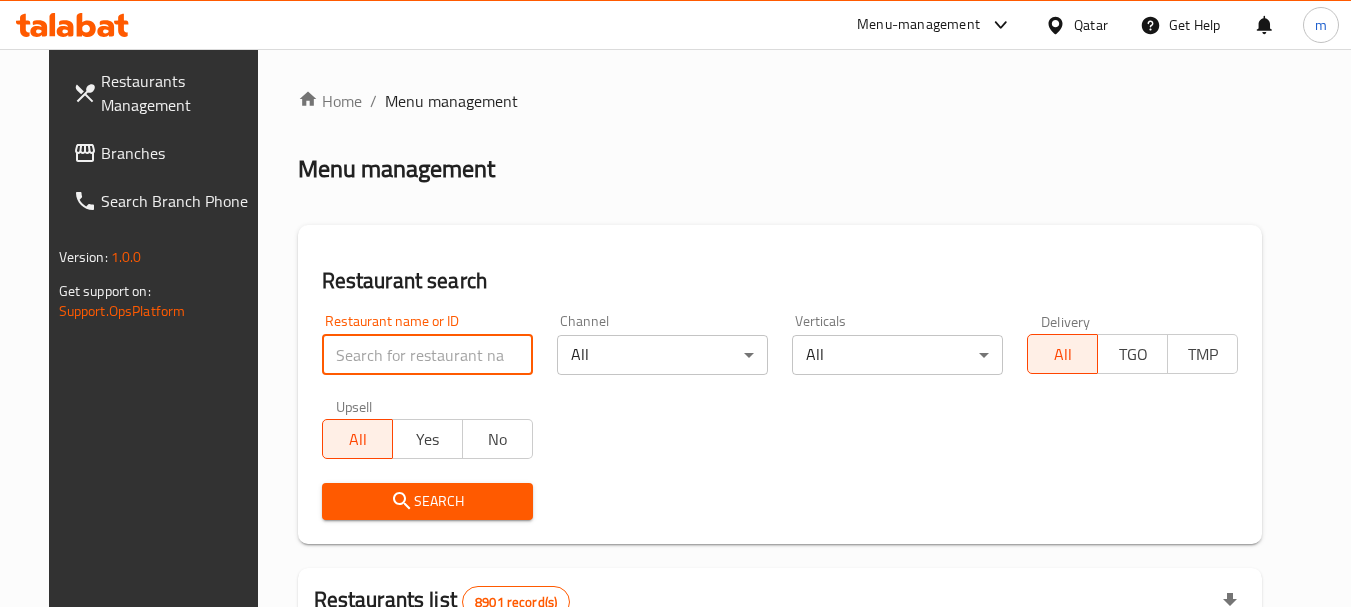 paste on "687025" 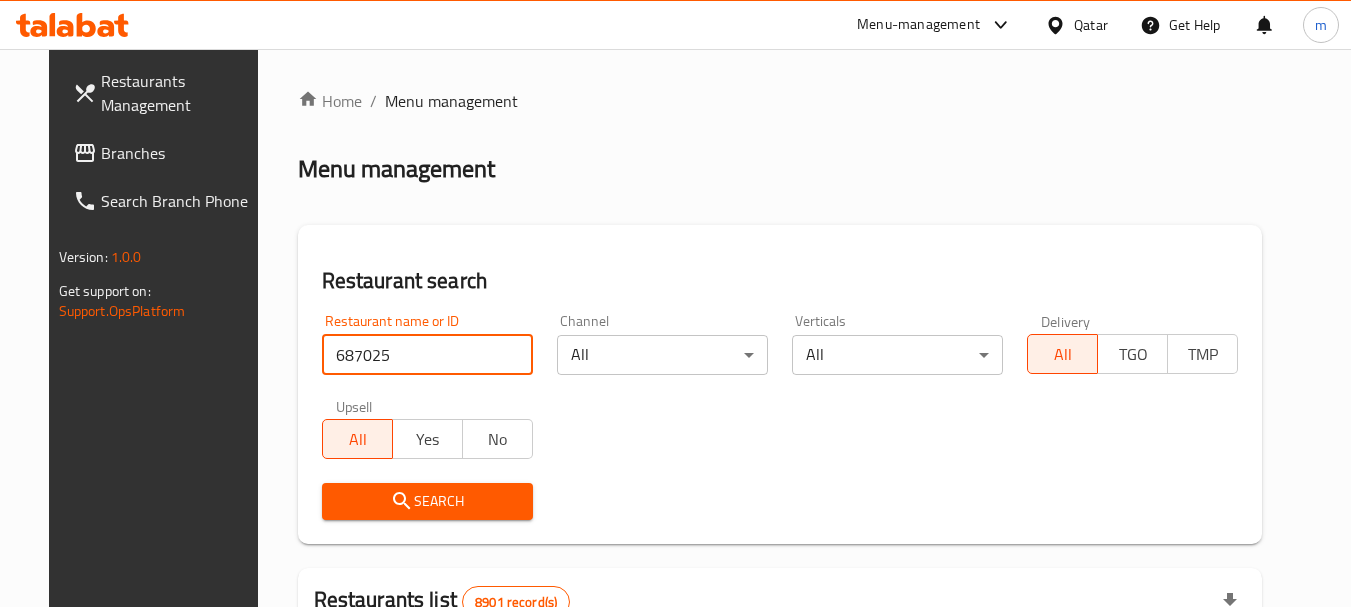 type on "687025" 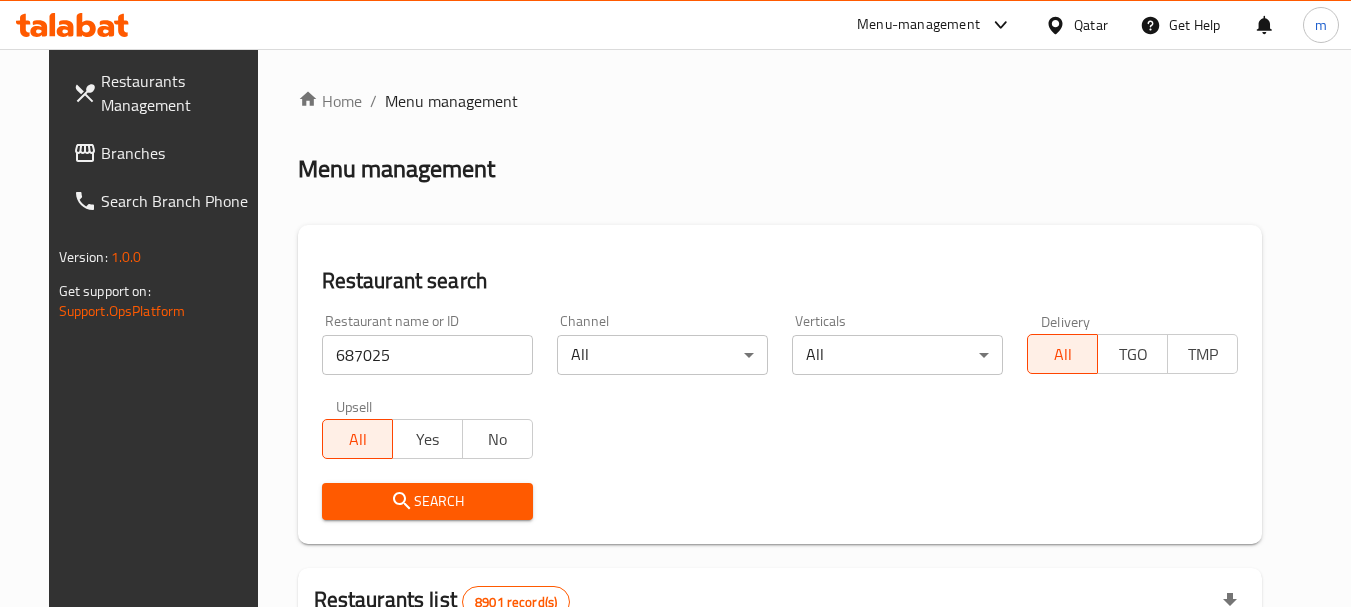 click on "Search" at bounding box center [427, 501] 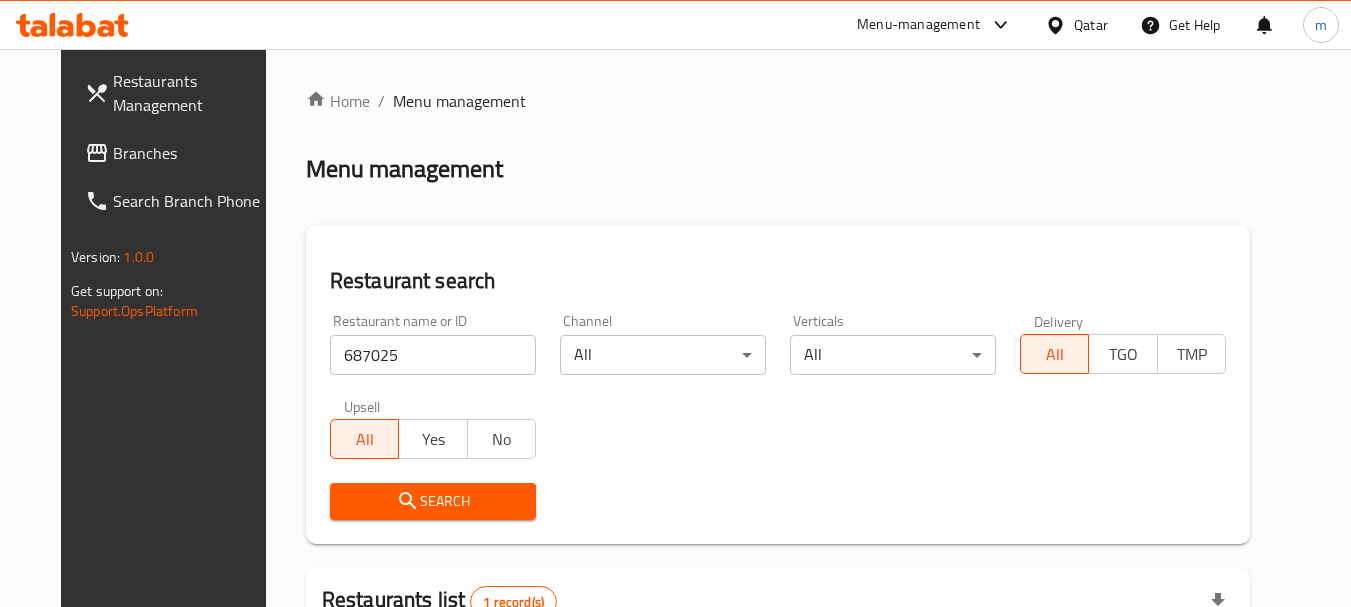 click at bounding box center [1059, 25] 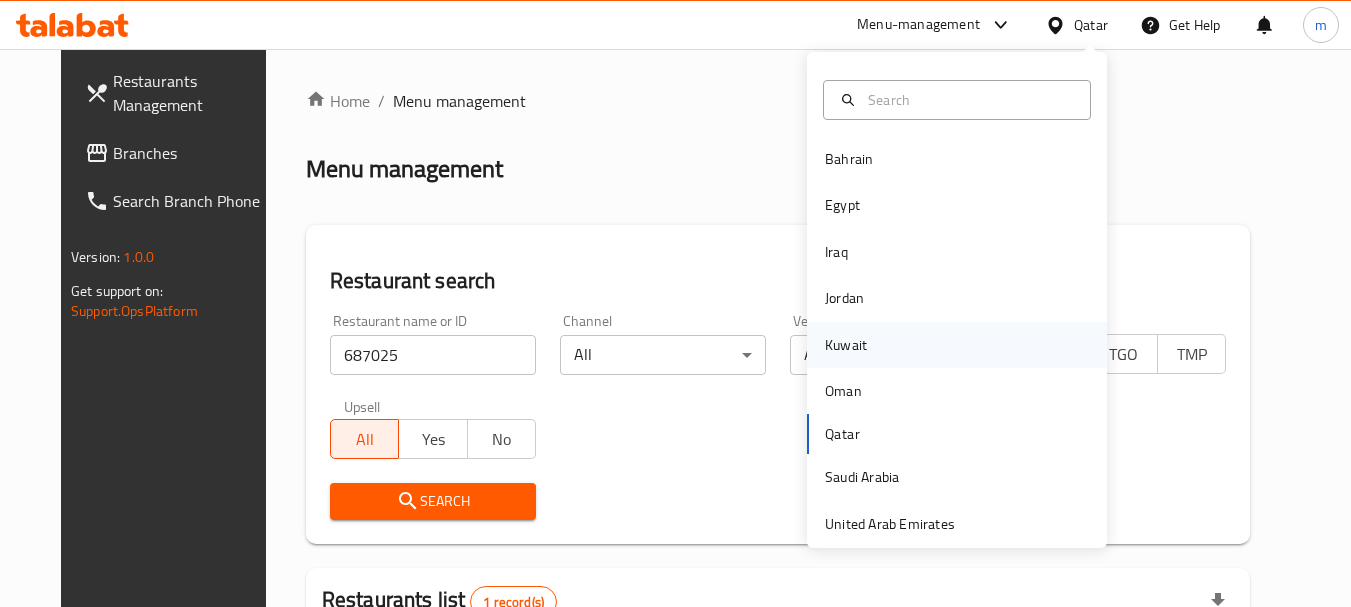 click on "Kuwait" at bounding box center (846, 345) 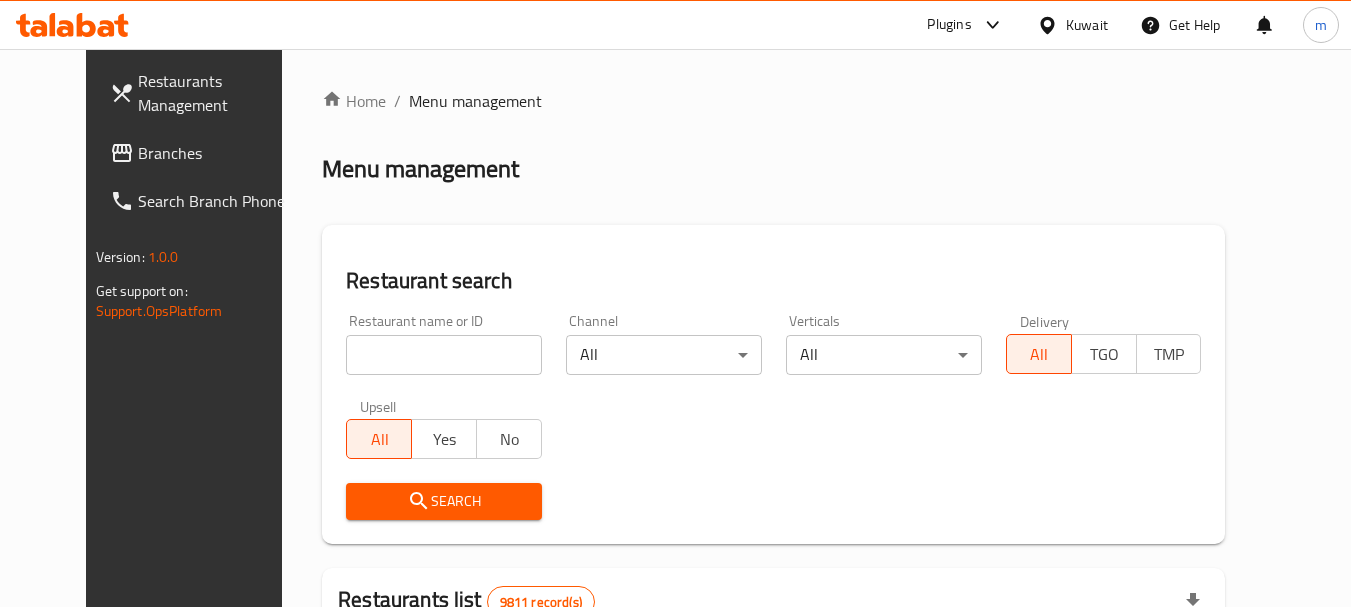drag, startPoint x: 104, startPoint y: 142, endPoint x: 123, endPoint y: 155, distance: 23.021729 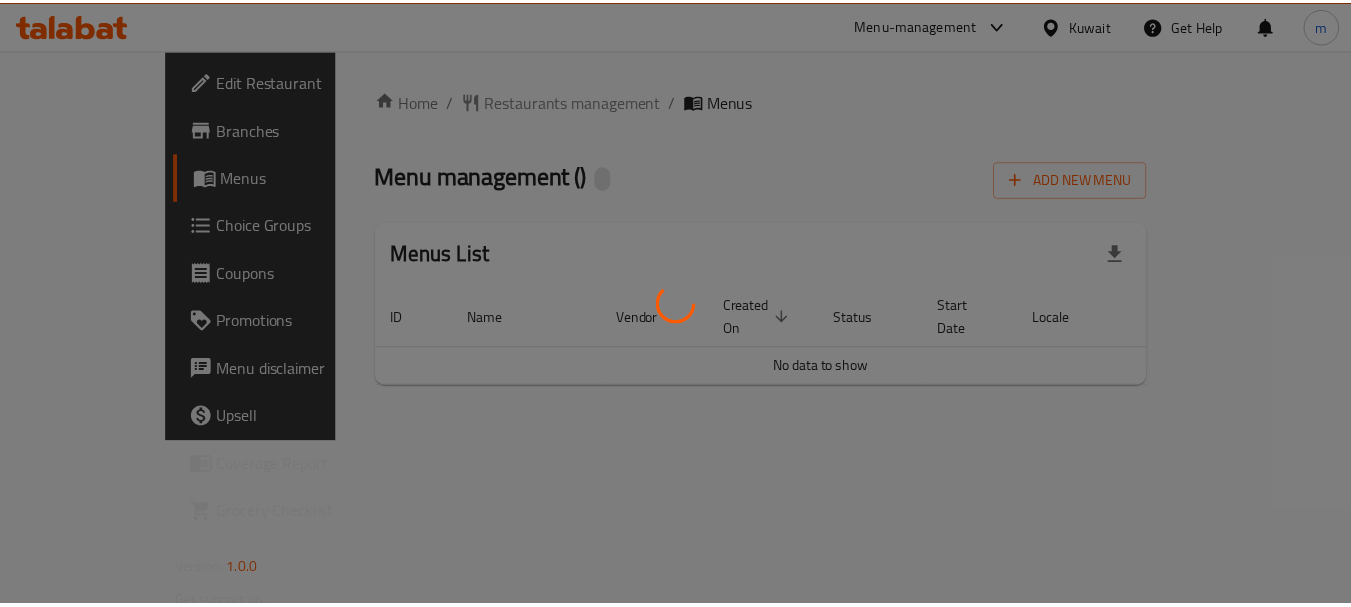 scroll, scrollTop: 0, scrollLeft: 0, axis: both 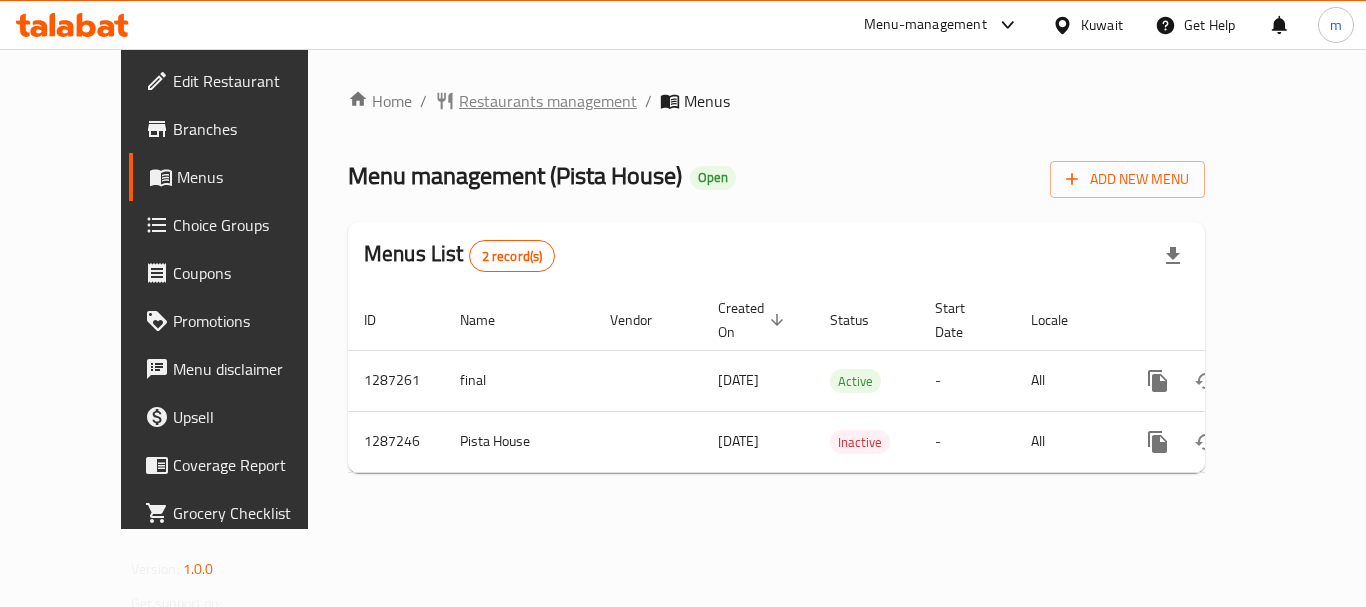 click on "Restaurants management" at bounding box center [548, 101] 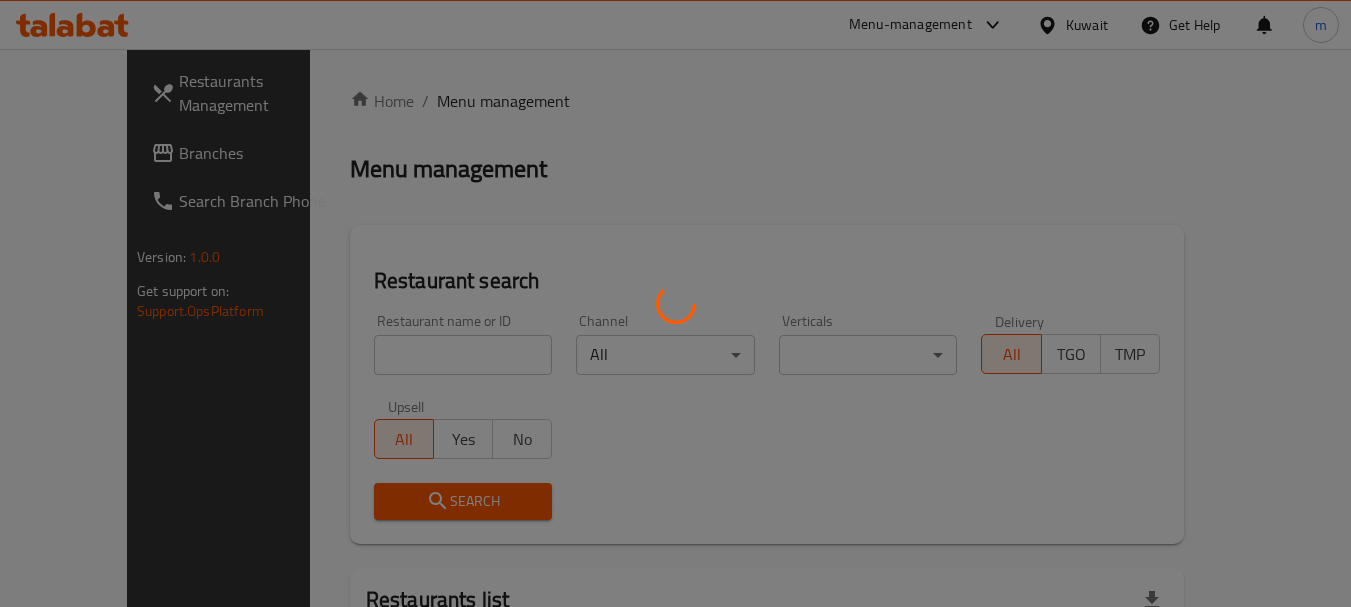 click at bounding box center [675, 303] 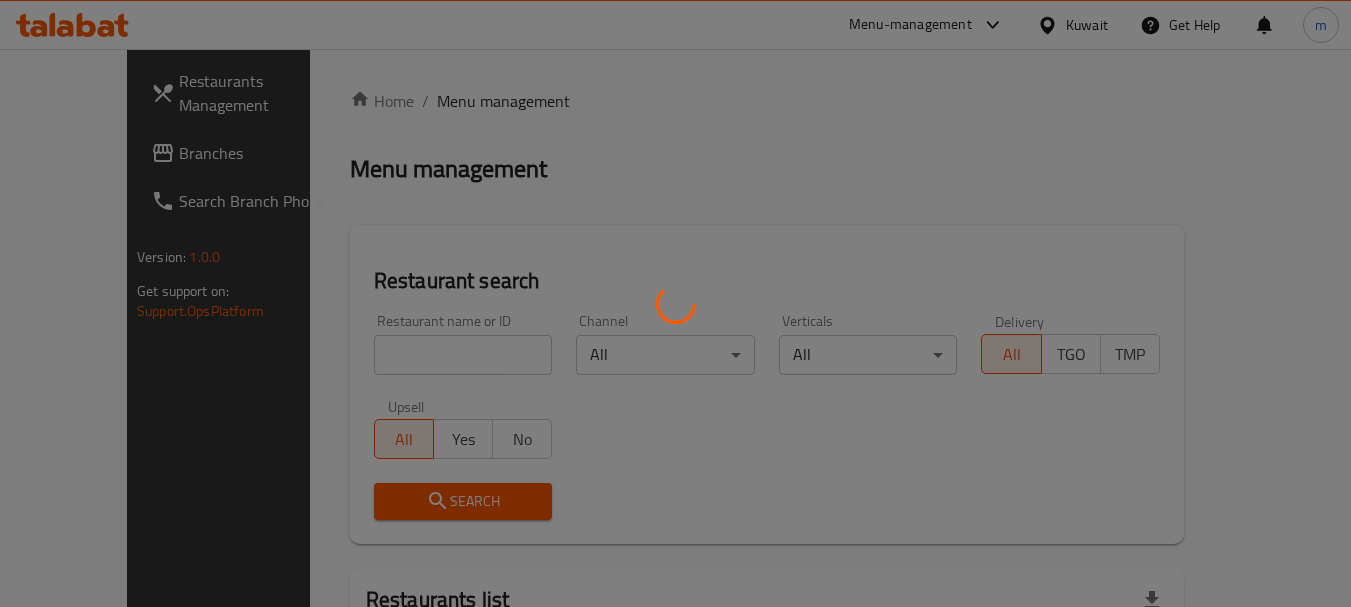 click at bounding box center [675, 303] 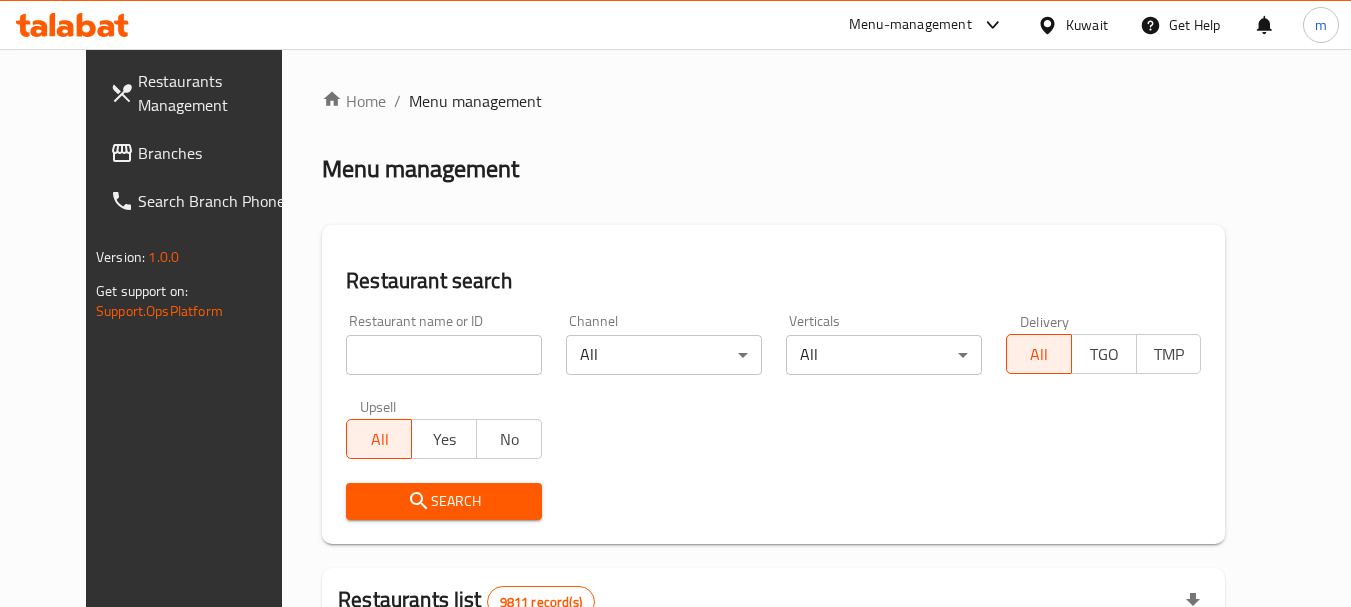 click at bounding box center (444, 355) 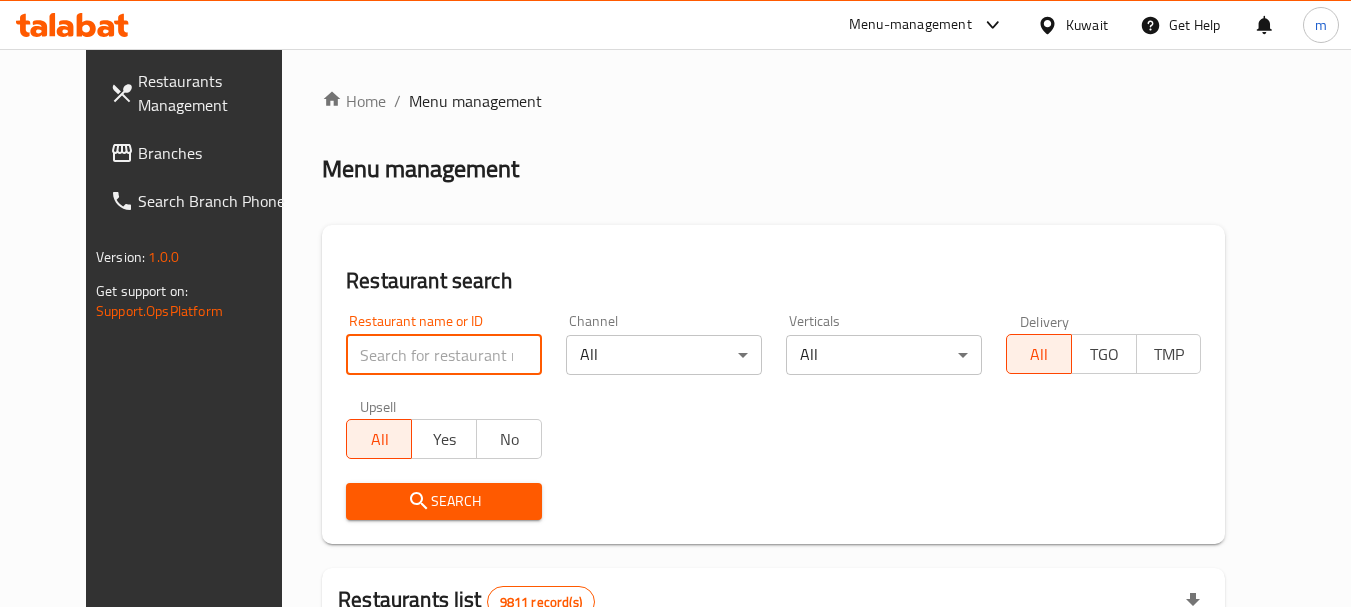 click at bounding box center [444, 355] 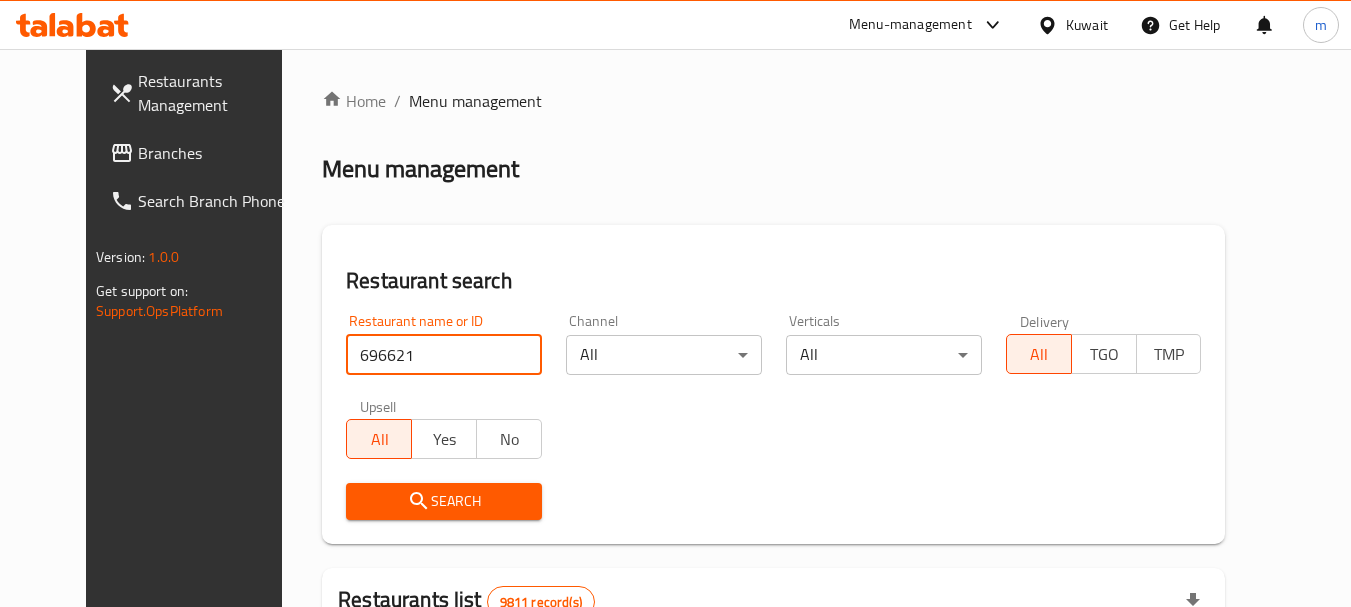 type on "696621" 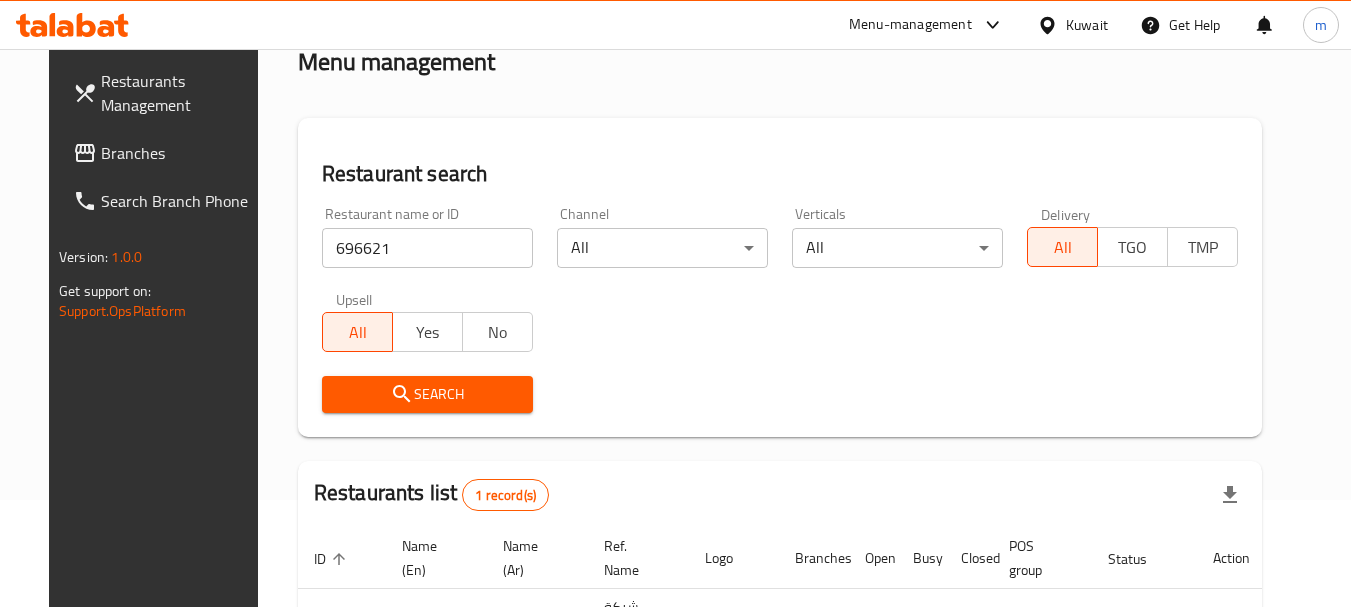 scroll, scrollTop: 268, scrollLeft: 0, axis: vertical 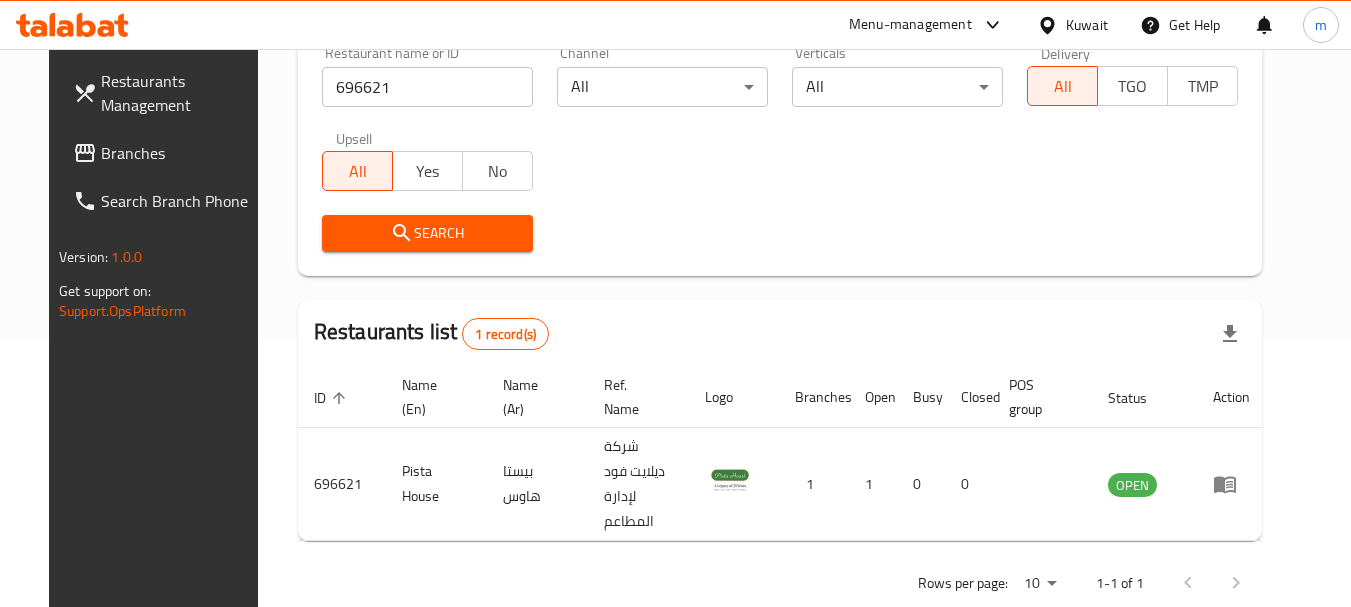 drag, startPoint x: 1082, startPoint y: 27, endPoint x: 1097, endPoint y: 31, distance: 15.524175 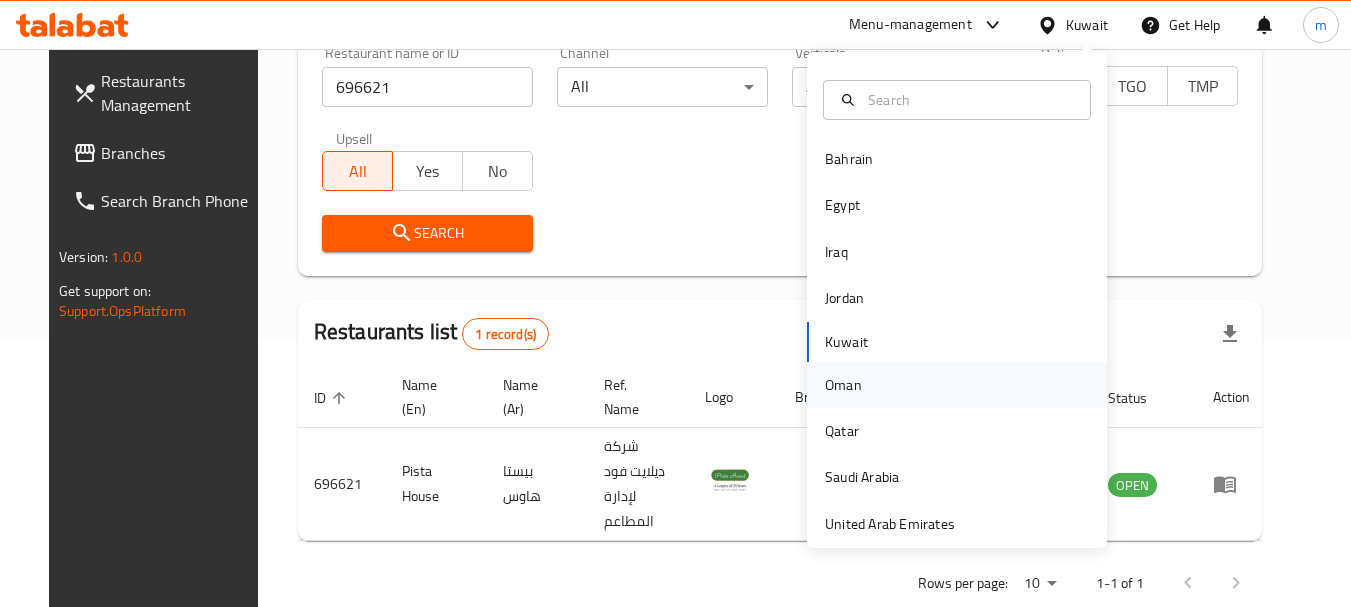 click on "Oman" at bounding box center [843, 385] 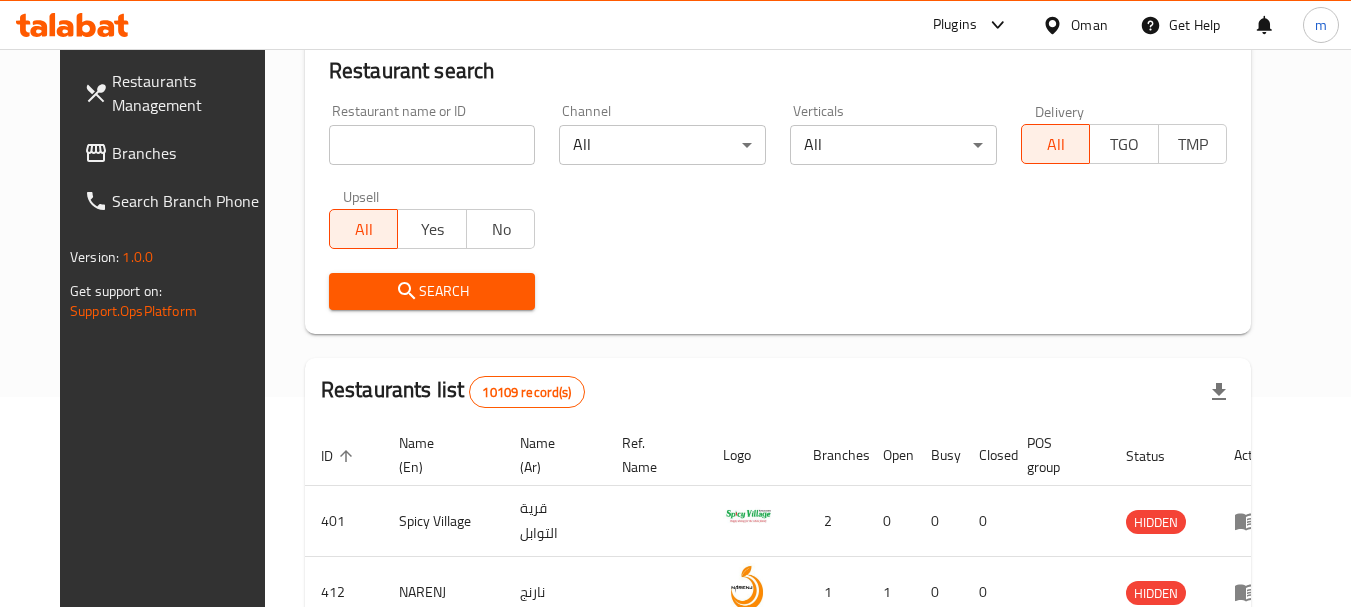 scroll, scrollTop: 268, scrollLeft: 0, axis: vertical 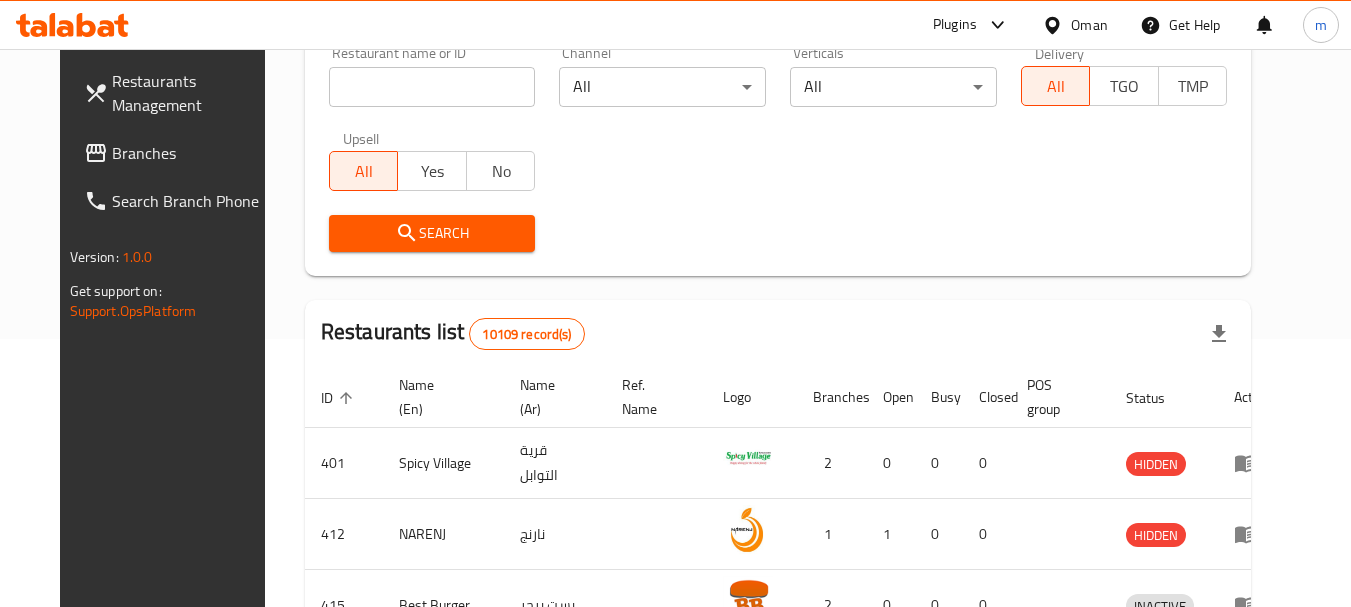 click on "Branches" at bounding box center [191, 153] 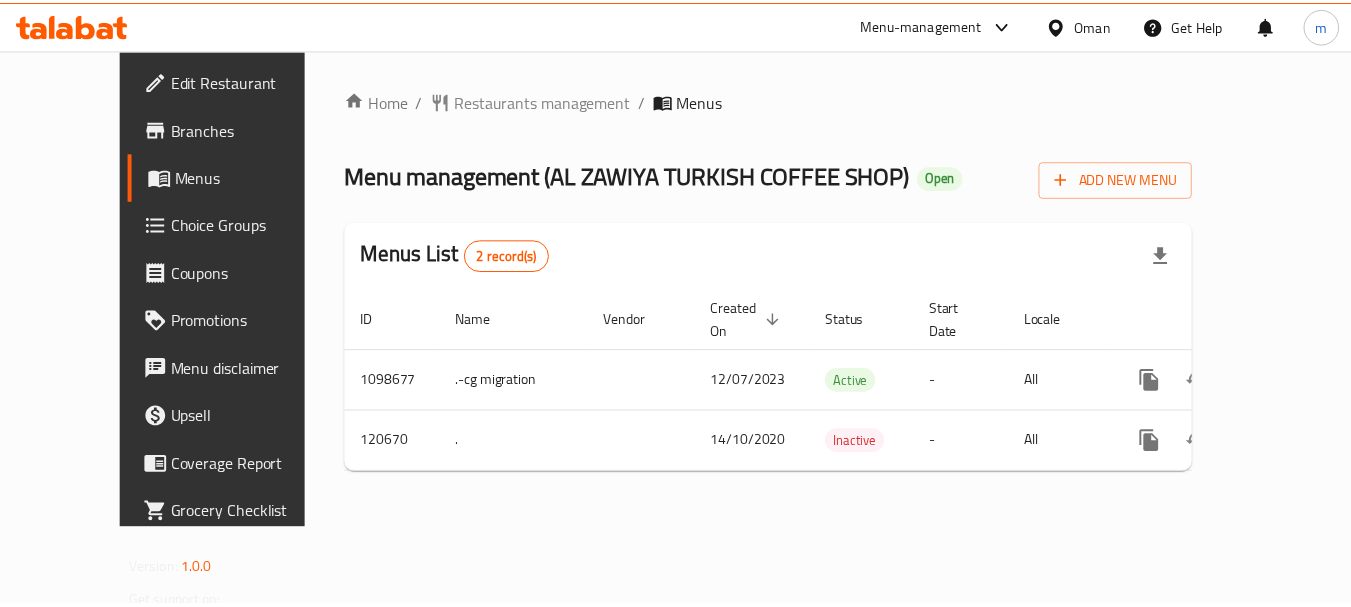 scroll, scrollTop: 0, scrollLeft: 0, axis: both 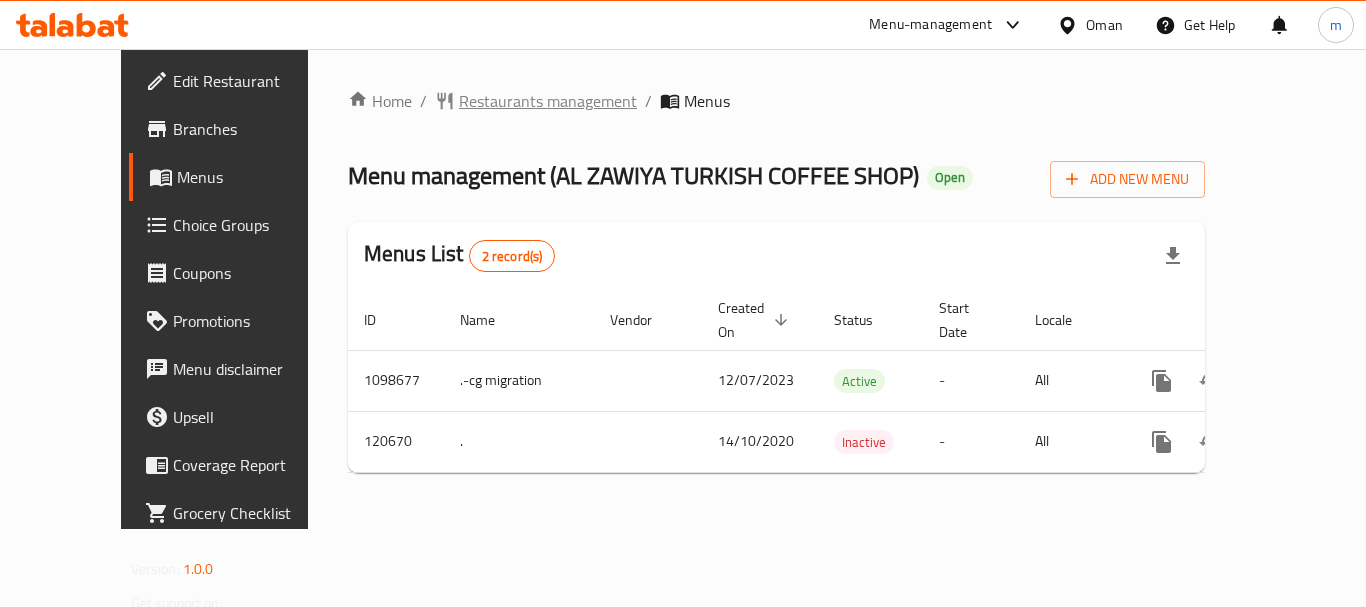 click on "Restaurants management" at bounding box center (548, 101) 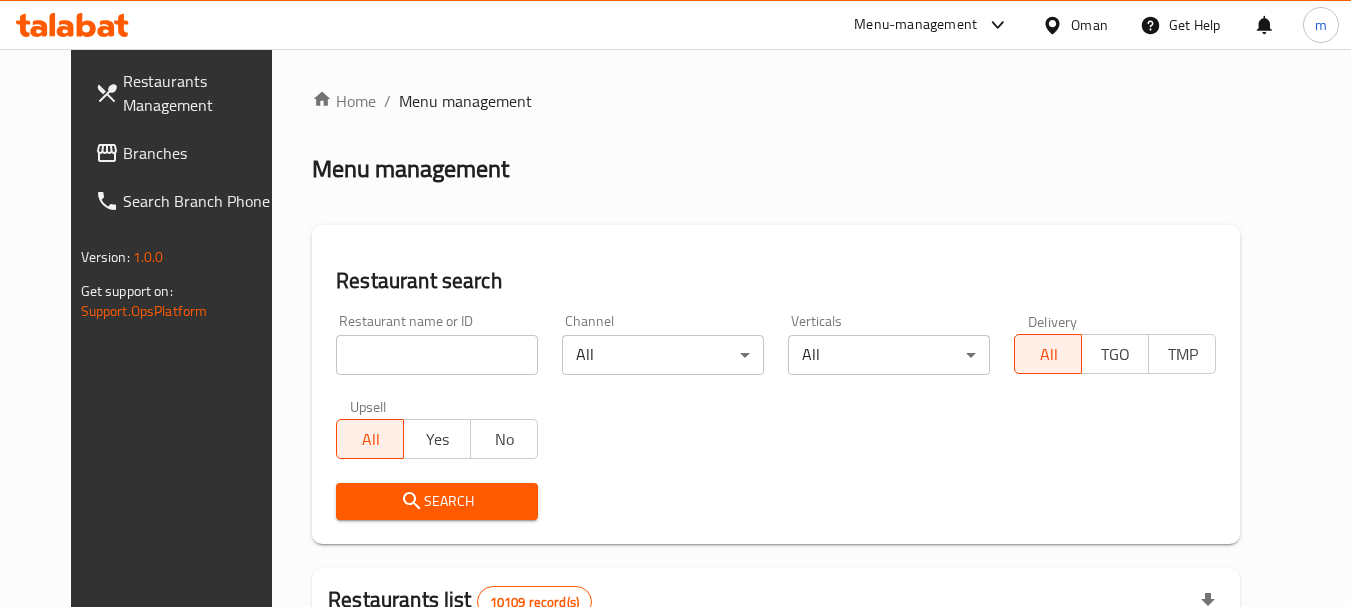 click on "Home / Menu management Menu management Restaurant search Restaurant name or ID Restaurant name or ID Channel All ​ Verticals All ​ Delivery All TGO TMP Upsell All Yes No   Search Restaurants list   10109 record(s) ID sorted ascending Name (En) Name (Ar) Ref. Name Logo Branches Open Busy Closed POS group Status Action 401 Spicy Village قرية التوابل 2 0 0 0 HIDDEN 412 NARENJ نارنج 1 1 0 0 HIDDEN 415 Best Burger بست برجر 2 0 0 0 INACTIVE 416 HOT POT RESTAURANT مطعم الوعاء الساخن Darsait Branch  1 0 0 0 INACTIVE 417 FUSION فيوجن 1 0 0 0 INACTIVE 420 BAMBOO KITCHEN بامبو كتشن 1 1 0 0 HIDDEN 422 GOLDEN BEAN CAFE مقهى البن الذهبي 1 1 0 0 INACTIVE 424 Just Grilled جست جريلد 1 0 0 0 INACTIVE 467 MEERATH FAMOUS ميرات المشهورة 1 1 0 0 OPEN 470 ZAIKA DELHI KA مذاق من دلهي  1 0 0 0 INACTIVE Rows per page: 10 1-10 of 10109" at bounding box center [776, 730] 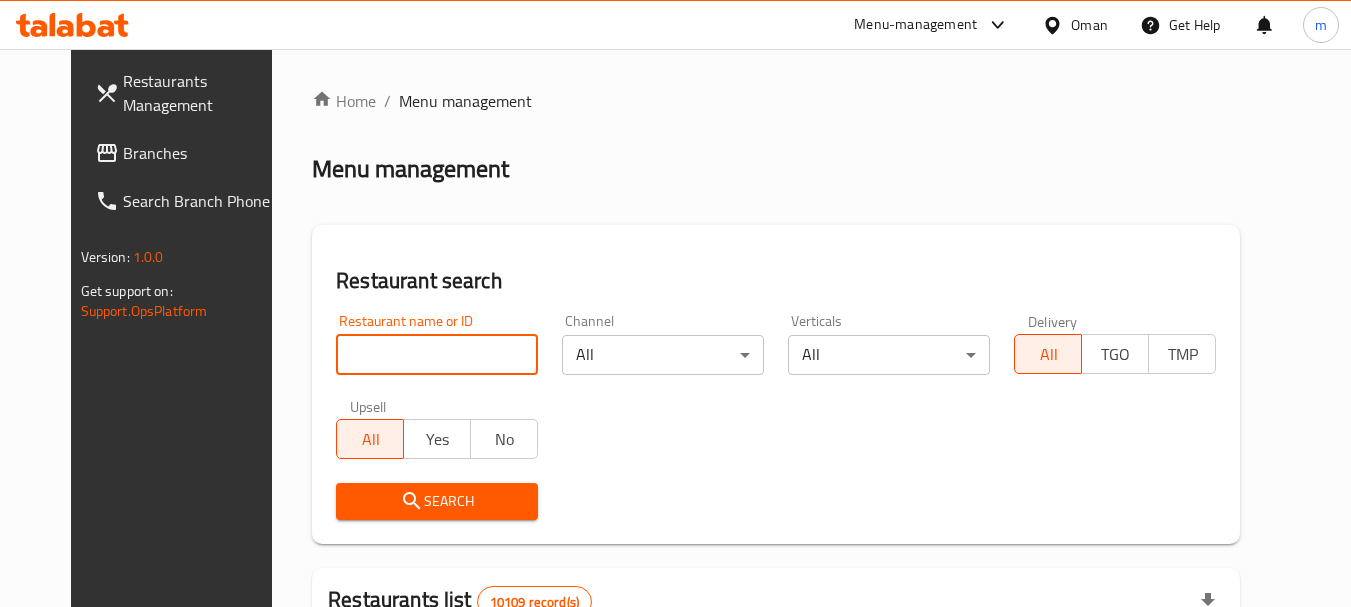 paste on "607060" 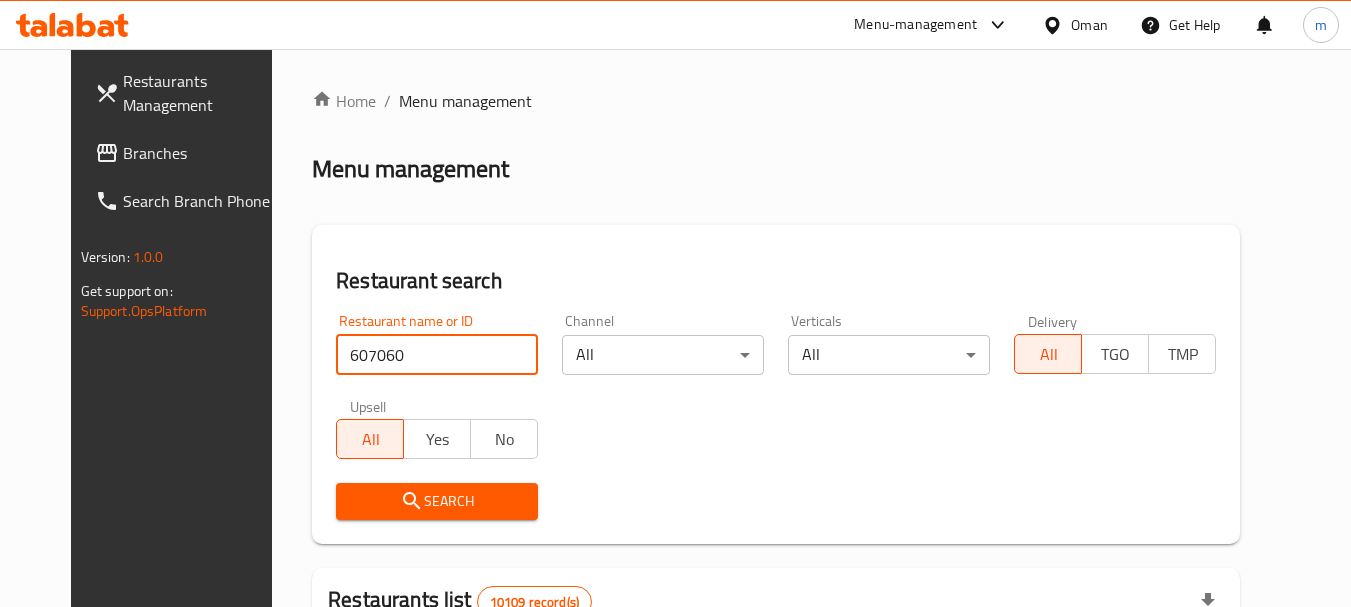 type on "607060" 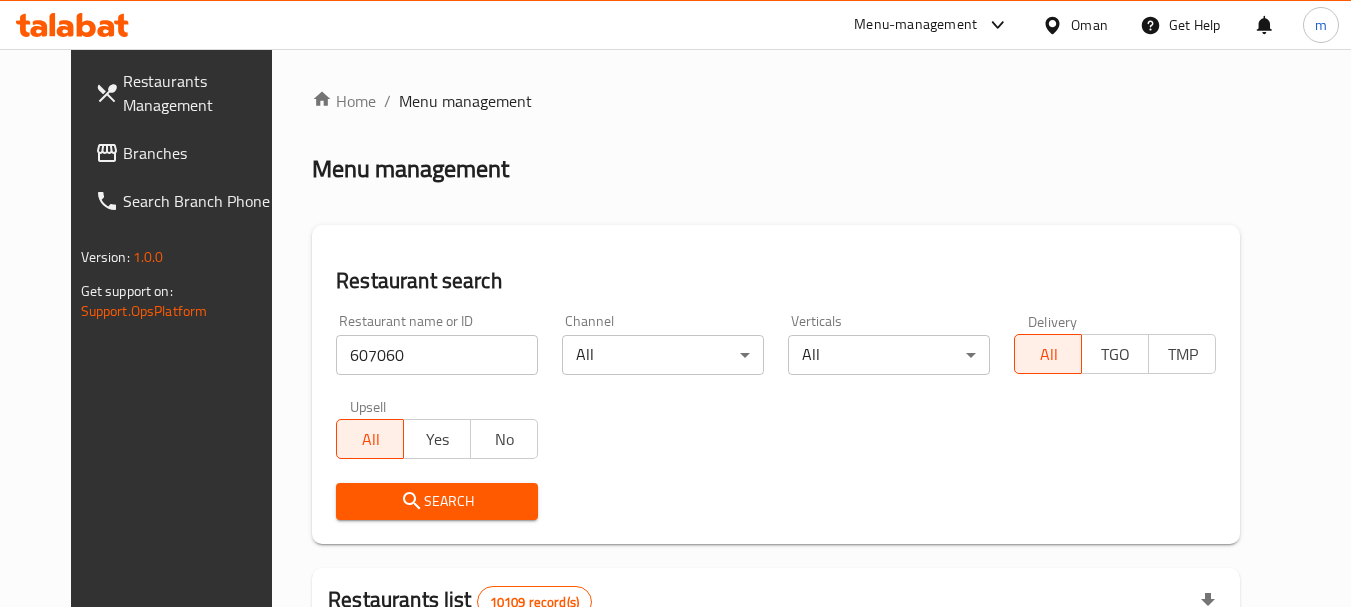 drag, startPoint x: 411, startPoint y: 517, endPoint x: 656, endPoint y: 500, distance: 245.58908 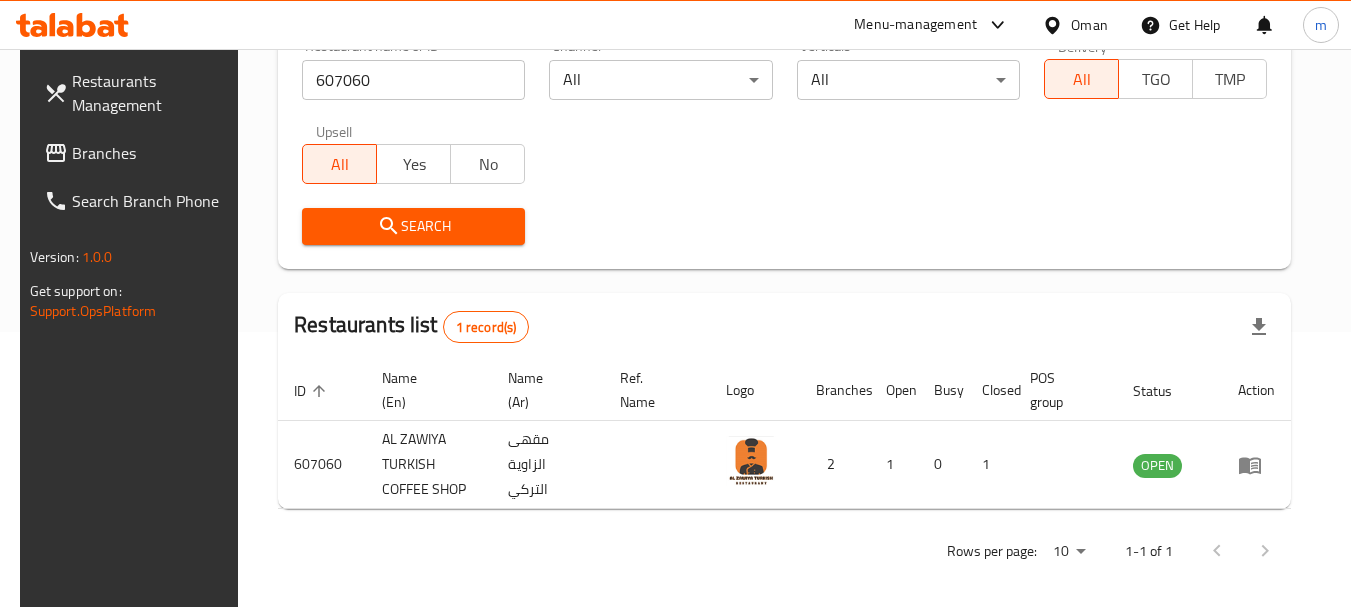 scroll, scrollTop: 285, scrollLeft: 0, axis: vertical 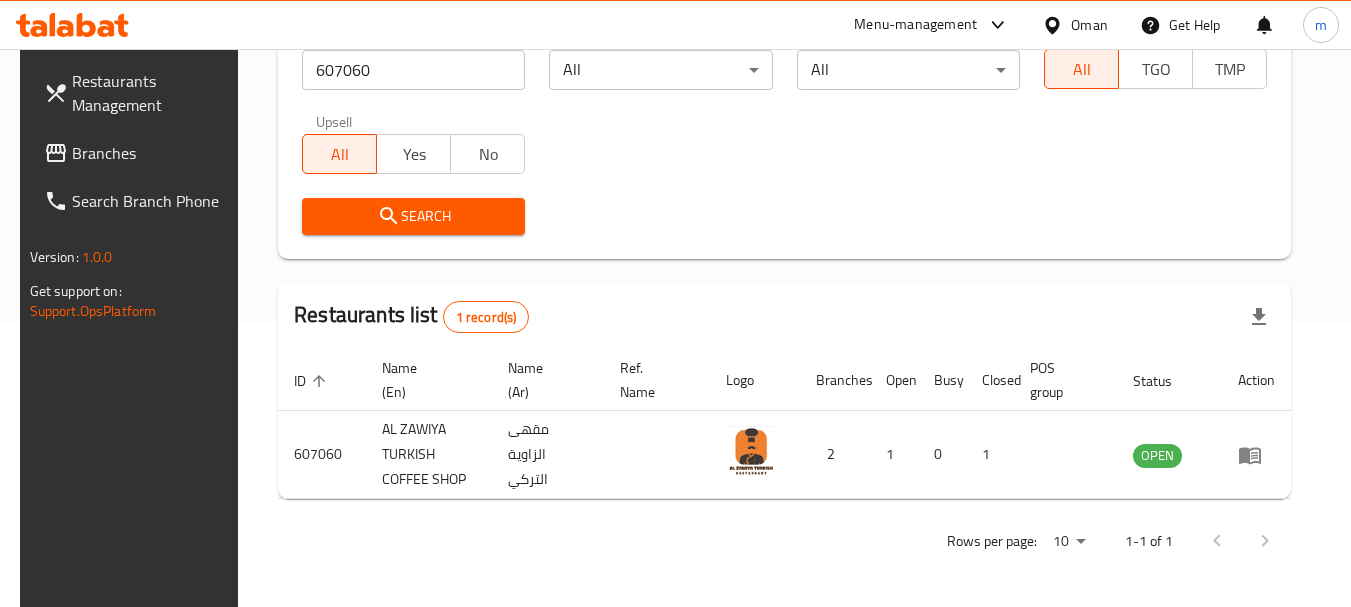 click on "Branches" at bounding box center [151, 153] 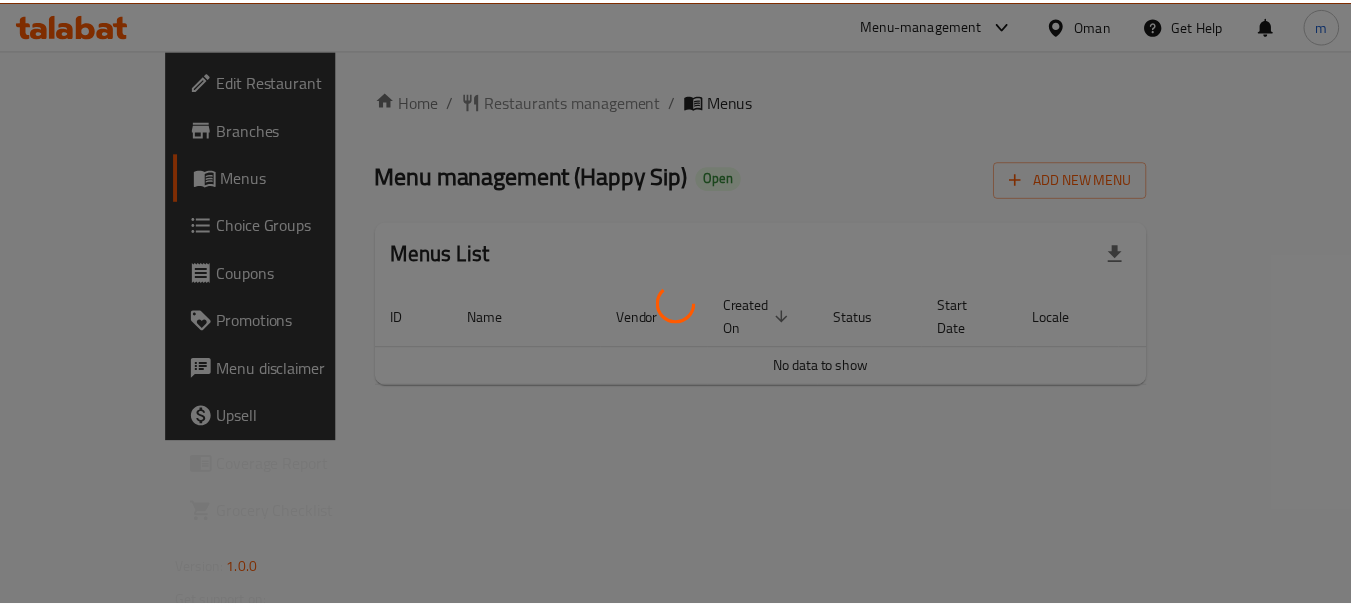 scroll, scrollTop: 0, scrollLeft: 0, axis: both 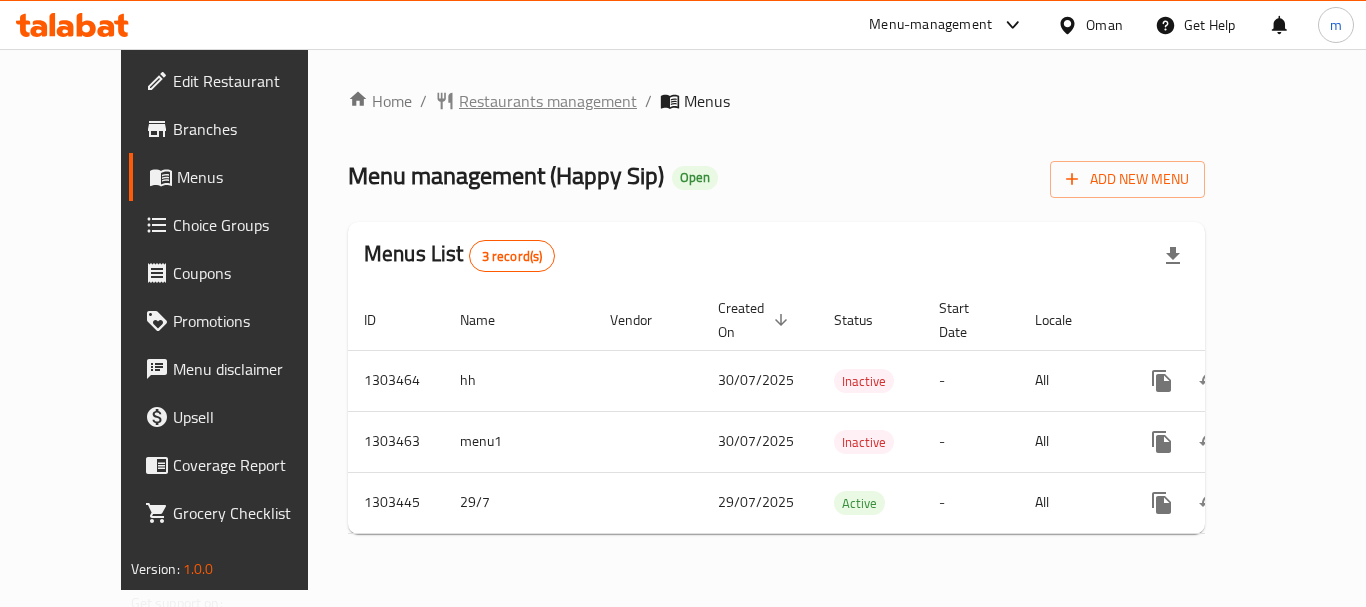 click on "Restaurants management" at bounding box center [548, 101] 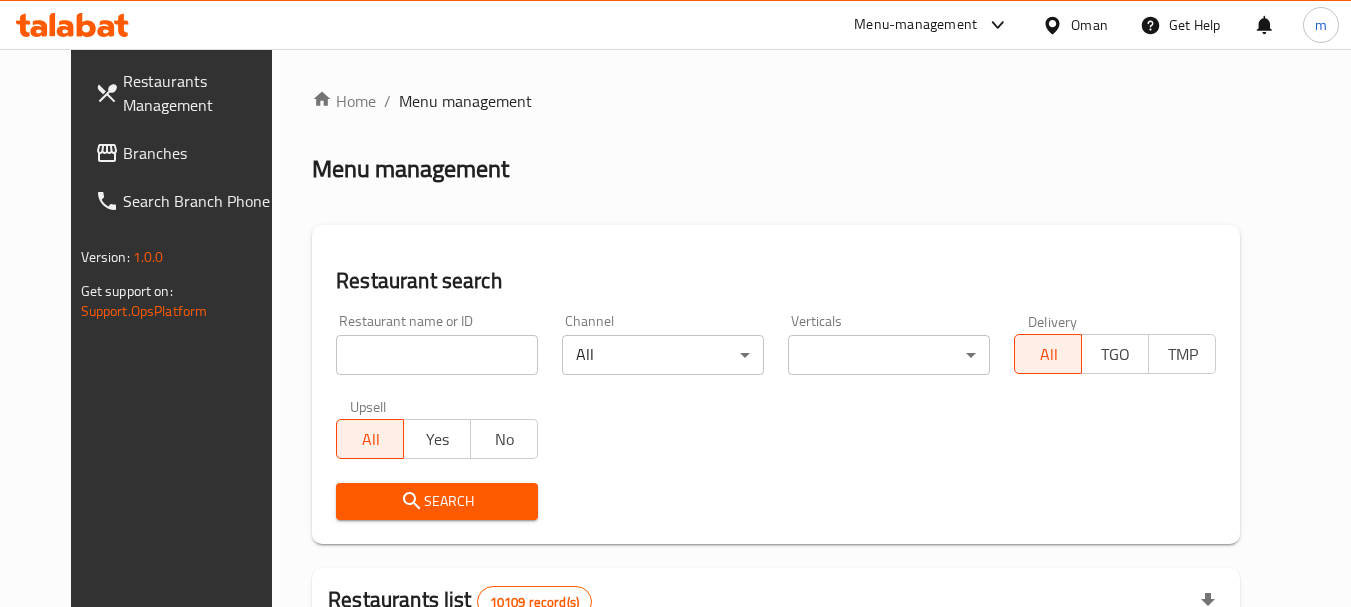 click at bounding box center [437, 355] 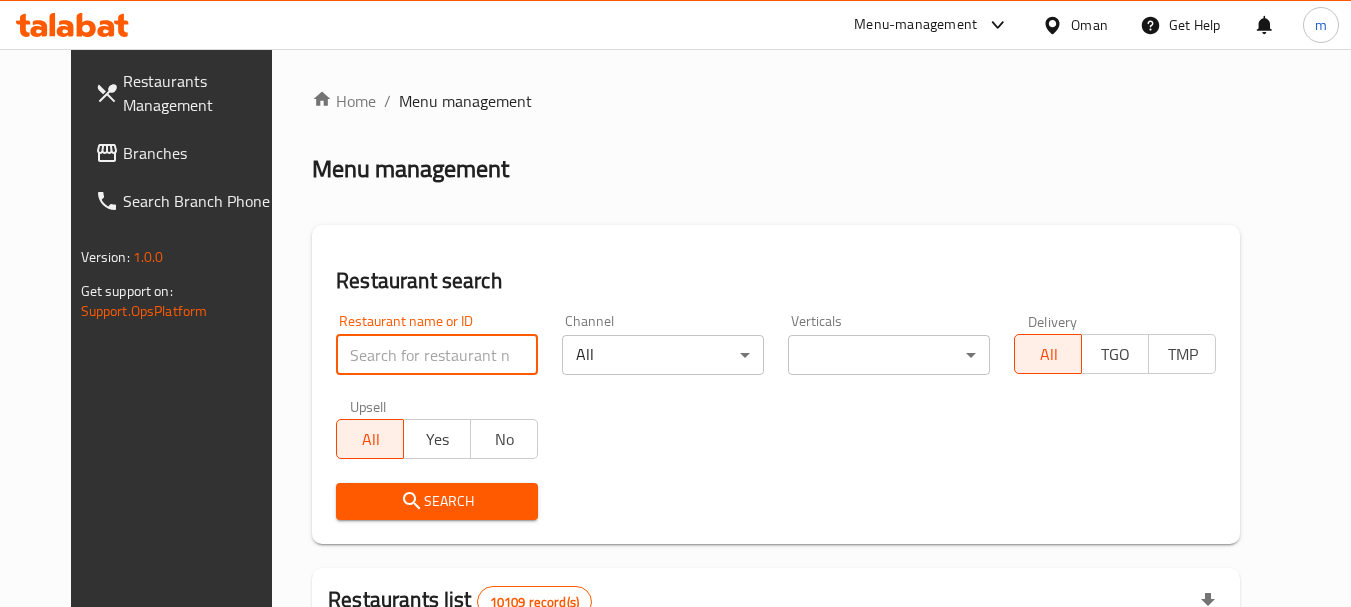 drag, startPoint x: 360, startPoint y: 359, endPoint x: 373, endPoint y: 359, distance: 13 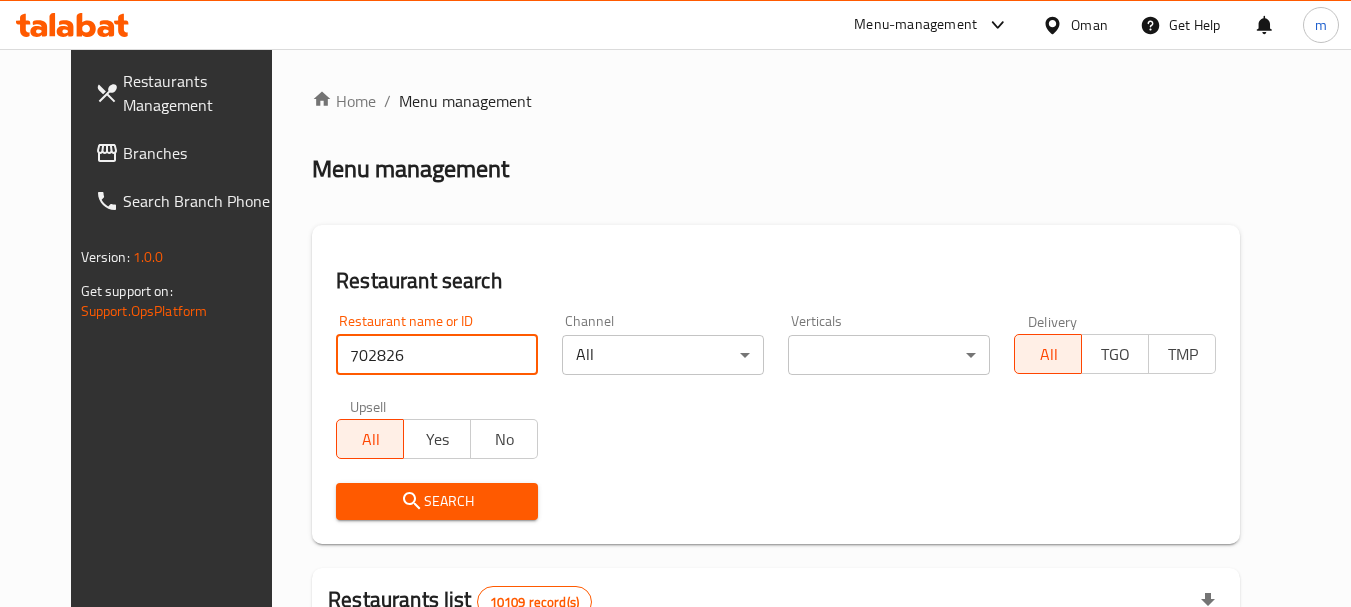type on "702826" 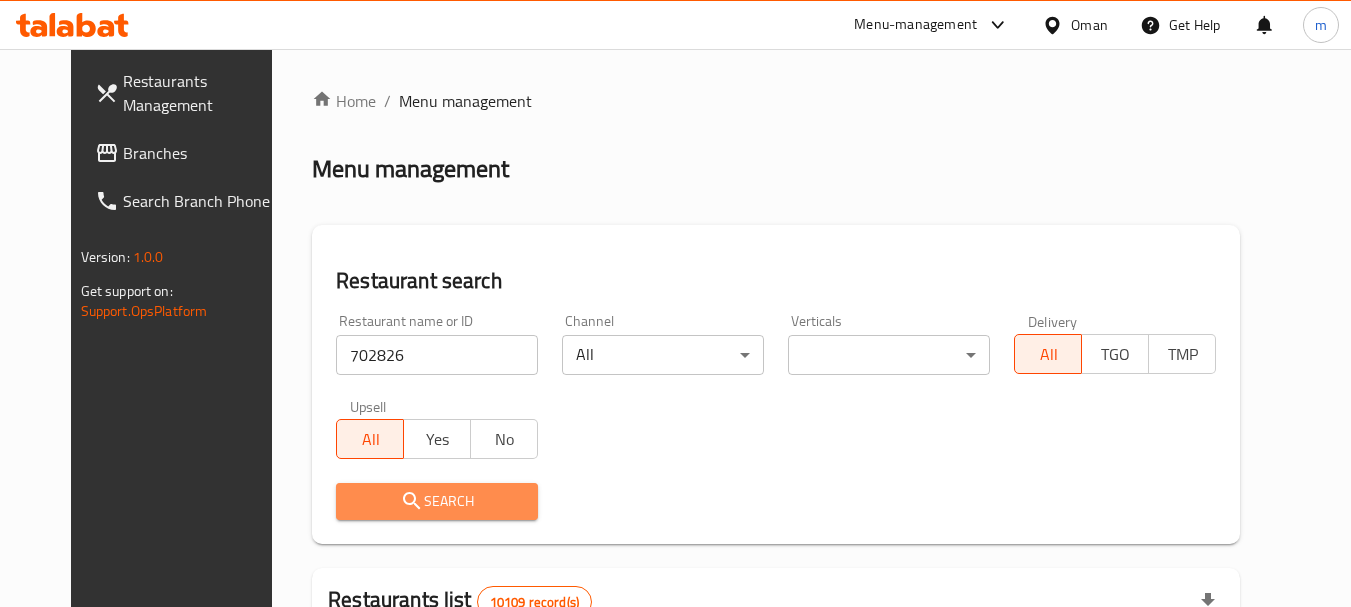 drag, startPoint x: 392, startPoint y: 505, endPoint x: 578, endPoint y: 456, distance: 192.34604 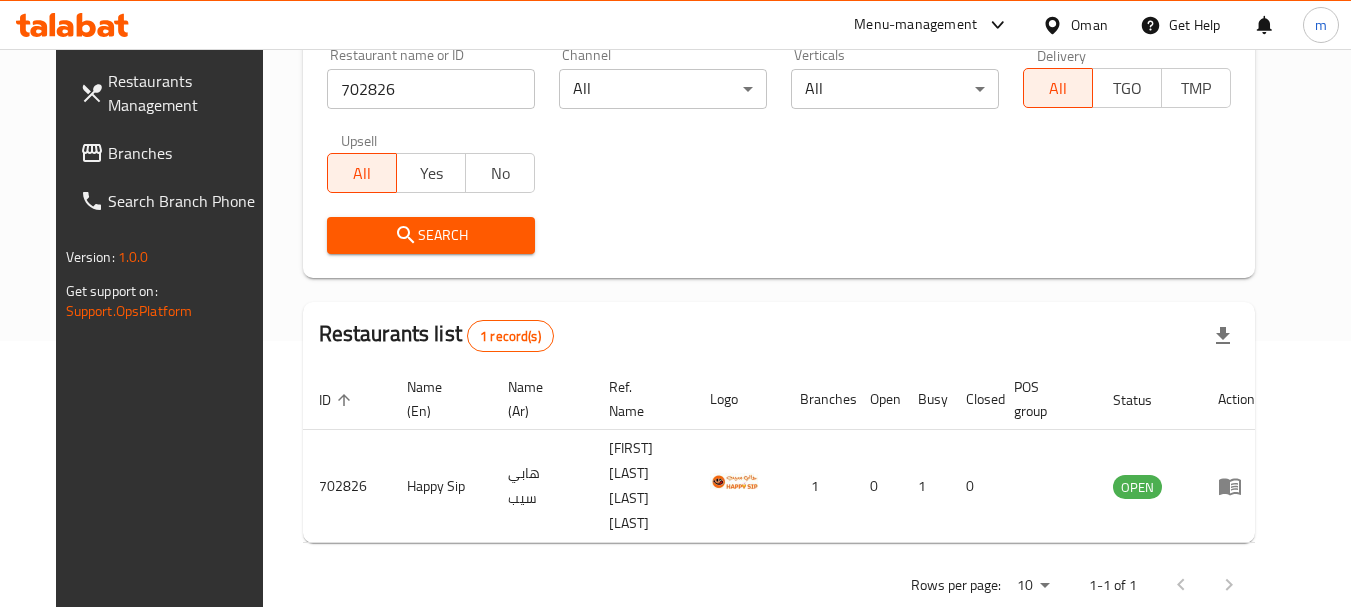 scroll, scrollTop: 268, scrollLeft: 0, axis: vertical 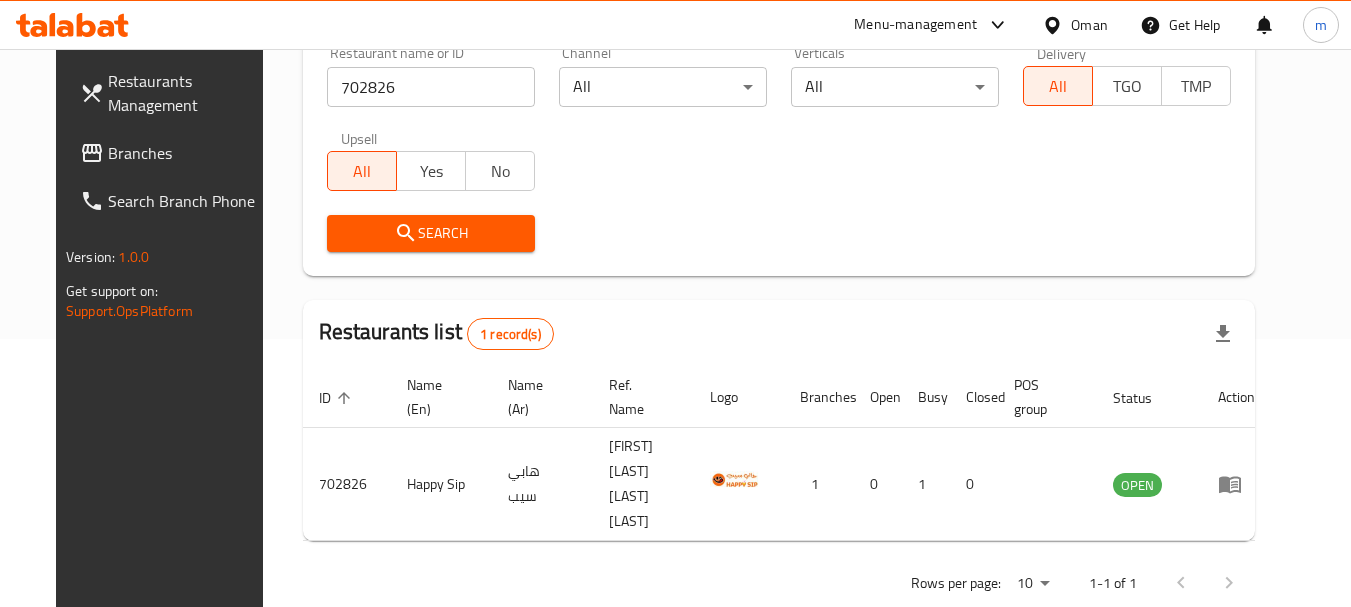 click at bounding box center (1056, 25) 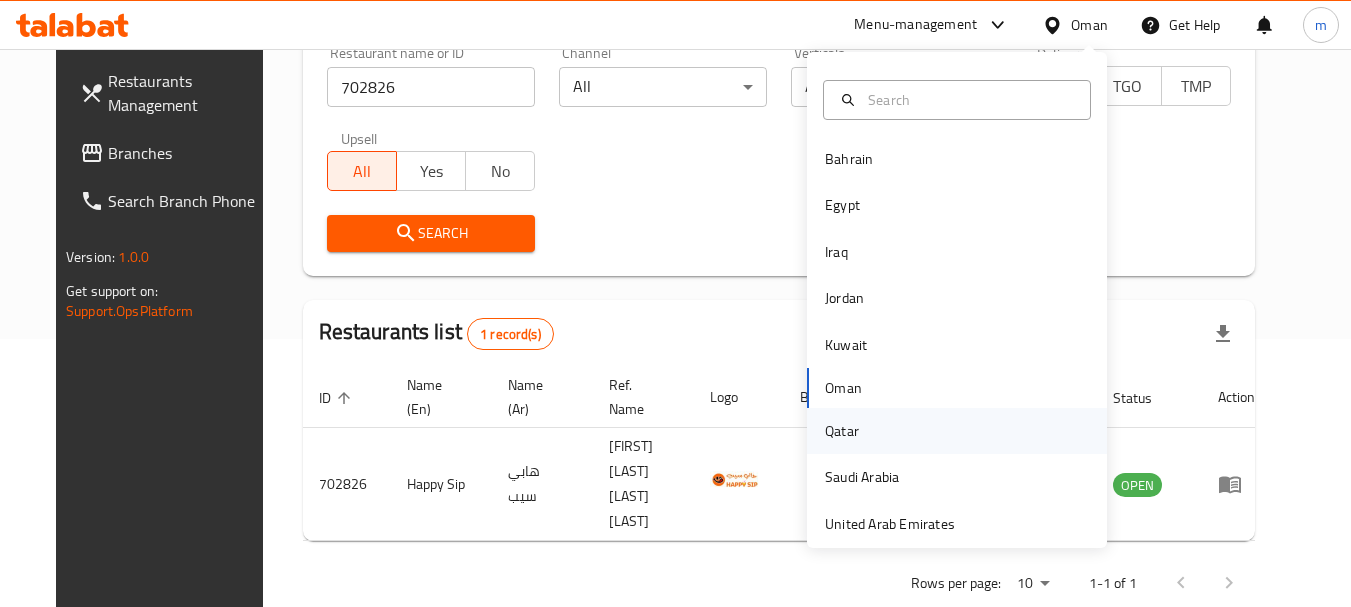 click on "Qatar" at bounding box center [842, 431] 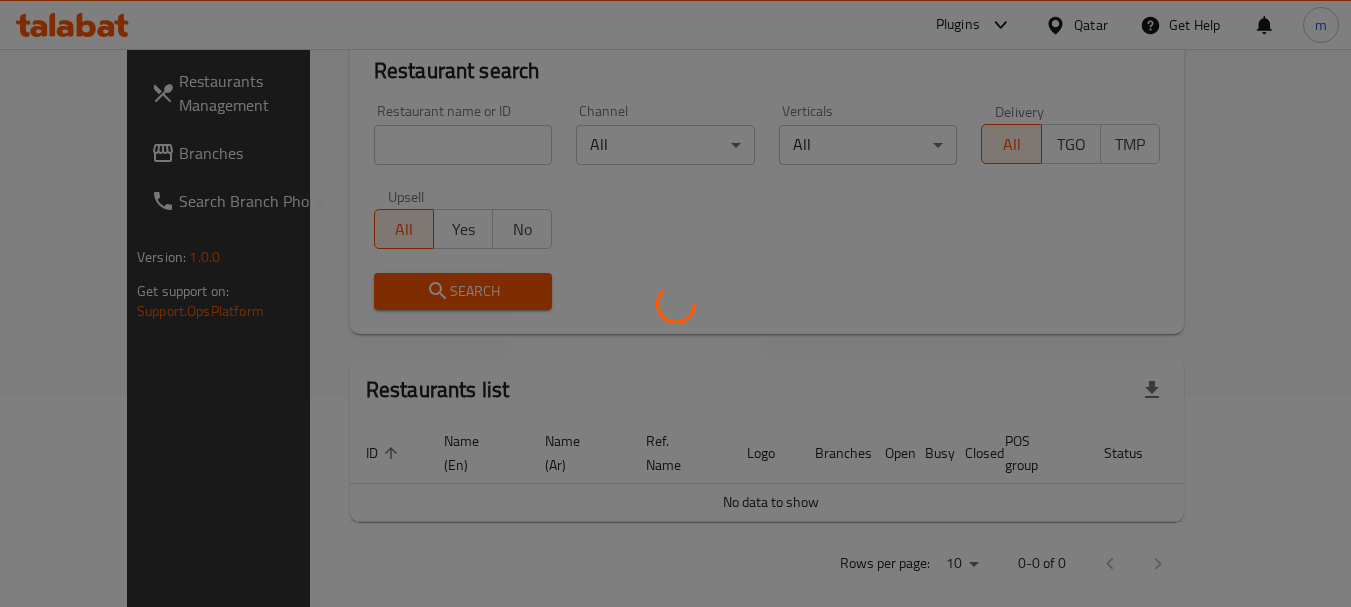 scroll, scrollTop: 268, scrollLeft: 0, axis: vertical 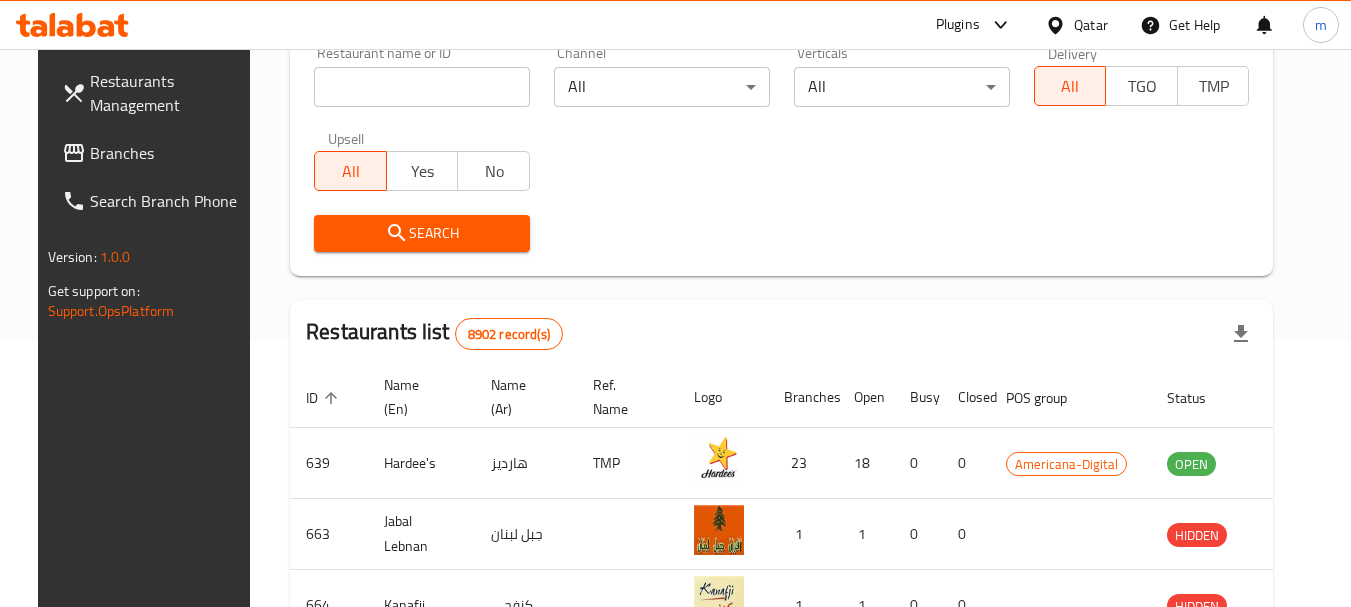 click on "Branches" at bounding box center (169, 153) 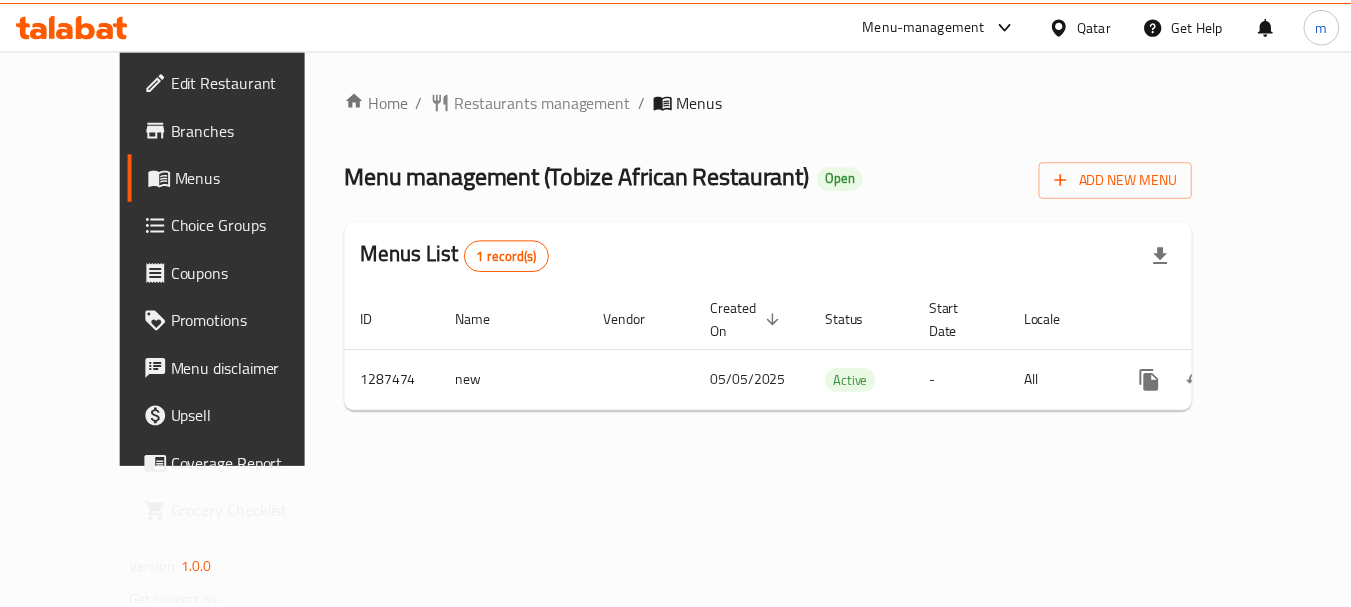 scroll, scrollTop: 0, scrollLeft: 0, axis: both 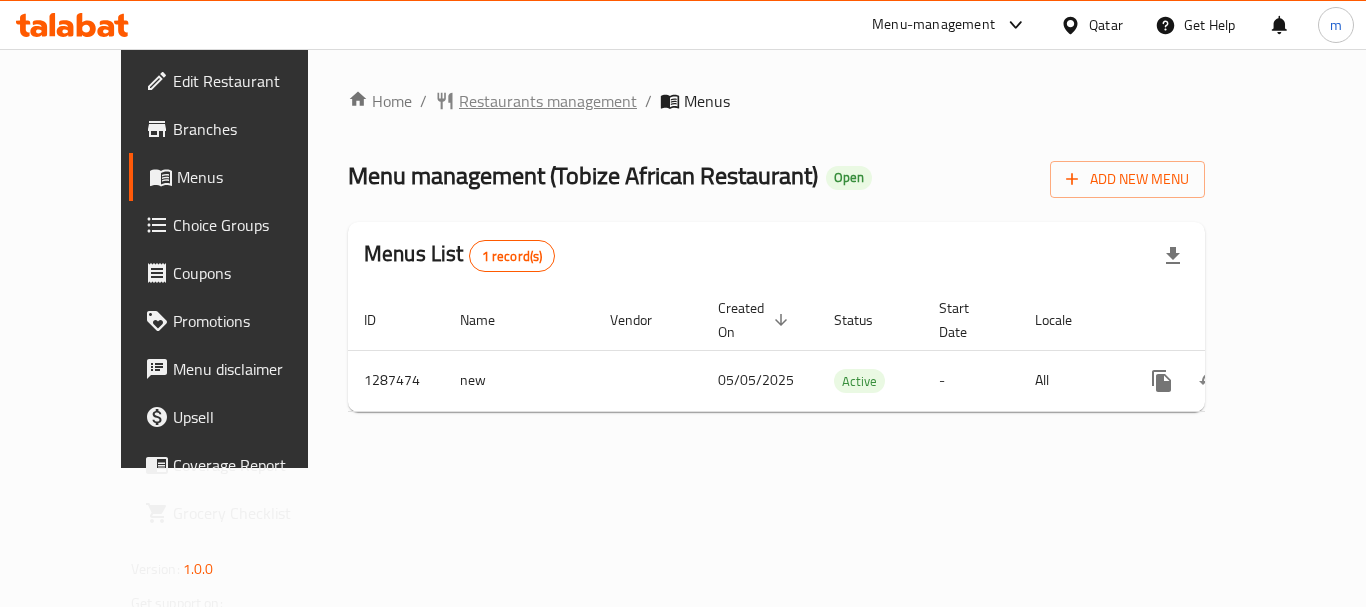 click on "Restaurants management" at bounding box center [548, 101] 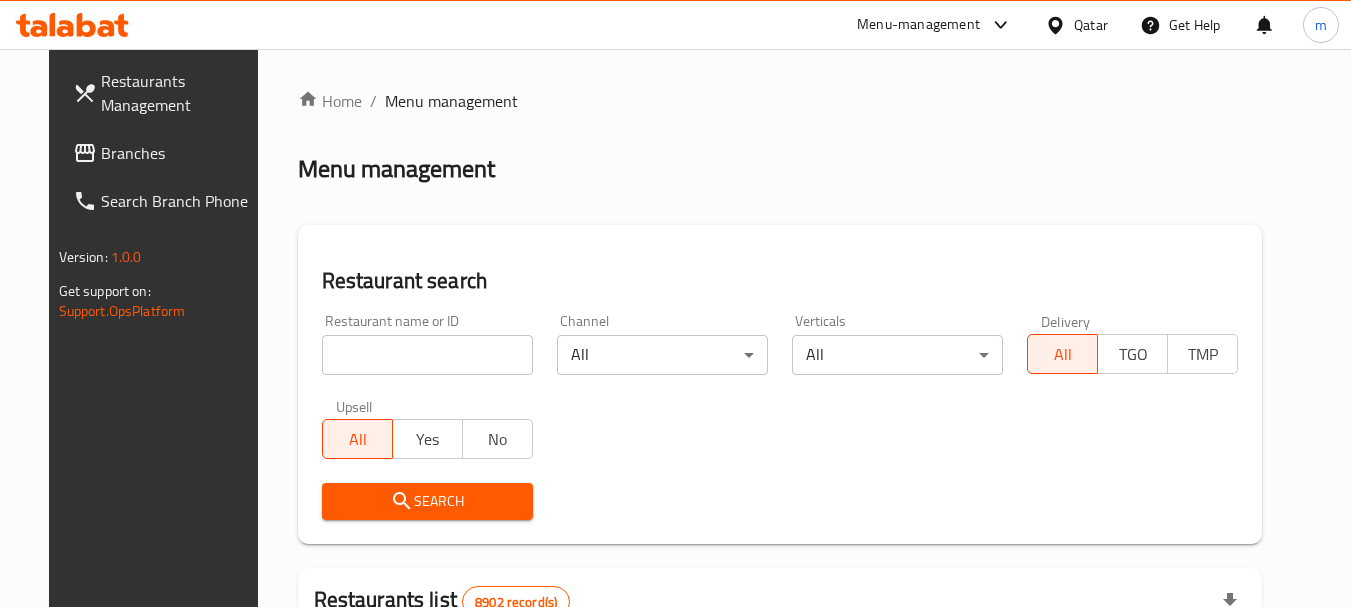 click on "Home / Menu management Menu management Restaurant search Restaurant name or ID Restaurant name or ID Channel All ​ Verticals All ​ Delivery All TGO TMP Upsell All Yes No   Search Restaurants list   8902 record(s) ID sorted ascending Name (En) Name (Ar) Ref. Name Logo Branches Open Busy Closed POS group Status Action 639 Hardee's هارديز TMP 23 18 0 0 Americana-Digital OPEN 663 Jabal Lebnan جبل لبنان 1 1 0 0 HIDDEN 664 Kanafji كنفجي 1 1 0 0 HIDDEN 665 Take Away تيك آوي 1 1 0 0 HIDDEN 666 Zaman Al-Khair Restaurant مطعم زمان الخير 1 0 0 0 INACTIVE 667 Al-Rabwah الربوة 1 0 0 0 INACTIVE 672 Bait Jedy بيت جدي 1 1 0 0 HIDDEN 673 Coffee Centre مركز القهوة 1 0 0 0 INACTIVE 676 Morning fresh مورنيج فريش 1 1 0 0 HIDDEN 680 Al-Qarmouty القرموطي 1 0 0 0 HIDDEN Rows per page: 10 1-10 of 8902" at bounding box center (780, 693) 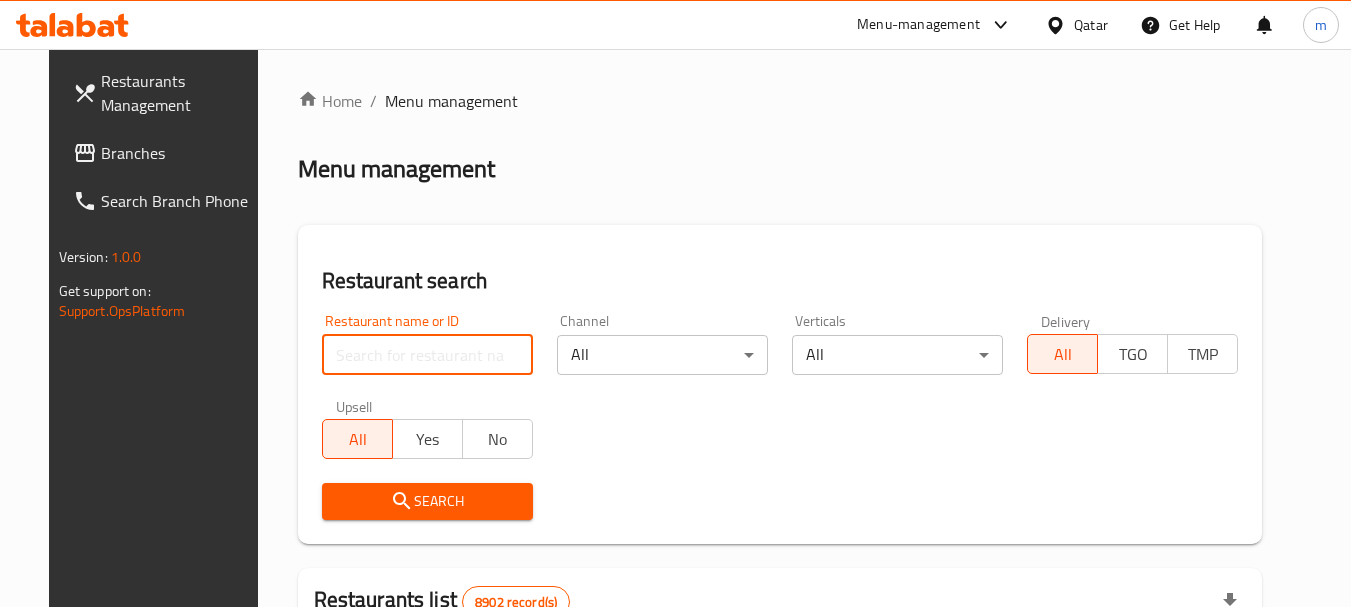 paste on "696709" 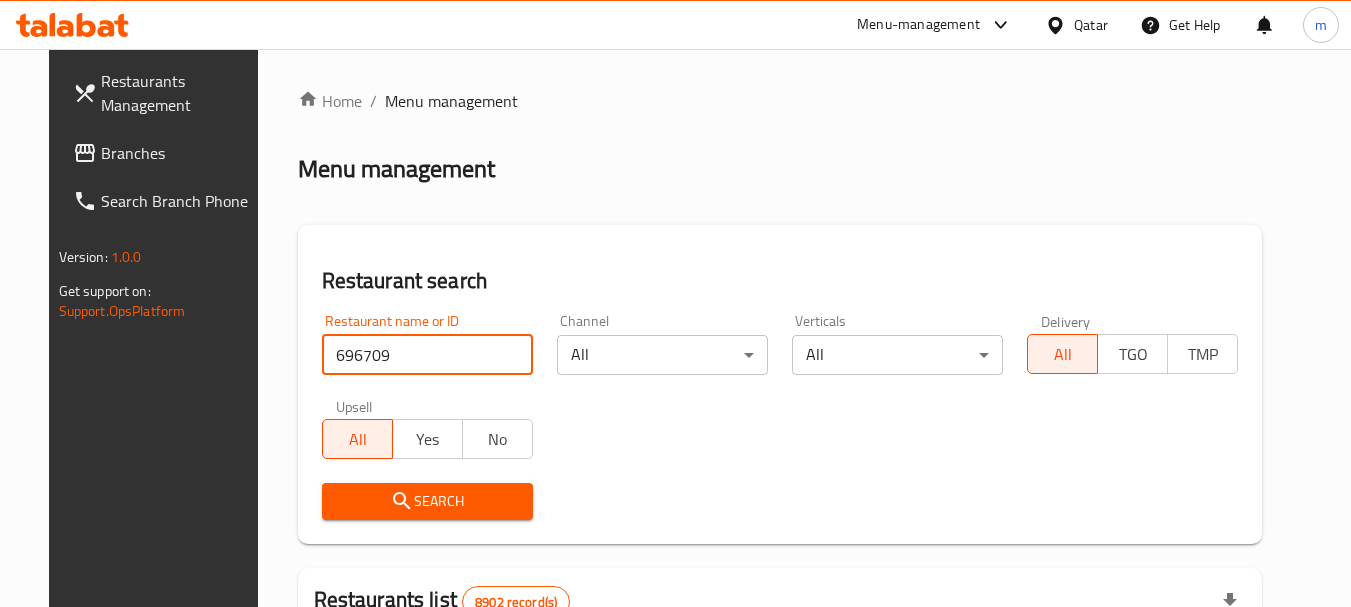 type on "696709" 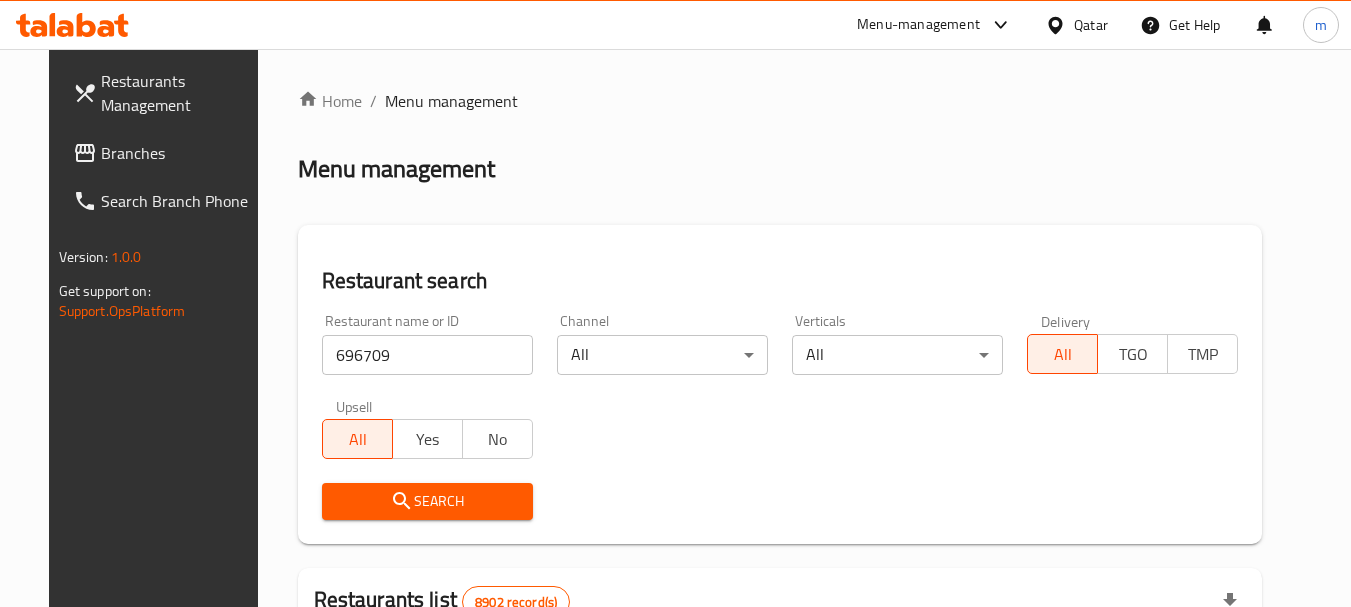 click 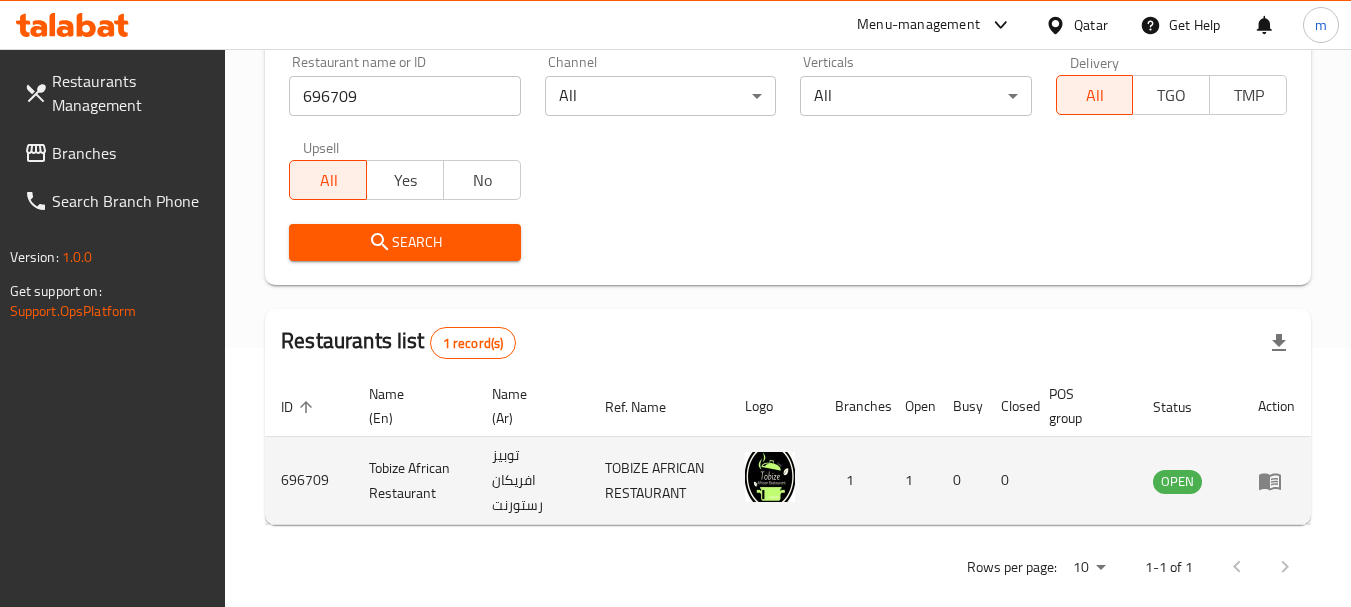 scroll, scrollTop: 285, scrollLeft: 0, axis: vertical 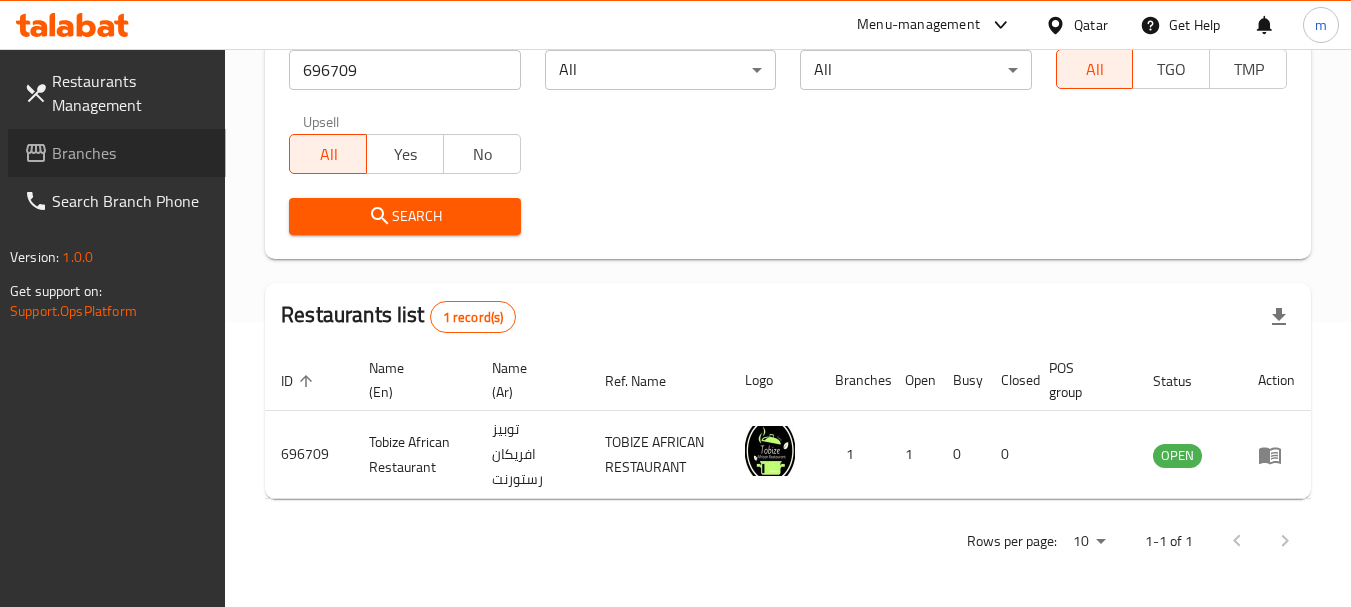 click on "Branches" at bounding box center [131, 153] 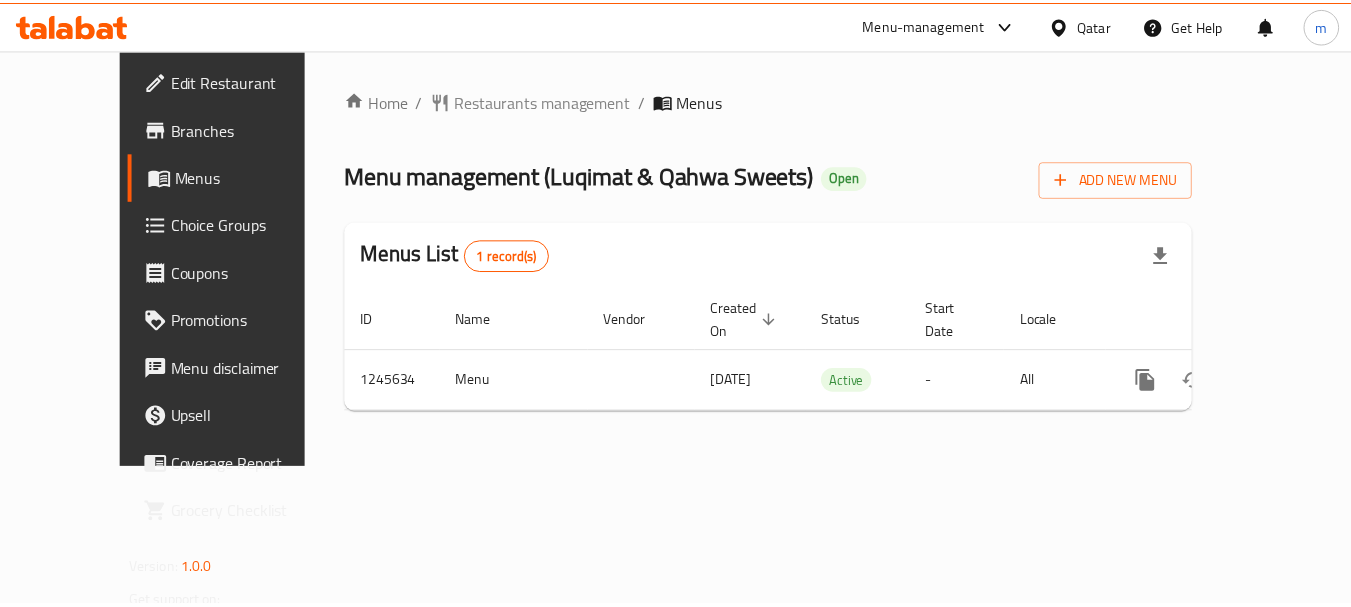scroll, scrollTop: 0, scrollLeft: 0, axis: both 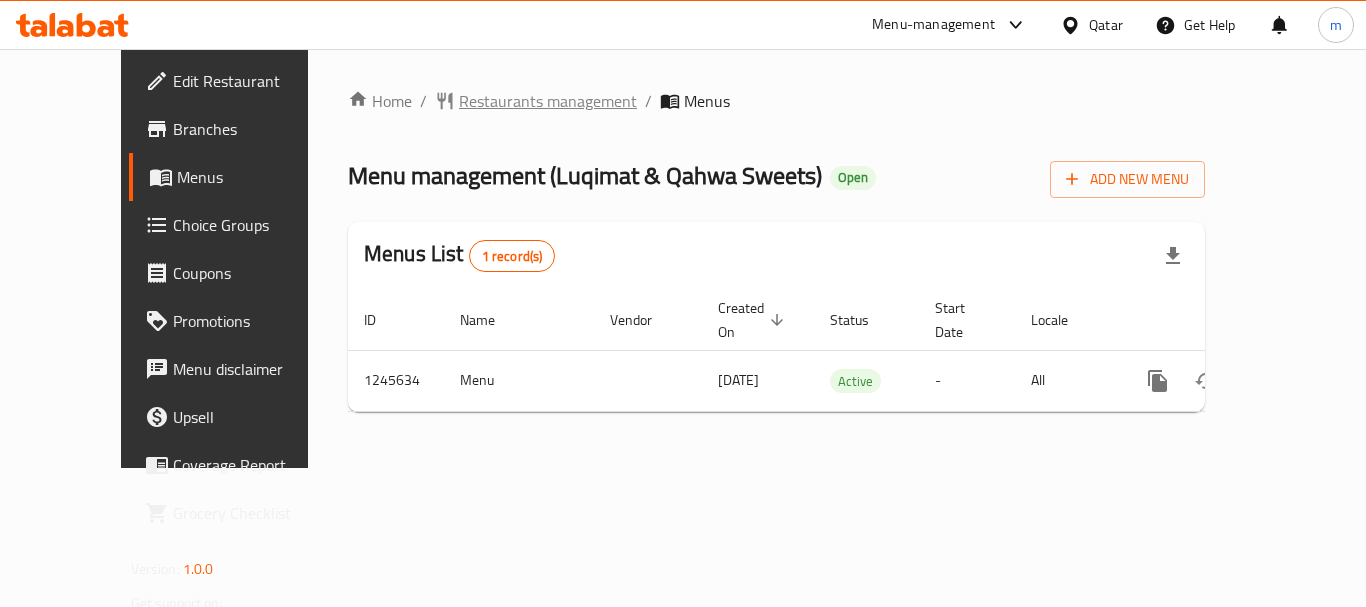 click on "Restaurants management" at bounding box center (548, 101) 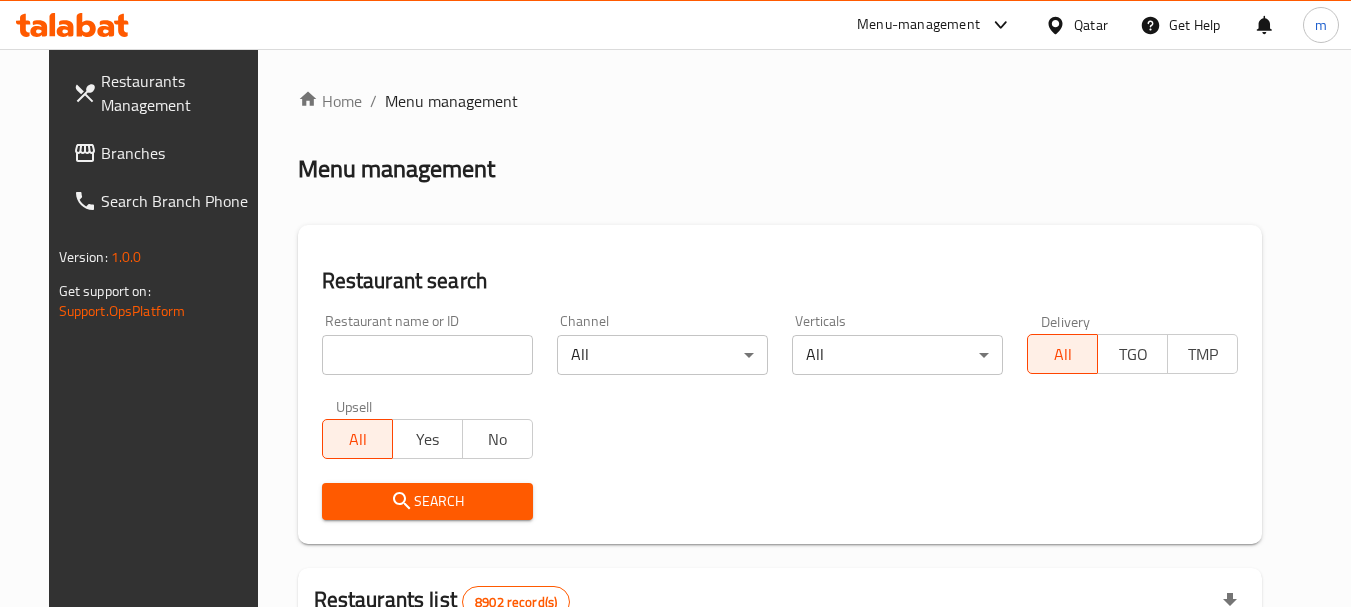 click at bounding box center (675, 303) 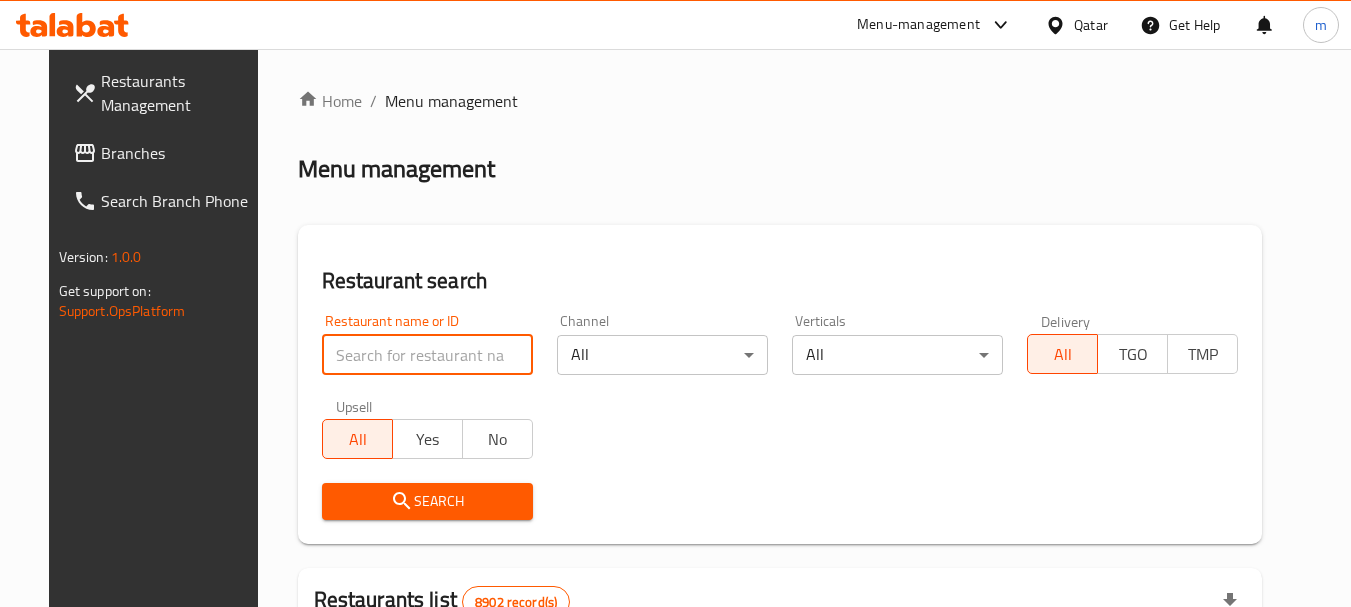 click at bounding box center (427, 355) 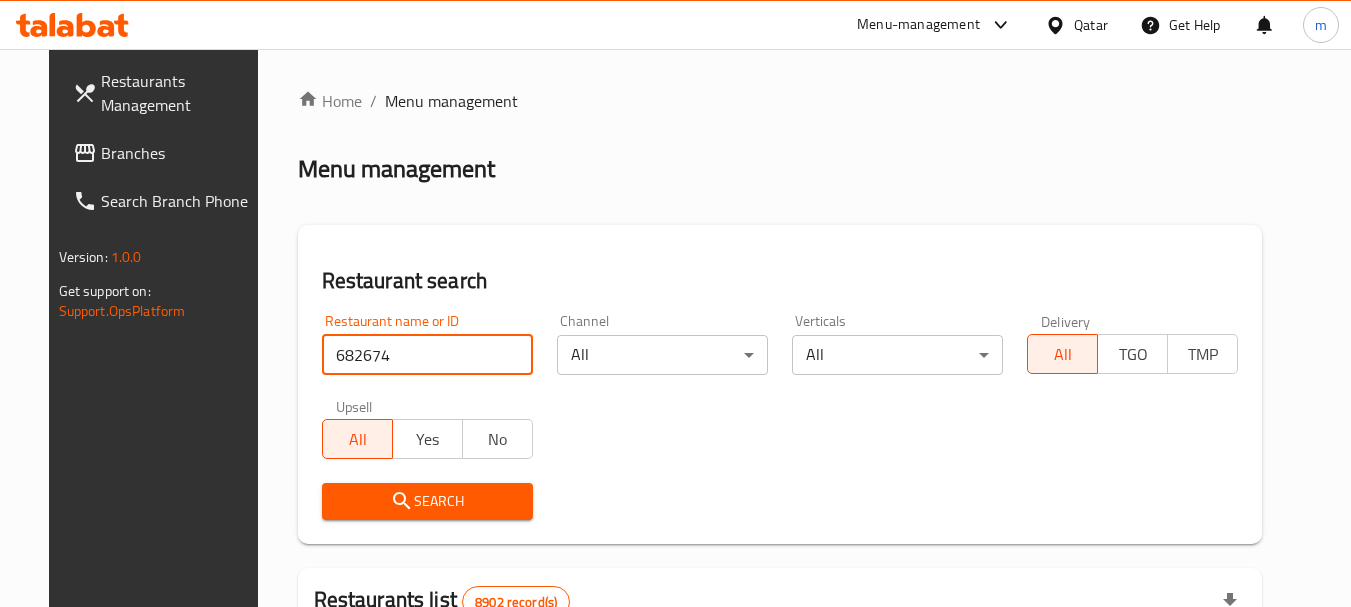 type on "682674" 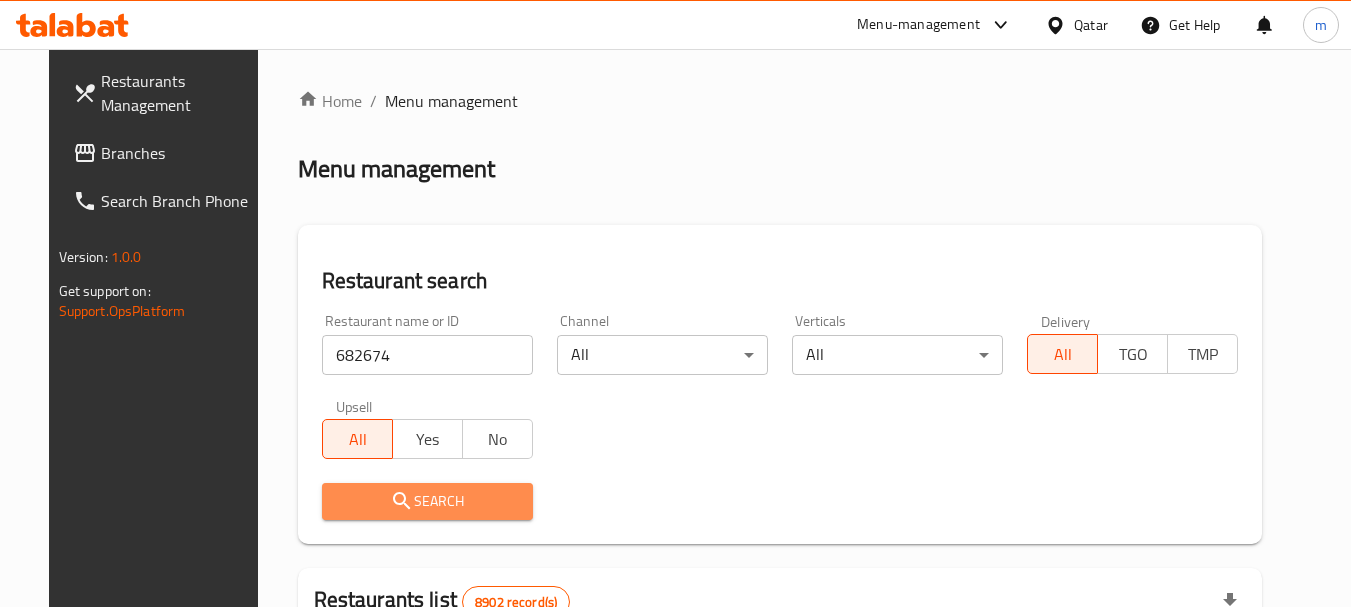 drag, startPoint x: 370, startPoint y: 509, endPoint x: 854, endPoint y: 388, distance: 498.89578 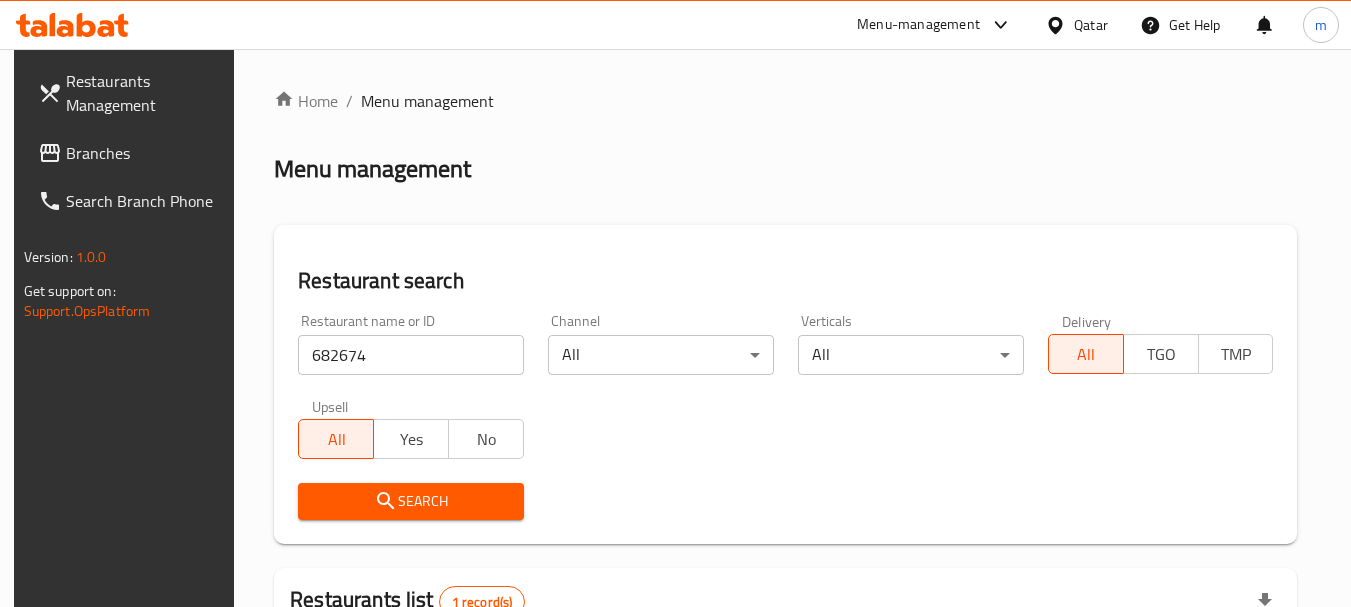 scroll, scrollTop: 285, scrollLeft: 0, axis: vertical 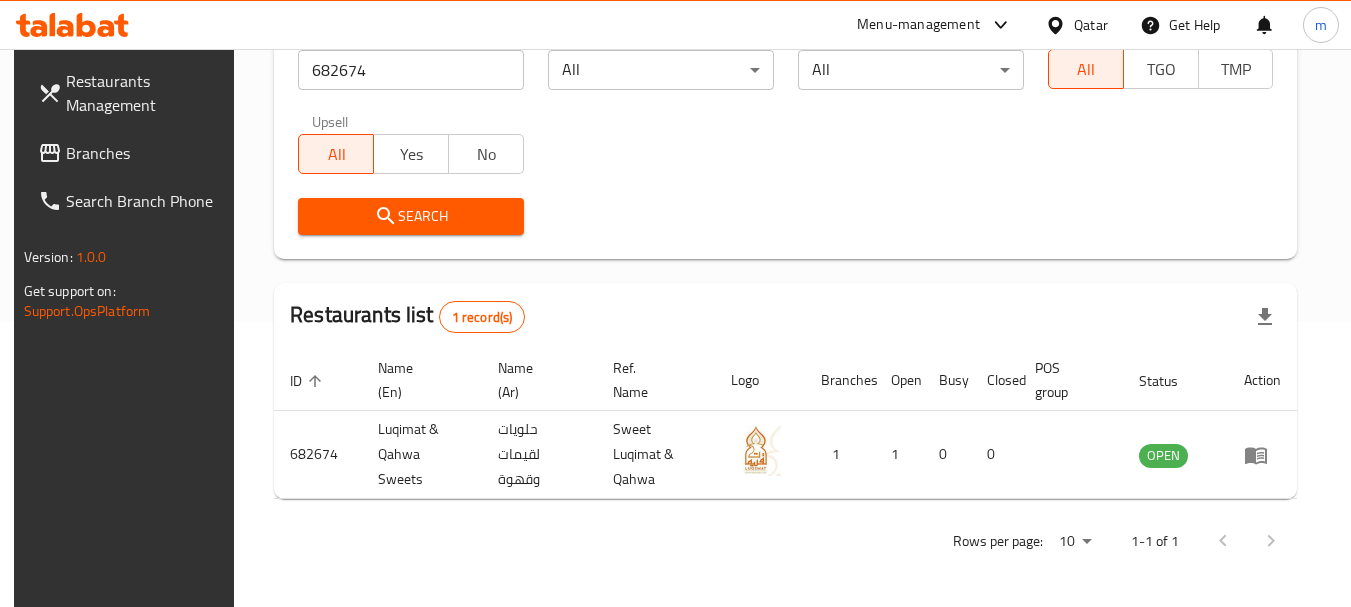 click on "Qatar" at bounding box center (1091, 25) 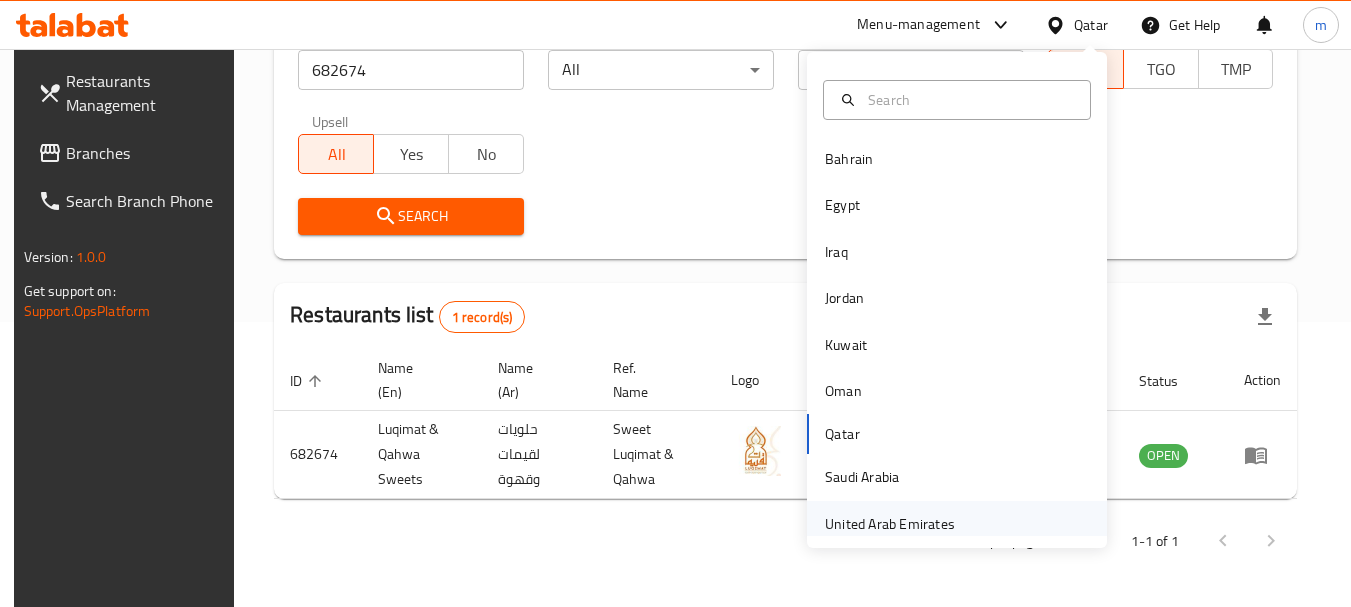 click on "United Arab Emirates" at bounding box center [890, 524] 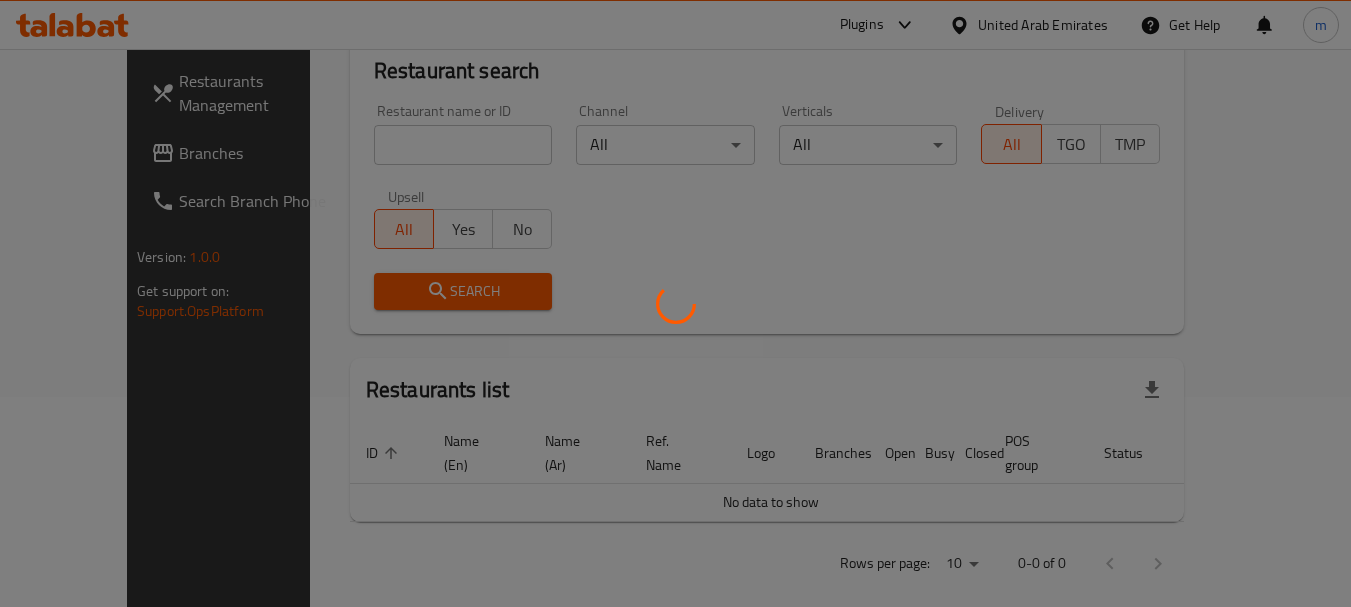 scroll, scrollTop: 285, scrollLeft: 0, axis: vertical 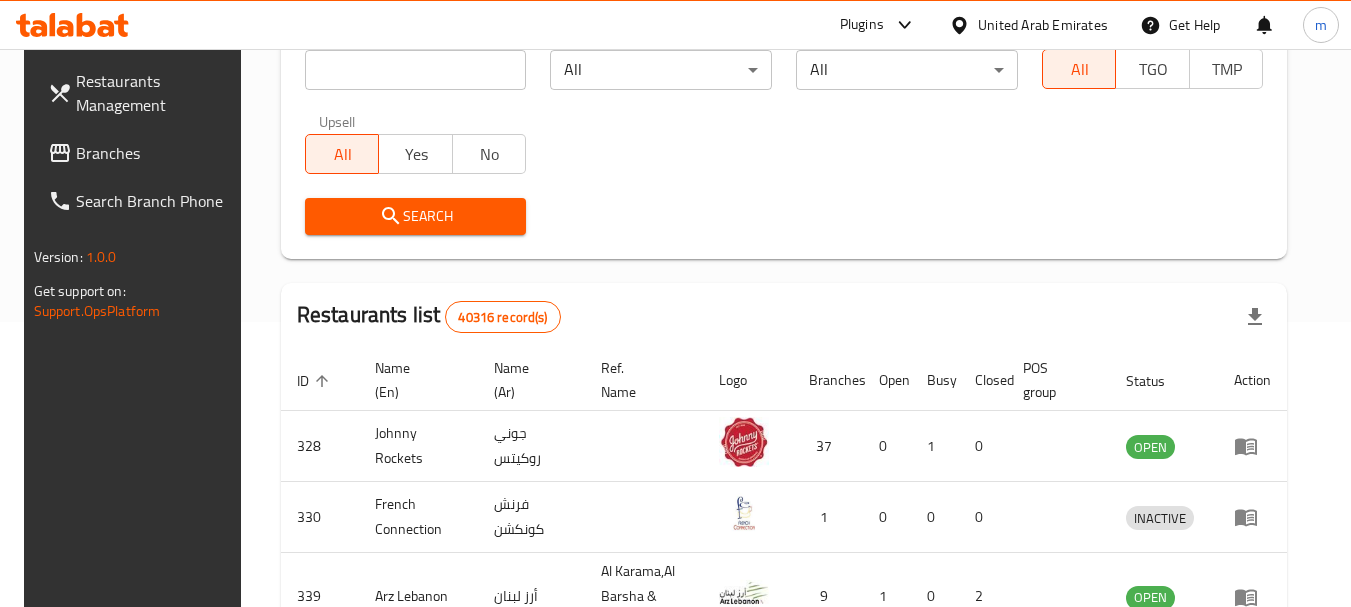 click on "Branches" at bounding box center [155, 153] 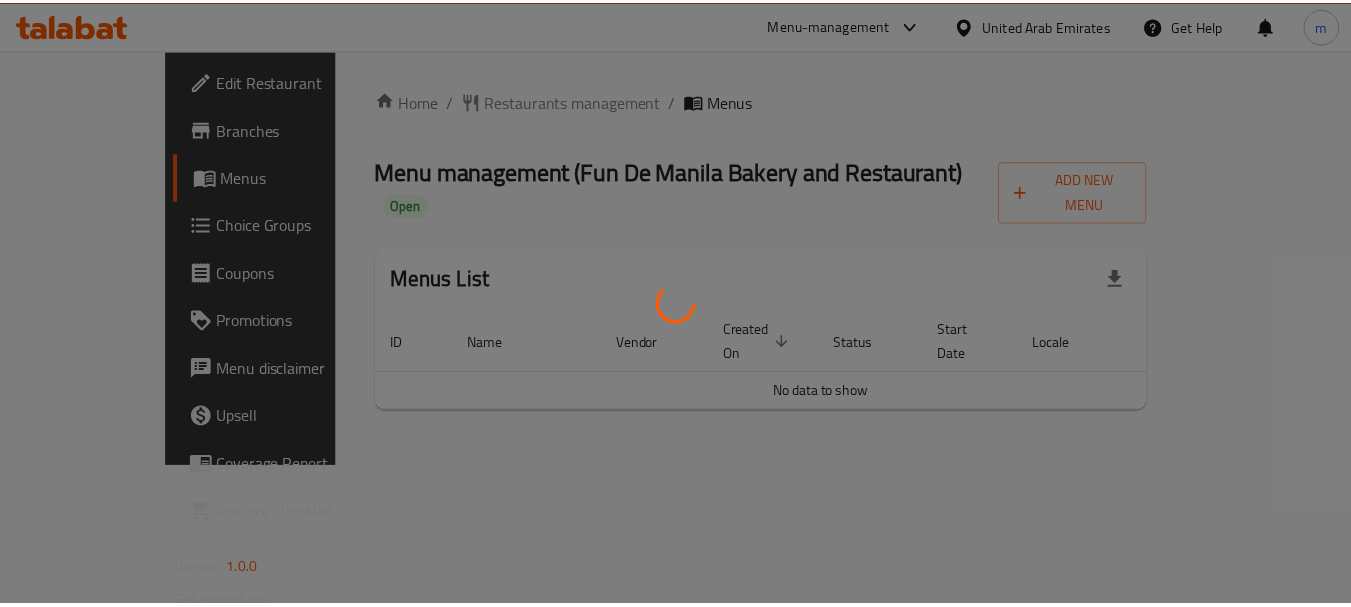 scroll, scrollTop: 0, scrollLeft: 0, axis: both 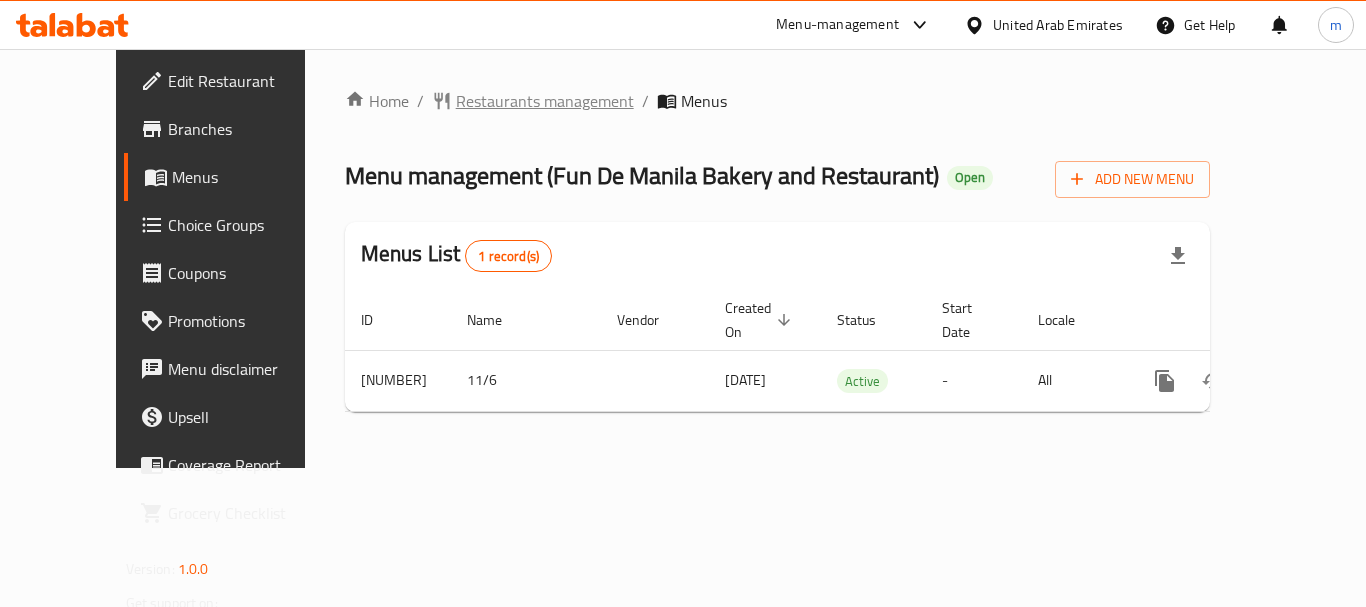 click on "Restaurants management" at bounding box center [545, 101] 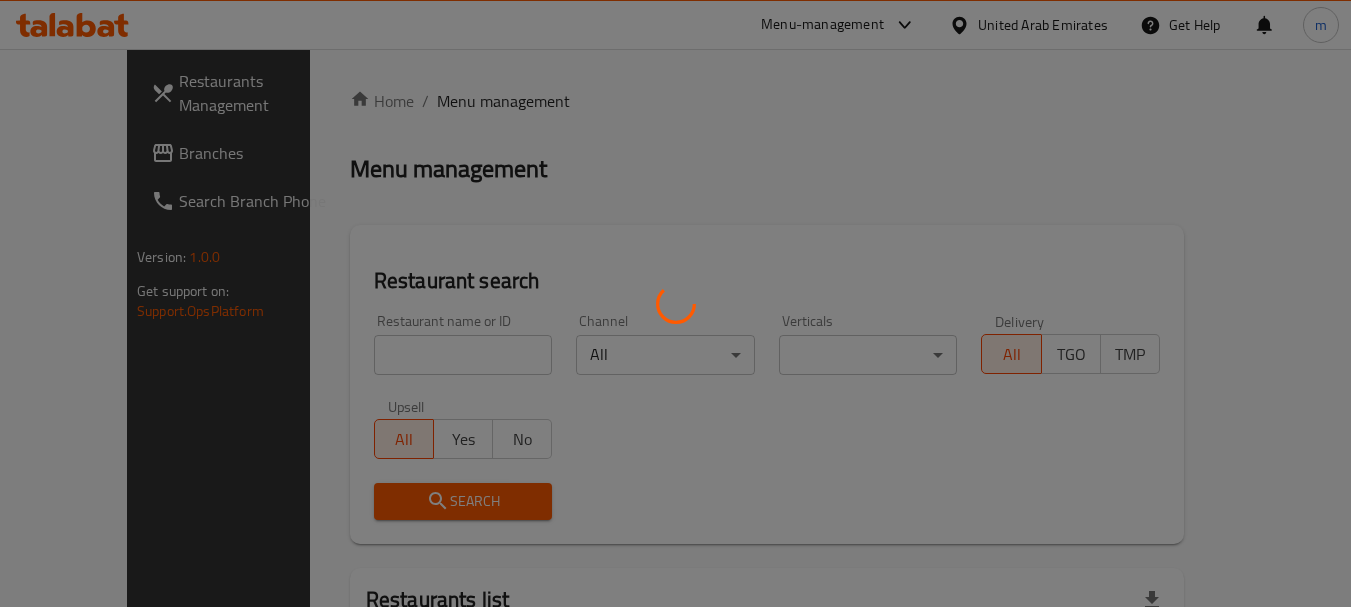 click at bounding box center (675, 303) 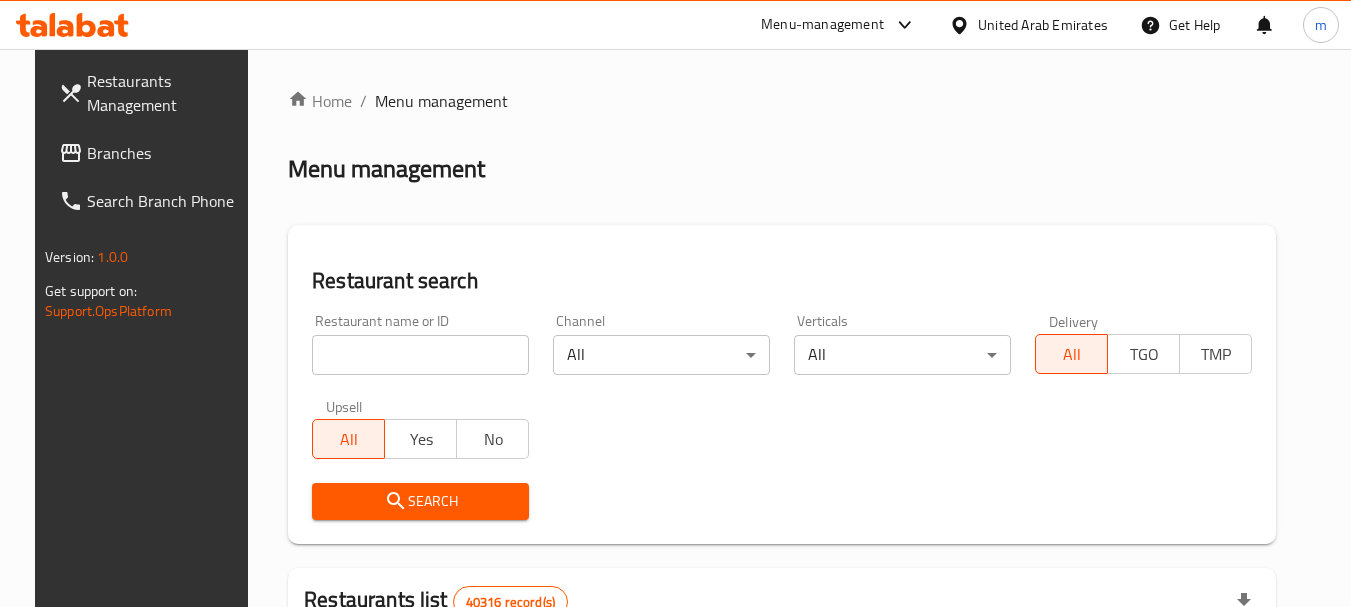 click at bounding box center (675, 303) 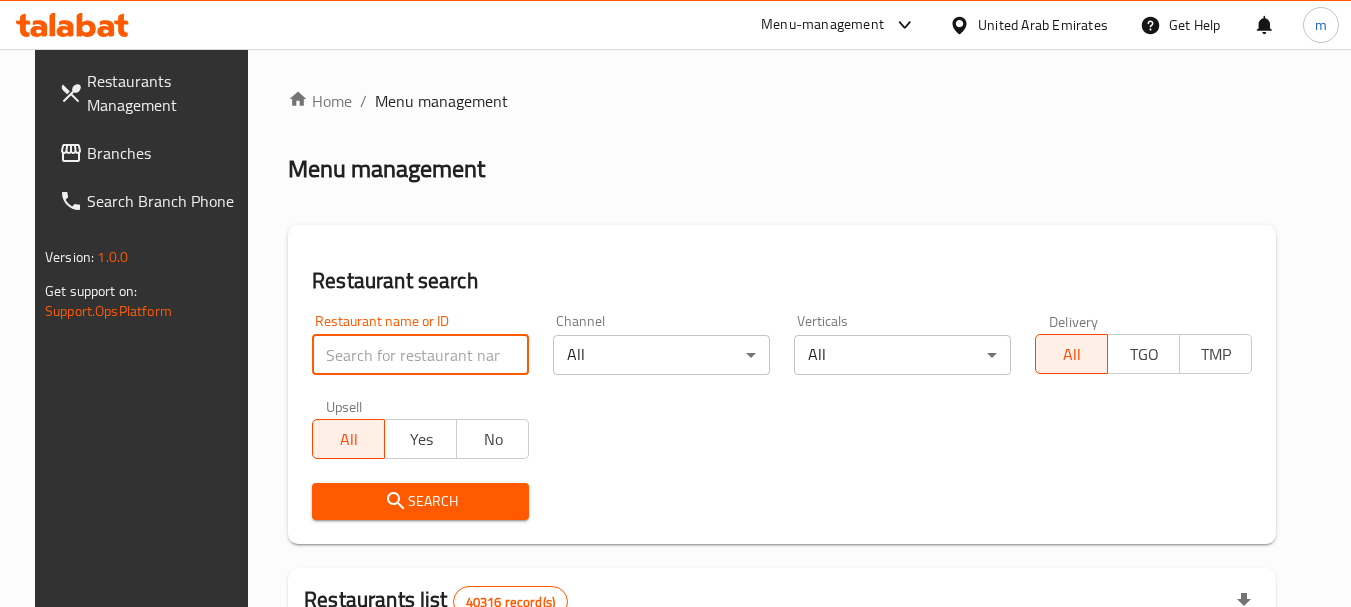 click at bounding box center [420, 355] 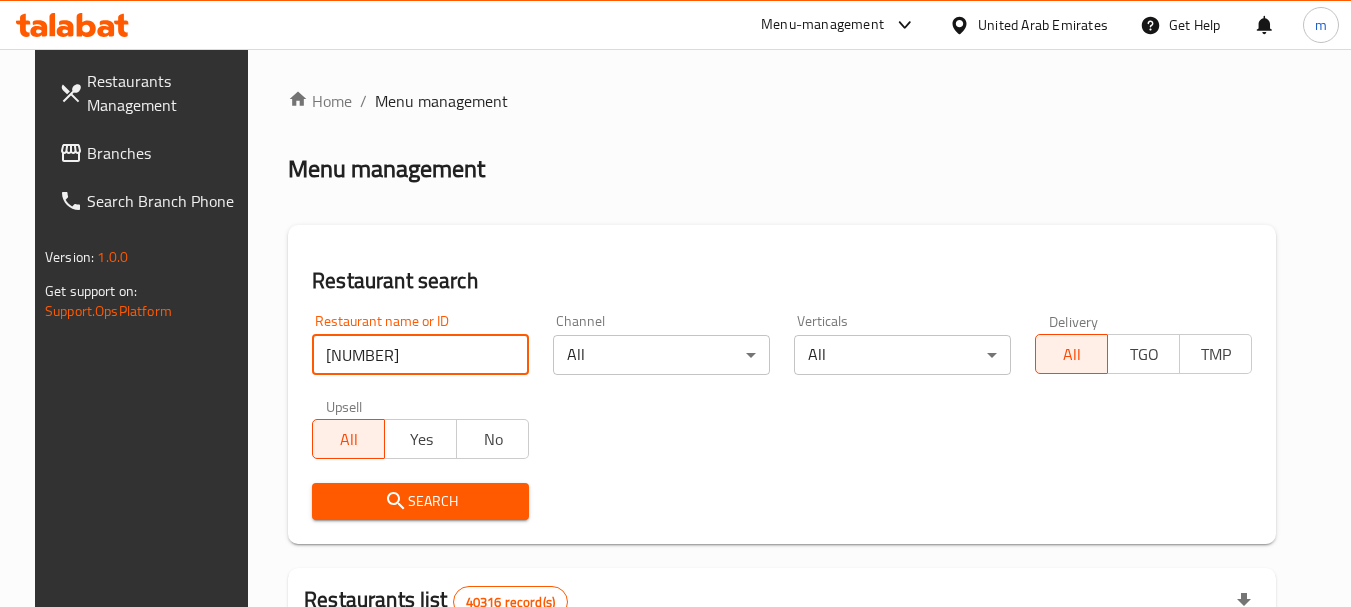 type on "[NUMBER]" 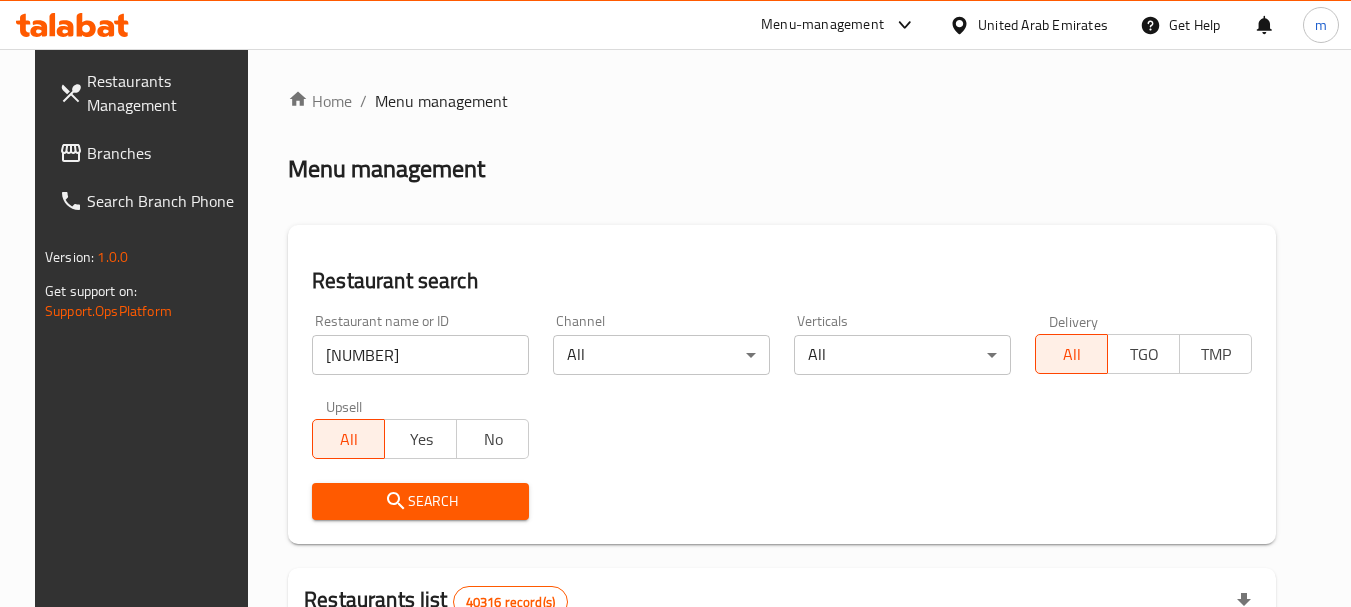 click on "Search" at bounding box center [420, 501] 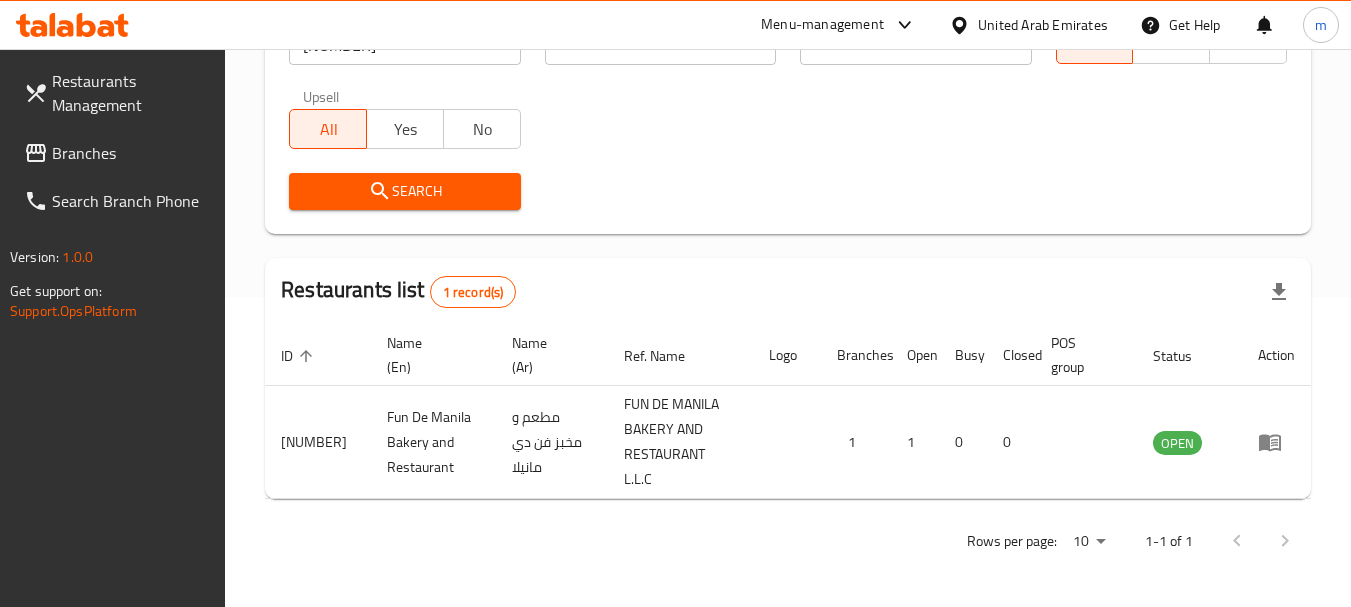 scroll, scrollTop: 310, scrollLeft: 0, axis: vertical 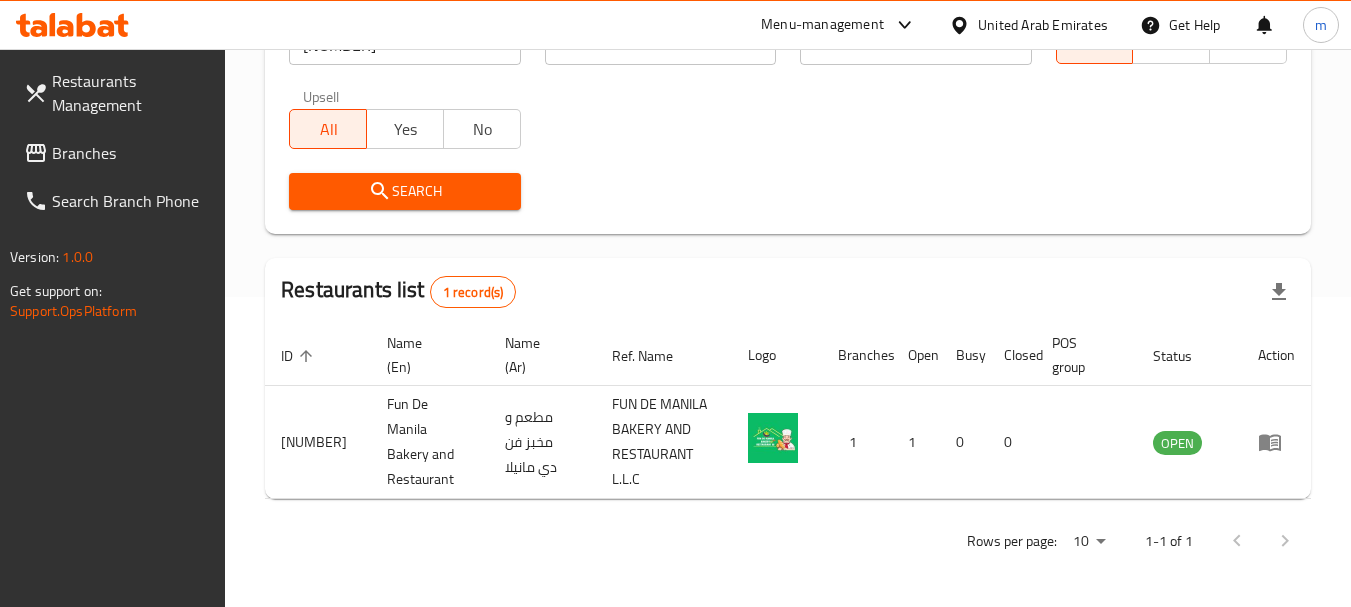 click on "Restaurants Management   Branches   Search Branch Phone  Version:    1.0.0  Get support on:    Support.OpsPlatform" at bounding box center (113, 352) 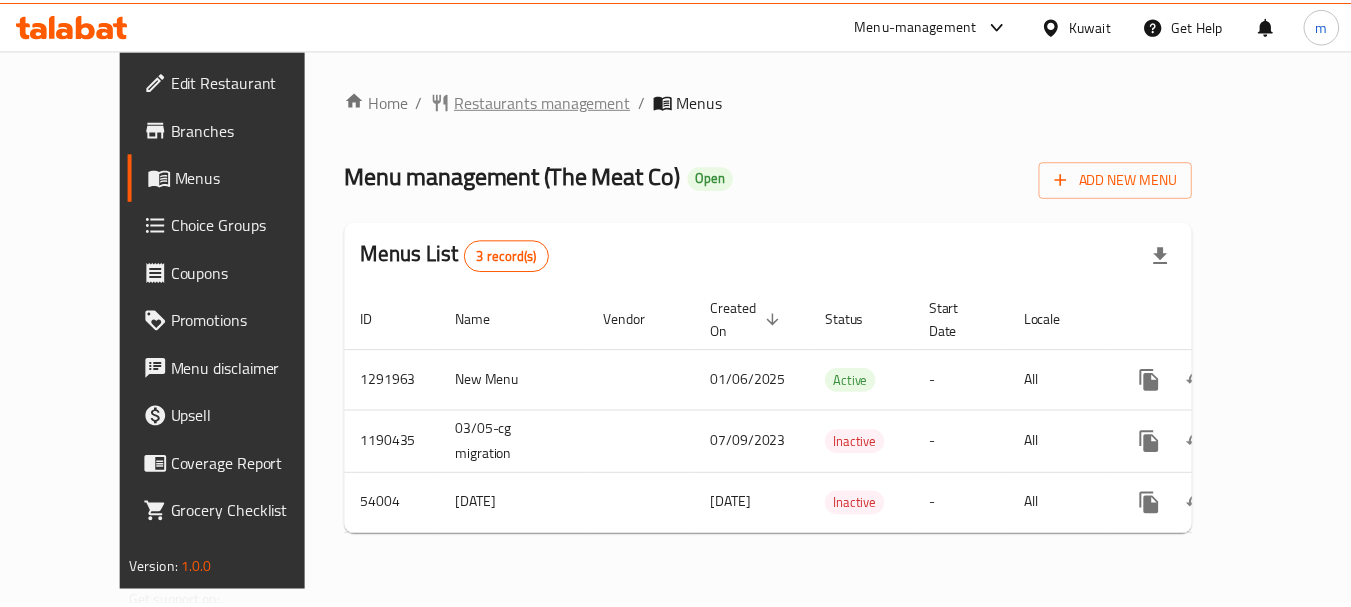 scroll, scrollTop: 0, scrollLeft: 0, axis: both 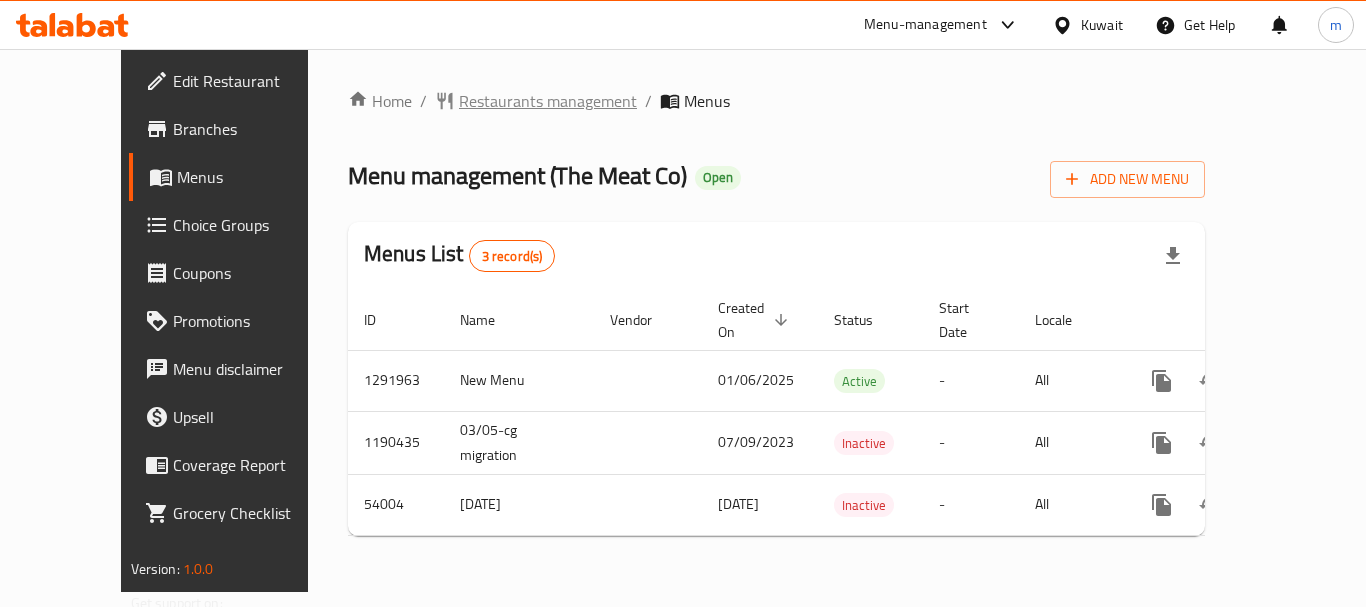 click on "Restaurants management" at bounding box center [548, 101] 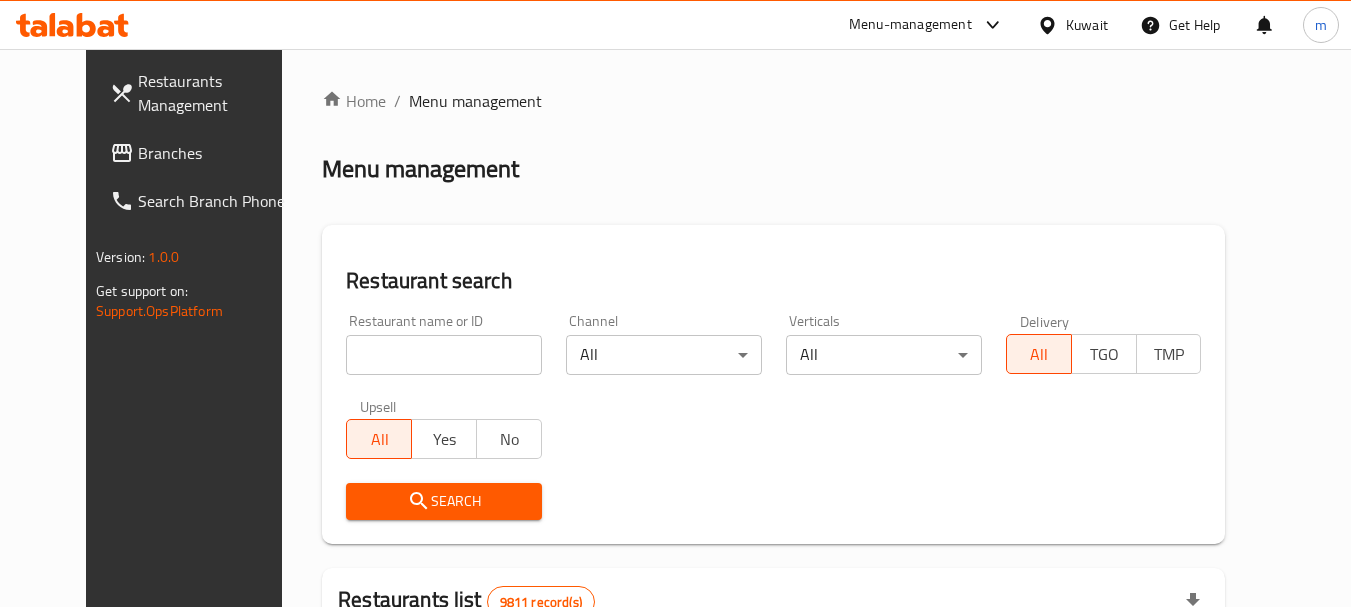 click at bounding box center (675, 303) 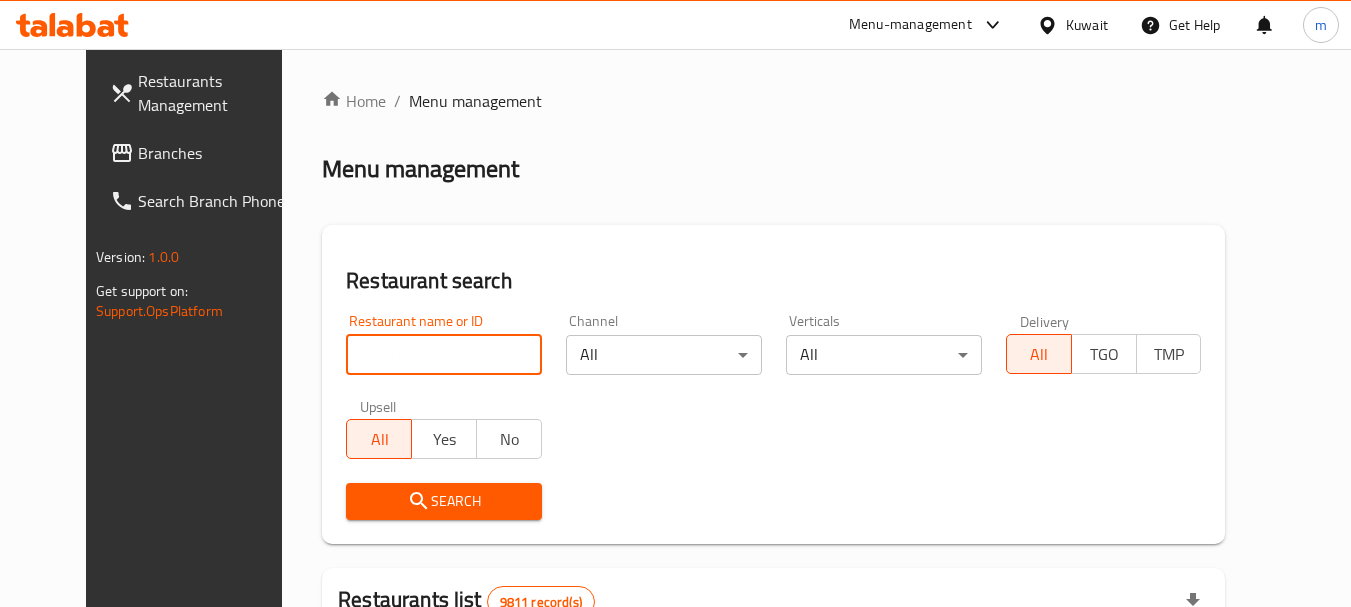 drag, startPoint x: 411, startPoint y: 358, endPoint x: 400, endPoint y: 354, distance: 11.7046995 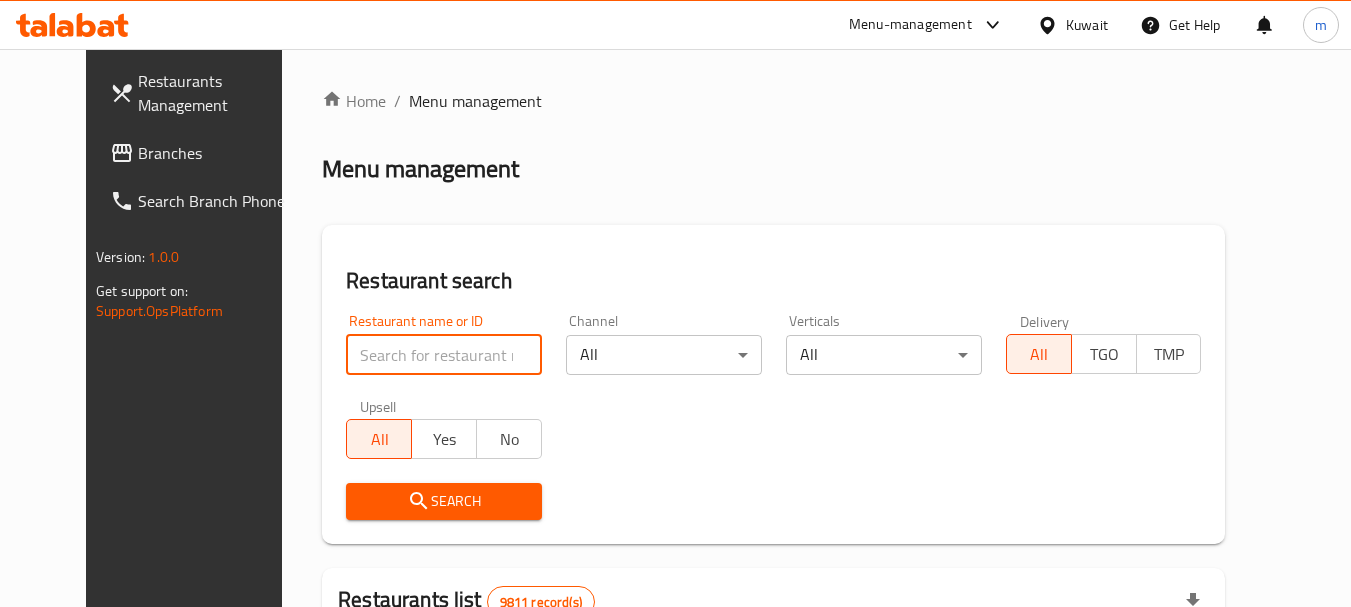 click at bounding box center [444, 355] 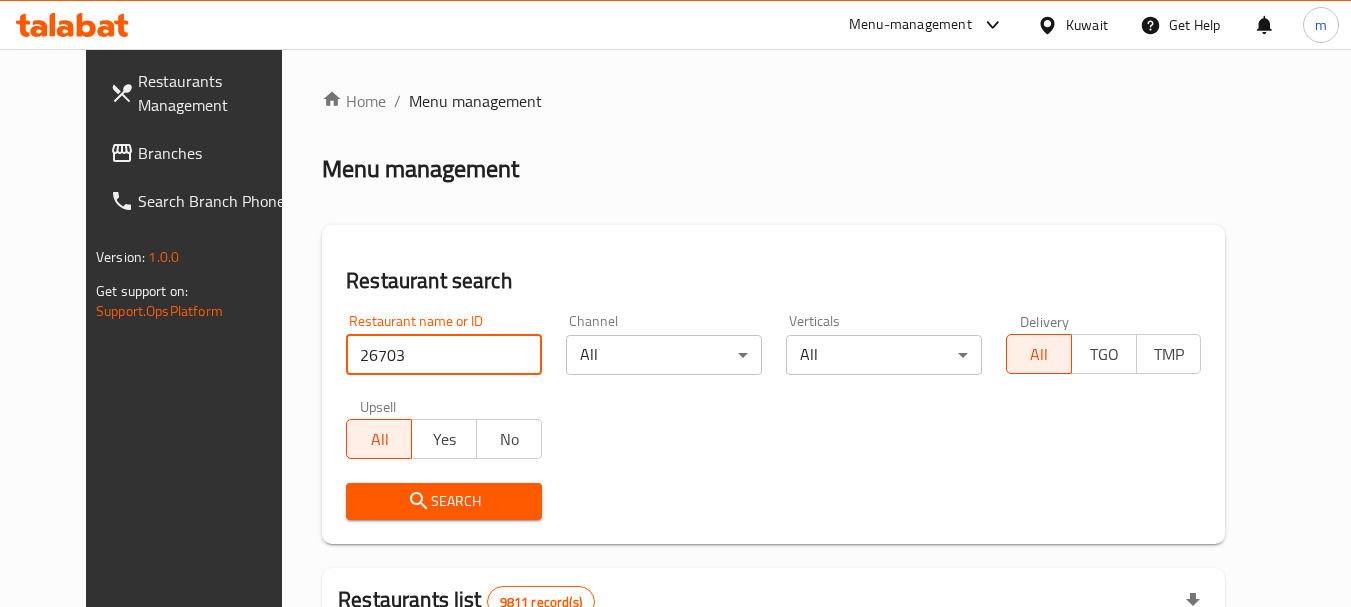 type on "26703" 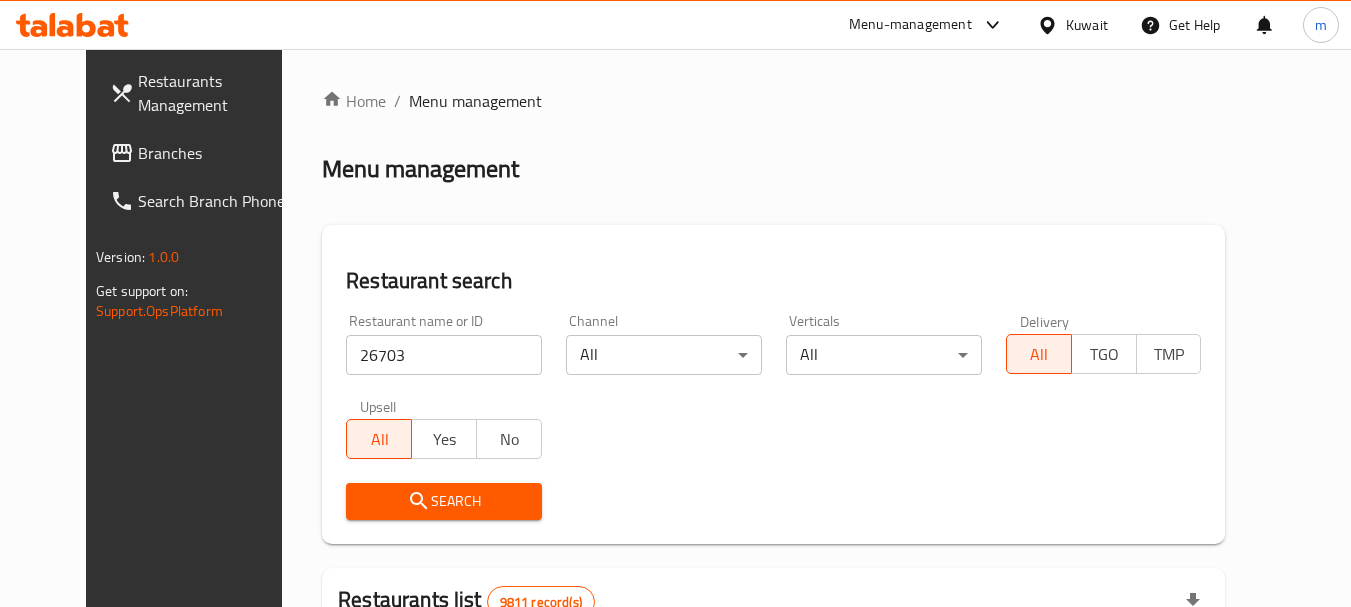 drag, startPoint x: 383, startPoint y: 500, endPoint x: 634, endPoint y: 447, distance: 256.5346 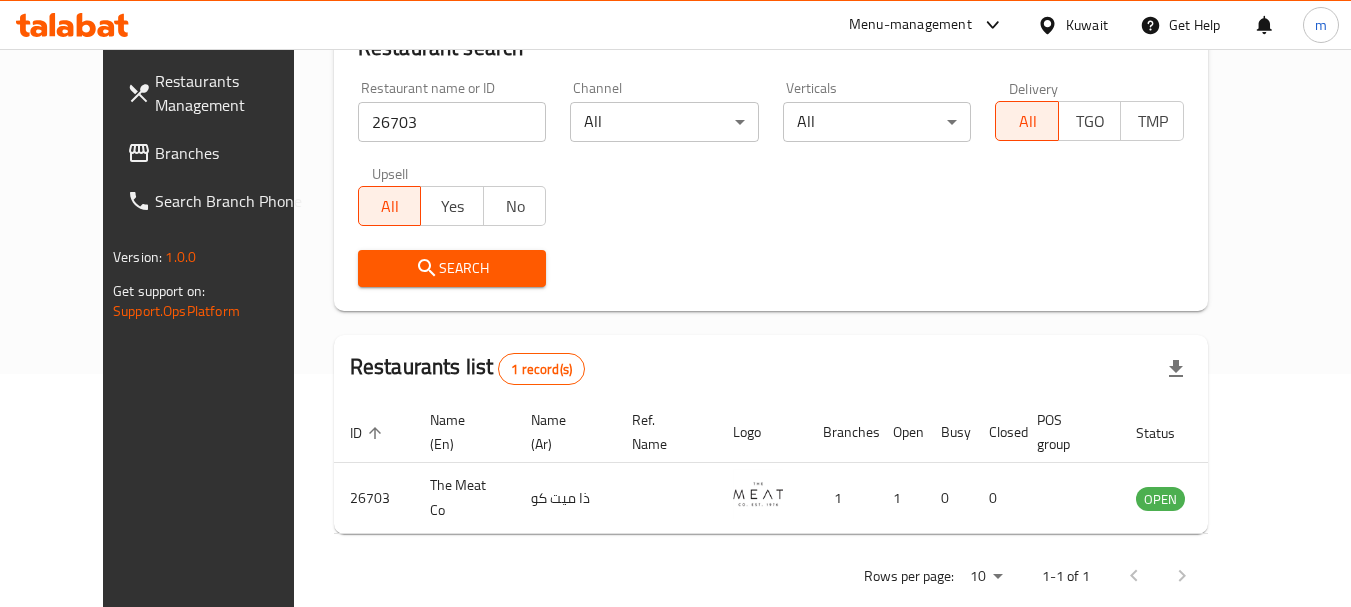 scroll, scrollTop: 268, scrollLeft: 0, axis: vertical 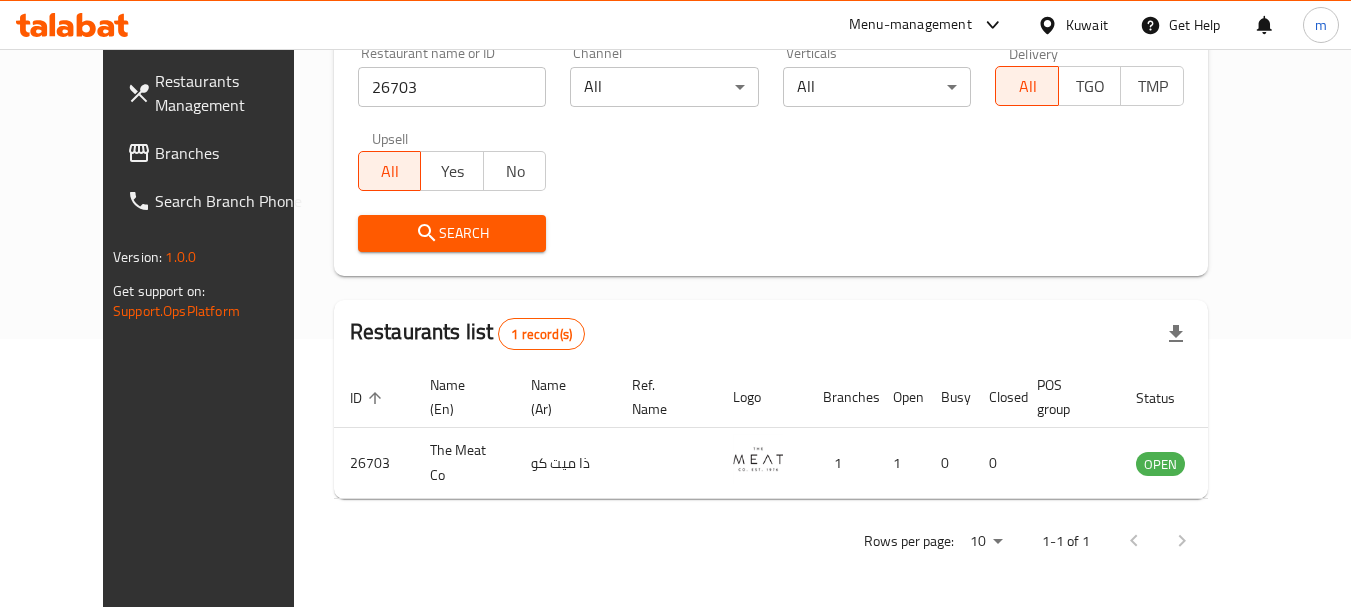click on "Kuwait" at bounding box center (1087, 25) 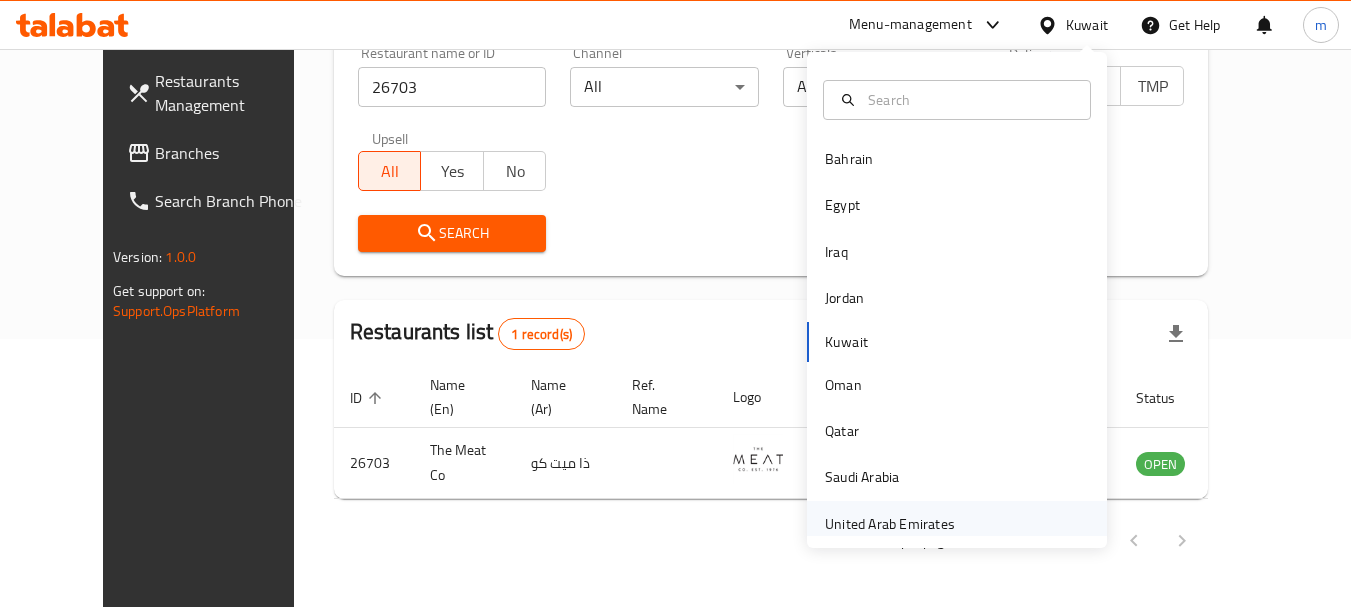 click on "United Arab Emirates" at bounding box center [890, 524] 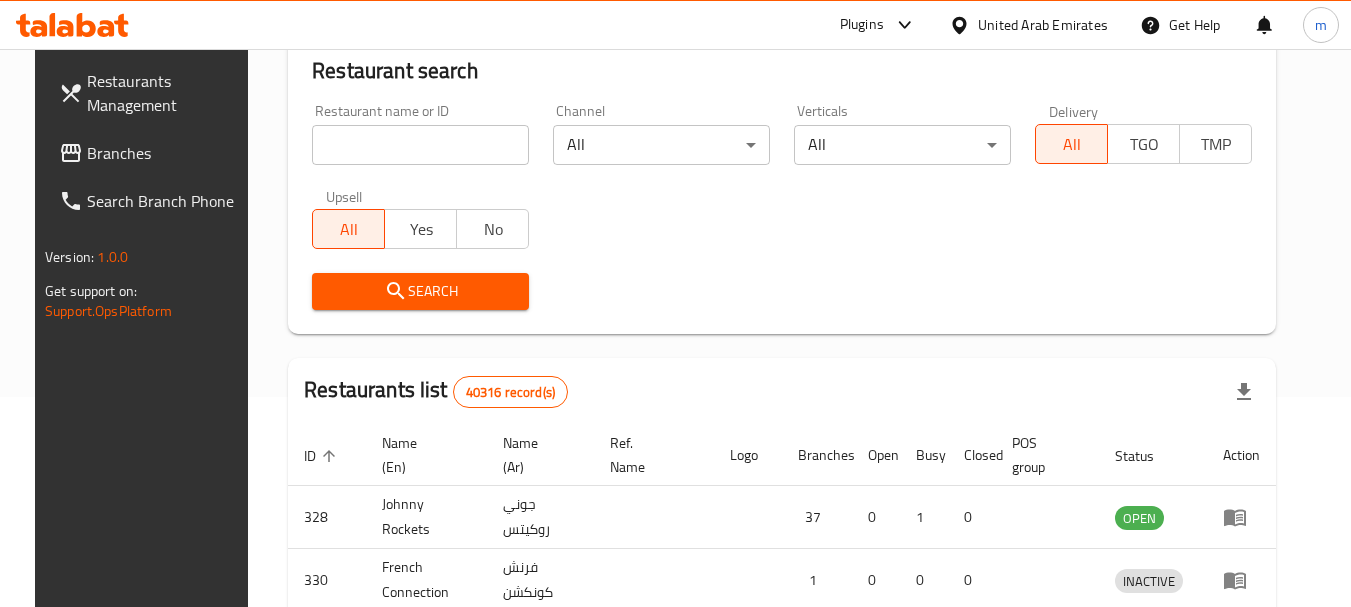 scroll, scrollTop: 268, scrollLeft: 0, axis: vertical 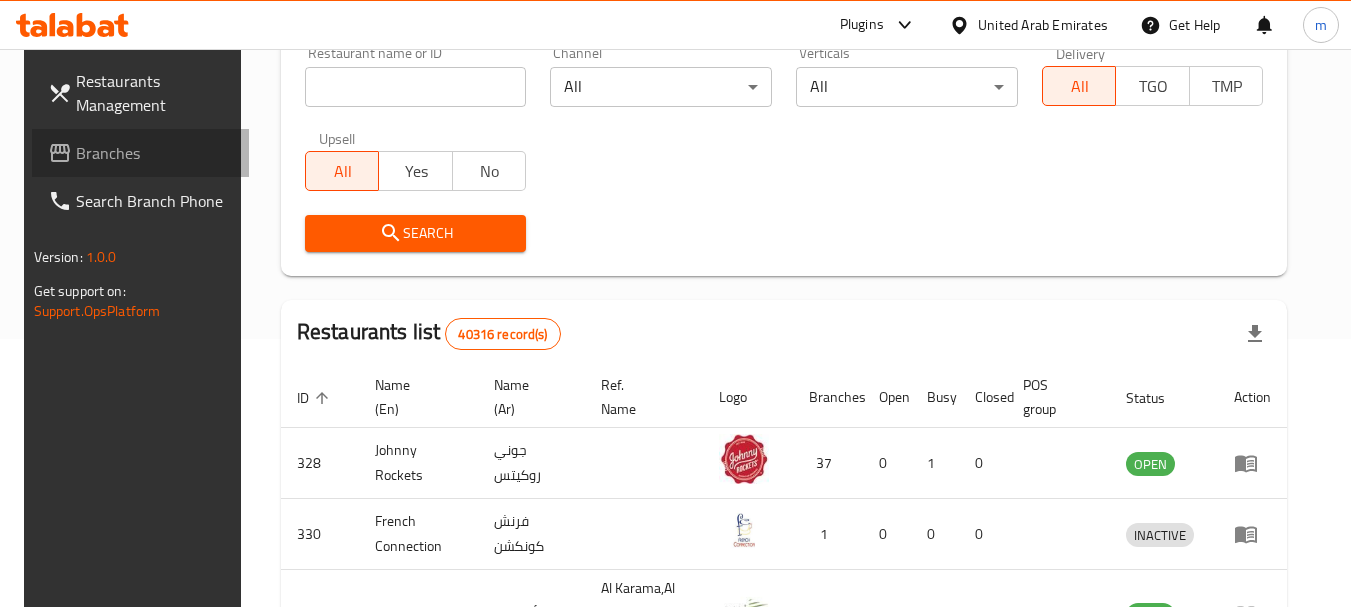 click on "Branches" at bounding box center (155, 153) 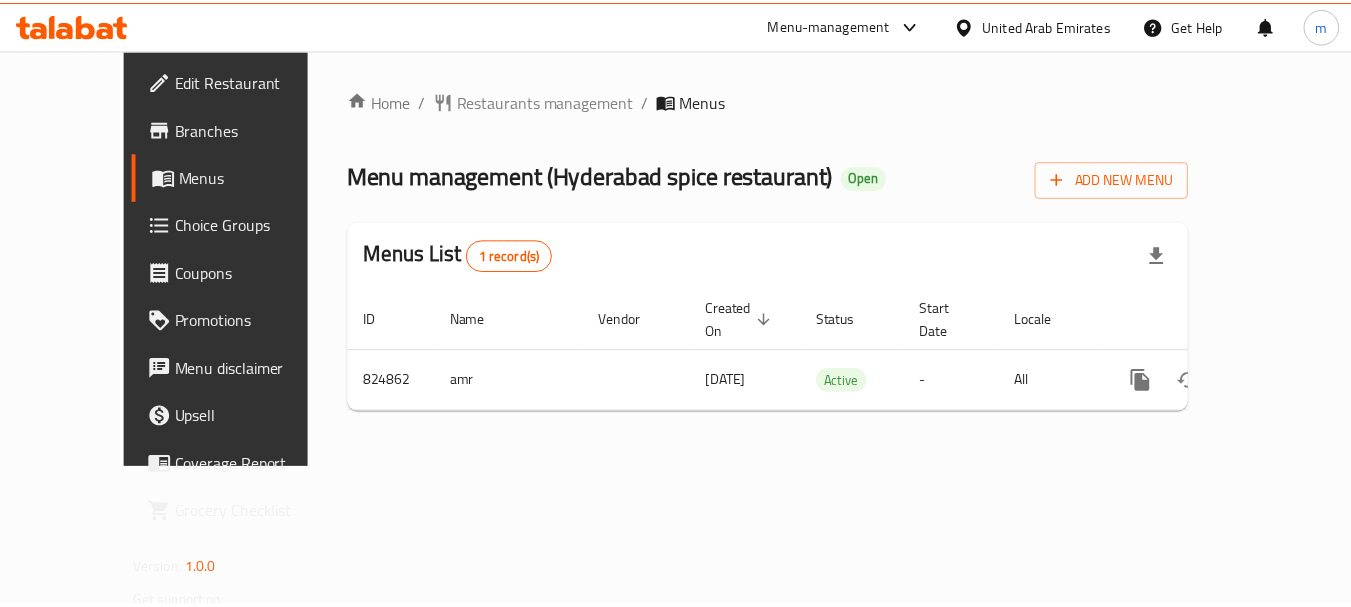 scroll, scrollTop: 0, scrollLeft: 0, axis: both 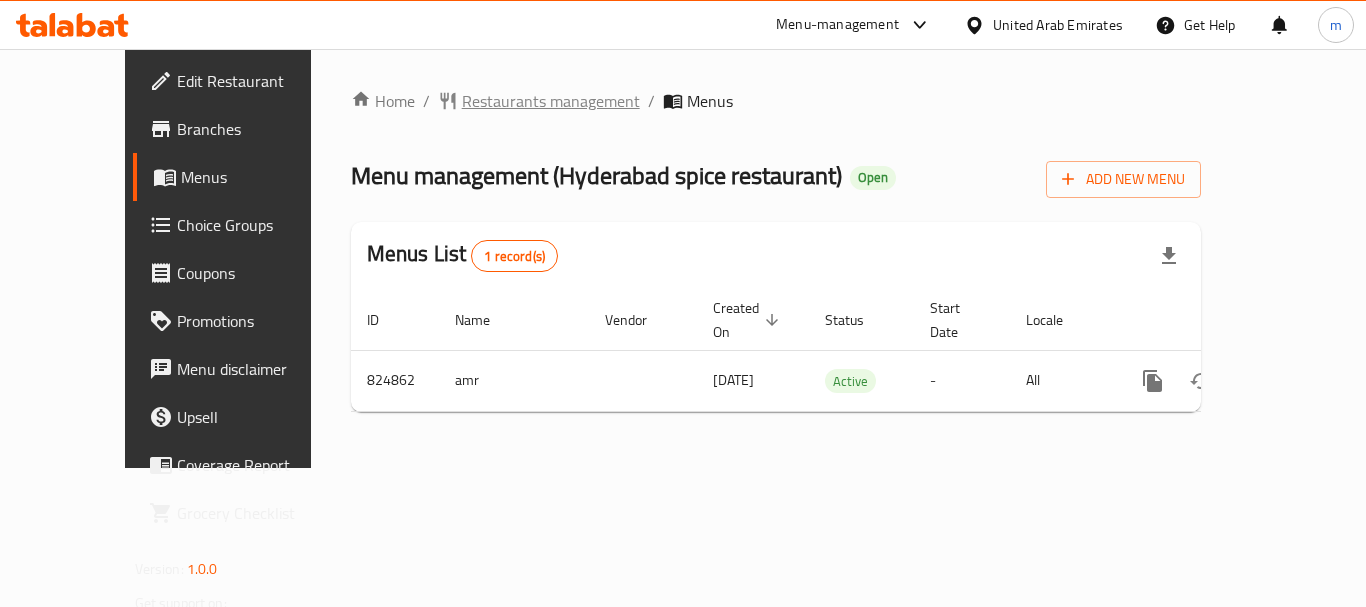 click on "Restaurants management" at bounding box center (551, 101) 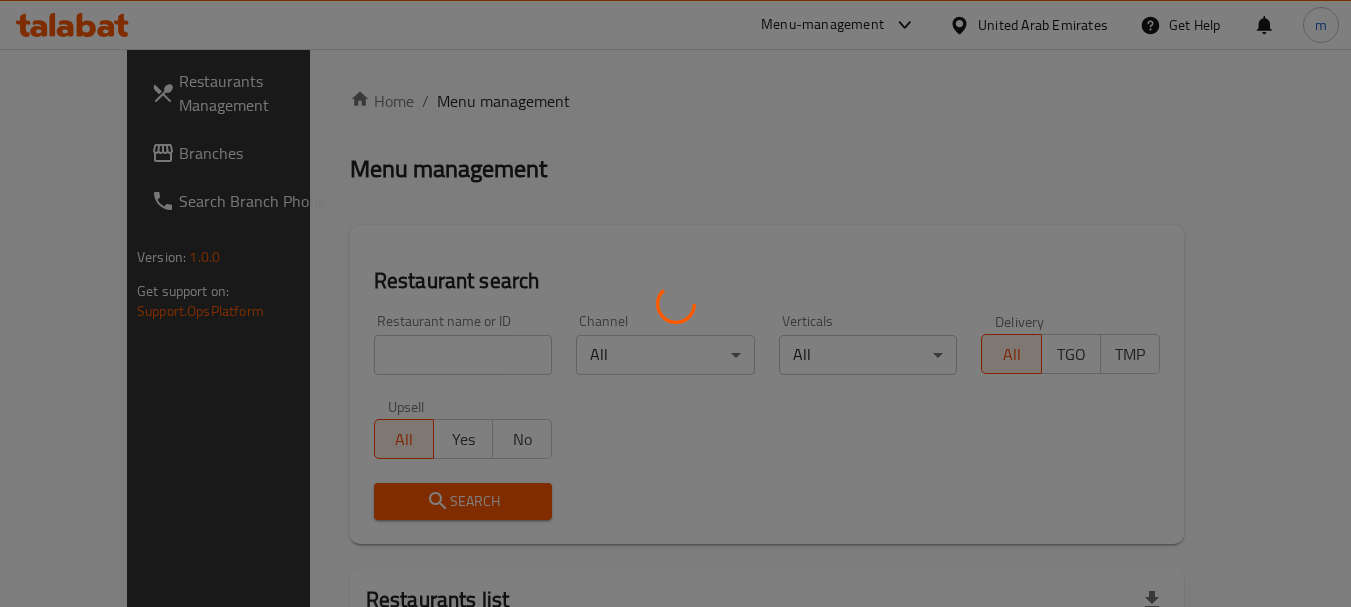 click at bounding box center (675, 303) 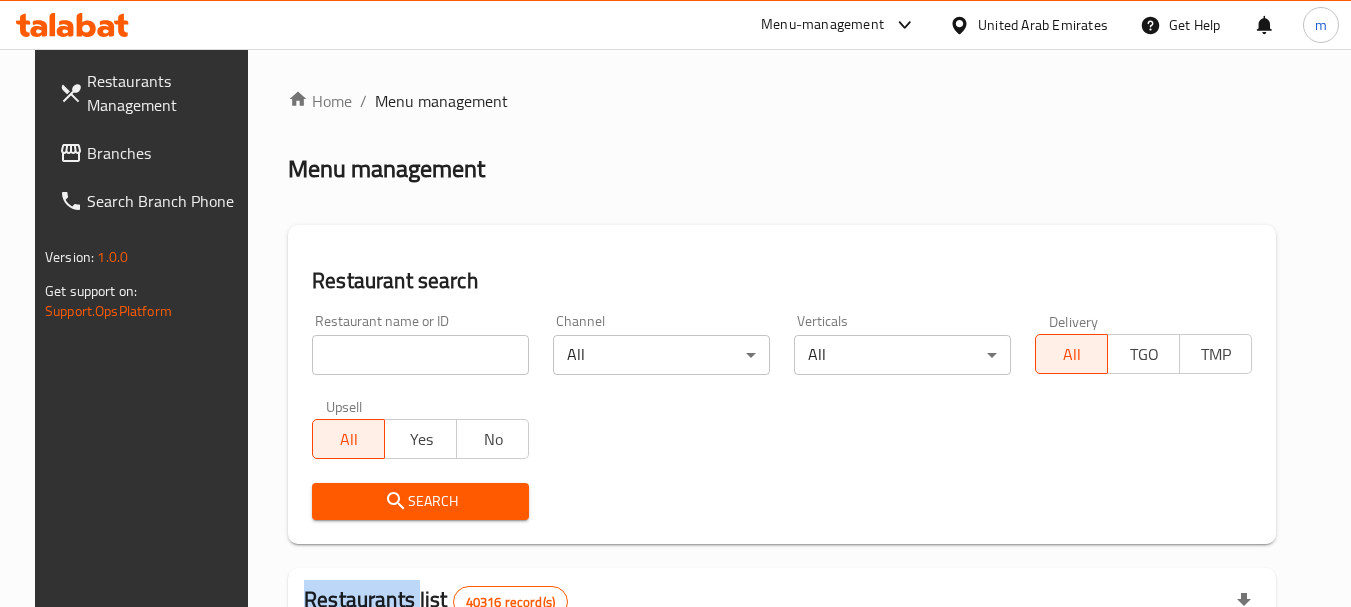 click on "Home / Menu management Menu management Restaurant search Restaurant name or ID Restaurant name or ID Channel All ​ Verticals All ​ Delivery All TGO TMP Upsell All Yes No   Search Restaurants list   40316 record(s) ID sorted ascending Name (En) Name (Ar) Ref. Name Logo Branches Open Busy Closed POS group Status Action 328 Johnny Rockets جوني روكيتس 37 0 1 0 OPEN 330 French Connection فرنش كونكشن 1 0 0 0 INACTIVE 339 Arz Lebanon أرز لبنان Al Karama,Al Barsha & Mirdif 9 1 0 2 OPEN 340 Mega Wraps ميجا رابس 3 0 0 0 INACTIVE 342 Sandella's Flatbread Cafe سانديلاز فلات براد 7 0 0 0 INACTIVE 343 Dragon Hut كوخ التنين 1 0 0 0 INACTIVE 348 Thai Kitchen المطبخ التايلندى 1 0 0 0 INACTIVE 349 Mughal  موغل 1 0 0 0 HIDDEN 350 HOT N COOL (Old) هوت و كول 1 0 0 0 INACTIVE 355 Al Habasha  الحبشة 11 1 0 0 HIDDEN Rows per page: 10 1-10 of 40316" at bounding box center (782, 717) 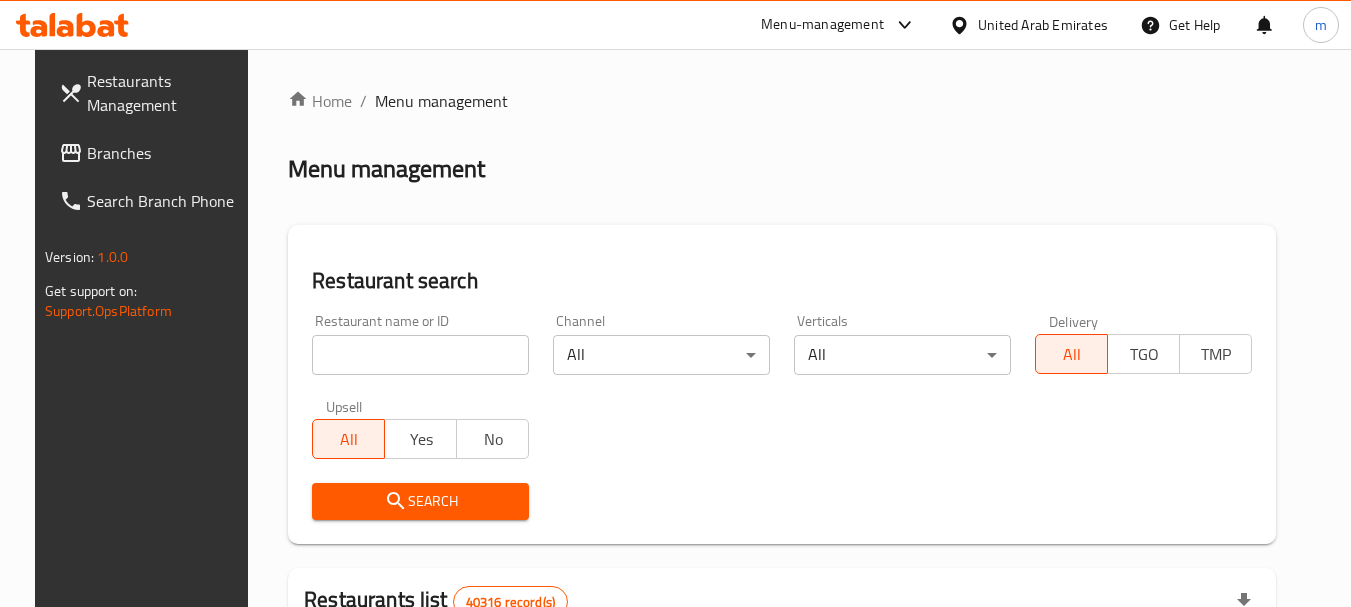 click at bounding box center [420, 355] 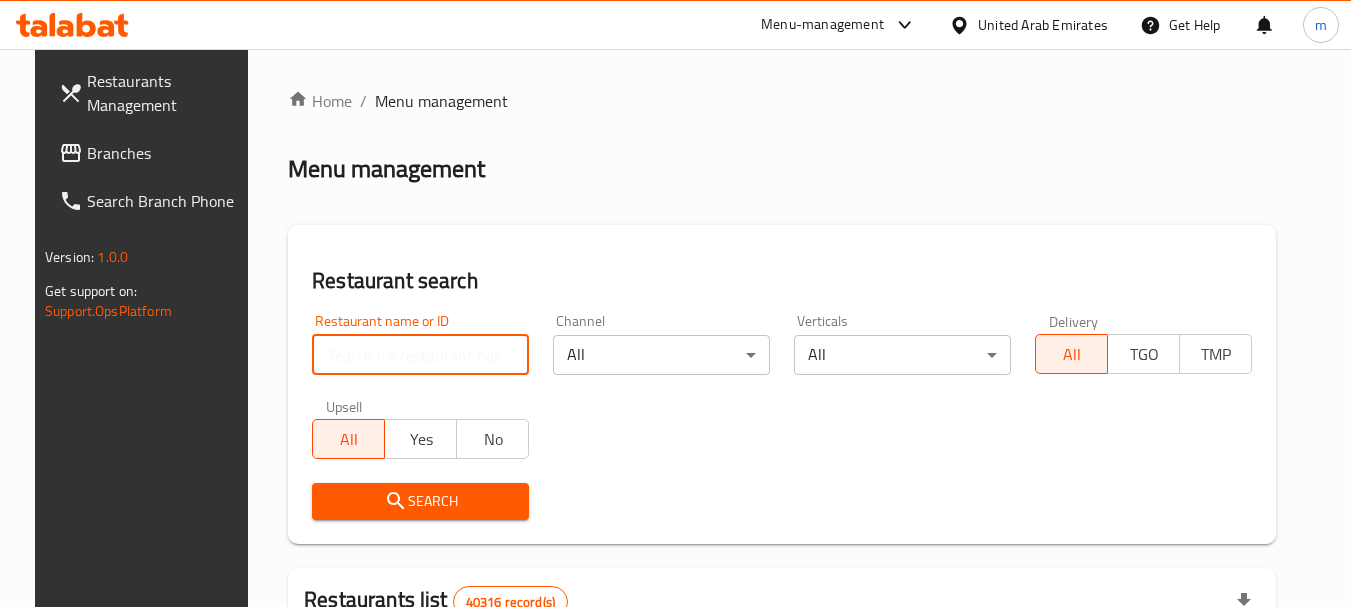 paste on "655367" 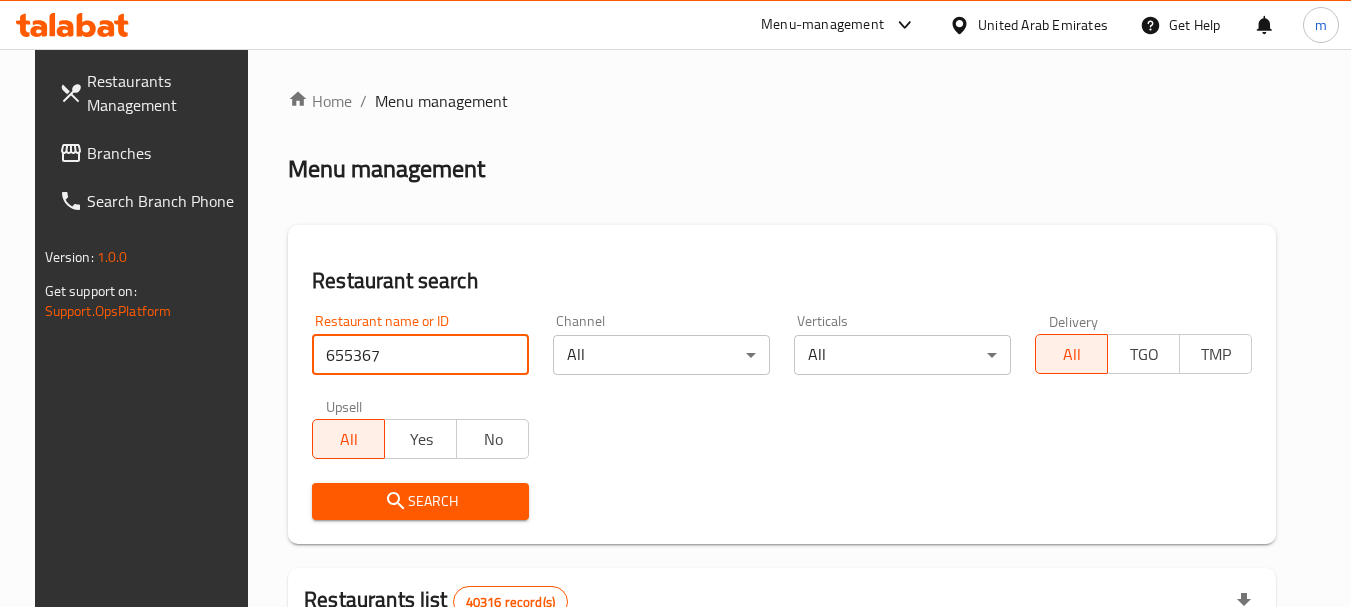 type on "655367" 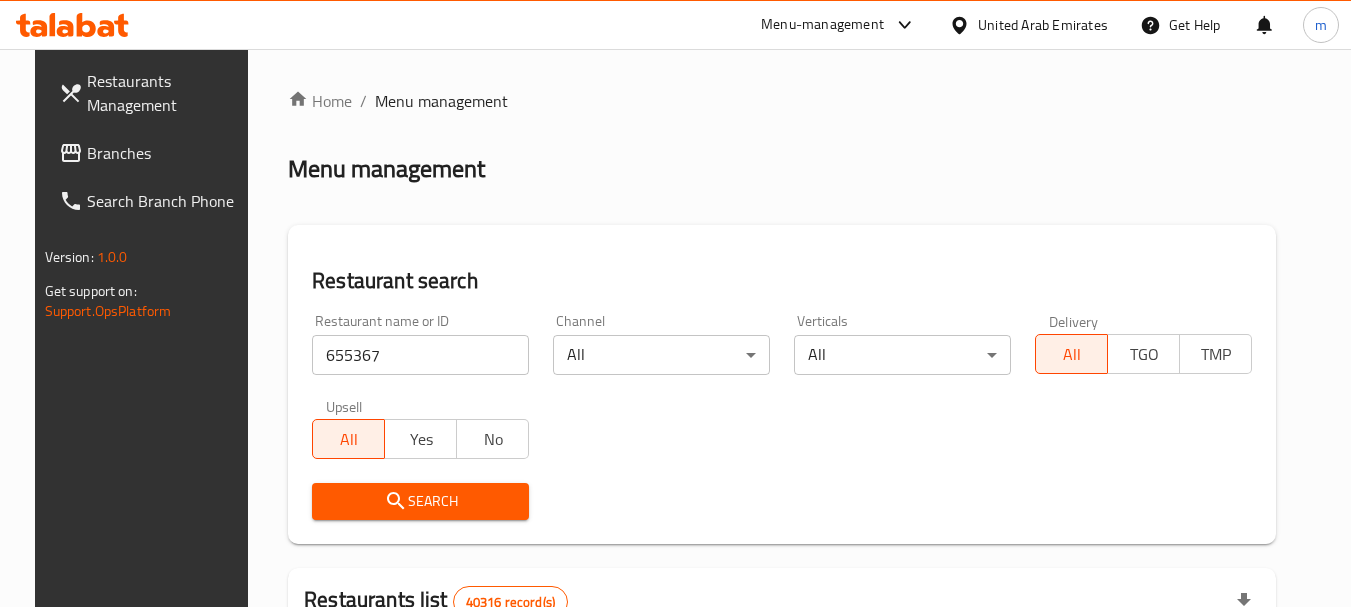 click on "Search" at bounding box center (420, 501) 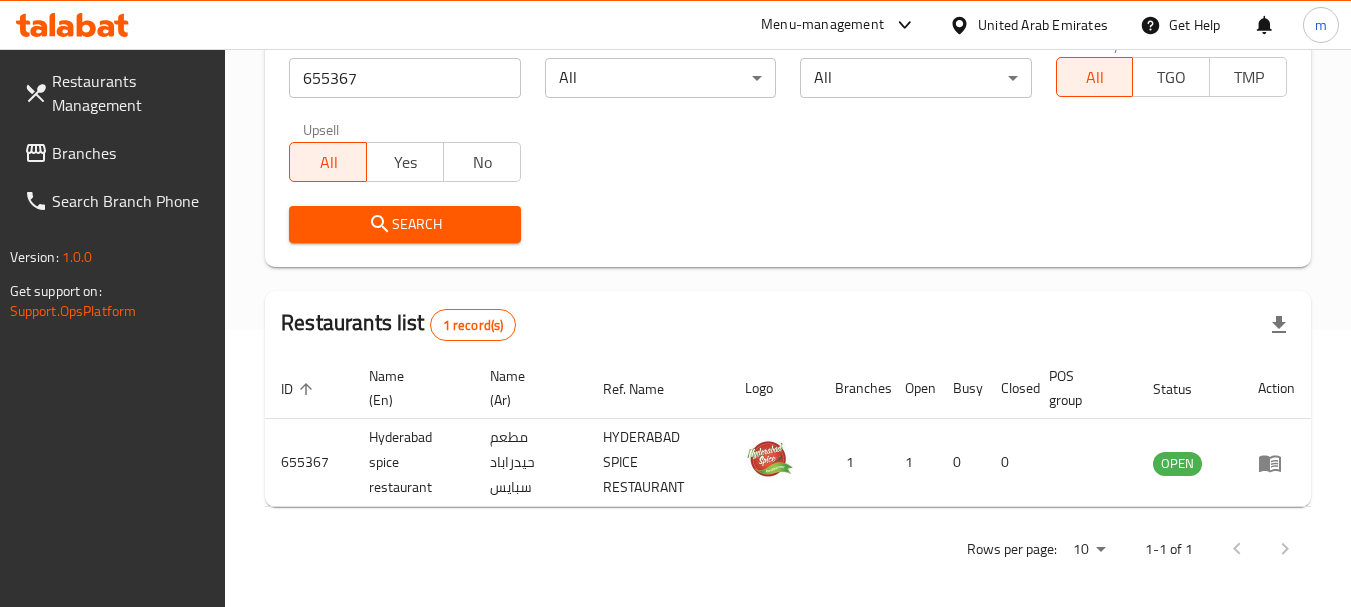scroll, scrollTop: 285, scrollLeft: 0, axis: vertical 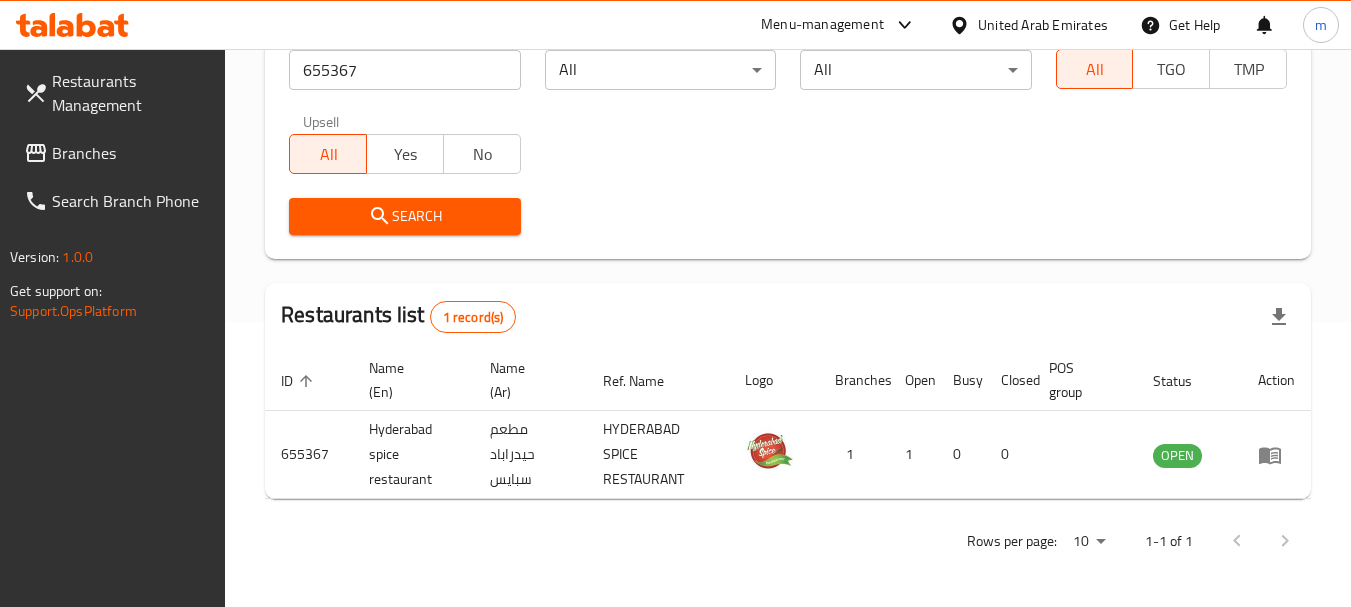 click on "Branches" at bounding box center (131, 153) 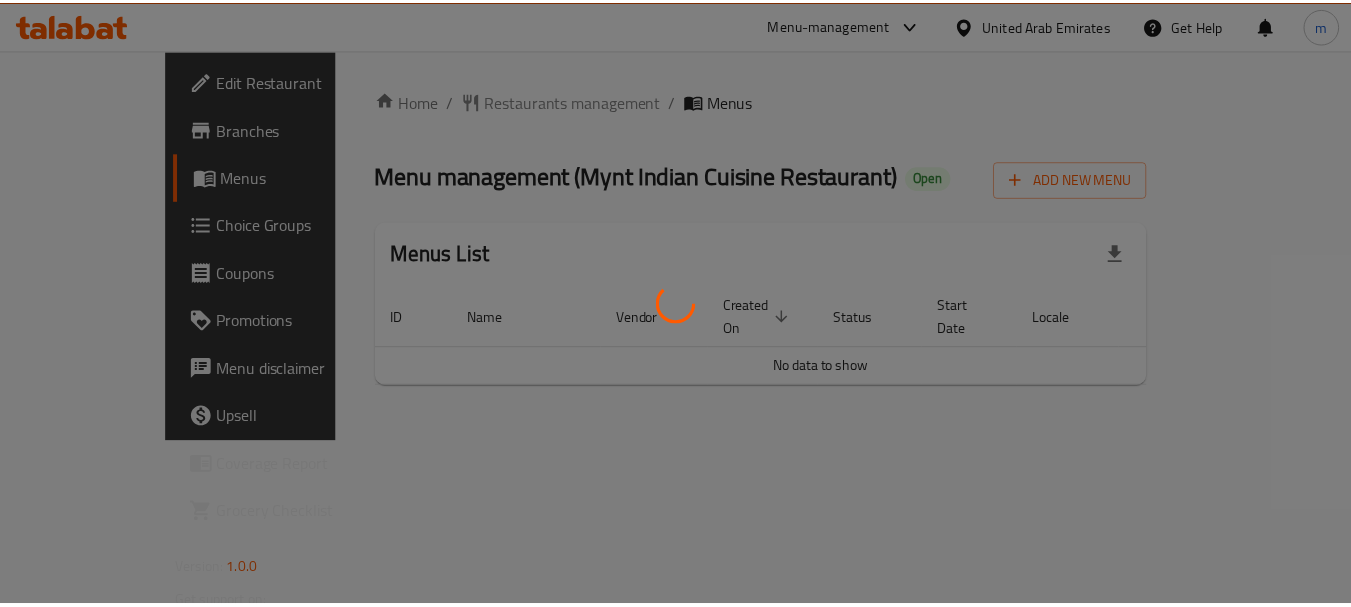 scroll, scrollTop: 0, scrollLeft: 0, axis: both 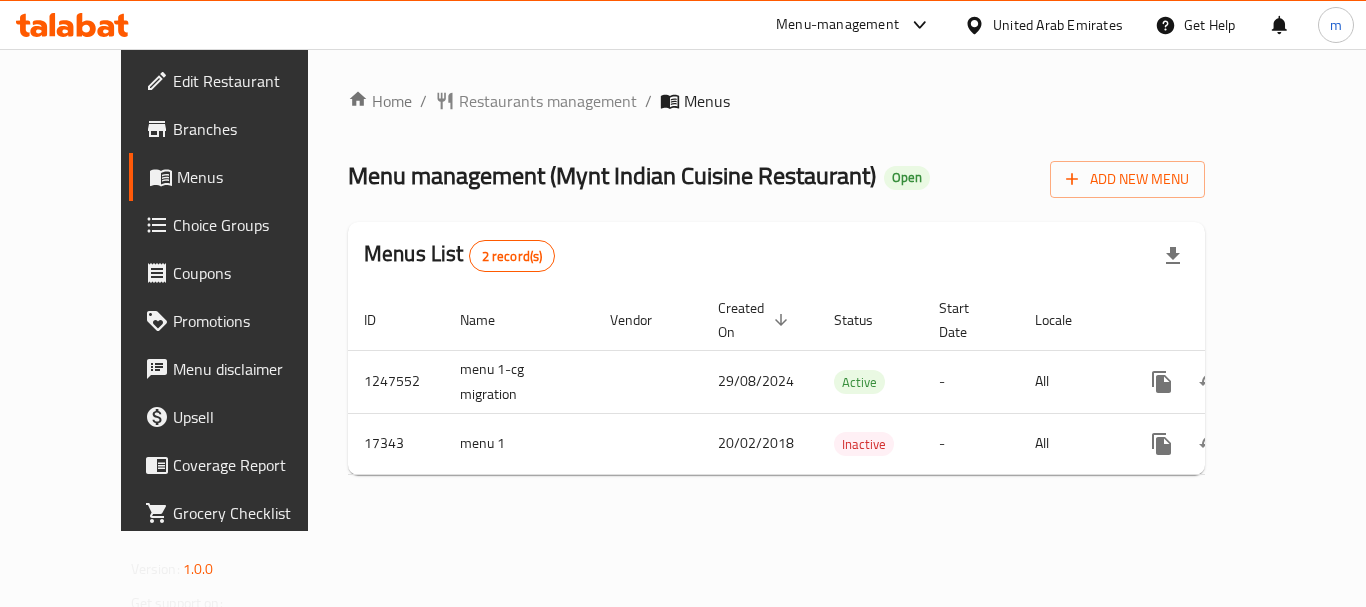 click on "Home / Restaurants management / Menus Menu management ( Mynt Indian Cuisine Restaurant ) Open Add New Menu Menus List 2 record(s) ID Name Vendor Created On sorted descending Status Start Date Locale Actions 1247552 menu 1-cg migration 29/08/2024 Active - All 17343 menu 1 20/02/2018 Inactive - All" at bounding box center [776, 290] 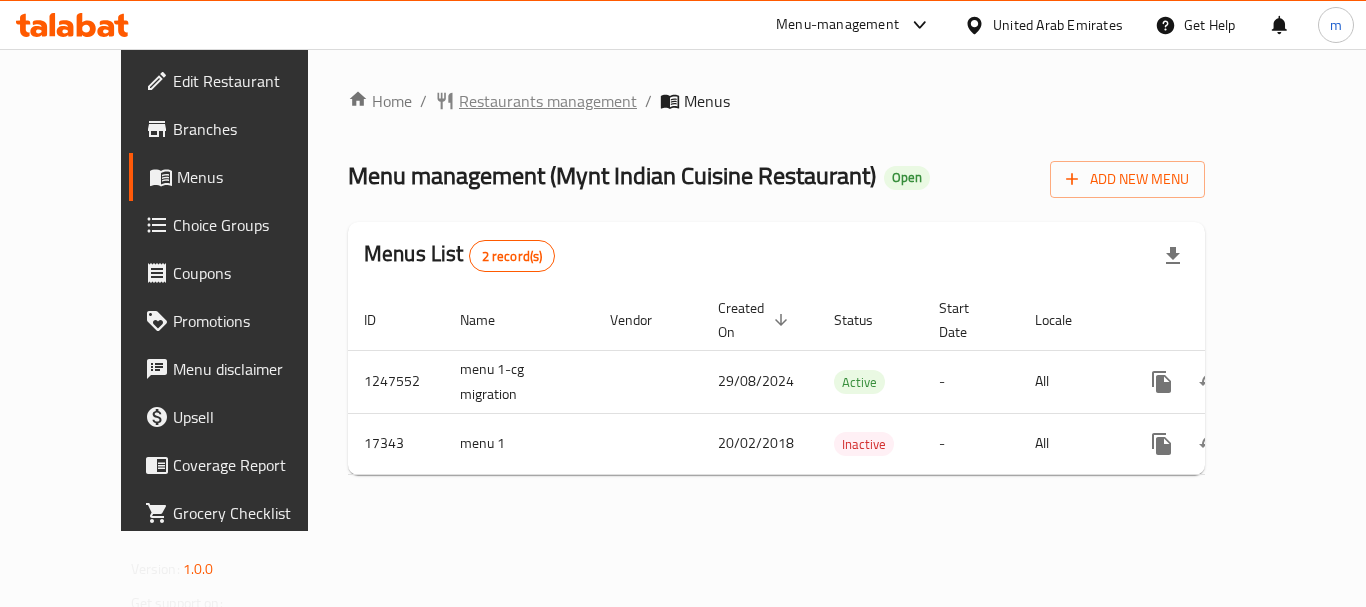 click on "Restaurants management" at bounding box center (548, 101) 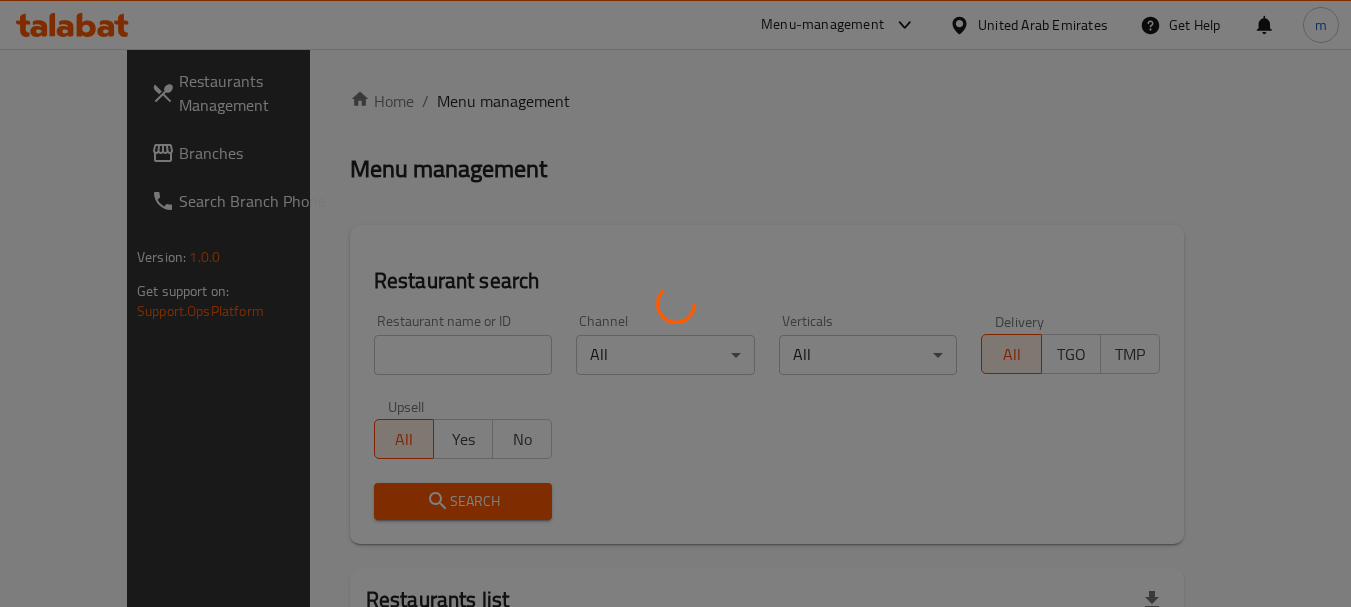 drag, startPoint x: 377, startPoint y: 347, endPoint x: 364, endPoint y: 357, distance: 16.40122 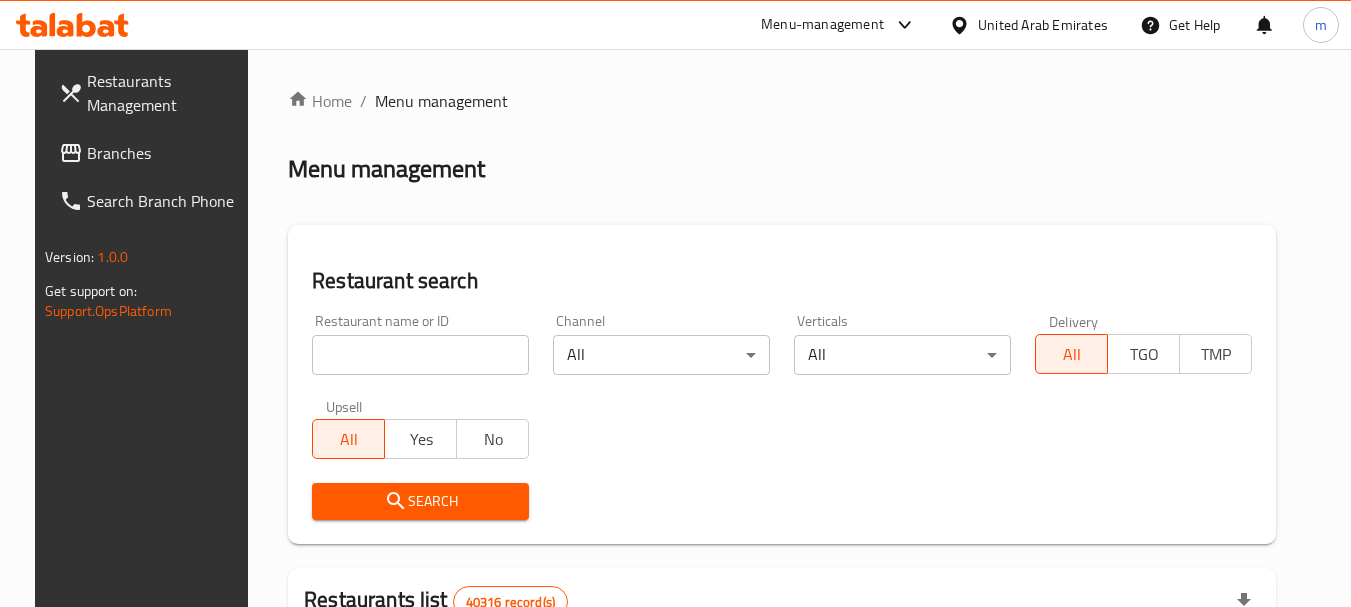 click on "Home / Menu management Menu management Restaurant search Restaurant name or ID Restaurant name or ID Channel All ​ Verticals All ​ Delivery All TGO TMP Upsell All Yes No   Search Restaurants list   40316 record(s) ID sorted ascending Name (En) Name (Ar) Ref. Name Logo Branches Open Busy Closed POS group Status Action 328 Johnny Rockets جوني روكيتس 37 0 1 0 OPEN 330 French Connection فرنش كونكشن 1 0 0 0 INACTIVE 339 Arz Lebanon أرز لبنان Al Karama,Al Barsha & Mirdif 9 1 0 2 OPEN 340 Mega Wraps ميجا رابس 3 0 0 0 INACTIVE 342 Sandella's Flatbread Cafe سانديلاز فلات براد 7 0 0 0 INACTIVE 343 Dragon Hut كوخ التنين 1 0 0 0 INACTIVE 348 Thai Kitchen المطبخ التايلندى 1 0 0 0 INACTIVE 349 Mughal  موغل 1 0 0 0 HIDDEN 350 HOT N COOL (Old) هوت و كول 1 0 0 0 INACTIVE 355 Al Habasha  الحبشة 11 1 0 0 HIDDEN Rows per page: 10 1-10 of 40316" at bounding box center [782, 717] 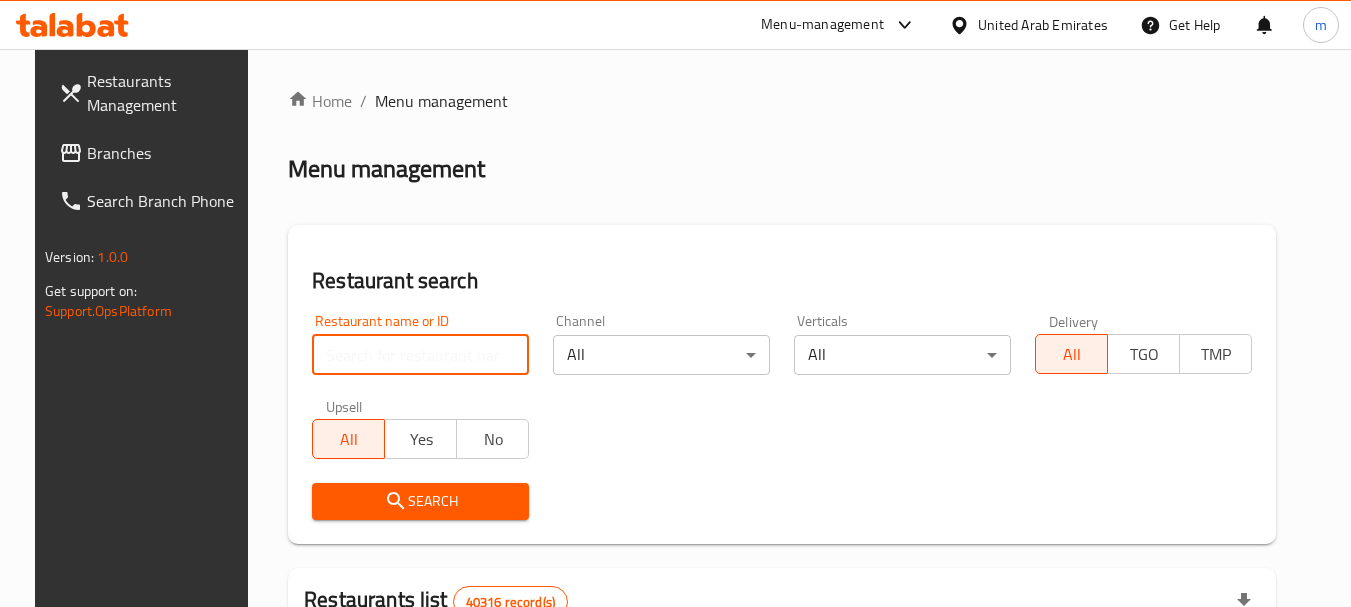 drag, startPoint x: 363, startPoint y: 358, endPoint x: 383, endPoint y: 356, distance: 20.09975 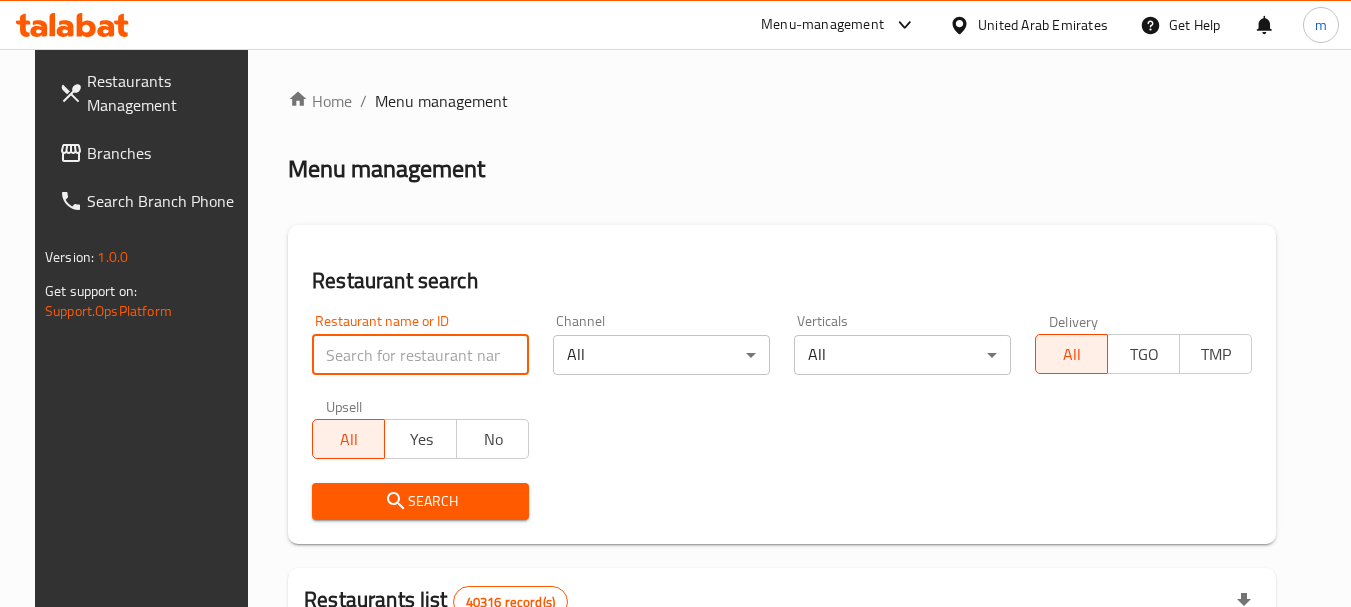 click at bounding box center [420, 355] 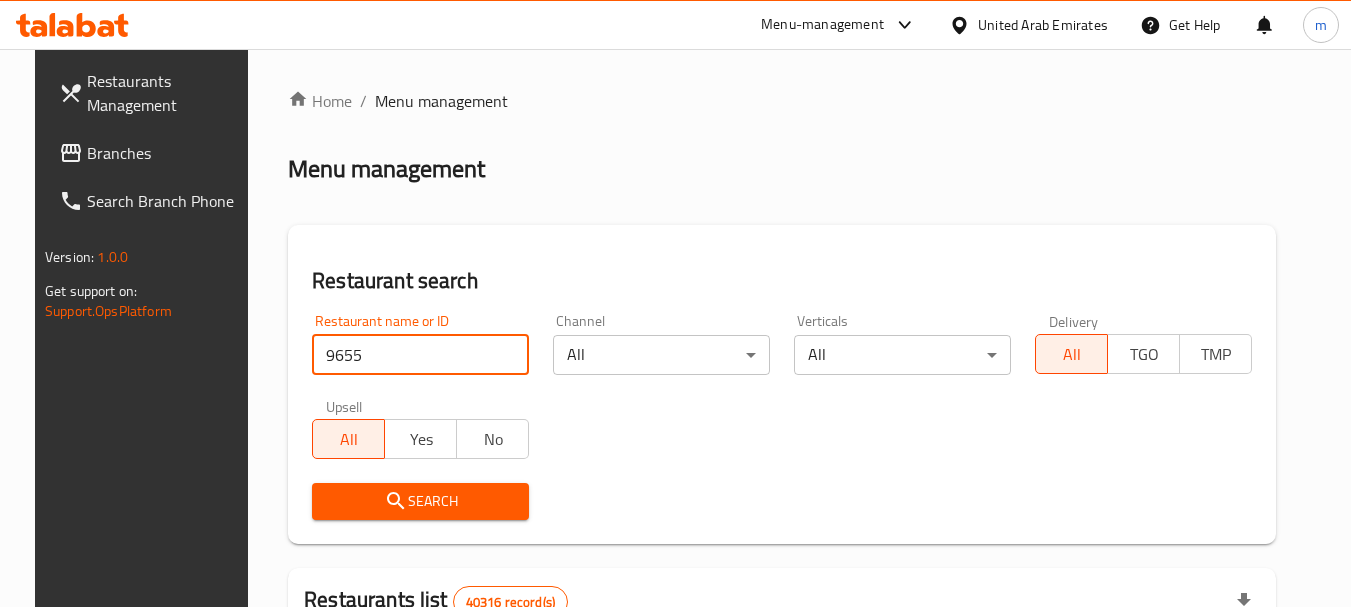 type on "9655" 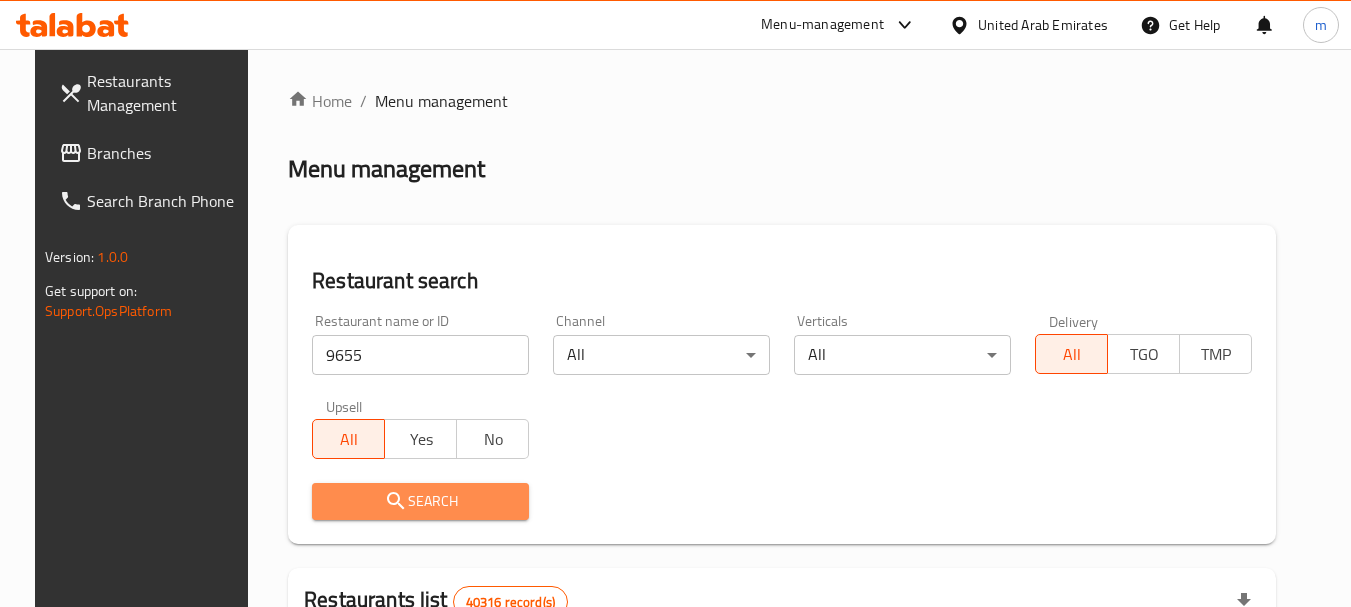 drag, startPoint x: 433, startPoint y: 511, endPoint x: 959, endPoint y: 410, distance: 535.609 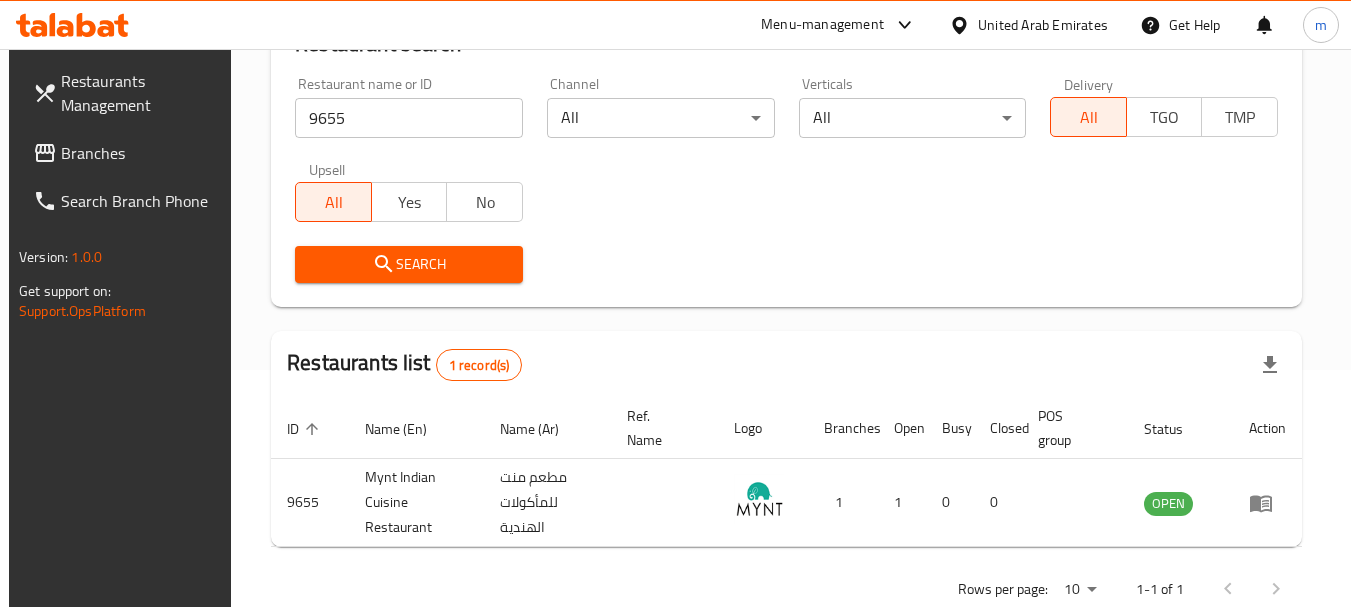 scroll, scrollTop: 285, scrollLeft: 0, axis: vertical 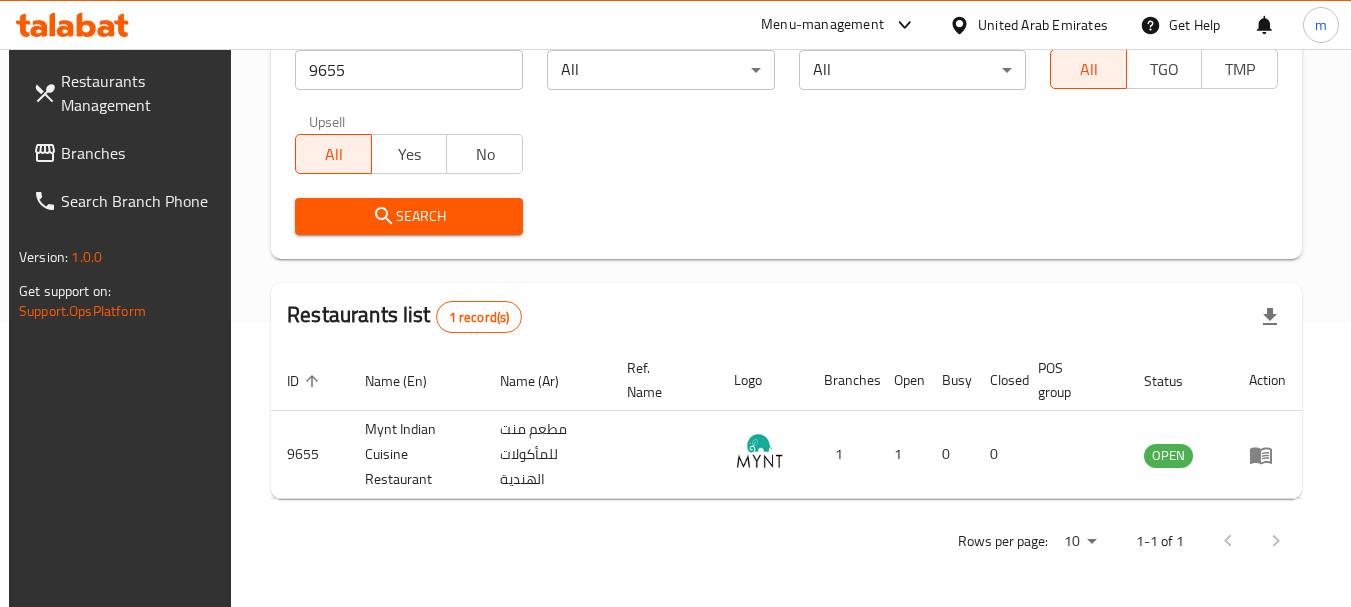 drag, startPoint x: 84, startPoint y: 155, endPoint x: 113, endPoint y: 152, distance: 29.15476 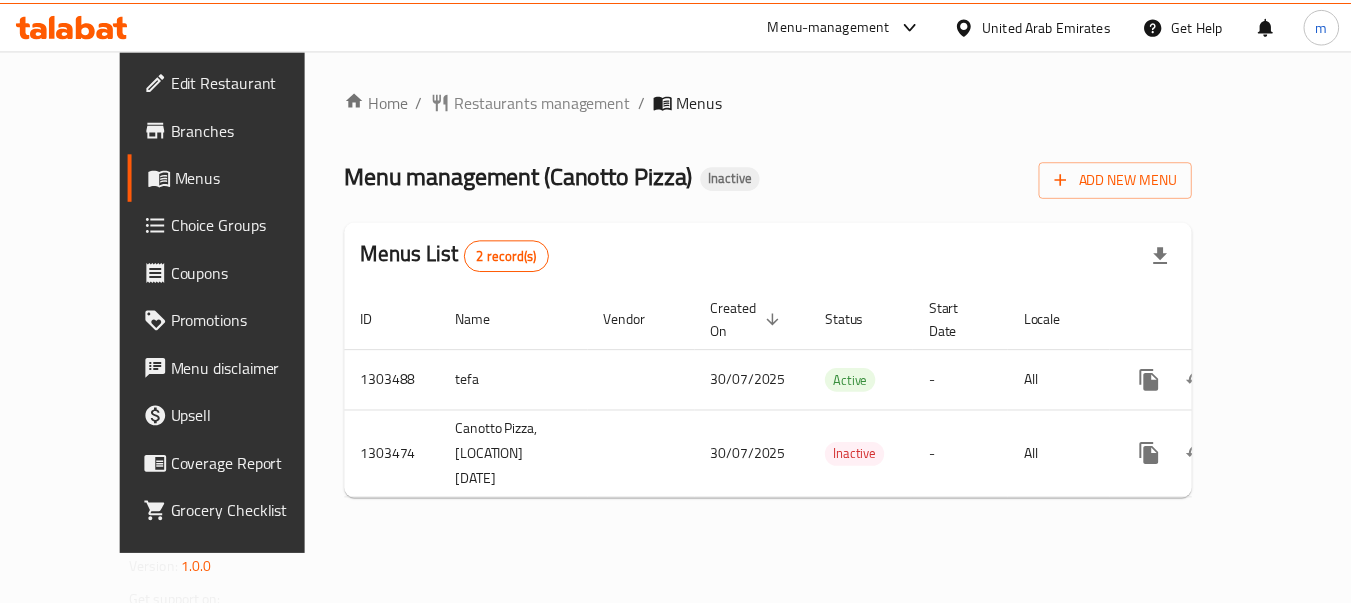 scroll, scrollTop: 0, scrollLeft: 0, axis: both 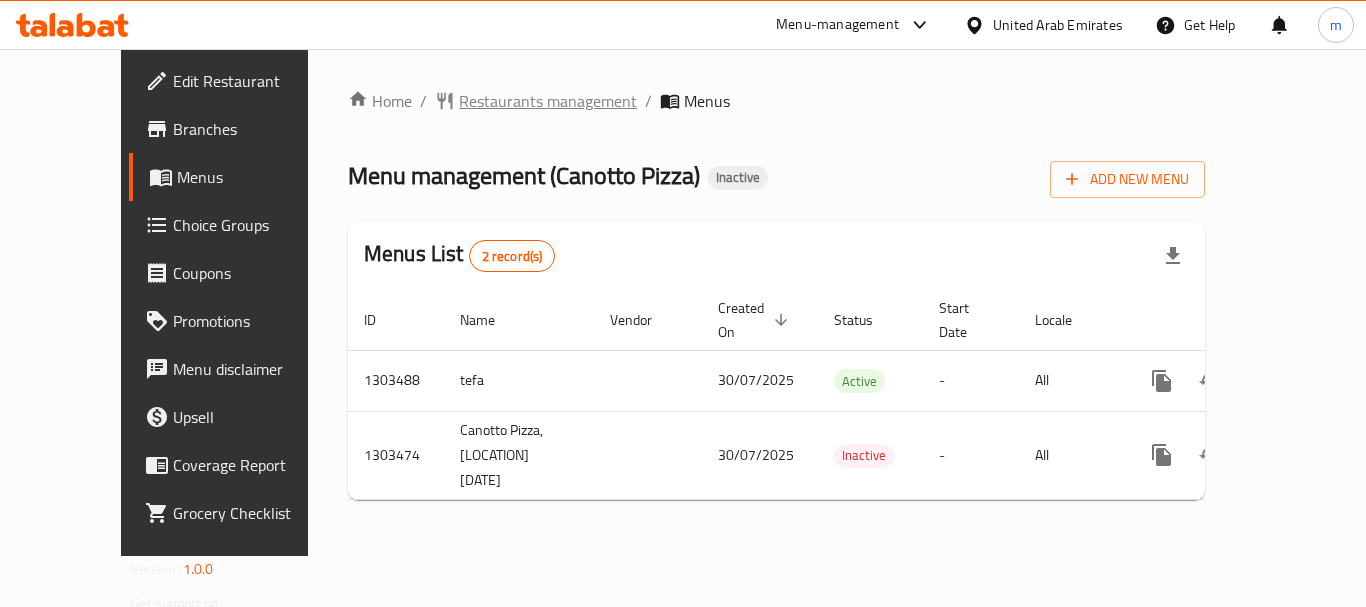 click on "Restaurants management" at bounding box center (548, 101) 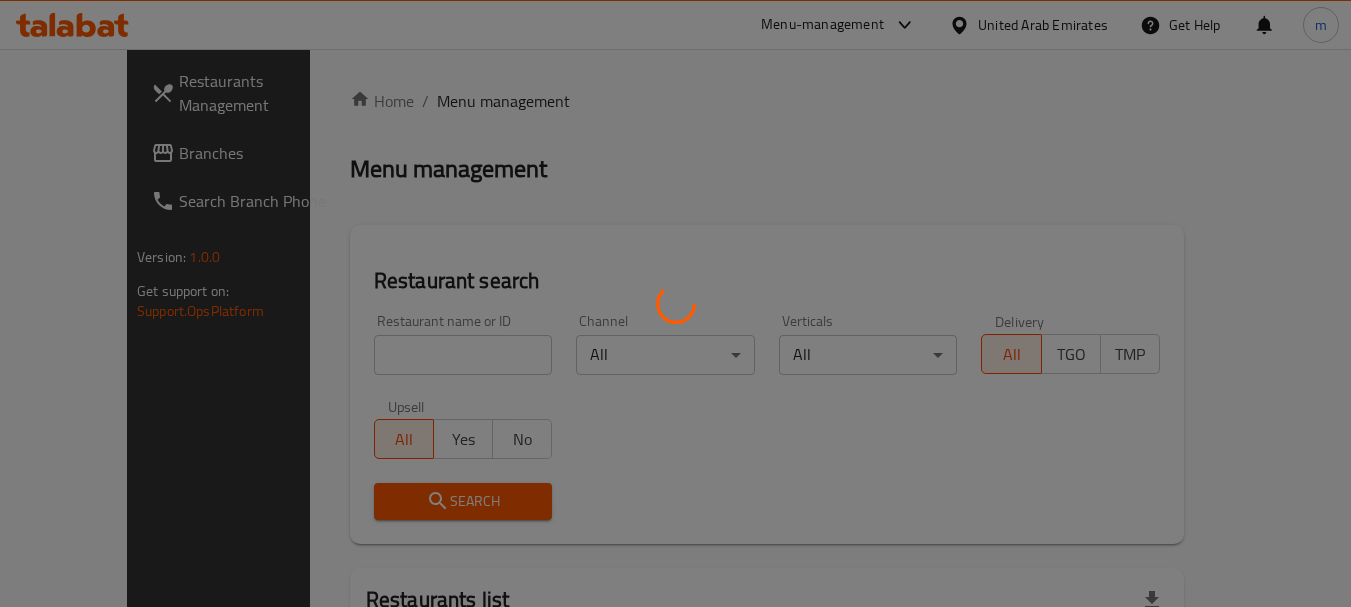 click at bounding box center [675, 303] 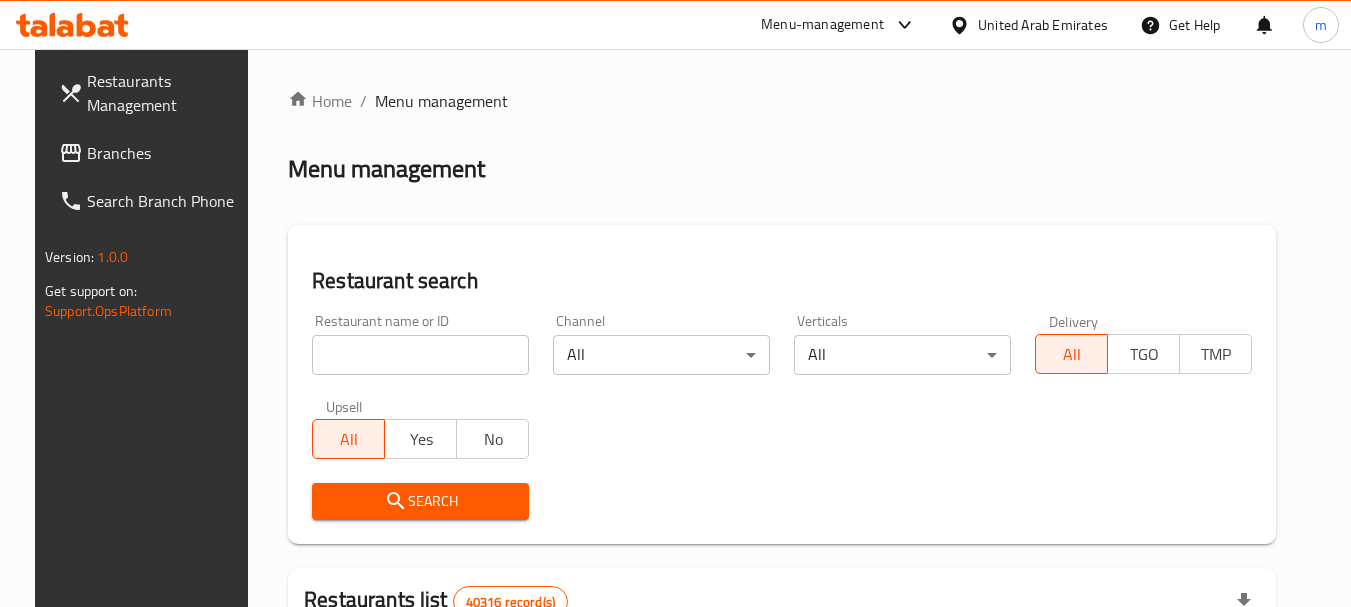 click at bounding box center [675, 303] 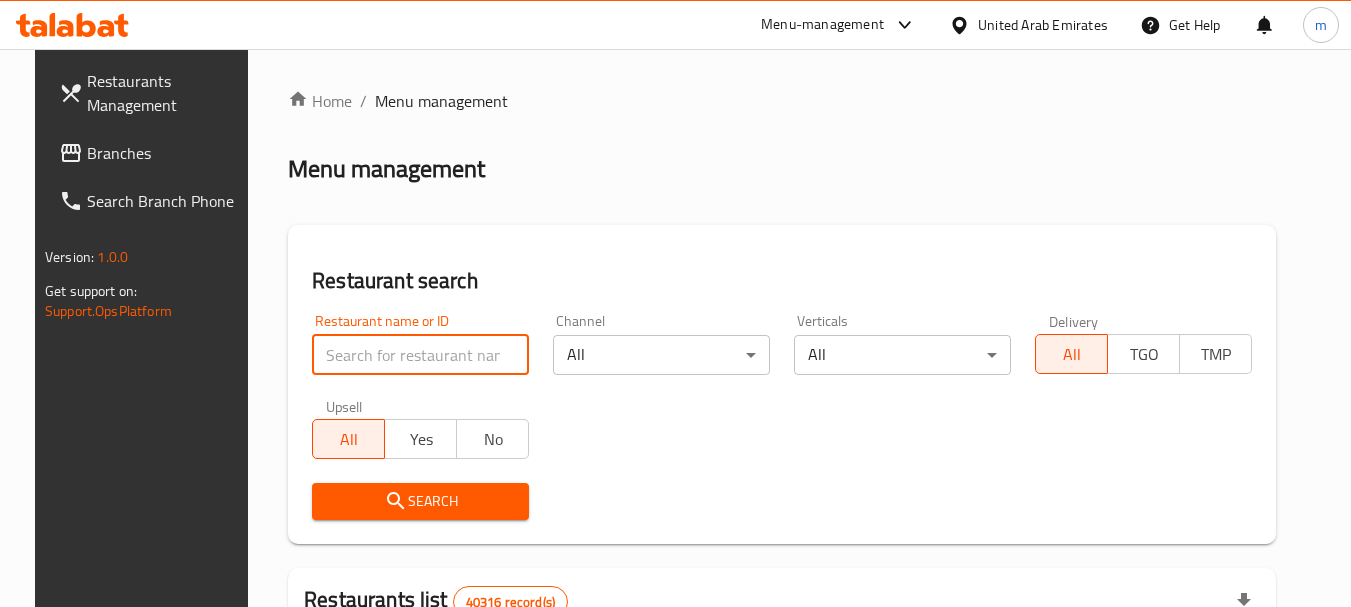 click at bounding box center (420, 355) 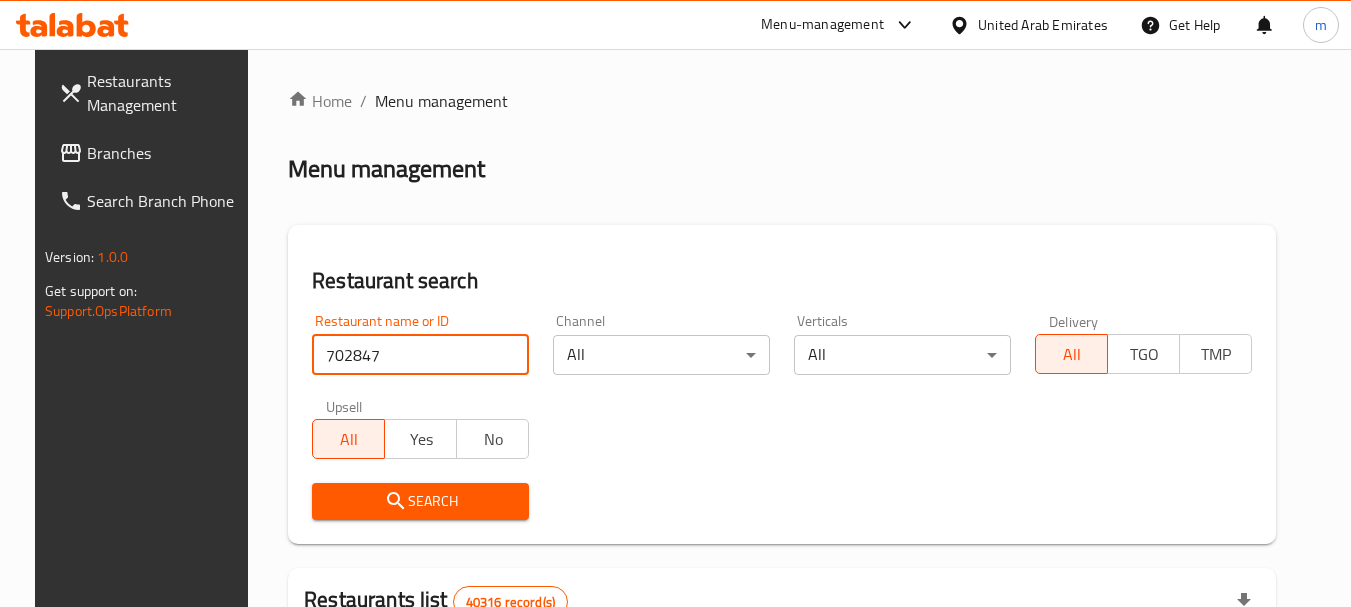 type on "702847" 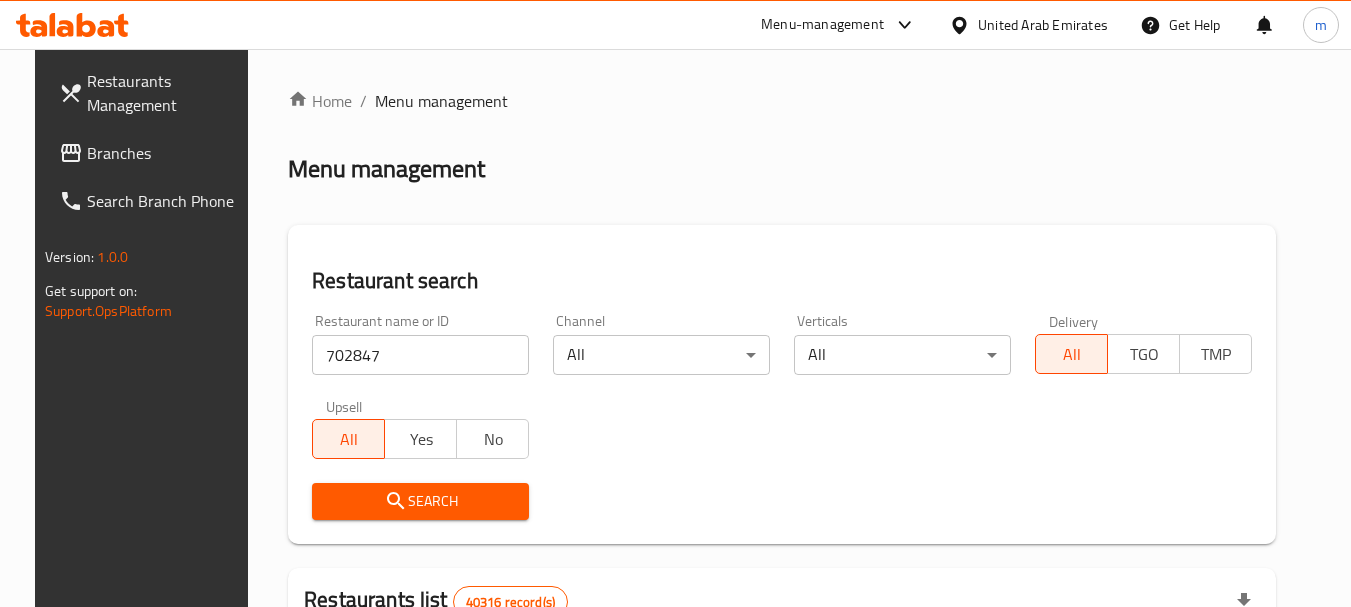 click on "Search" at bounding box center [420, 501] 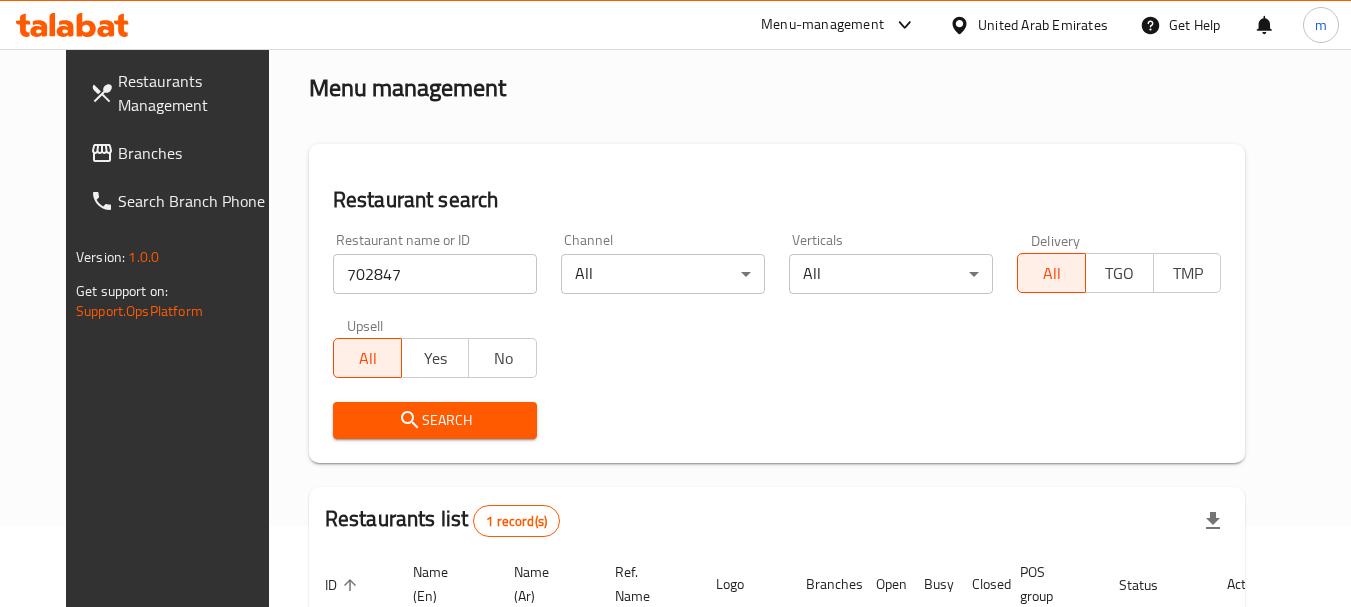 scroll, scrollTop: 200, scrollLeft: 0, axis: vertical 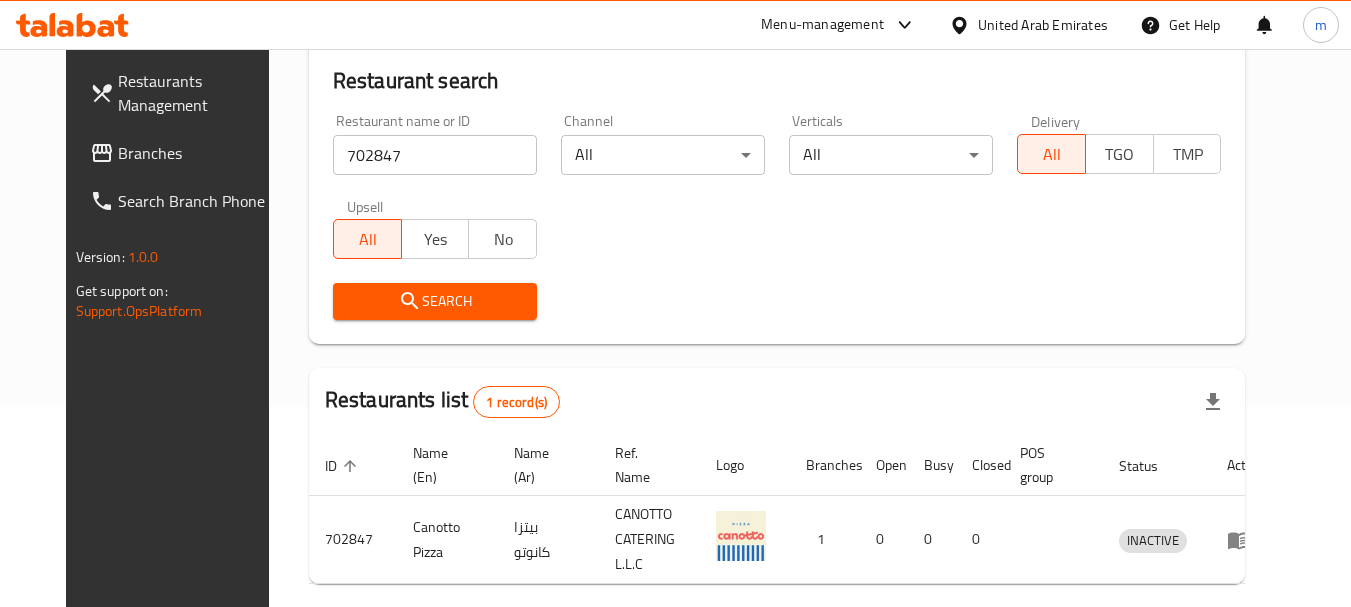click 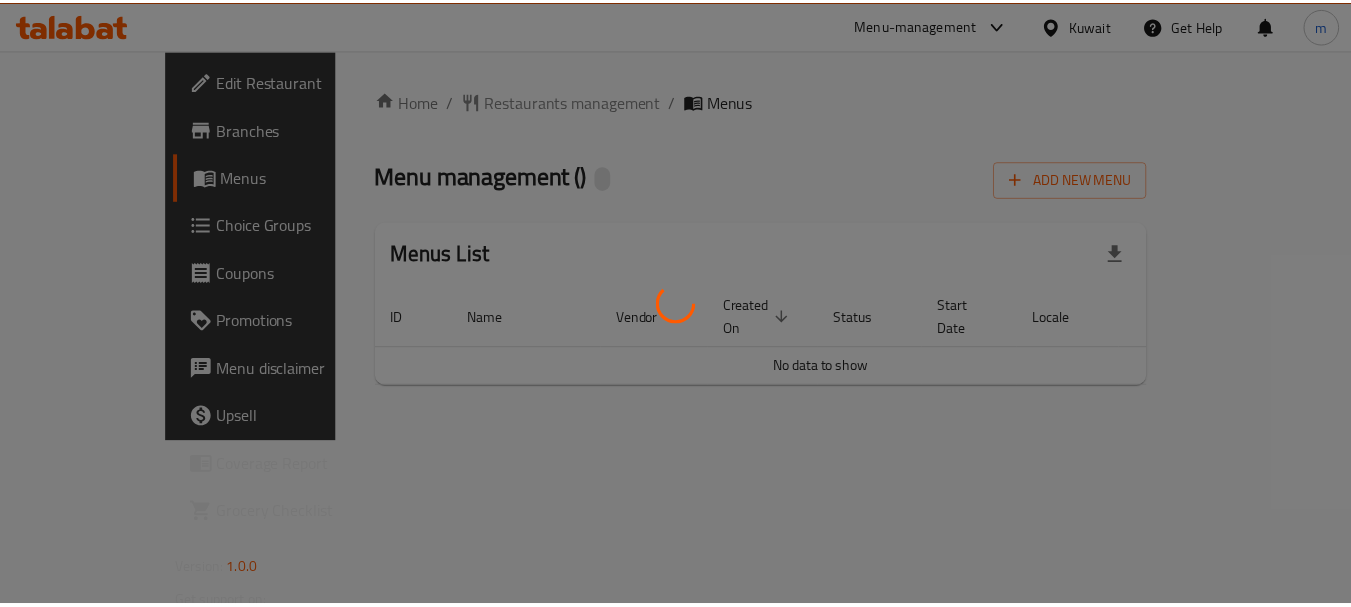 scroll, scrollTop: 0, scrollLeft: 0, axis: both 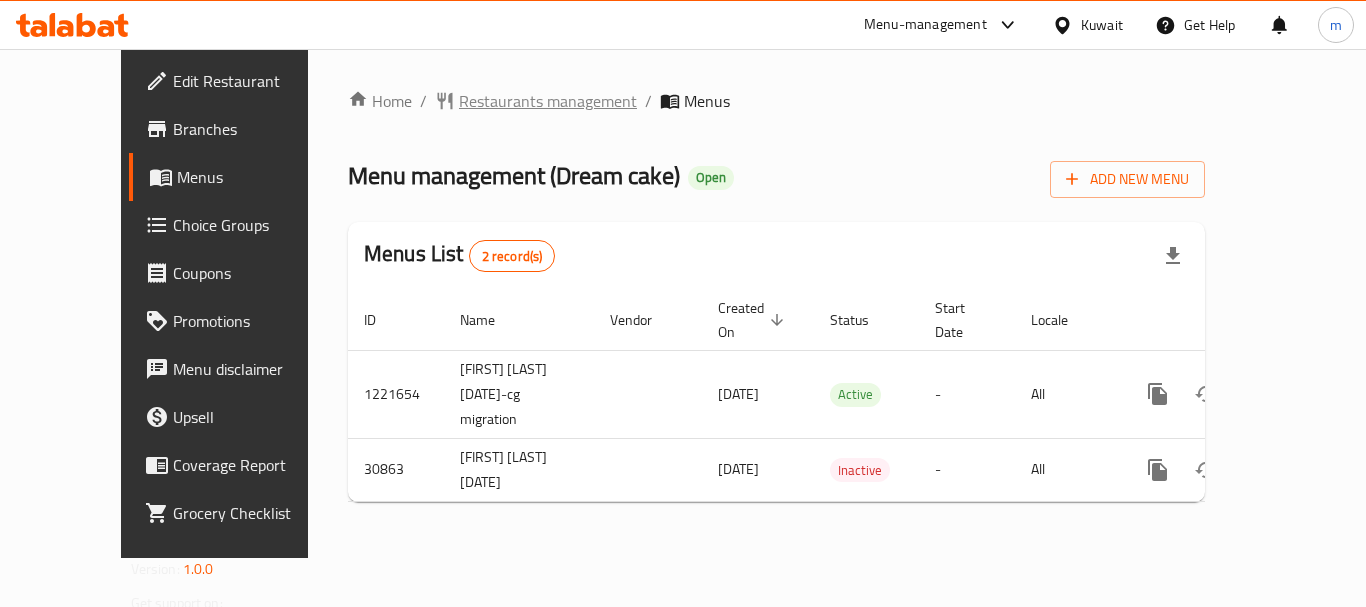 click on "Restaurants management" at bounding box center (548, 101) 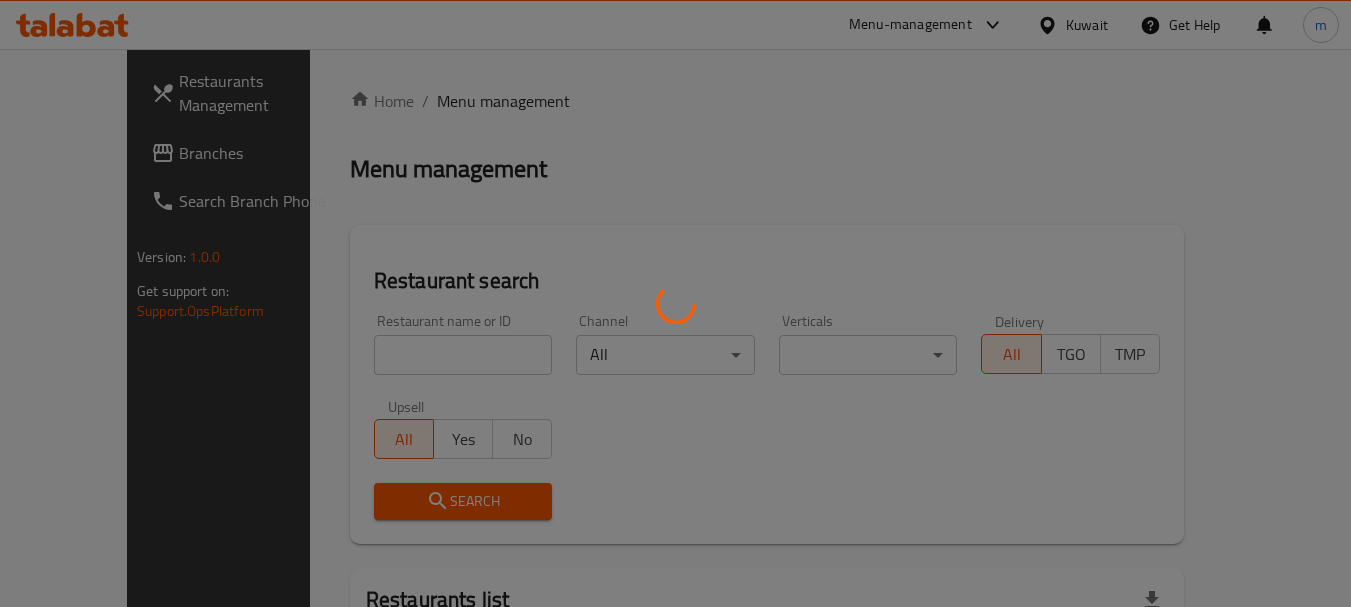 click at bounding box center (675, 303) 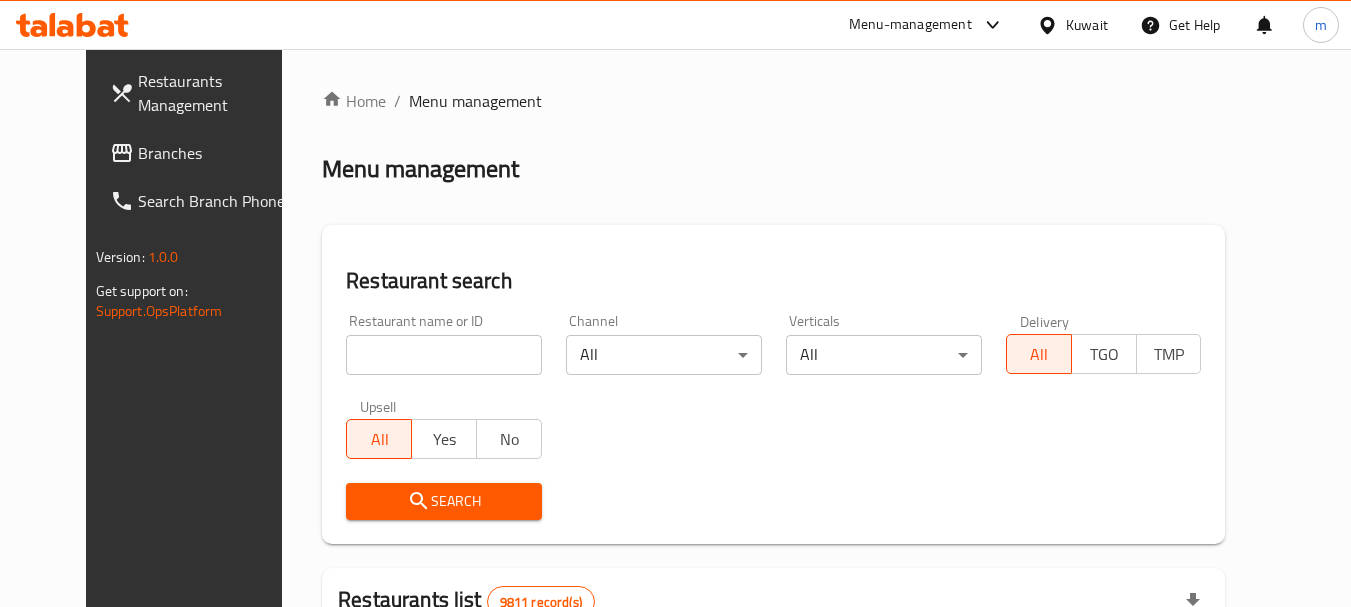 click at bounding box center (444, 355) 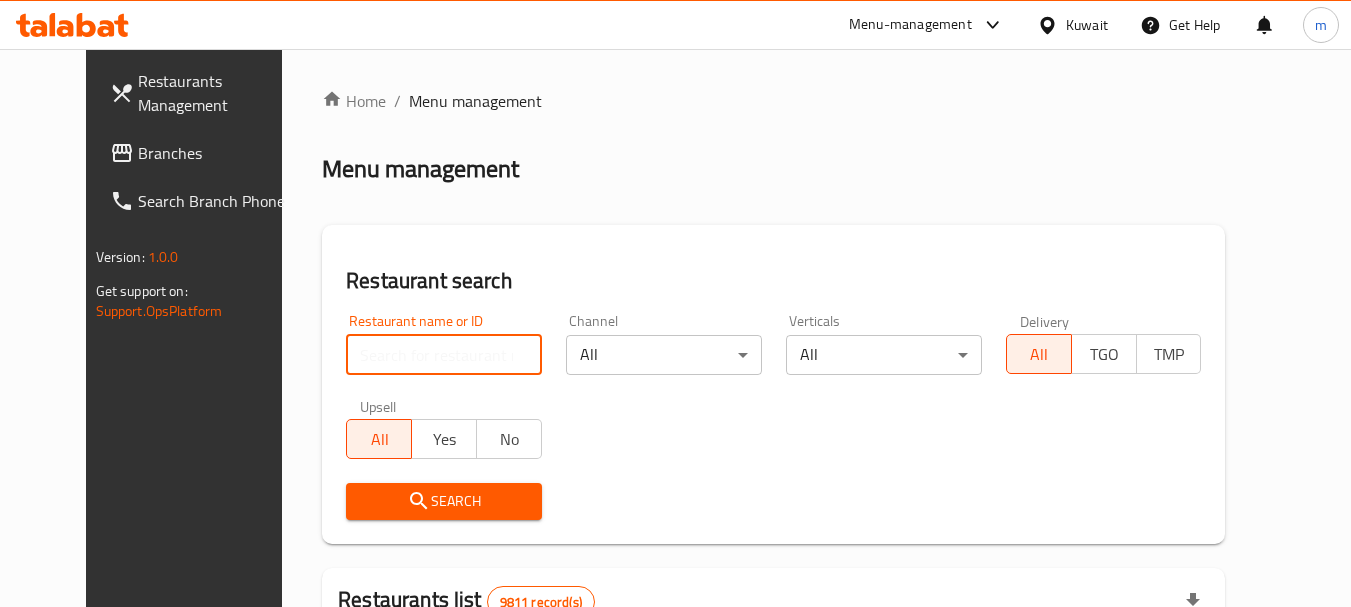 paste on "15835" 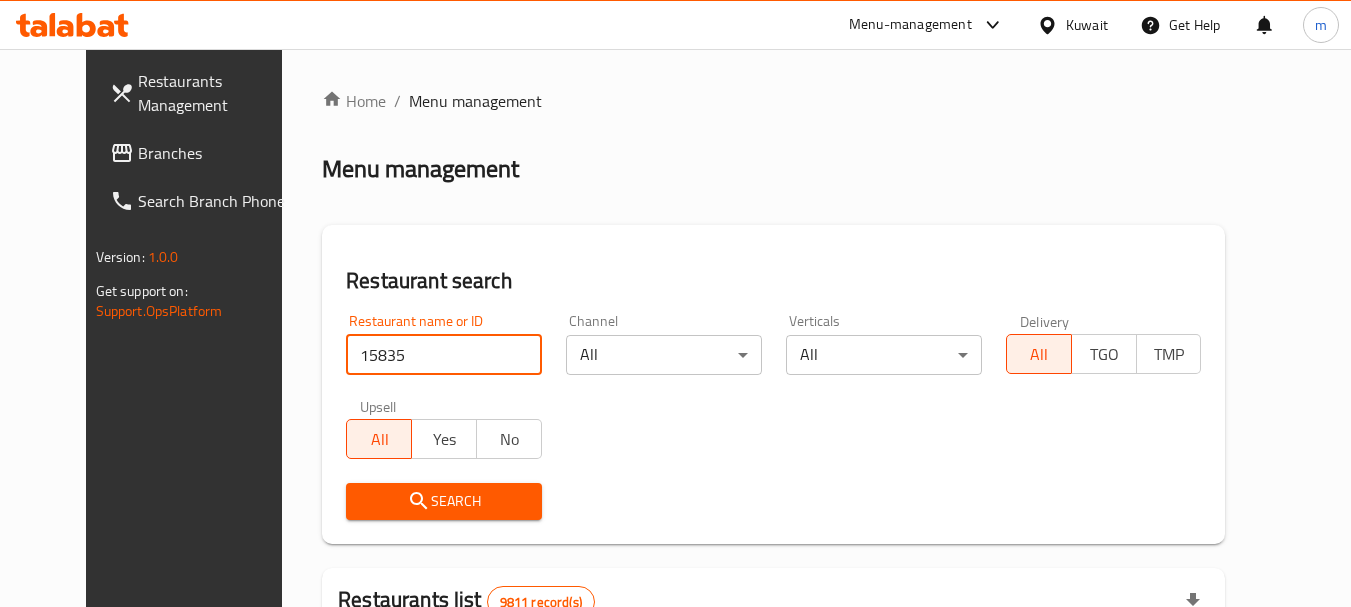 type on "15835" 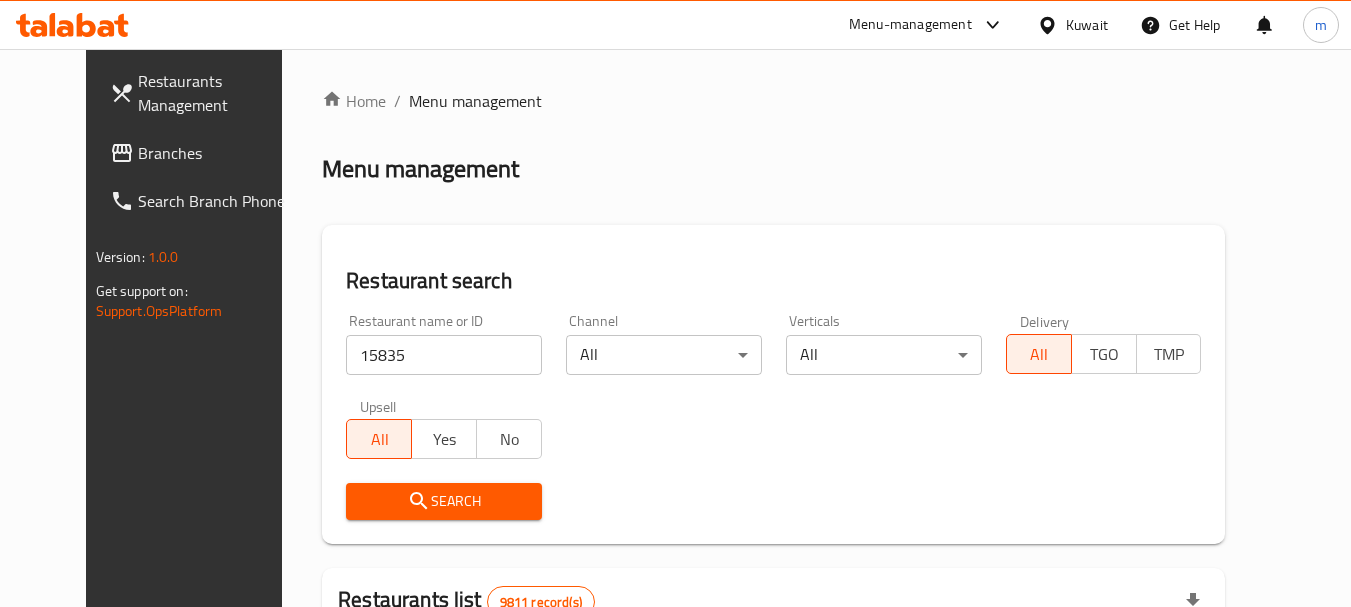 click on "Search" at bounding box center [444, 501] 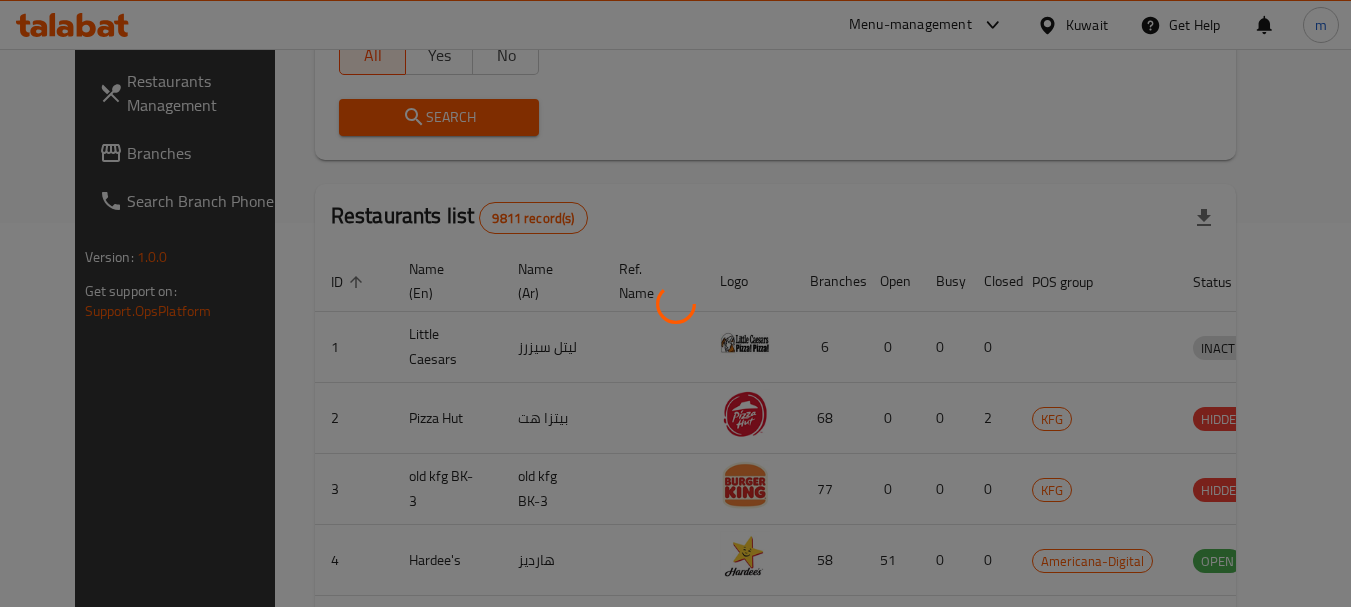 scroll, scrollTop: 268, scrollLeft: 0, axis: vertical 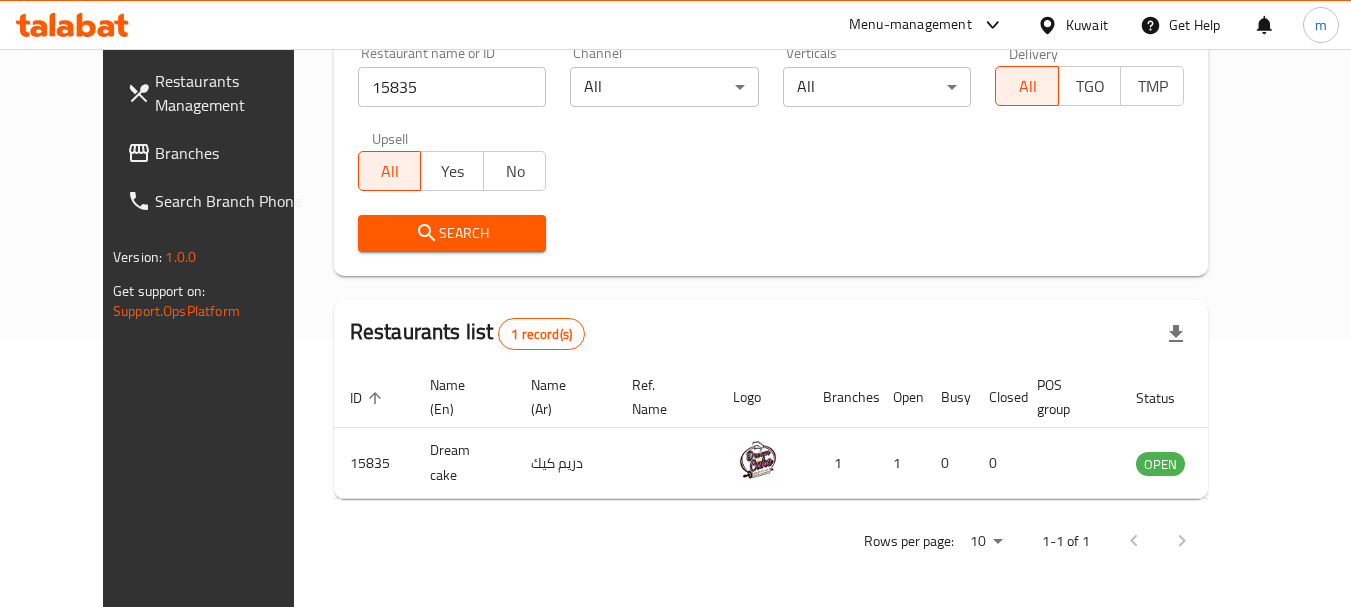 click on "Kuwait" at bounding box center [1087, 25] 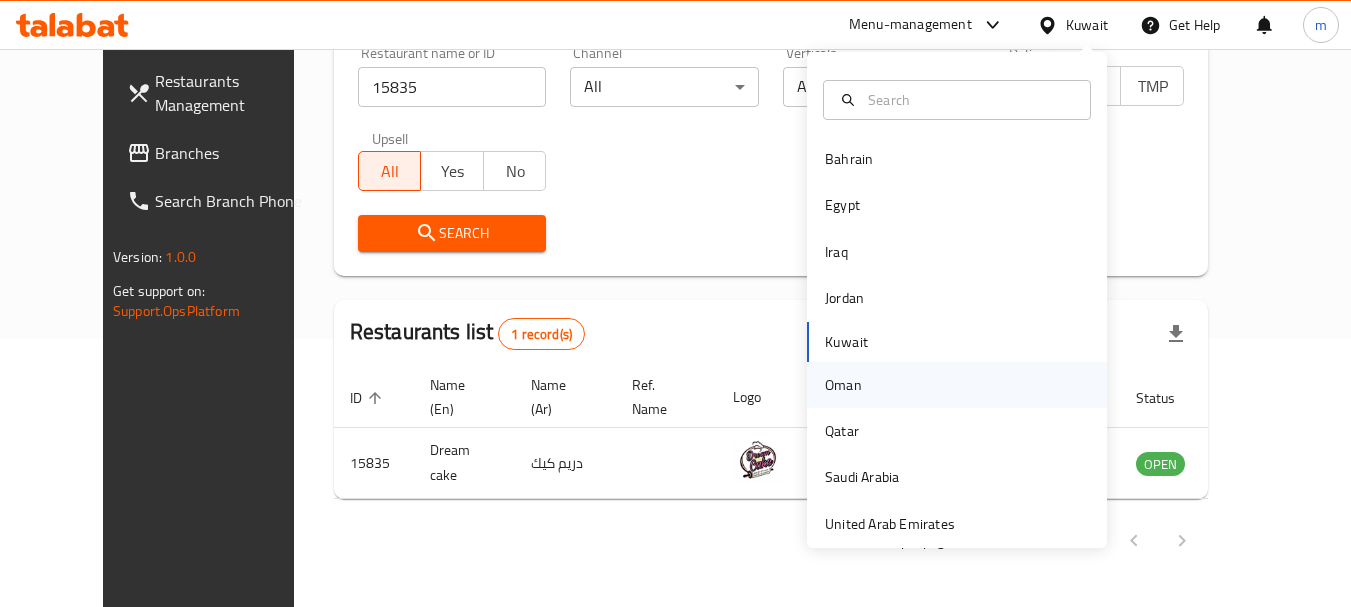 click on "Oman" at bounding box center (843, 385) 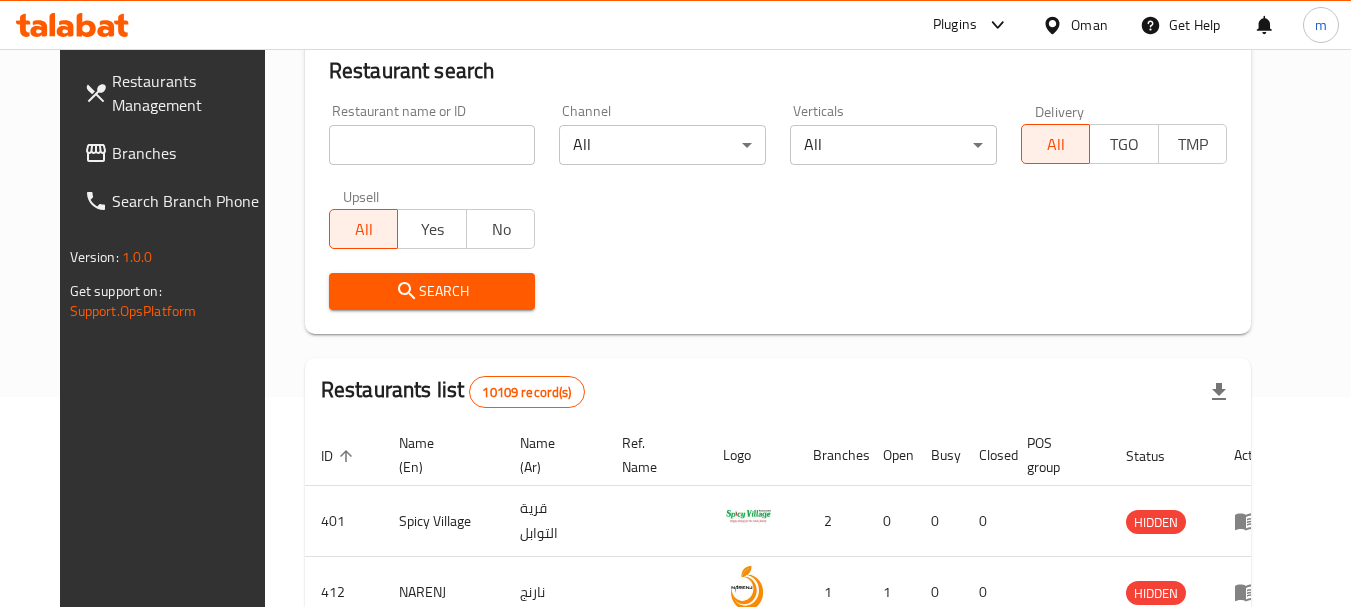 scroll, scrollTop: 268, scrollLeft: 0, axis: vertical 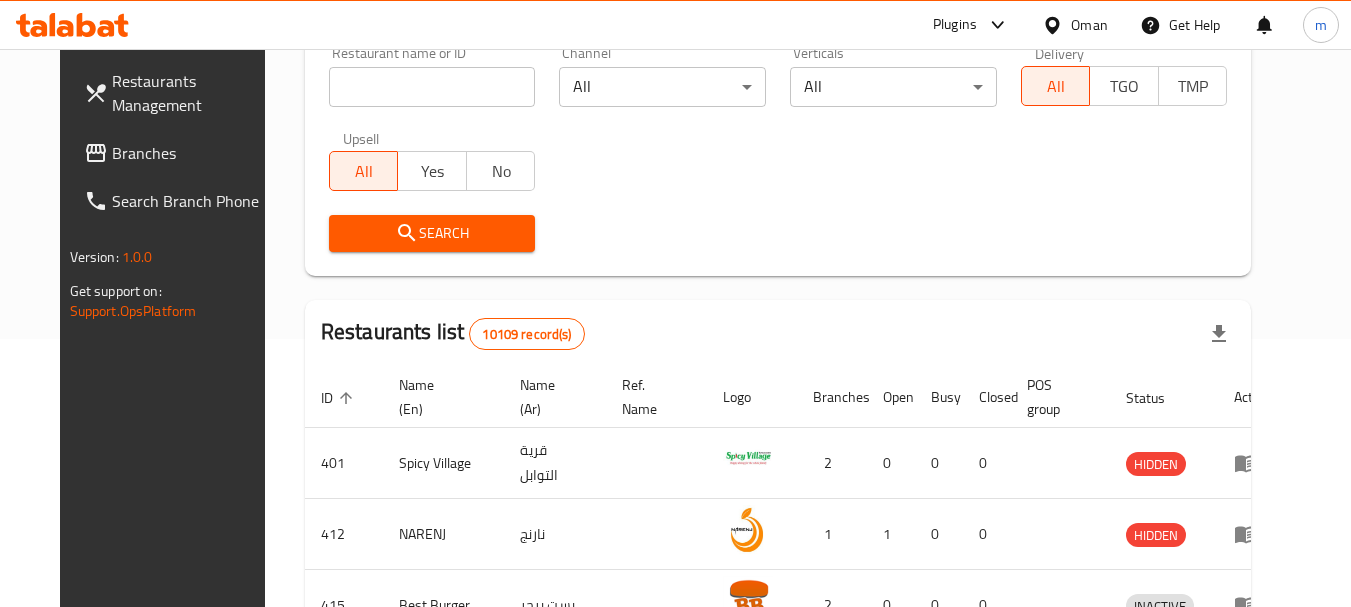 click on "Branches" at bounding box center [191, 153] 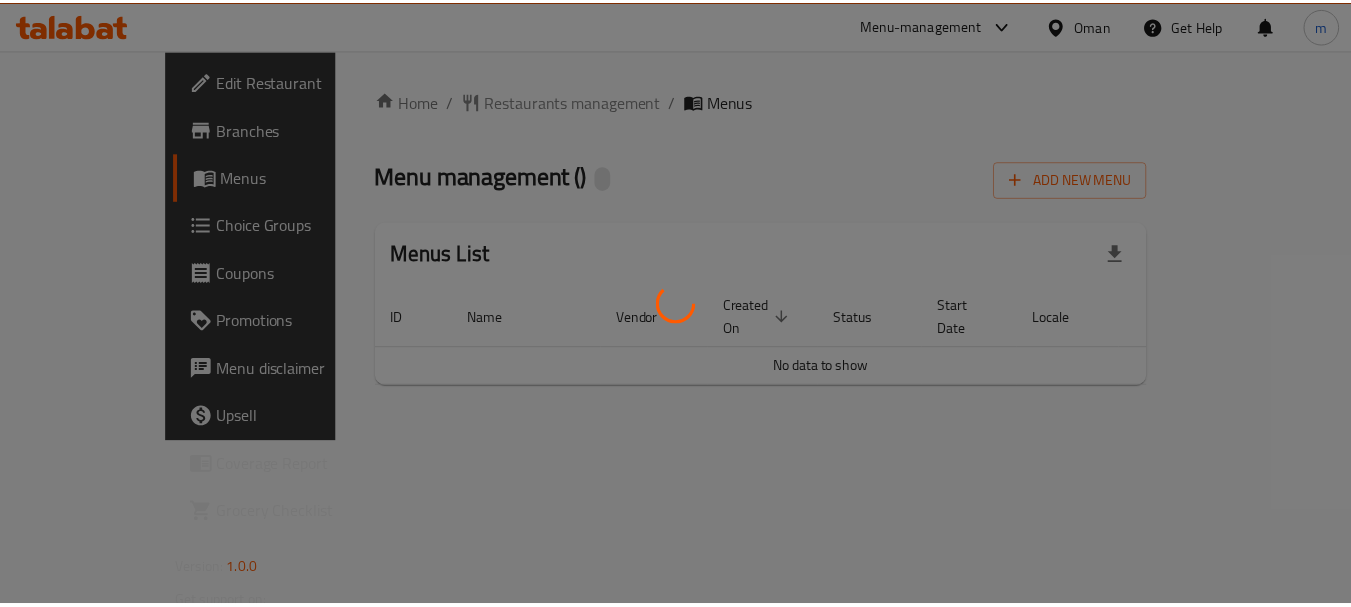 scroll, scrollTop: 0, scrollLeft: 0, axis: both 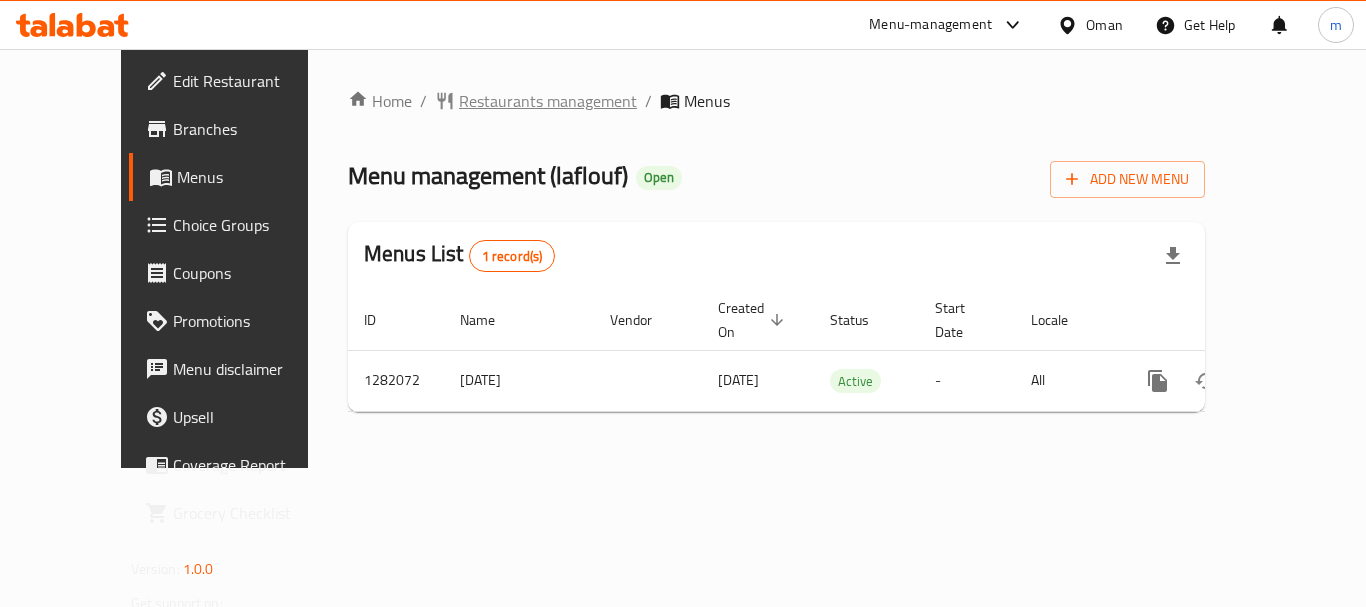 click on "Restaurants management" at bounding box center [548, 101] 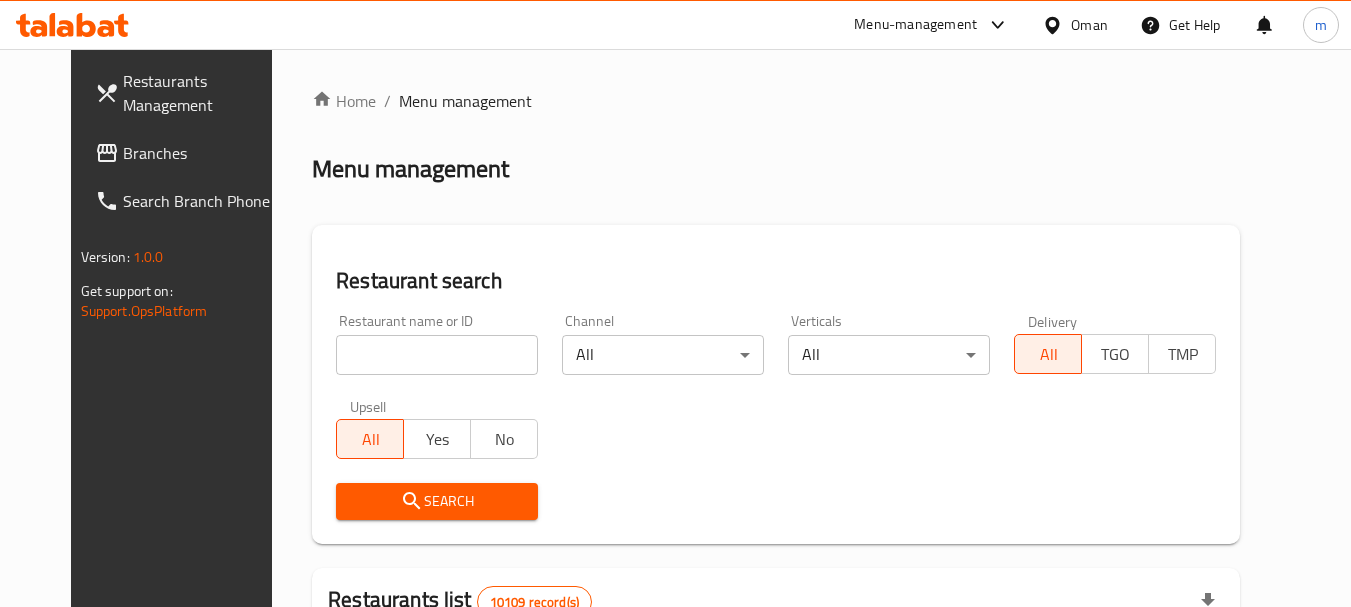 click on "Home / Menu management Menu management Restaurant search Restaurant name or ID Restaurant name or ID Channel All ​ Verticals All ​ Delivery All TGO TMP Upsell All Yes No   Search Restaurants list   10109 record(s) ID sorted ascending Name (En) Name (Ar) Ref. Name Logo Branches Open Busy Closed POS group Status Action 401 Spicy Village قرية التوابل 2 0 0 0 HIDDEN 412 NARENJ نارنج 1 1 0 0 HIDDEN 415 Best Burger بست برجر 2 0 0 0 INACTIVE 416 HOT POT RESTAURANT مطعم الوعاء الساخن Darsait Branch  1 0 0 0 INACTIVE 417 FUSION فيوجن 1 0 0 0 INACTIVE 420 BAMBOO KITCHEN بامبو كتشن 1 1 0 0 HIDDEN 422 GOLDEN BEAN CAFE مقهى البن الذهبي 1 1 0 0 INACTIVE 424 Just Grilled جست جريلد 1 0 0 0 INACTIVE 467 MEERATH FAMOUS ميرات المشهورة 1 0 1 0 OPEN 470 ZAIKA DELHI KA مذاق من دلهي  1 0 0 0 INACTIVE Rows per page: 10 1-10 of 10109" at bounding box center (776, 730) 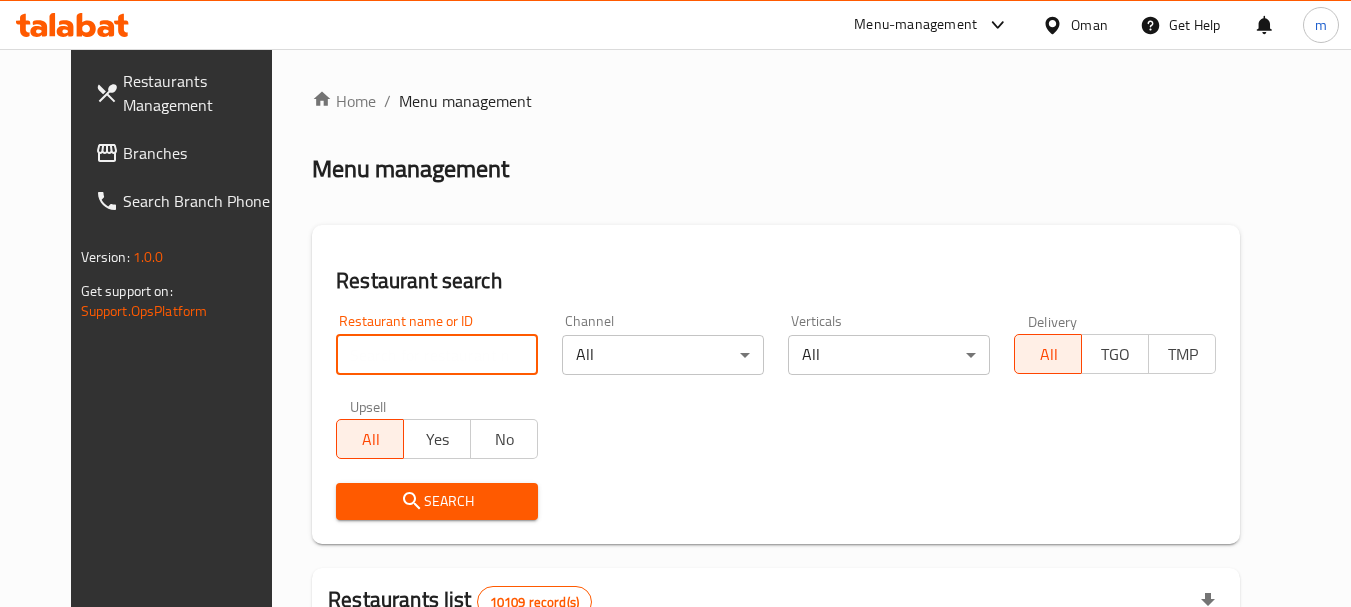 paste on "694665" 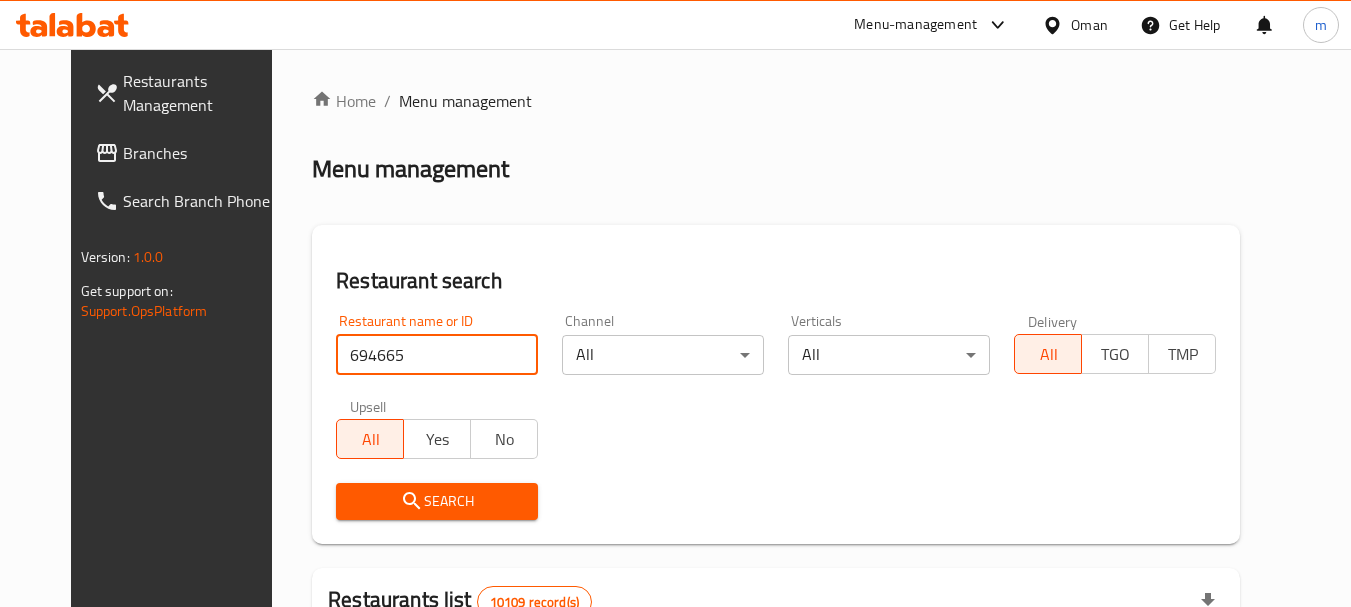 type on "694665" 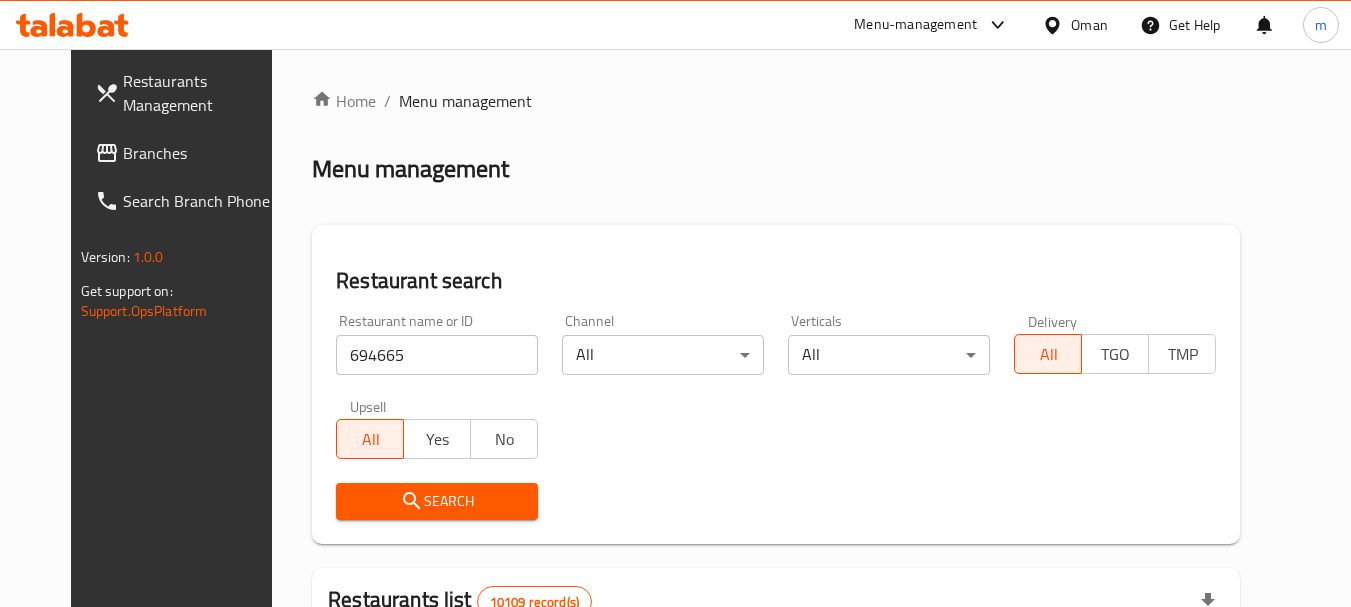 click on "Search" at bounding box center [437, 501] 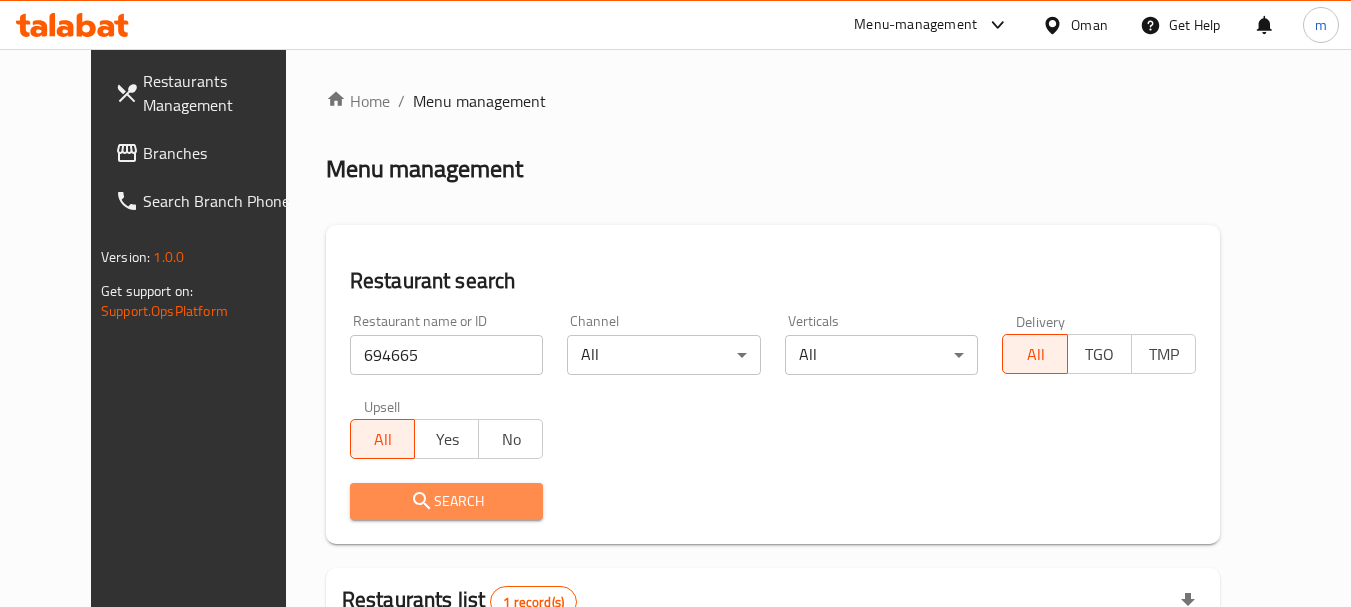 click on "Search" at bounding box center (447, 501) 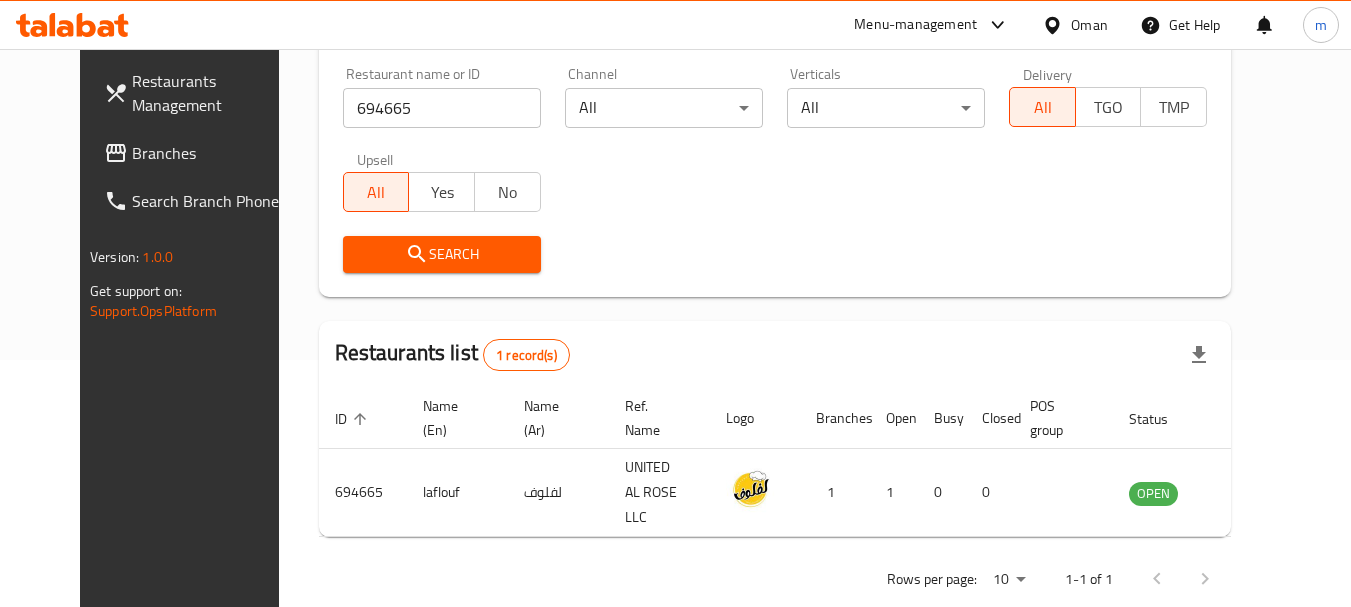 scroll, scrollTop: 268, scrollLeft: 0, axis: vertical 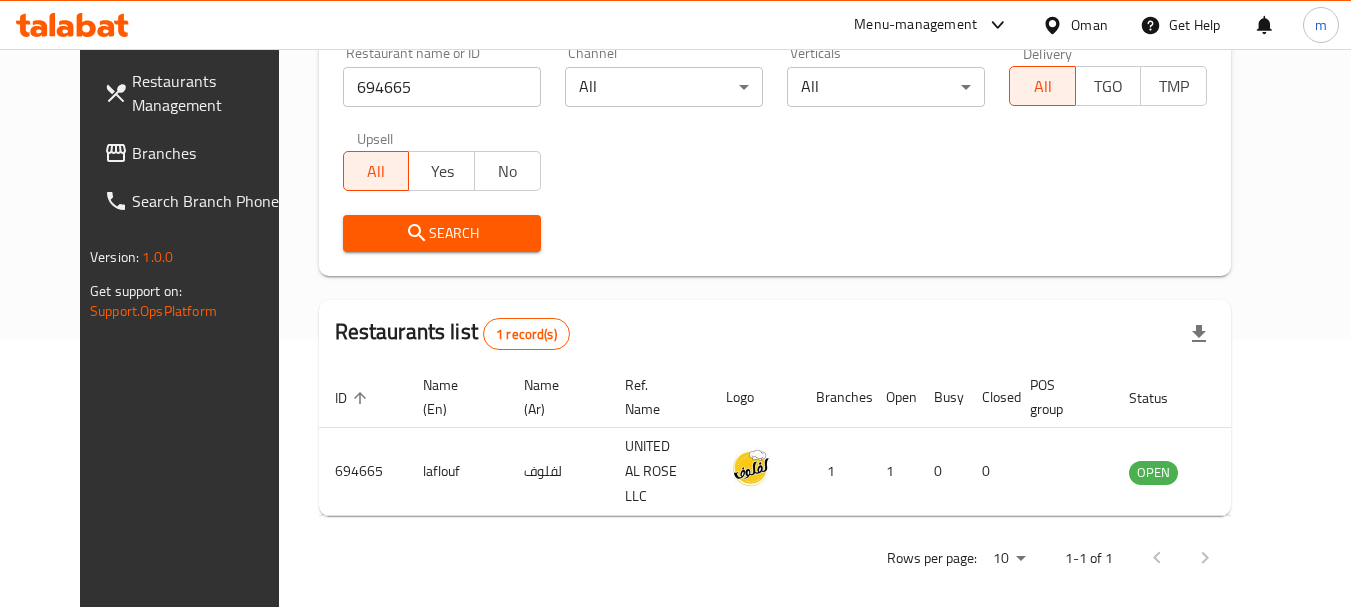 click 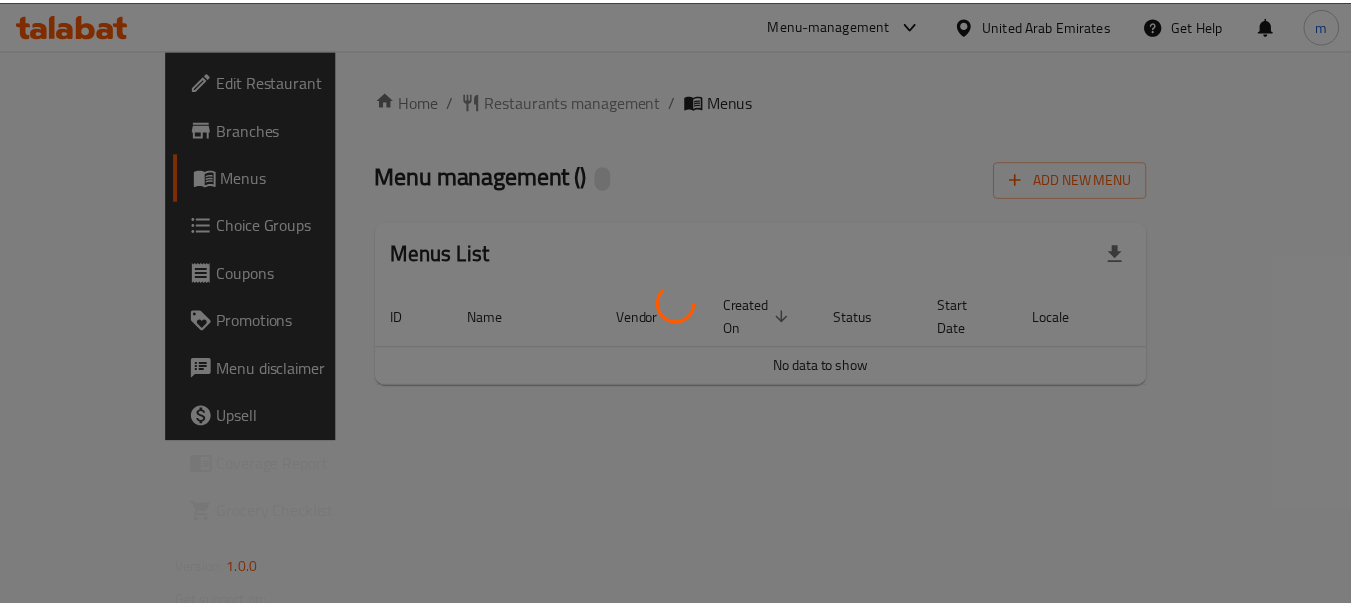 scroll, scrollTop: 0, scrollLeft: 0, axis: both 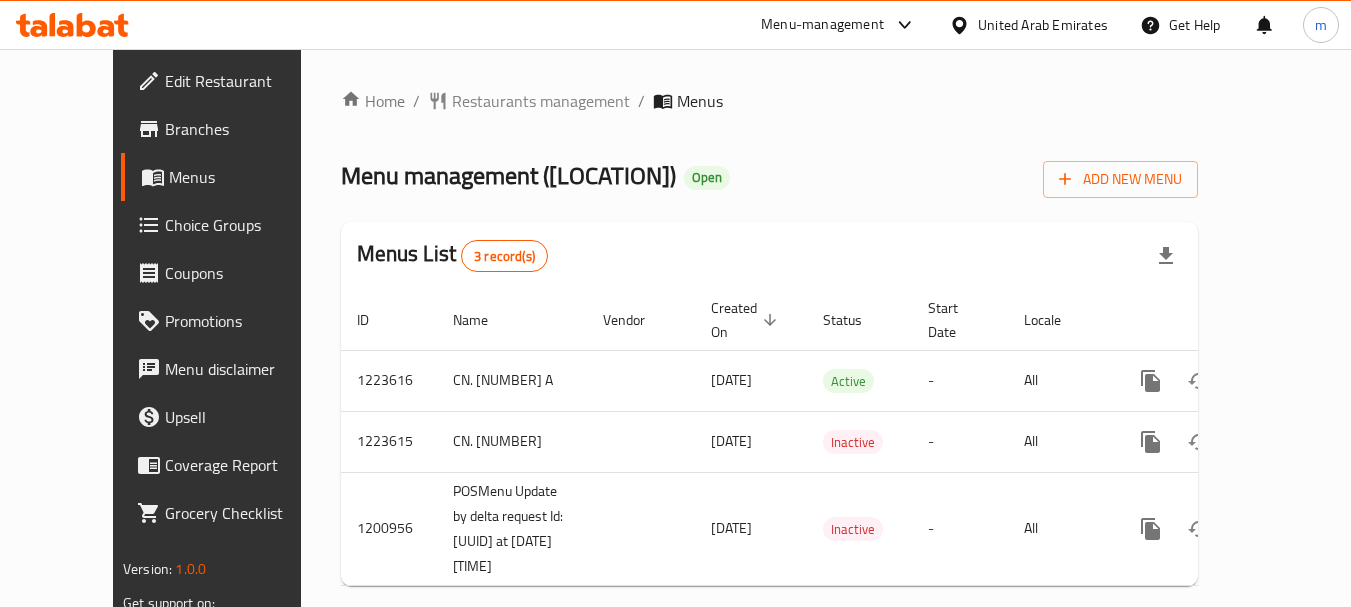 click on "Home / Restaurants management / Menus Menu management ( [LOCATION] ) Open Add New Menu Menus List 3 record(s) ID Name Vendor Created On sorted descending Status Start Date Locale Actions 1223615 CN. 309636527 [DATE] Inactive - All 1200956 POSMenu Update by delta request Id:[UUID] at [DATE] [TIME] [DATE] Inactive - All" at bounding box center (769, 345) 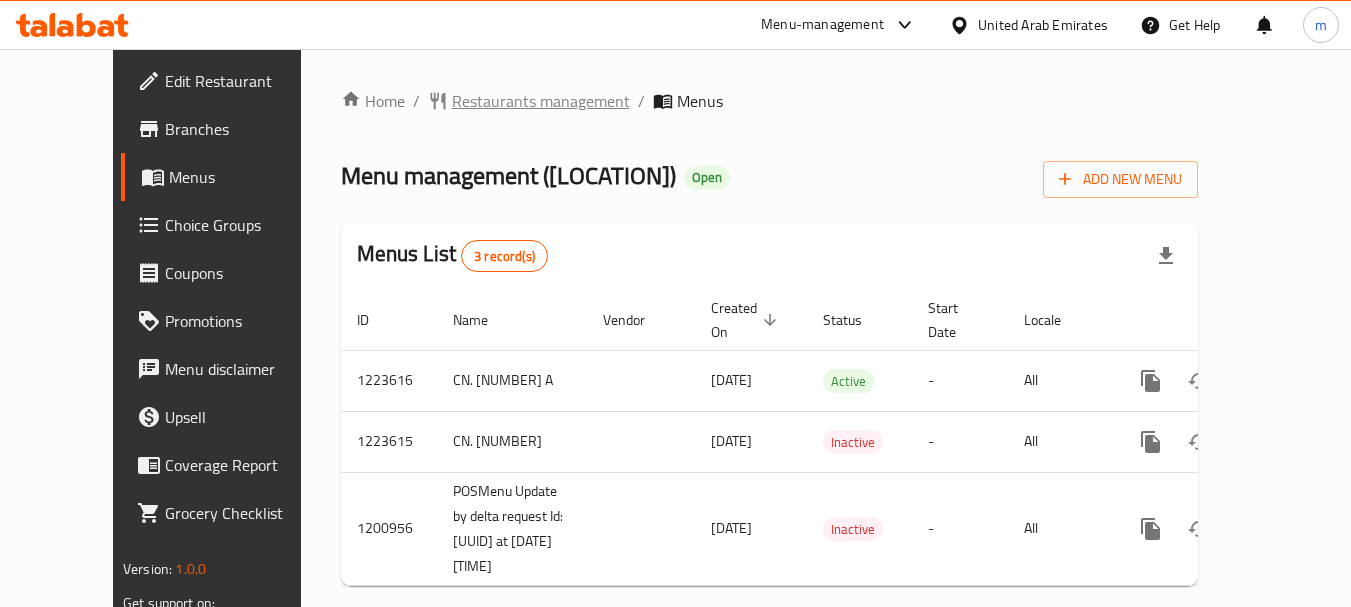 click on "Restaurants management" at bounding box center [541, 101] 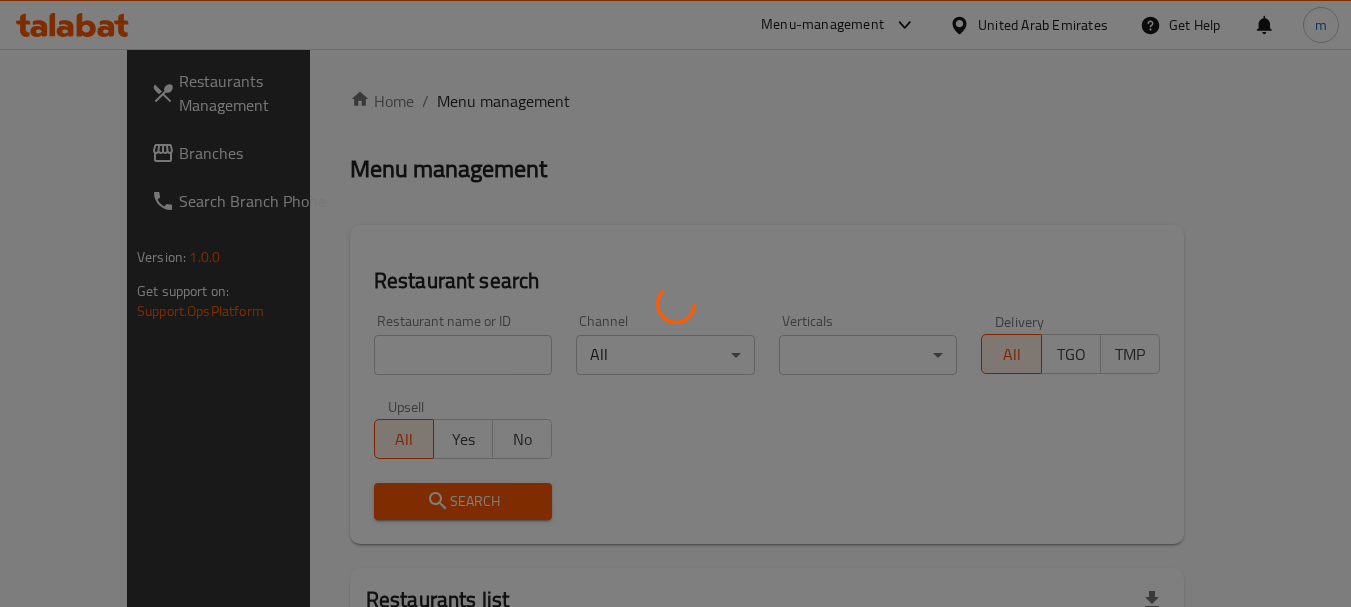click at bounding box center (675, 303) 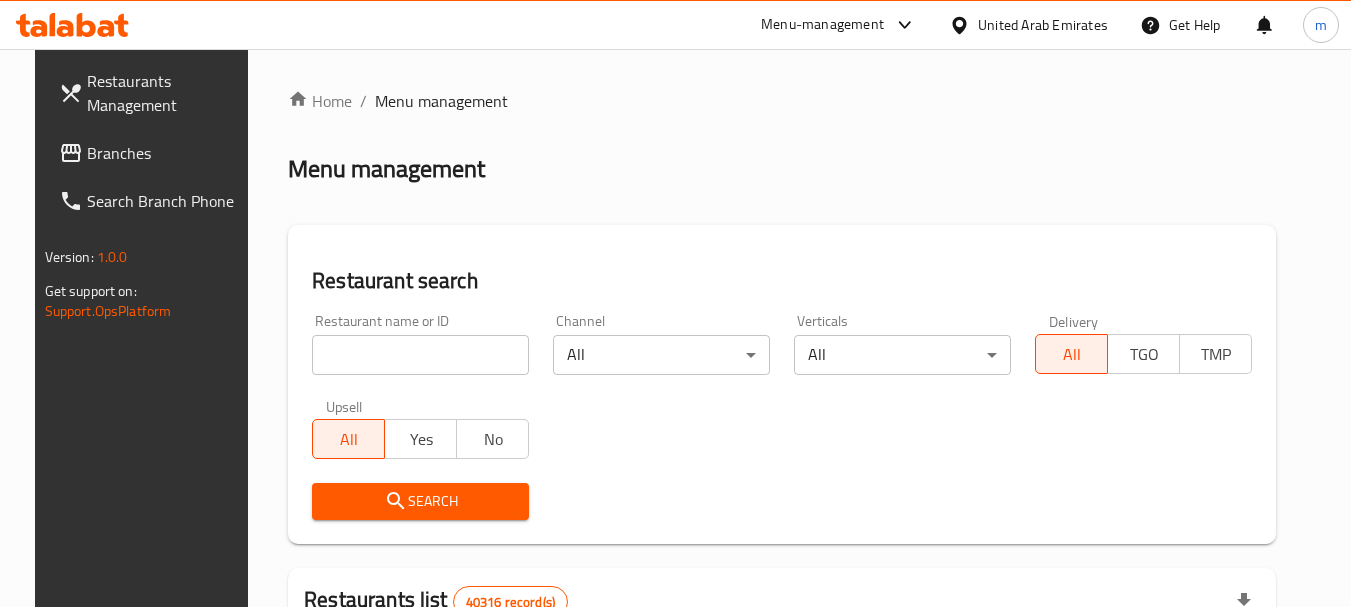 click on "Restaurant name or ID Restaurant name or ID" at bounding box center (420, 344) 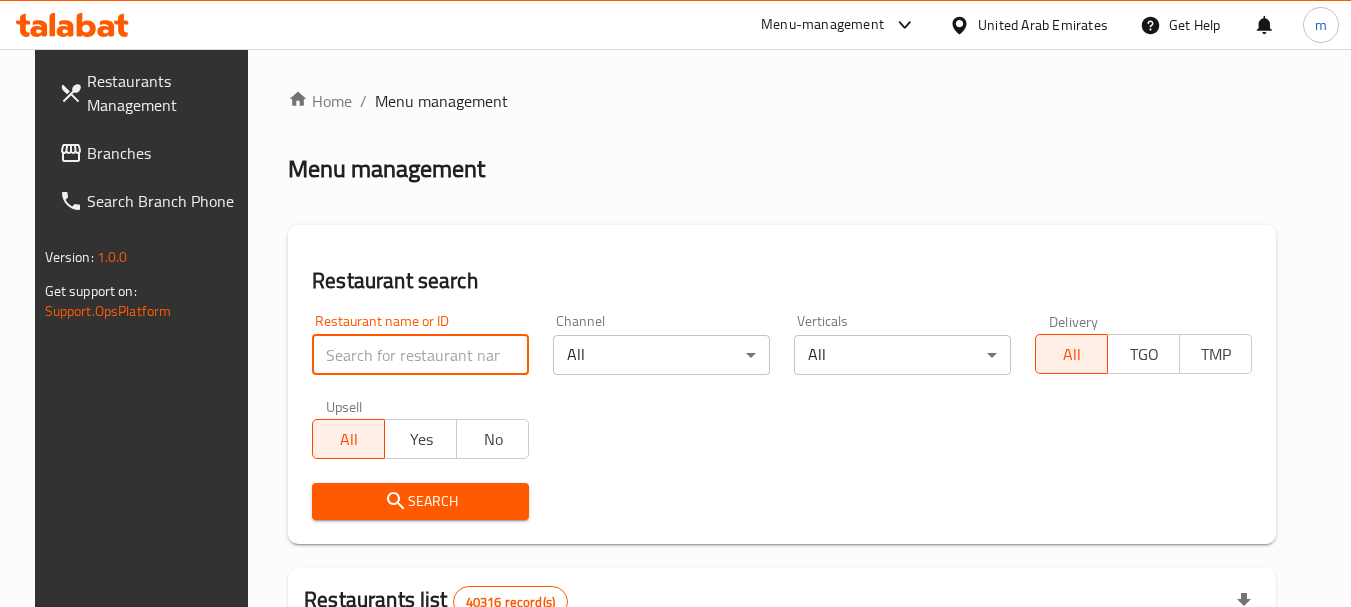 click at bounding box center [420, 355] 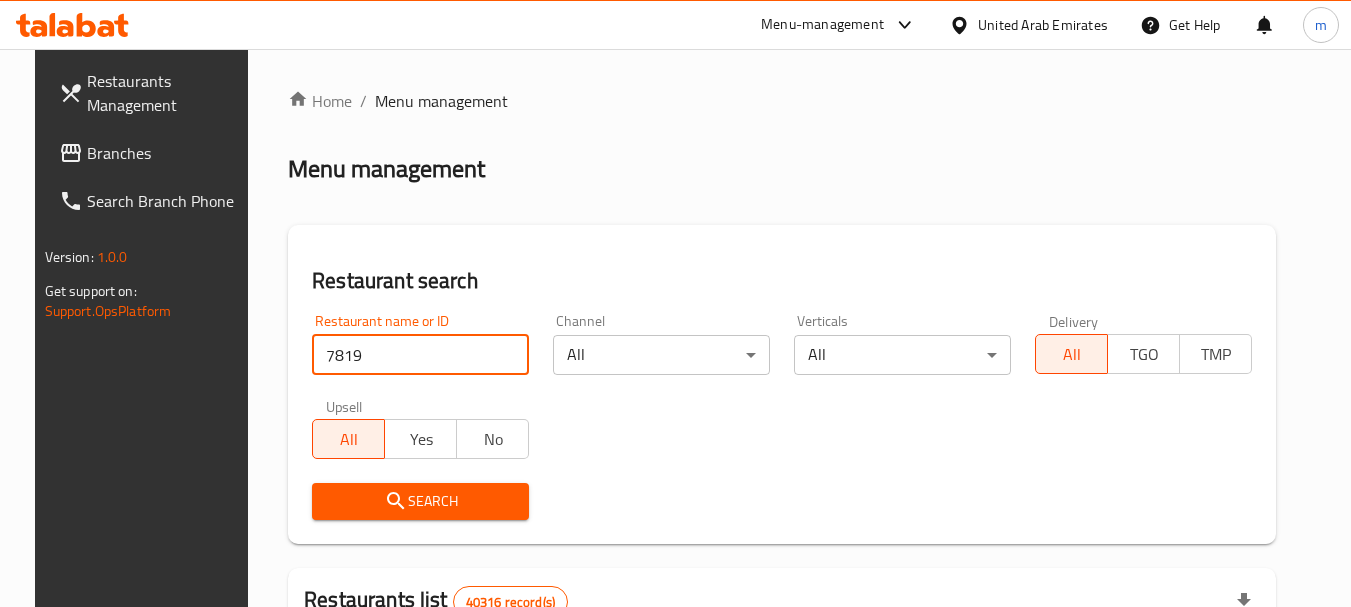 type on "7819" 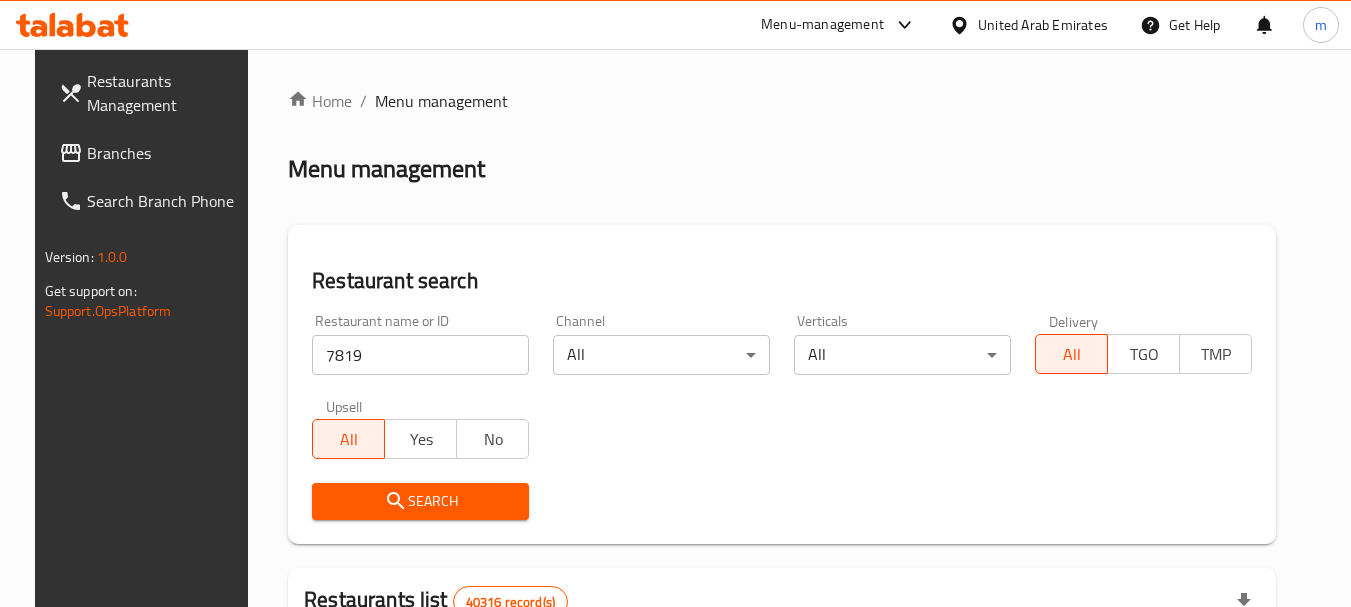 click 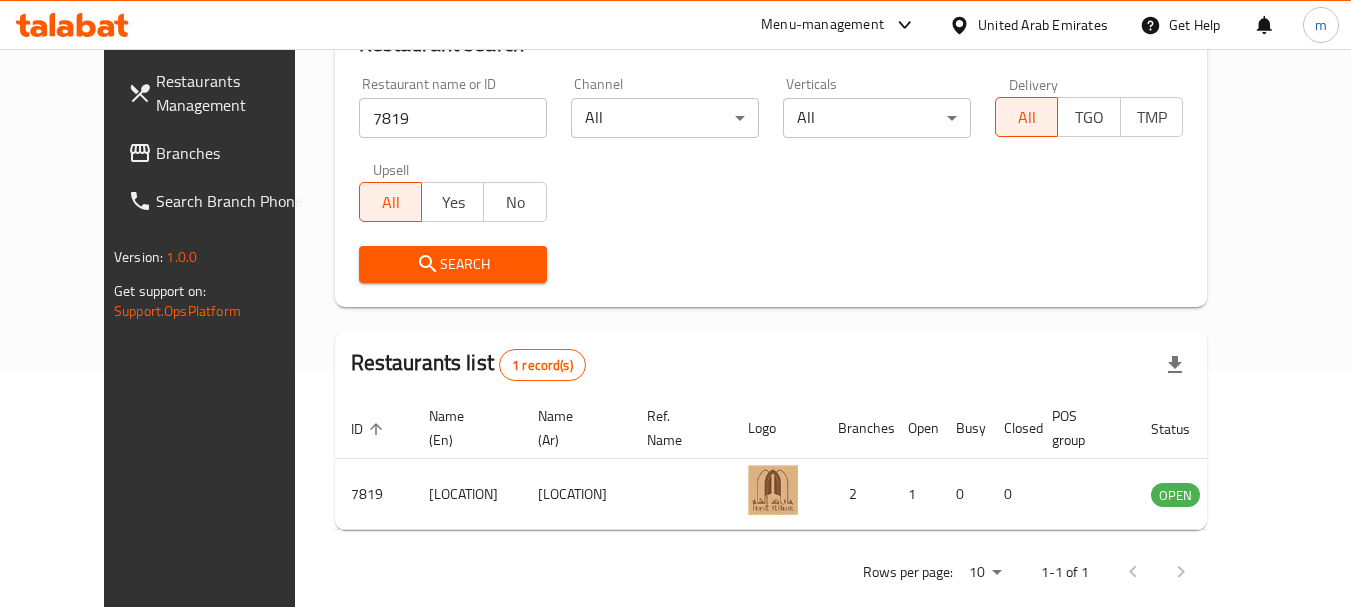 scroll, scrollTop: 268, scrollLeft: 0, axis: vertical 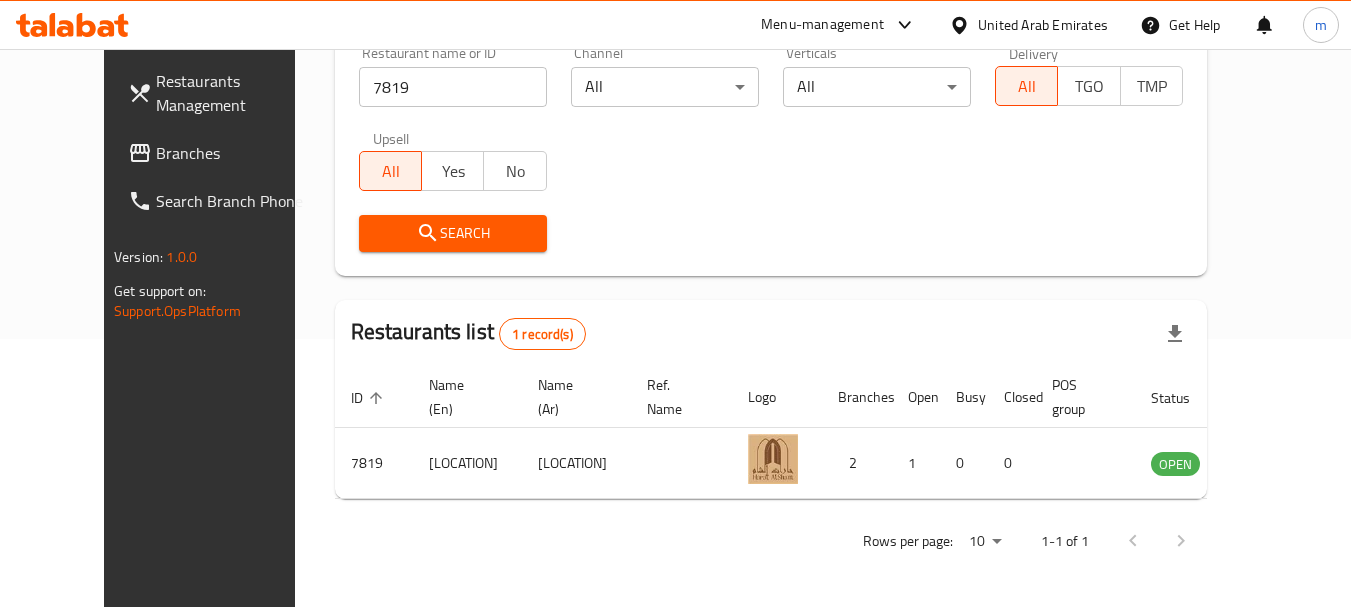 click on "Branches" at bounding box center (235, 153) 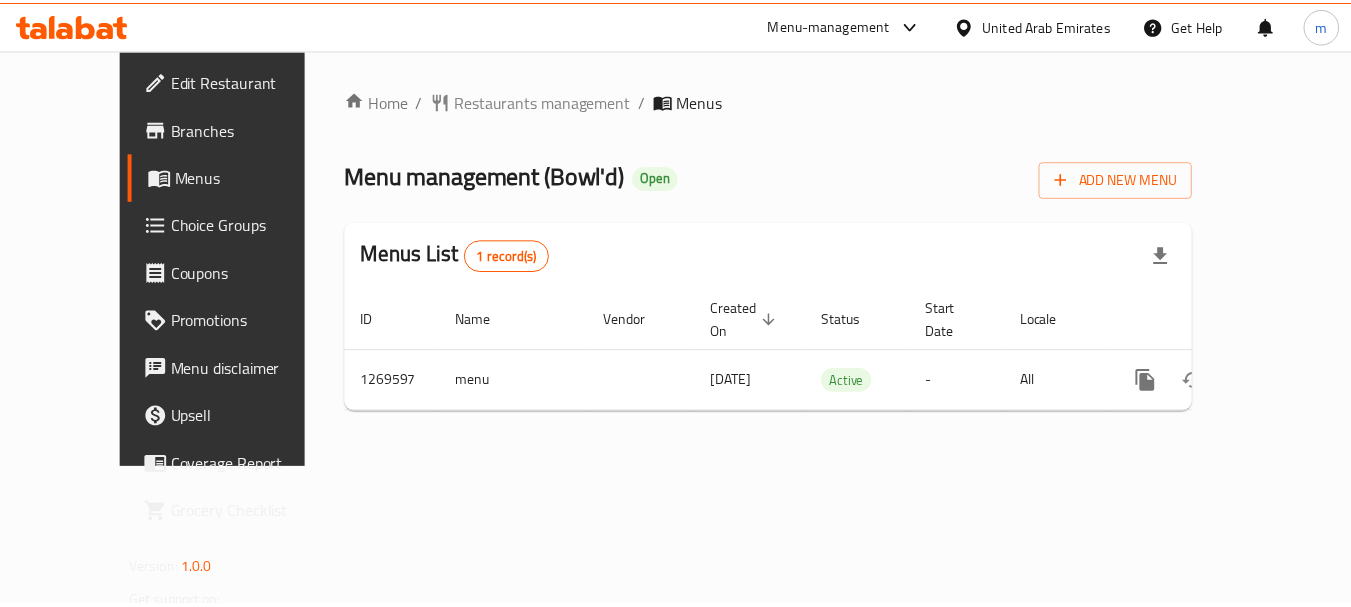 scroll, scrollTop: 0, scrollLeft: 0, axis: both 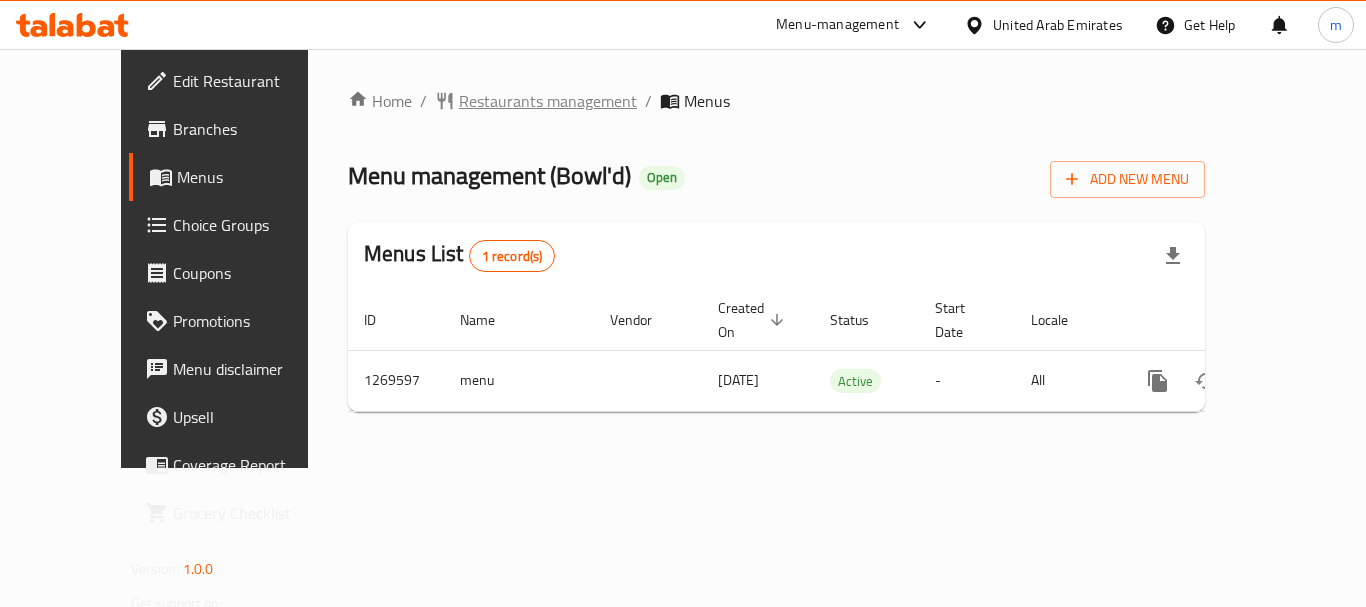 click on "Restaurants management" at bounding box center (548, 101) 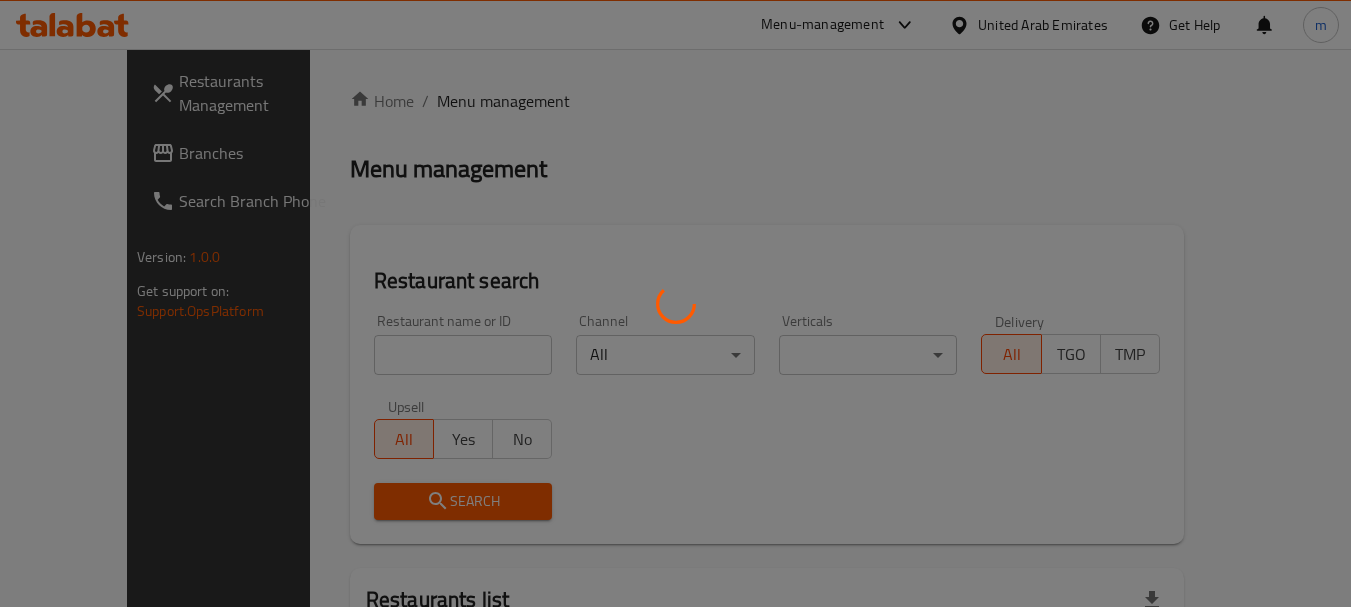 click at bounding box center (675, 303) 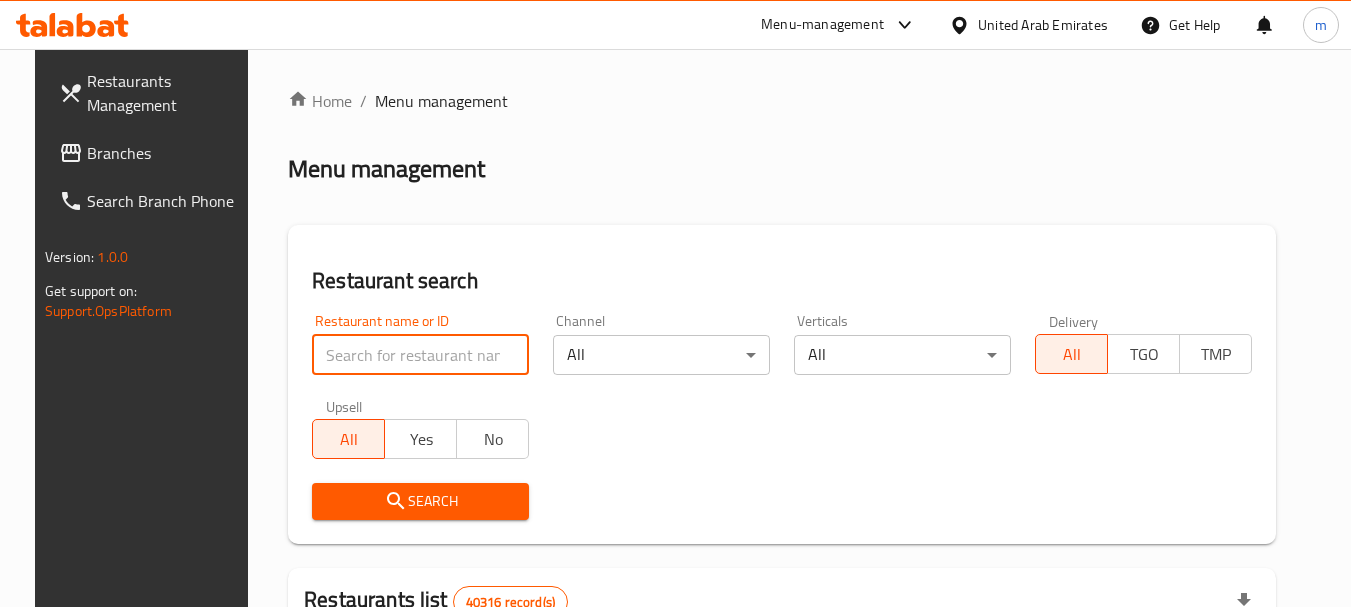 click at bounding box center (420, 355) 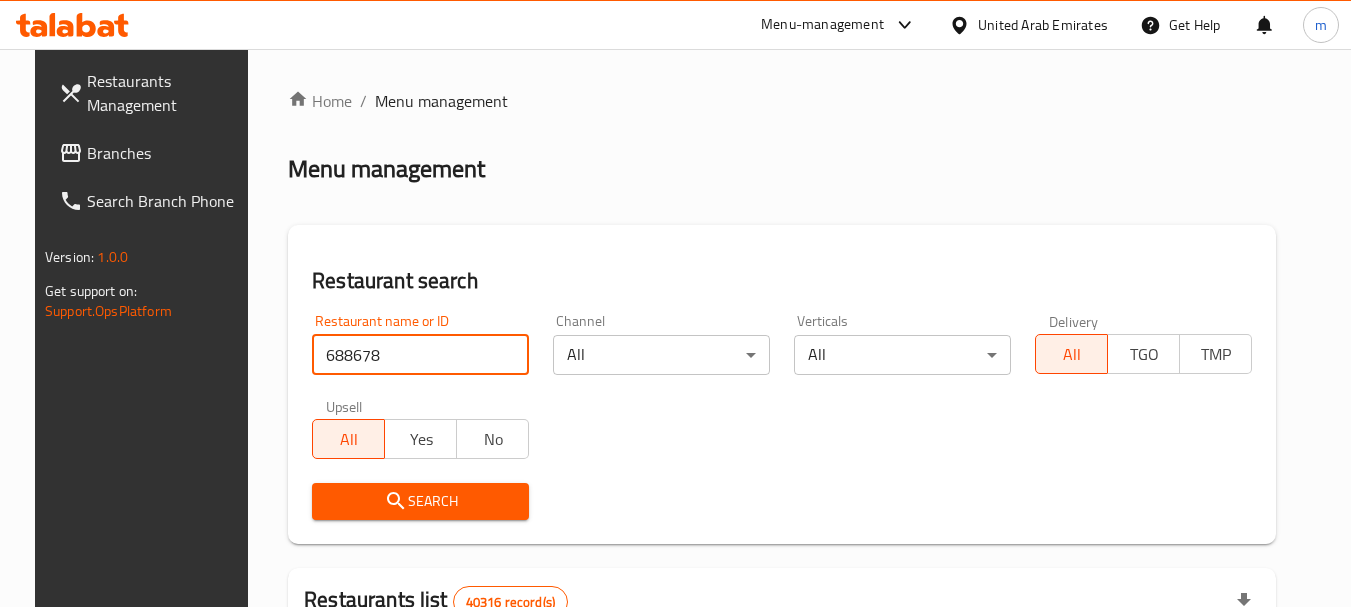 type on "688678" 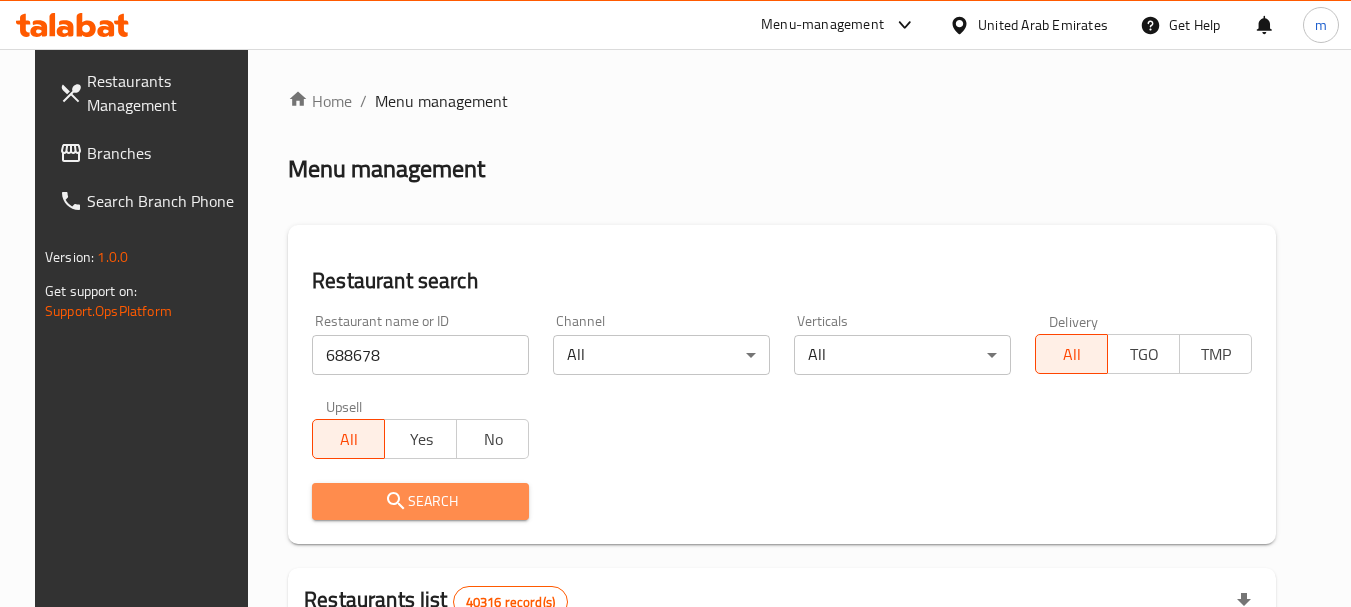 drag, startPoint x: 403, startPoint y: 495, endPoint x: 726, endPoint y: 433, distance: 328.89664 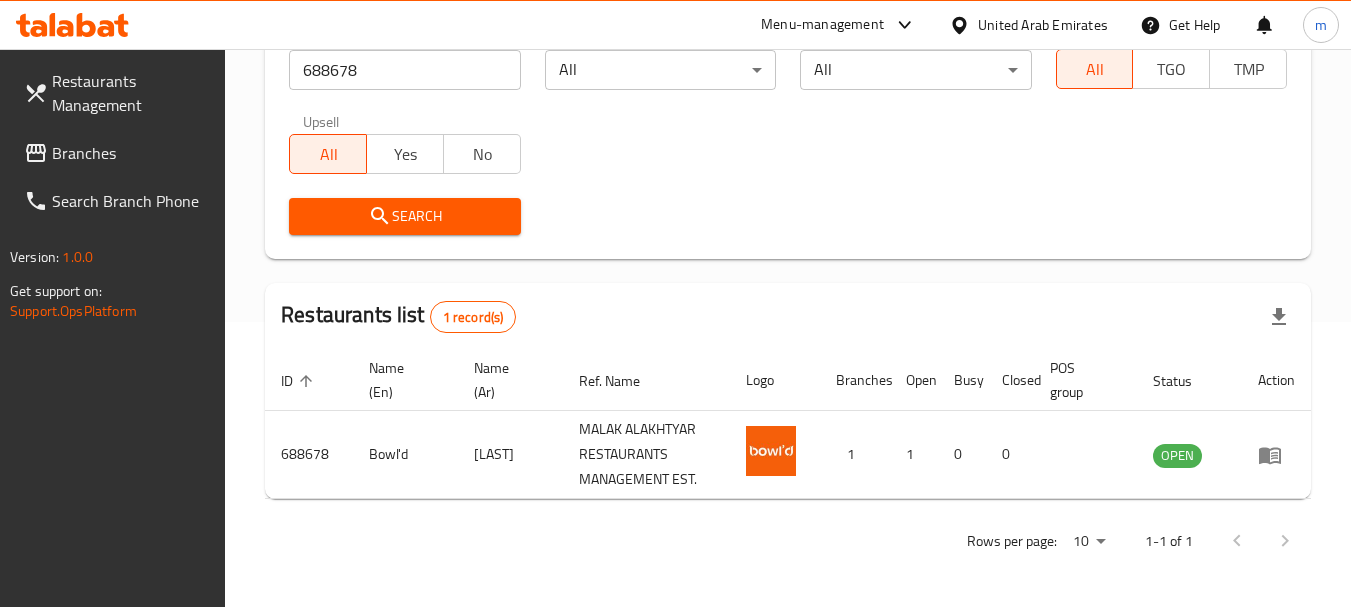 scroll, scrollTop: 285, scrollLeft: 0, axis: vertical 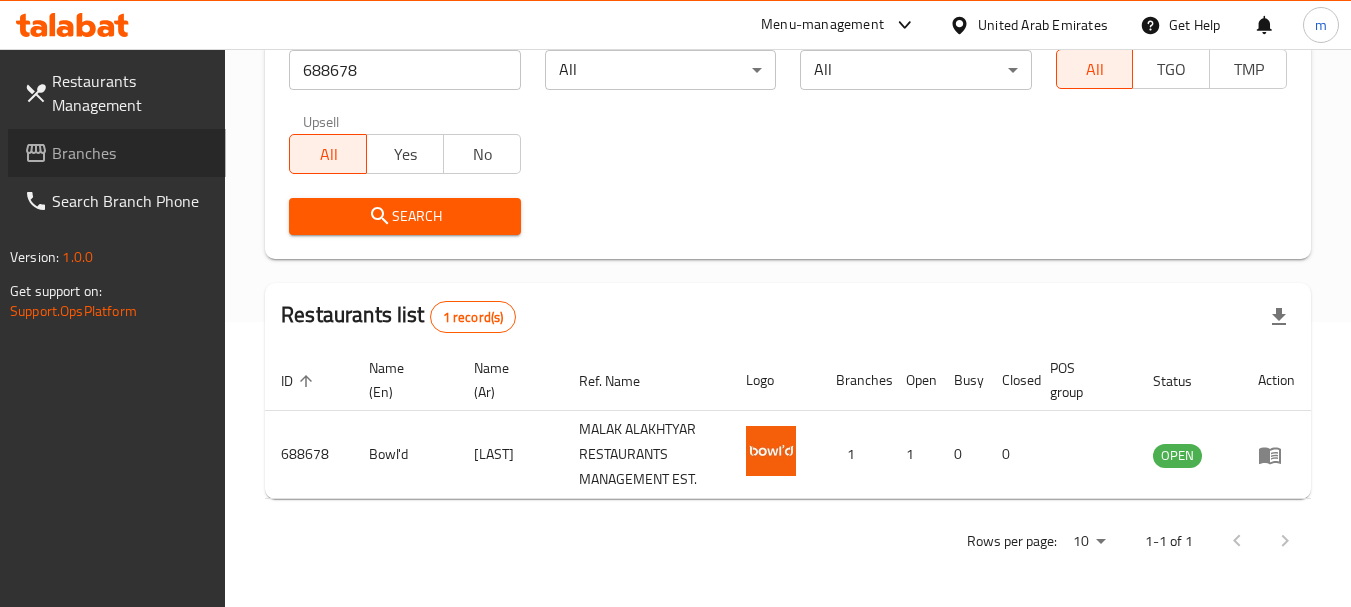 click on "Branches" at bounding box center (131, 153) 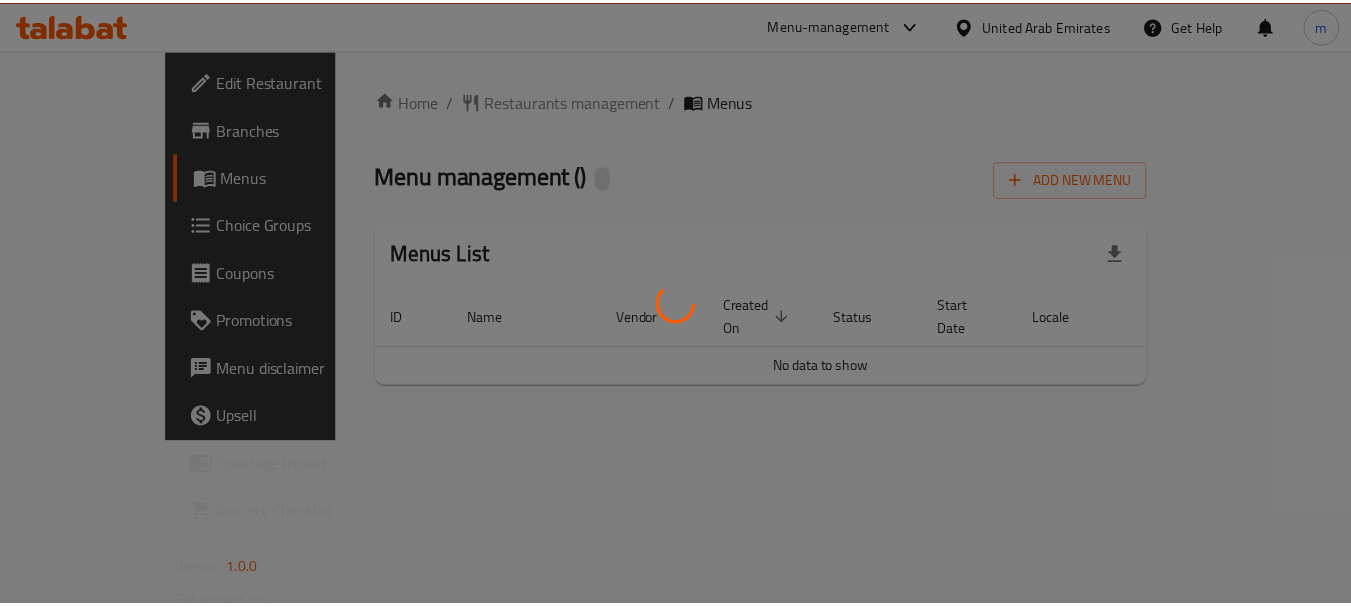 scroll, scrollTop: 0, scrollLeft: 0, axis: both 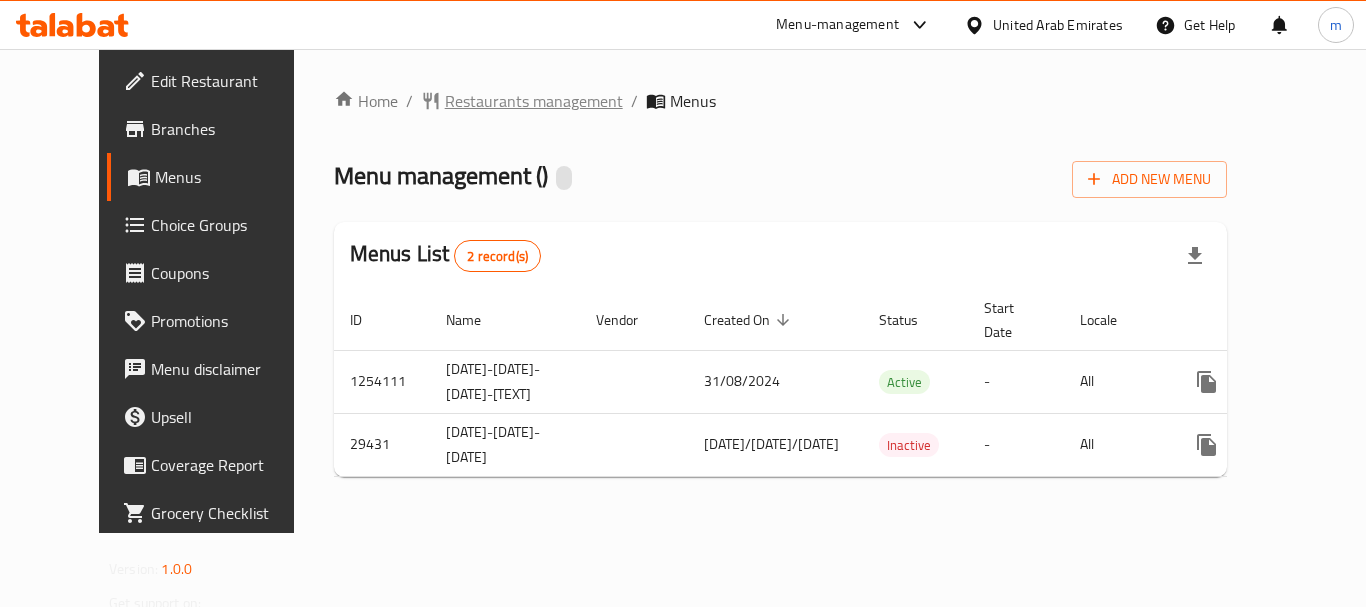 click on "Restaurants management" at bounding box center (534, 101) 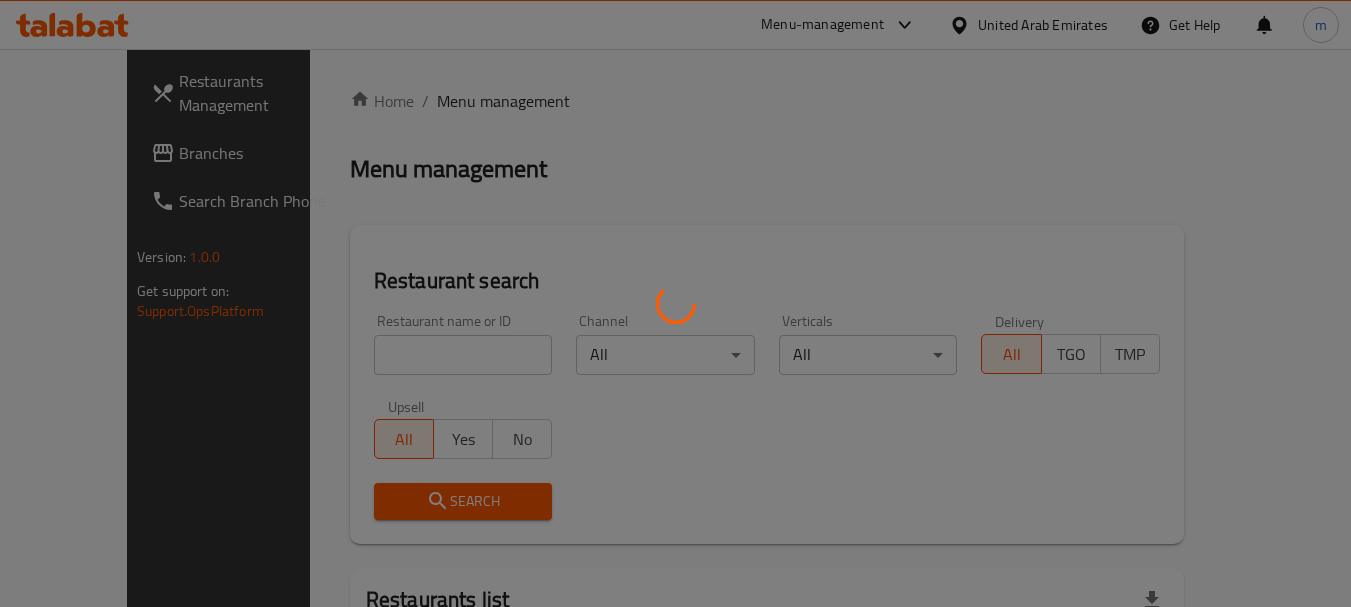 click at bounding box center (675, 303) 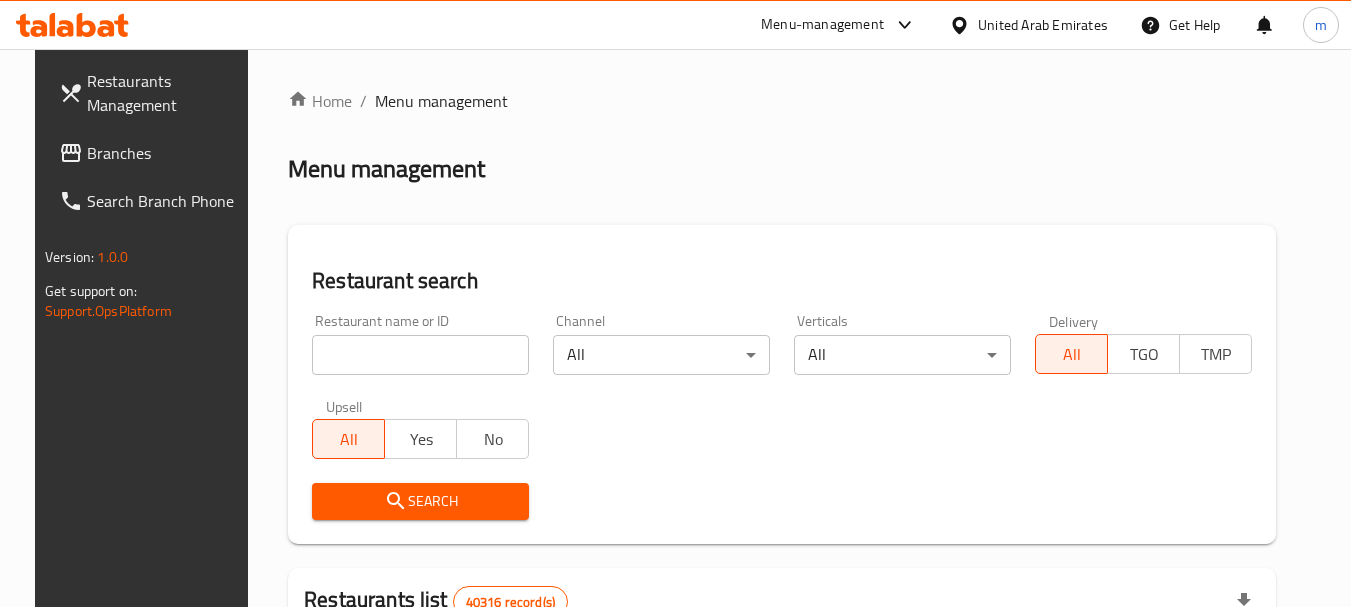 click at bounding box center [675, 303] 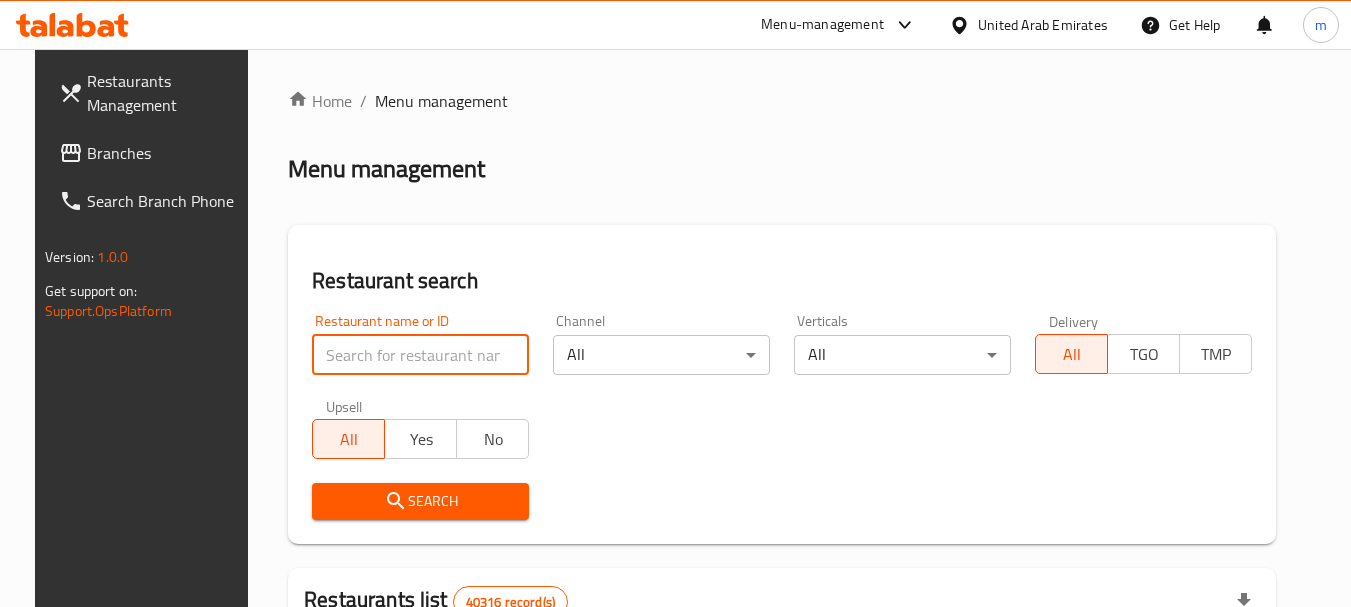 click at bounding box center [420, 355] 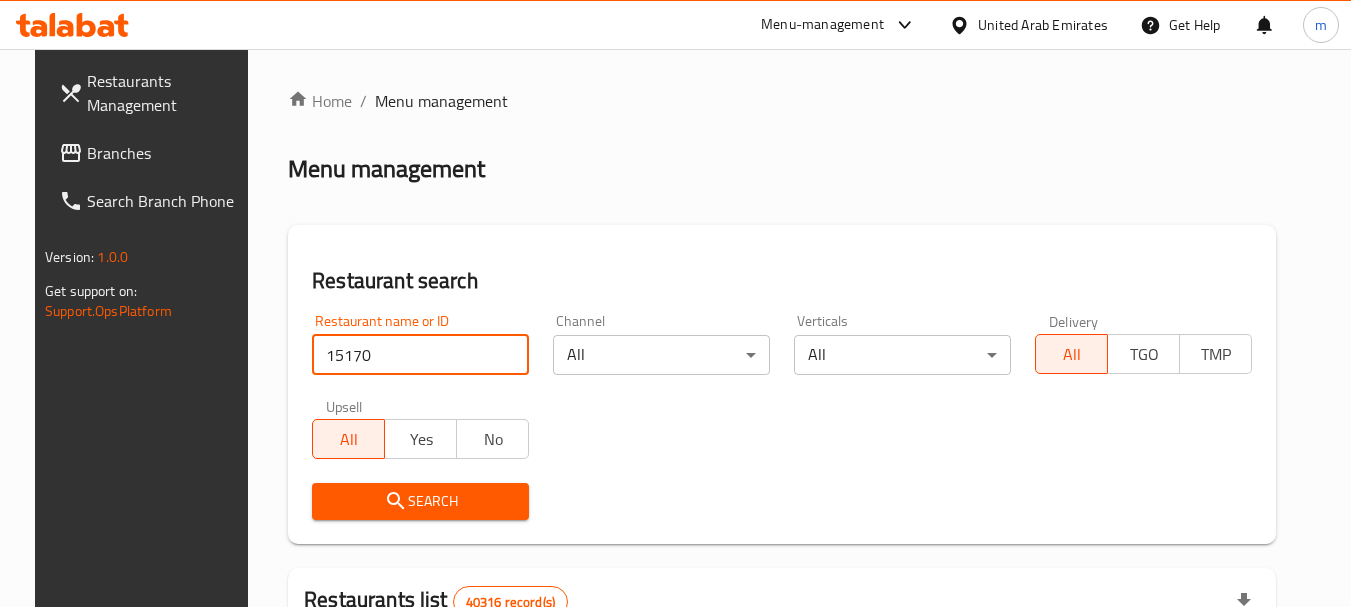 type on "15170" 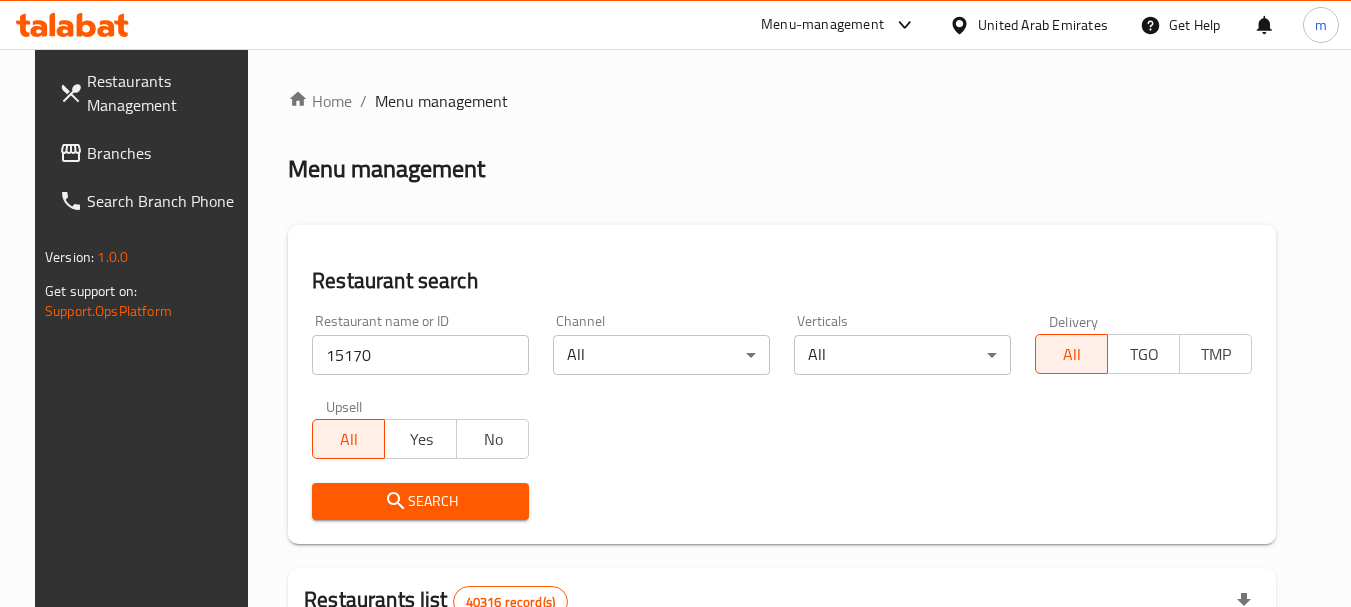 click on "Search" at bounding box center (420, 501) 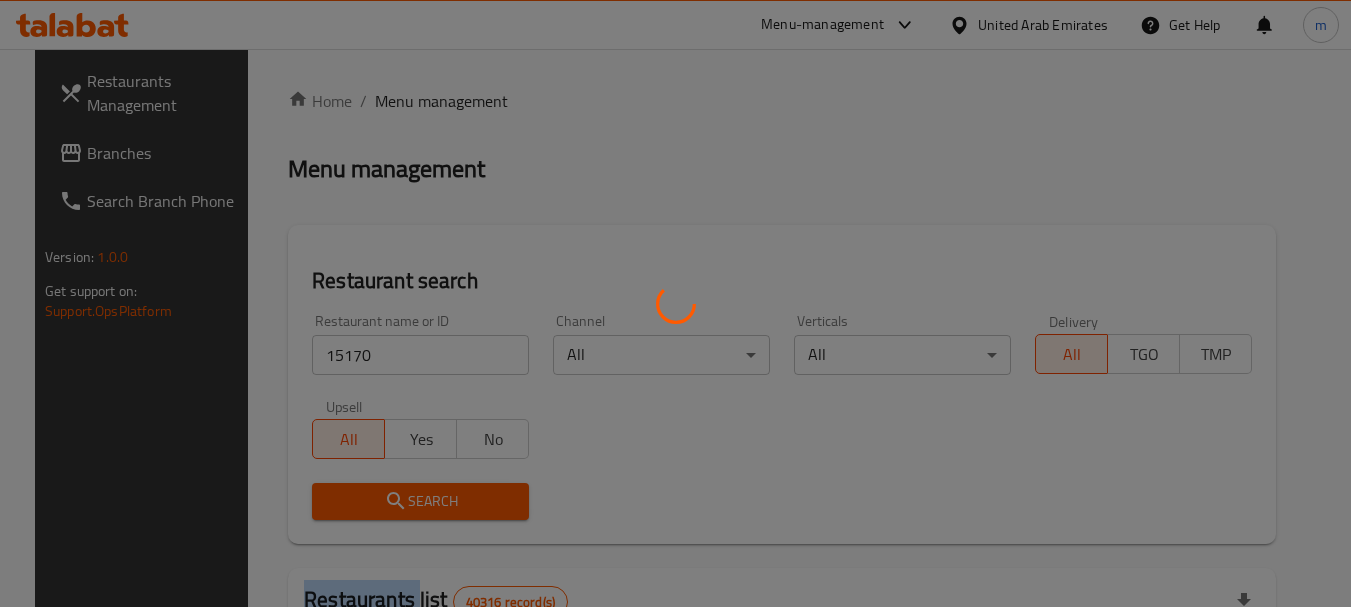 click at bounding box center [675, 303] 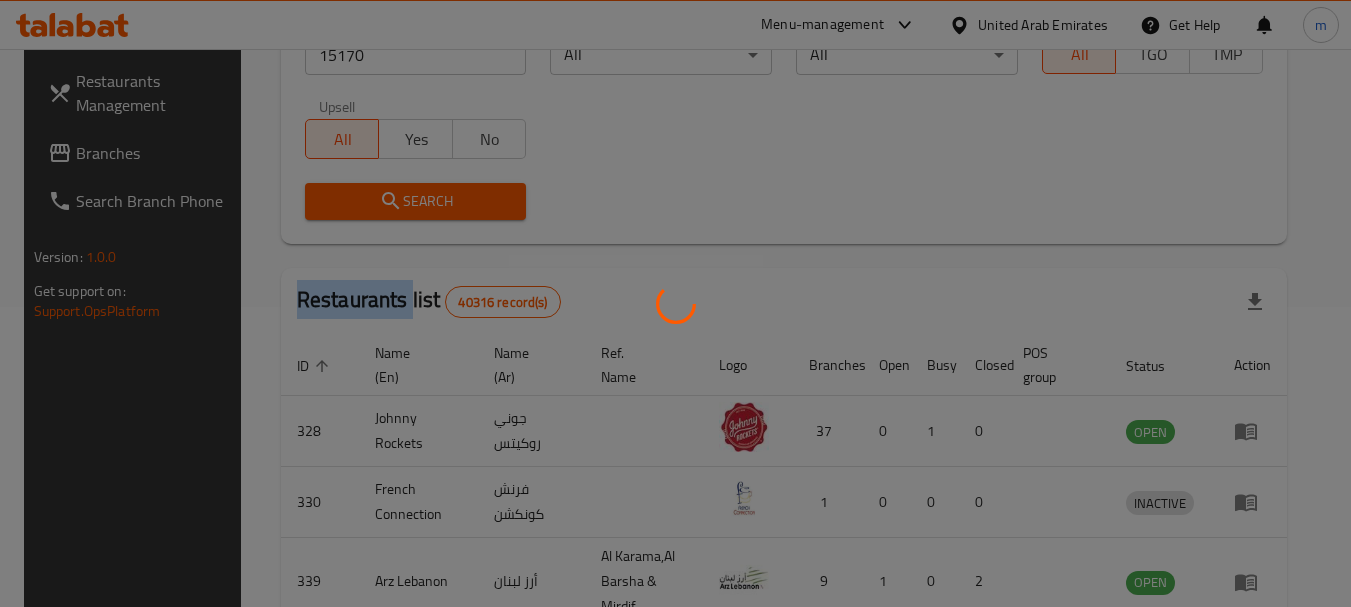 scroll, scrollTop: 268, scrollLeft: 0, axis: vertical 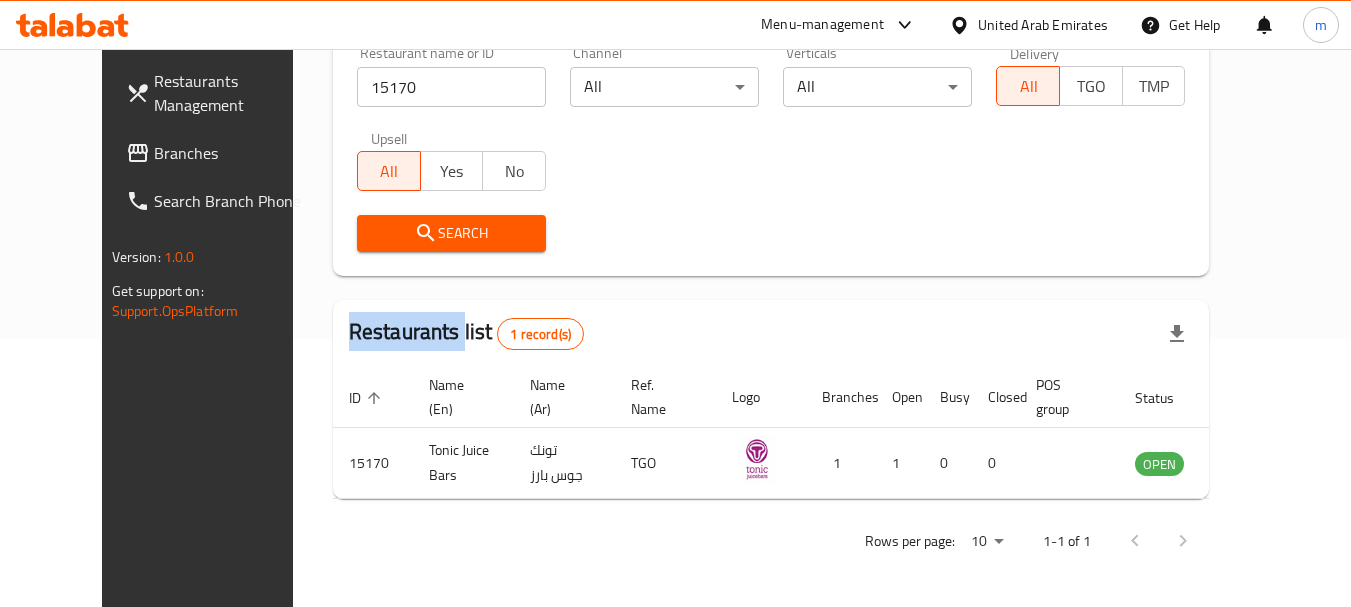 click on "Branches" at bounding box center [233, 153] 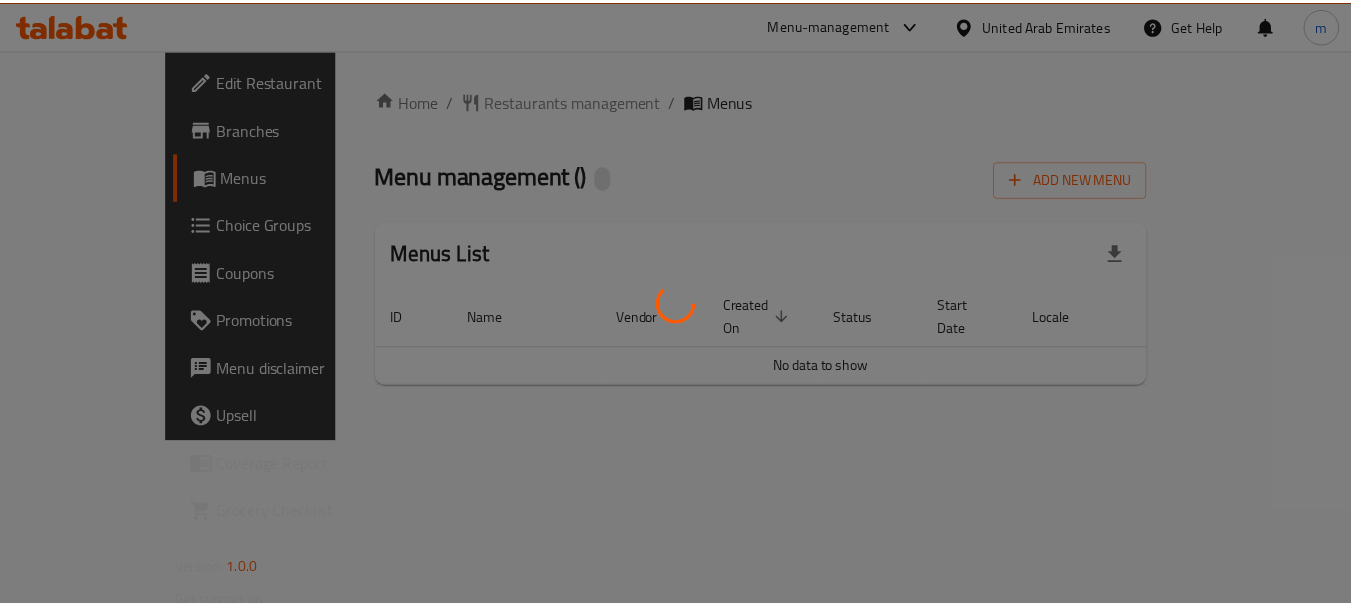 scroll, scrollTop: 0, scrollLeft: 0, axis: both 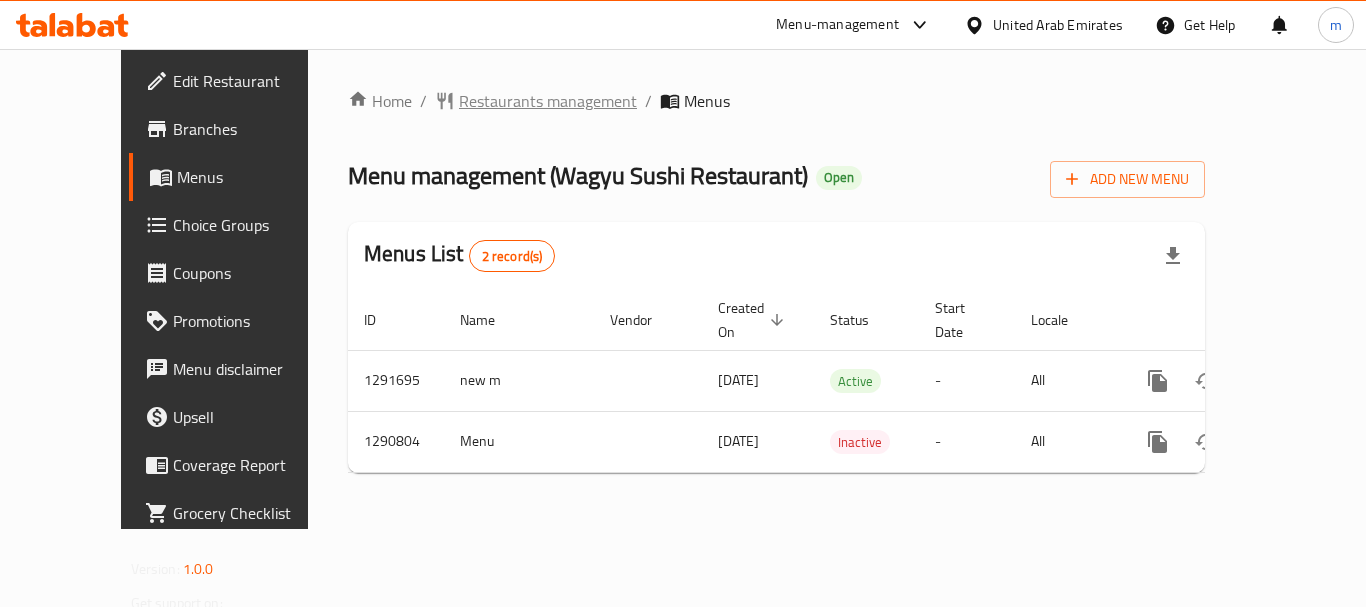 click on "Restaurants management" at bounding box center [548, 101] 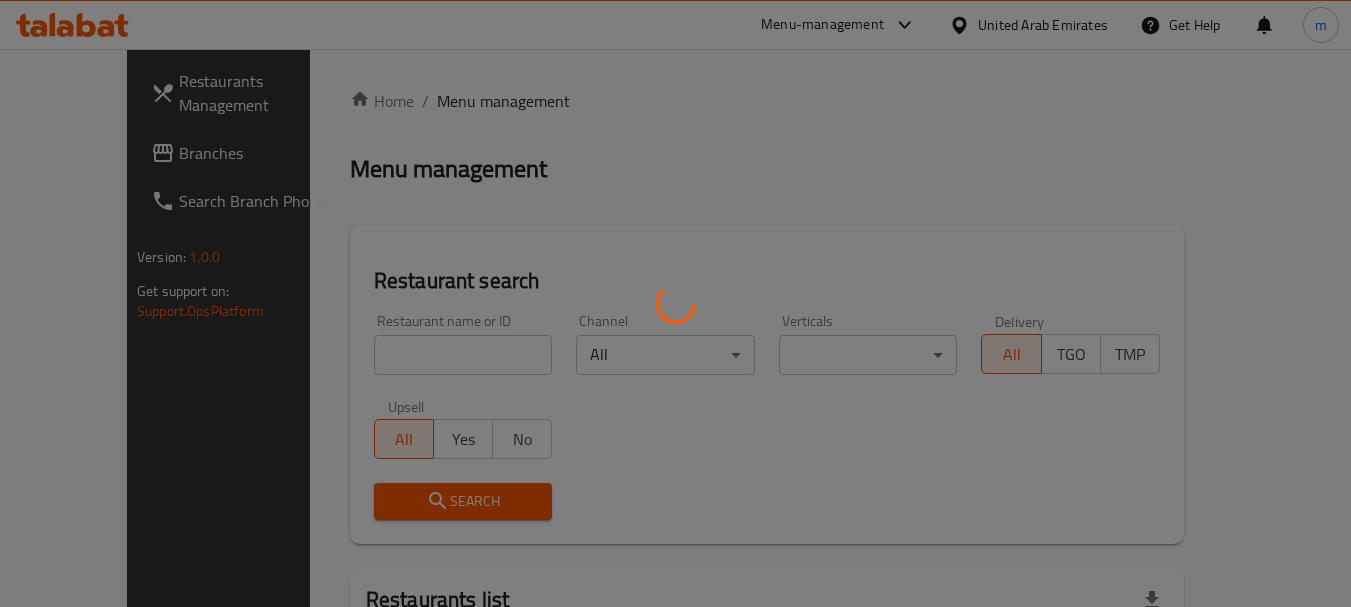 click at bounding box center [675, 303] 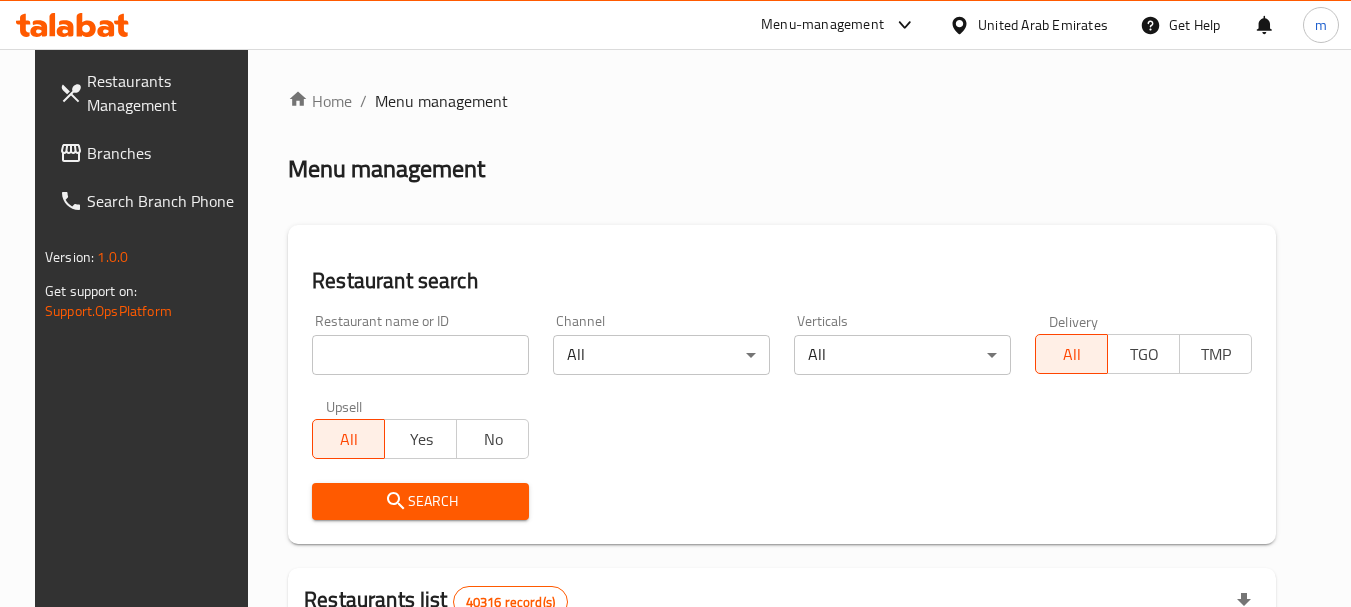 click at bounding box center [675, 303] 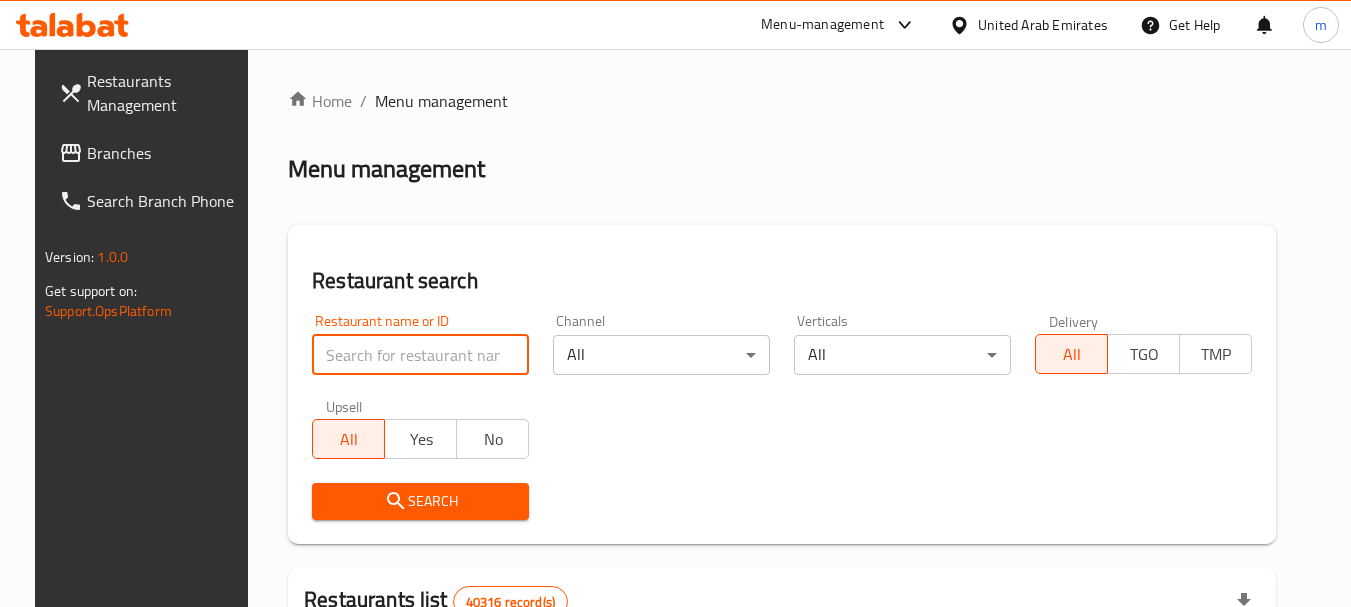 click at bounding box center [420, 355] 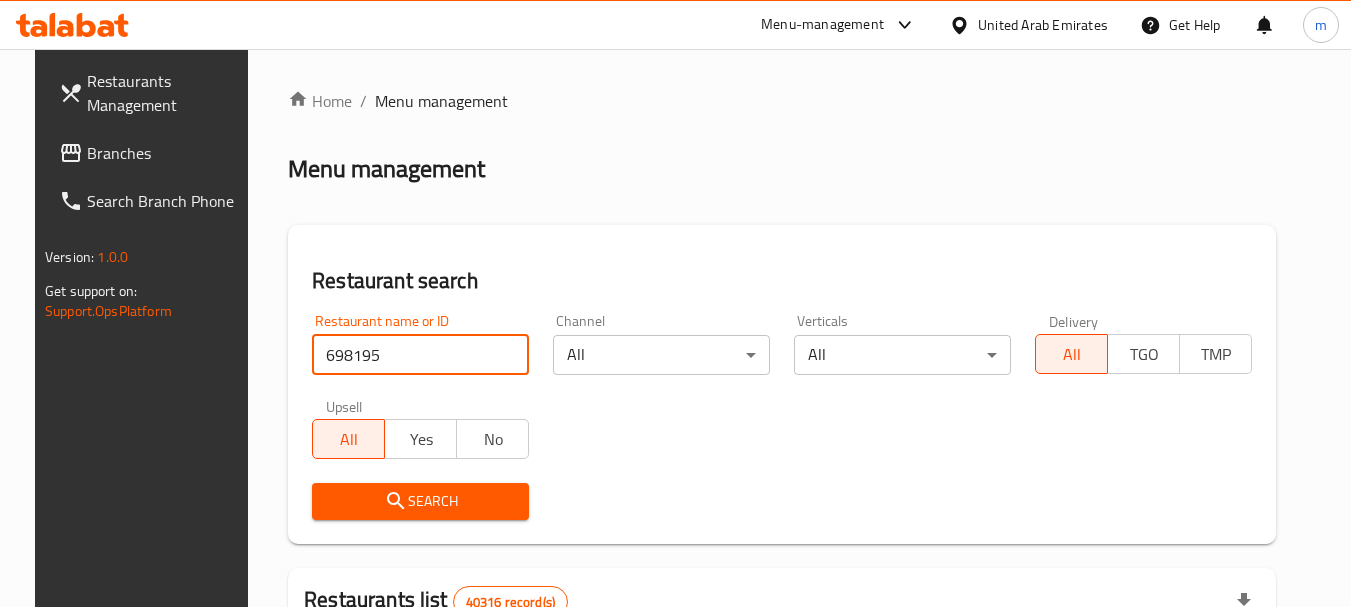 type on "698195" 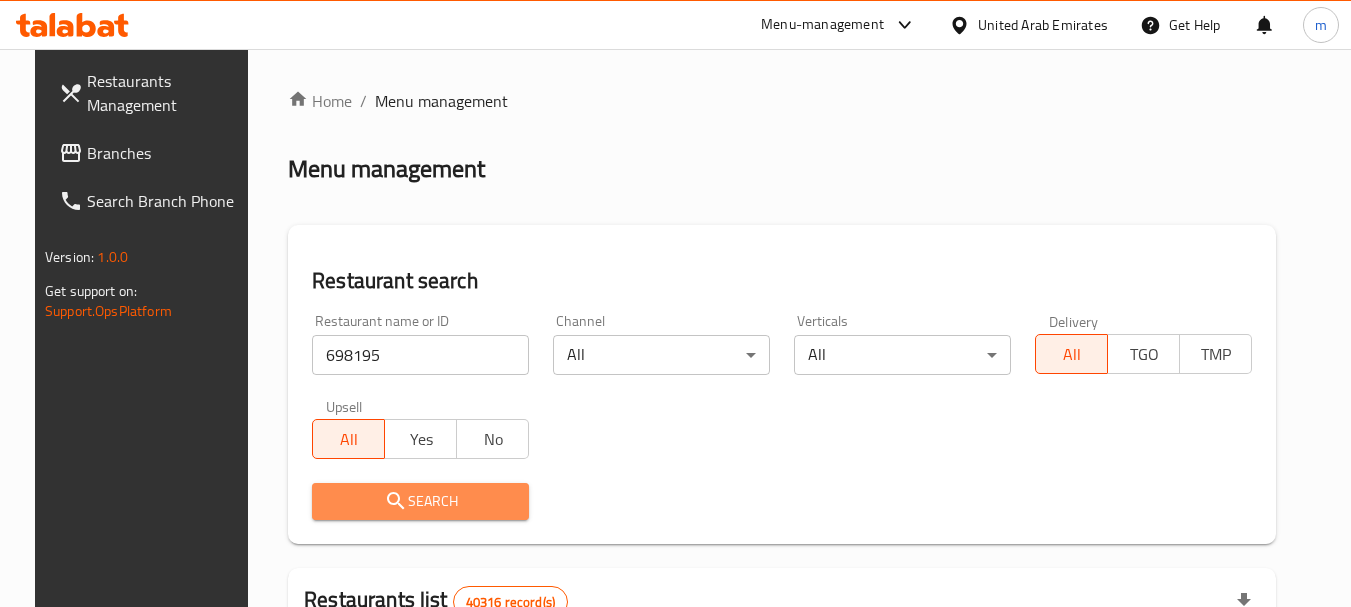 click 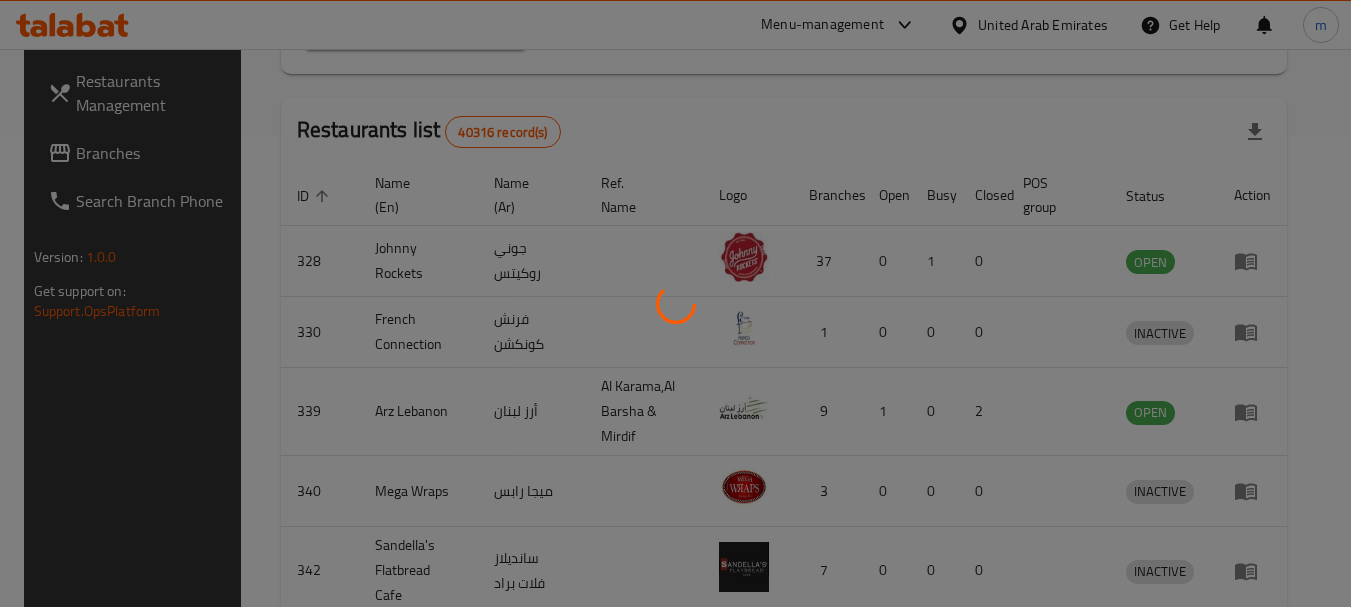 scroll, scrollTop: 285, scrollLeft: 0, axis: vertical 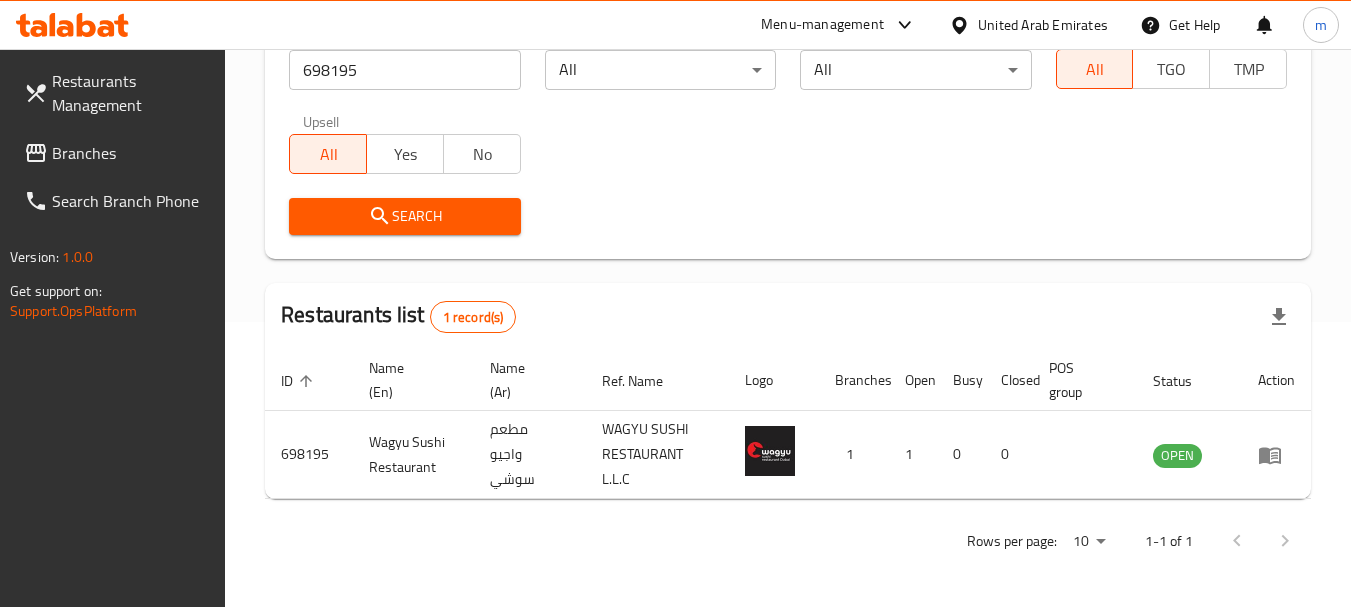 click on "United Arab Emirates" at bounding box center [1043, 25] 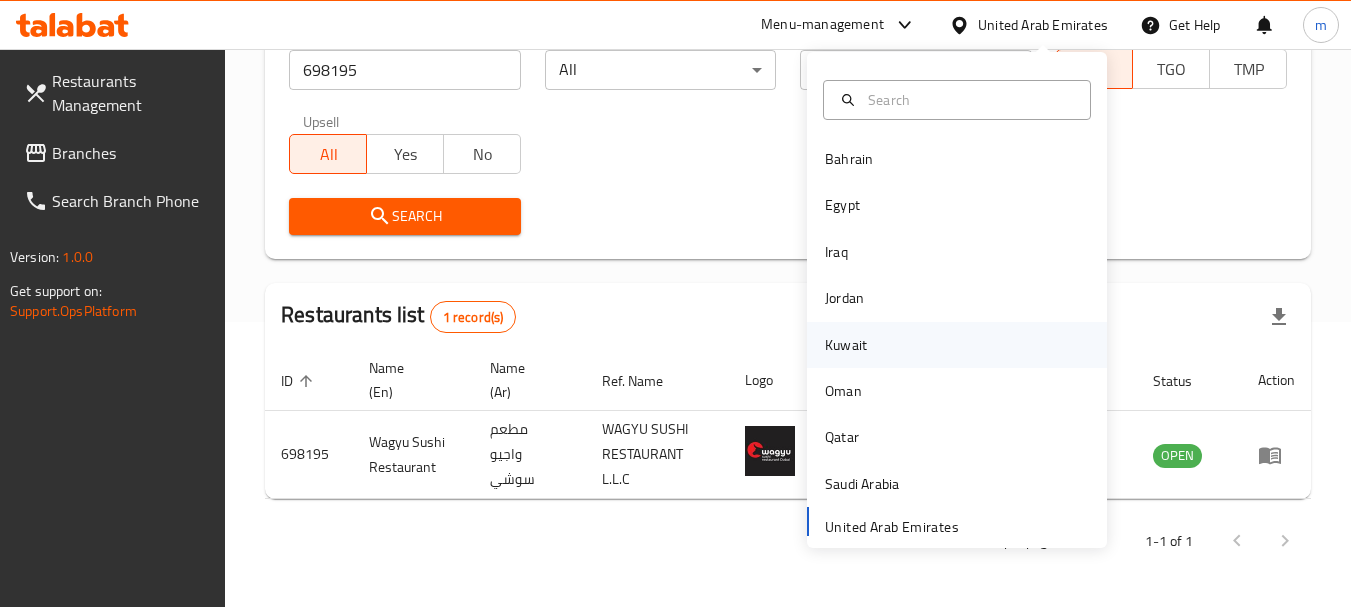click on "Kuwait" at bounding box center [846, 345] 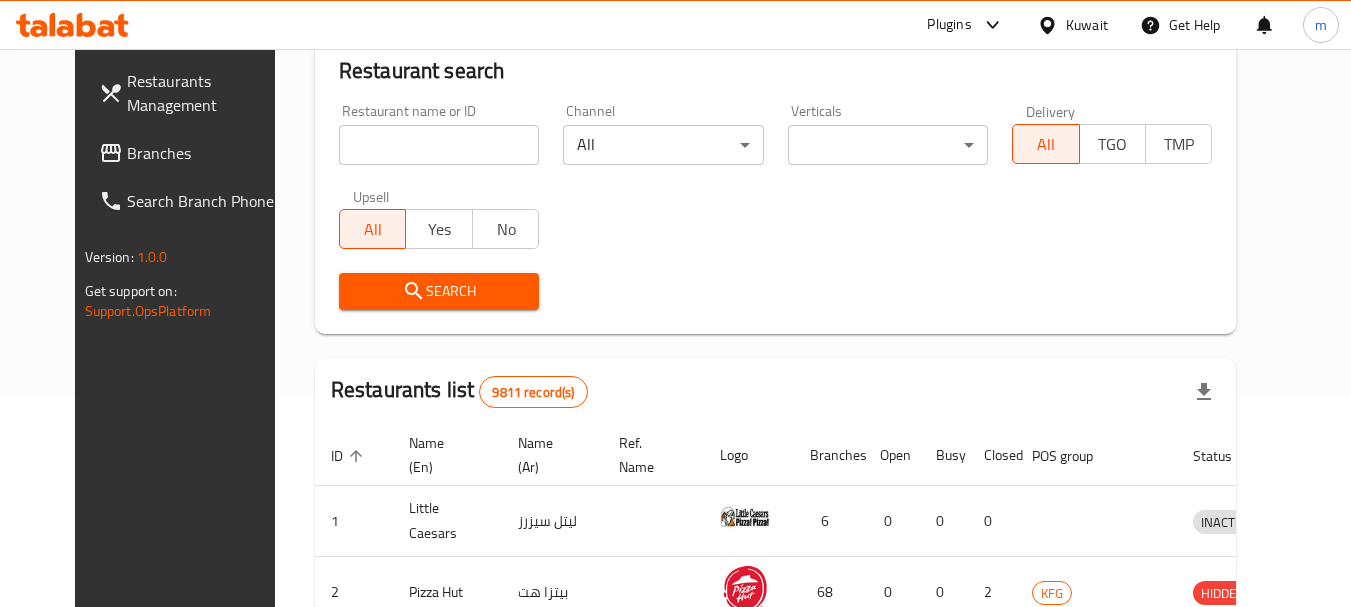 scroll, scrollTop: 285, scrollLeft: 0, axis: vertical 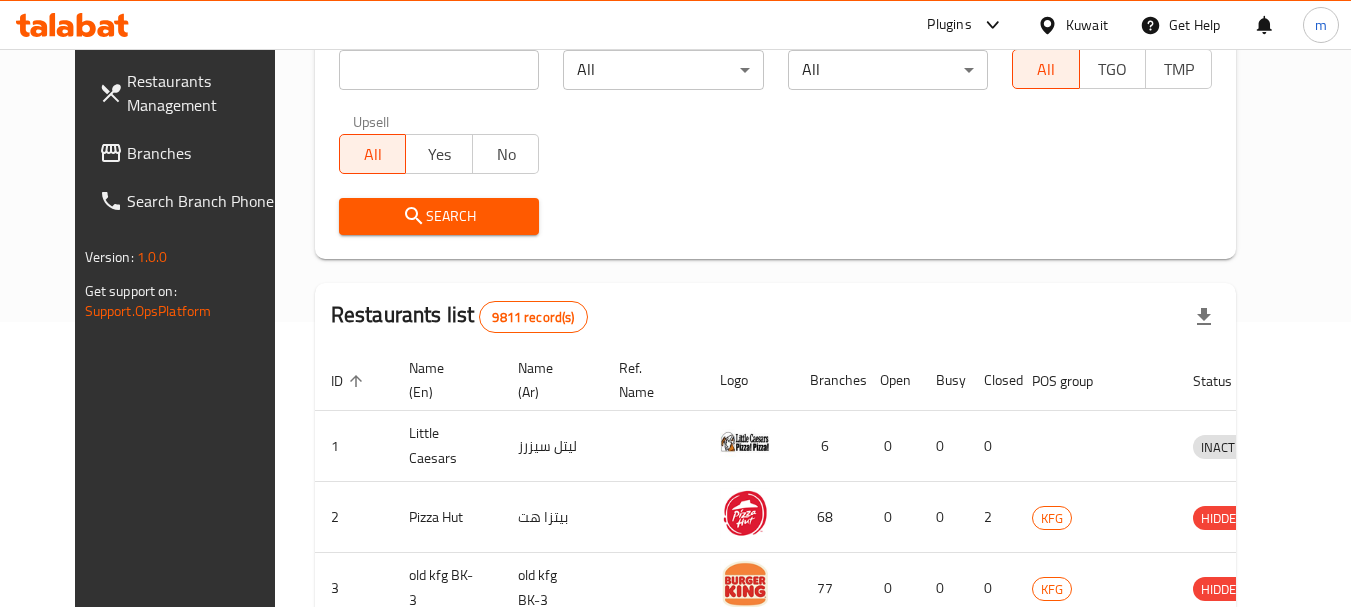 click on "Branches" at bounding box center (206, 153) 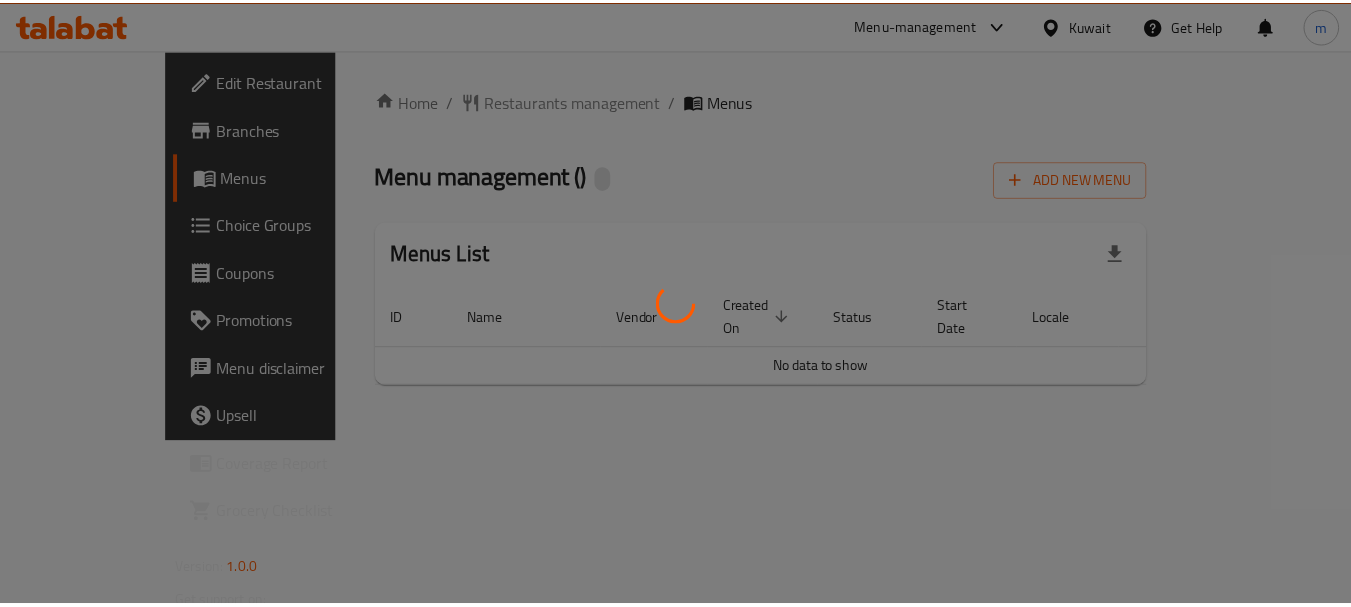 scroll, scrollTop: 0, scrollLeft: 0, axis: both 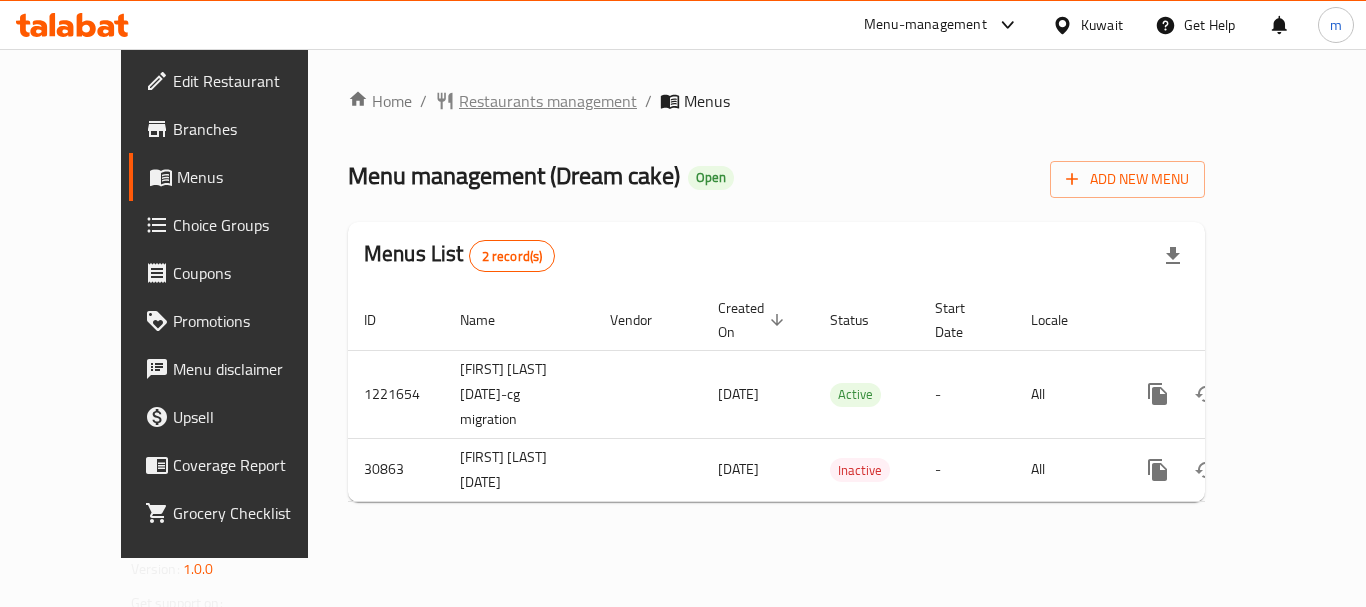 click on "Restaurants management" at bounding box center (548, 101) 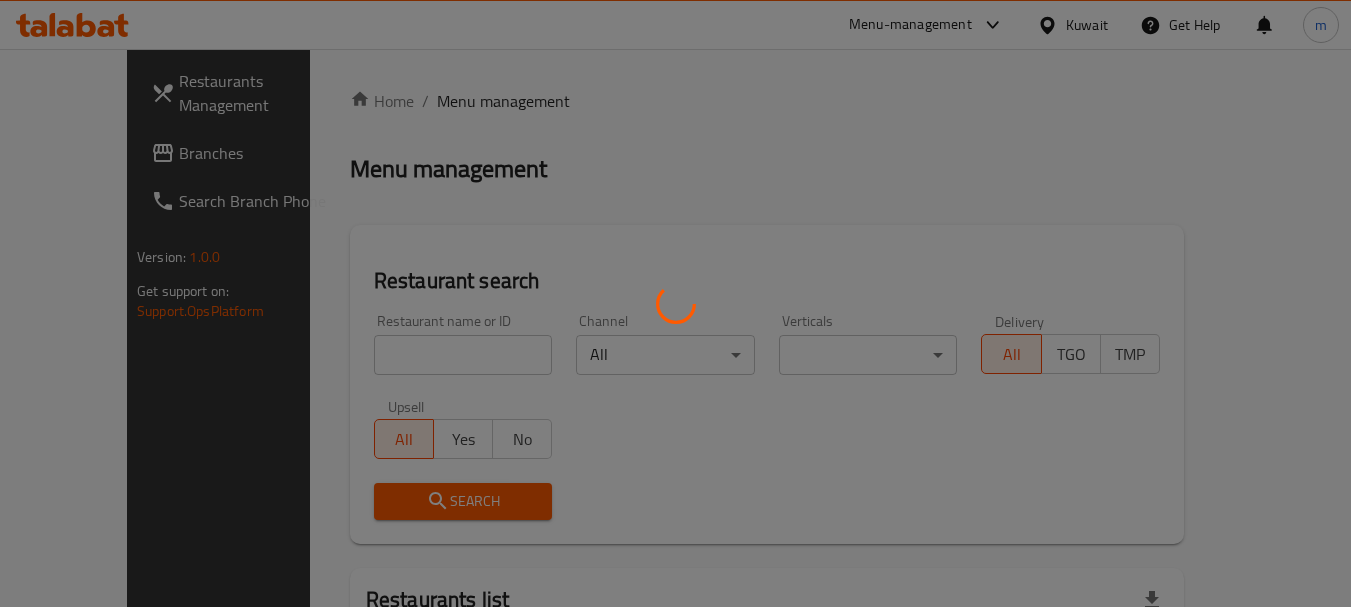 click at bounding box center [675, 303] 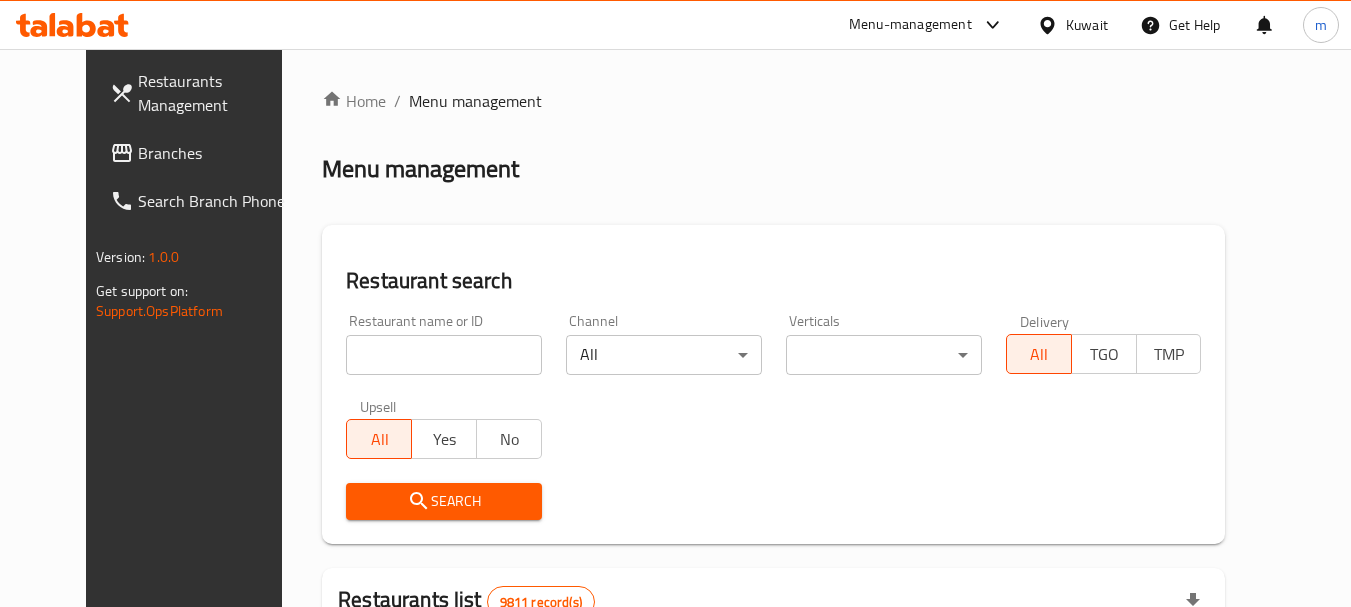 click at bounding box center (675, 303) 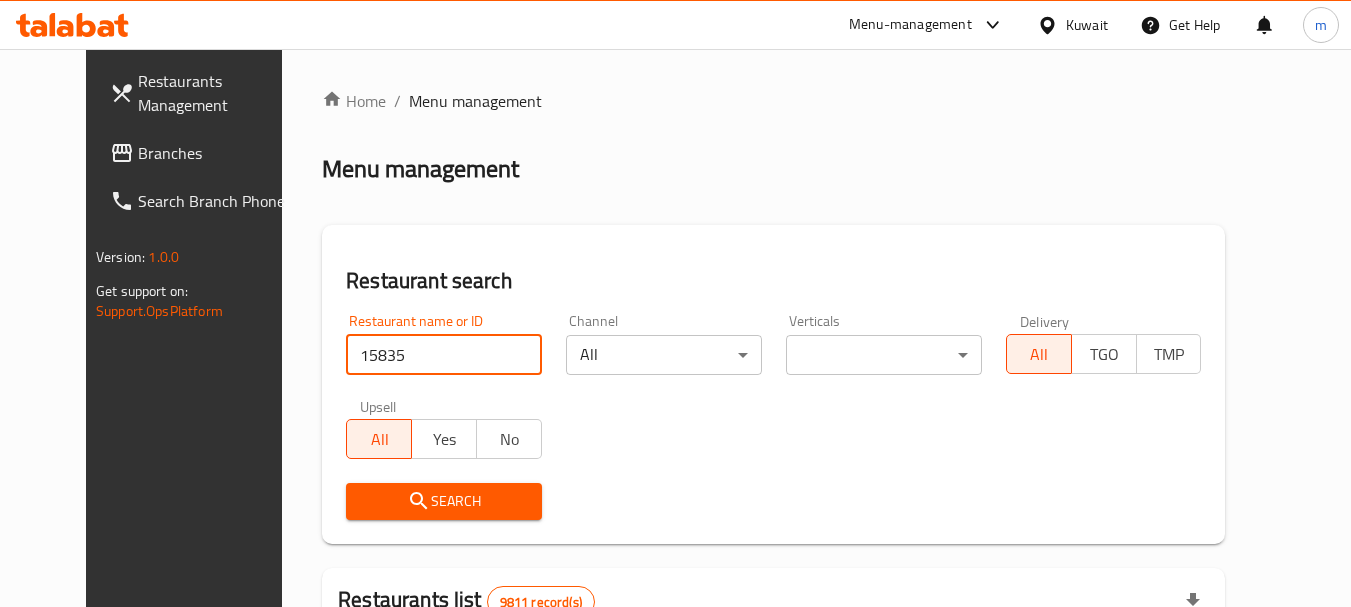 type on "15835" 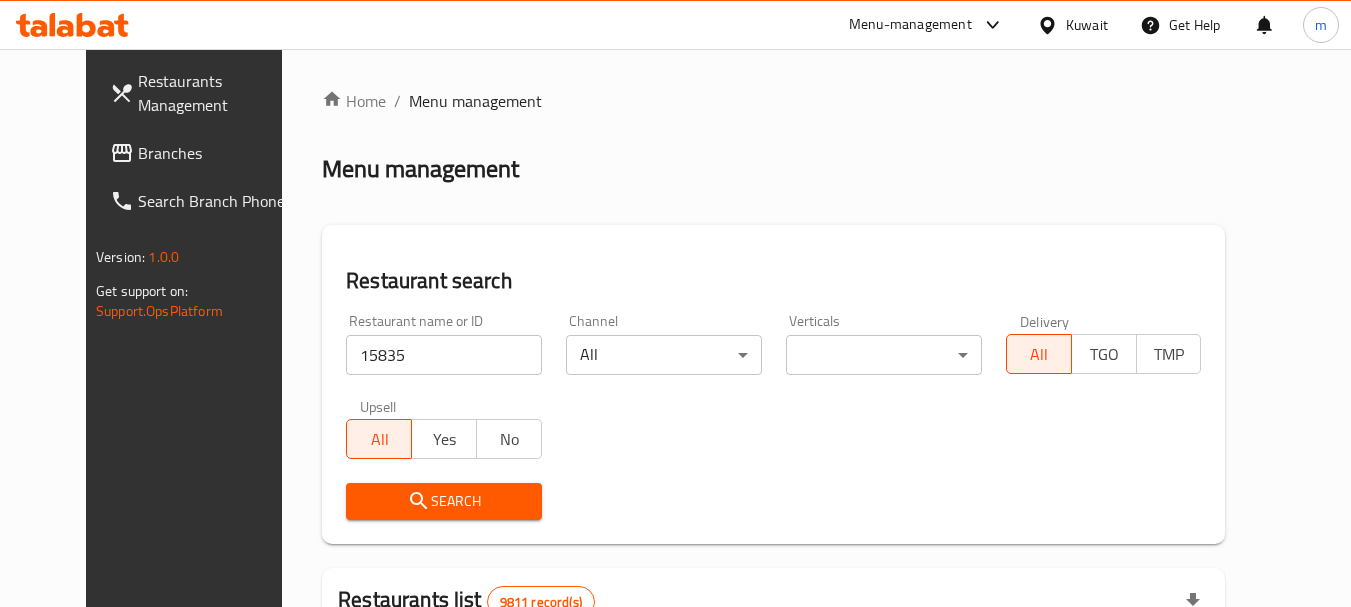 click on "Search" at bounding box center [444, 501] 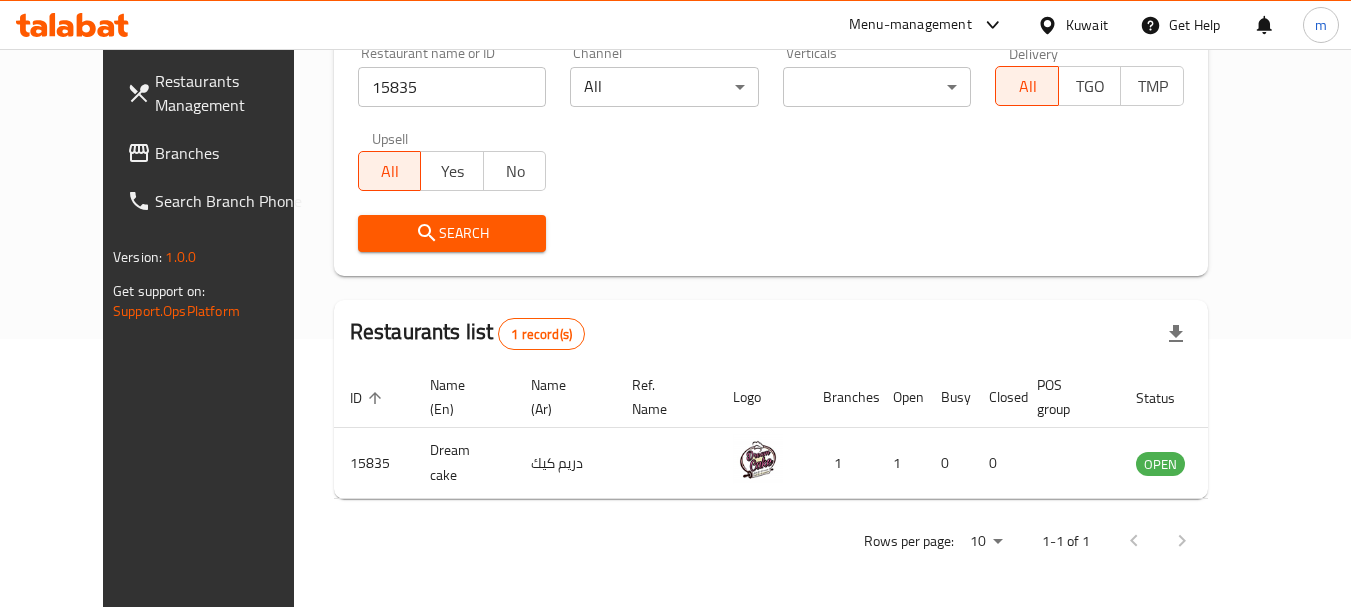 scroll, scrollTop: 268, scrollLeft: 0, axis: vertical 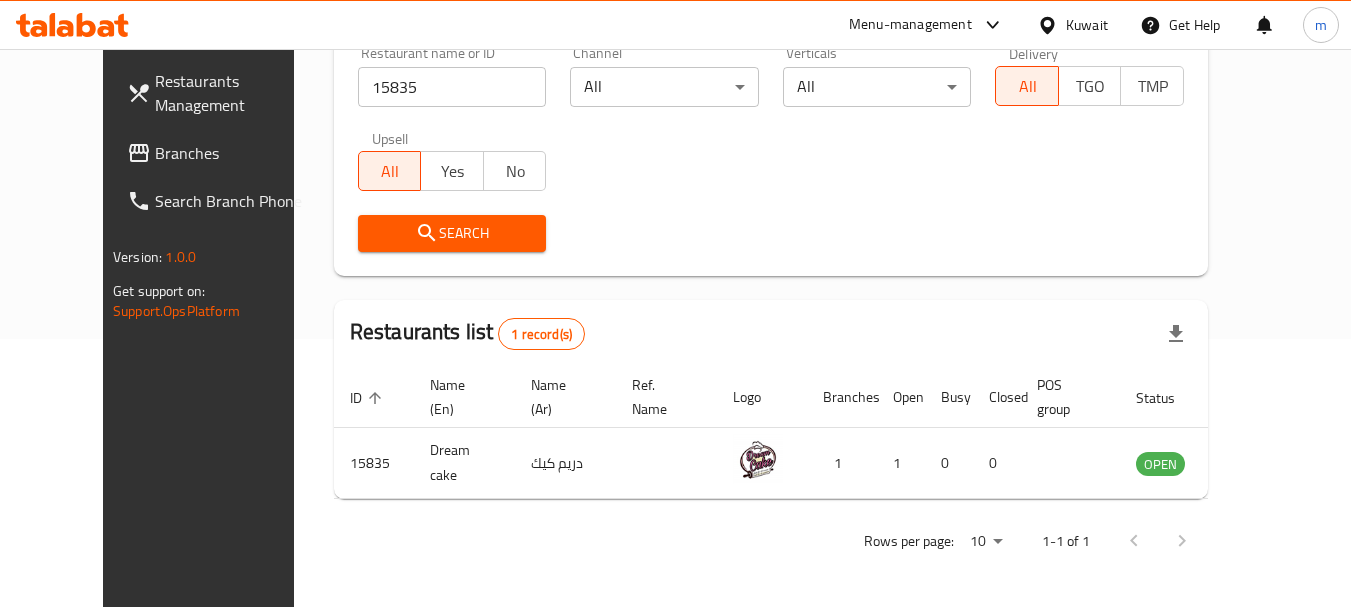 click on "Kuwait" at bounding box center (1087, 25) 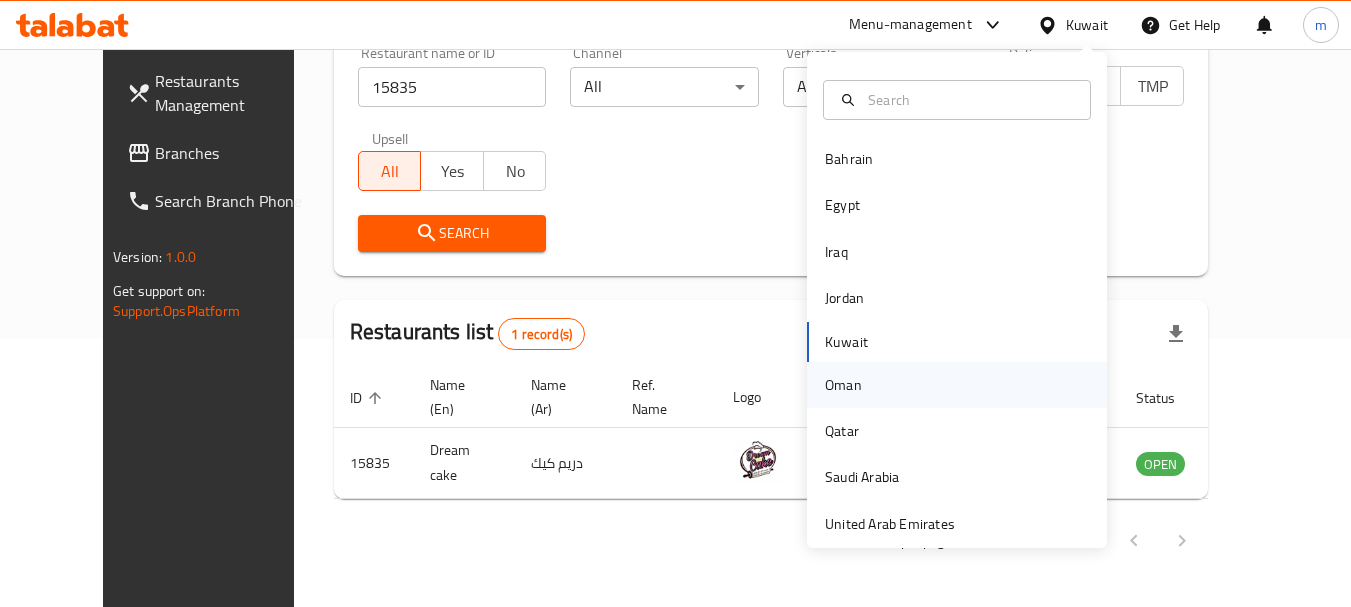 click on "Oman" at bounding box center [843, 385] 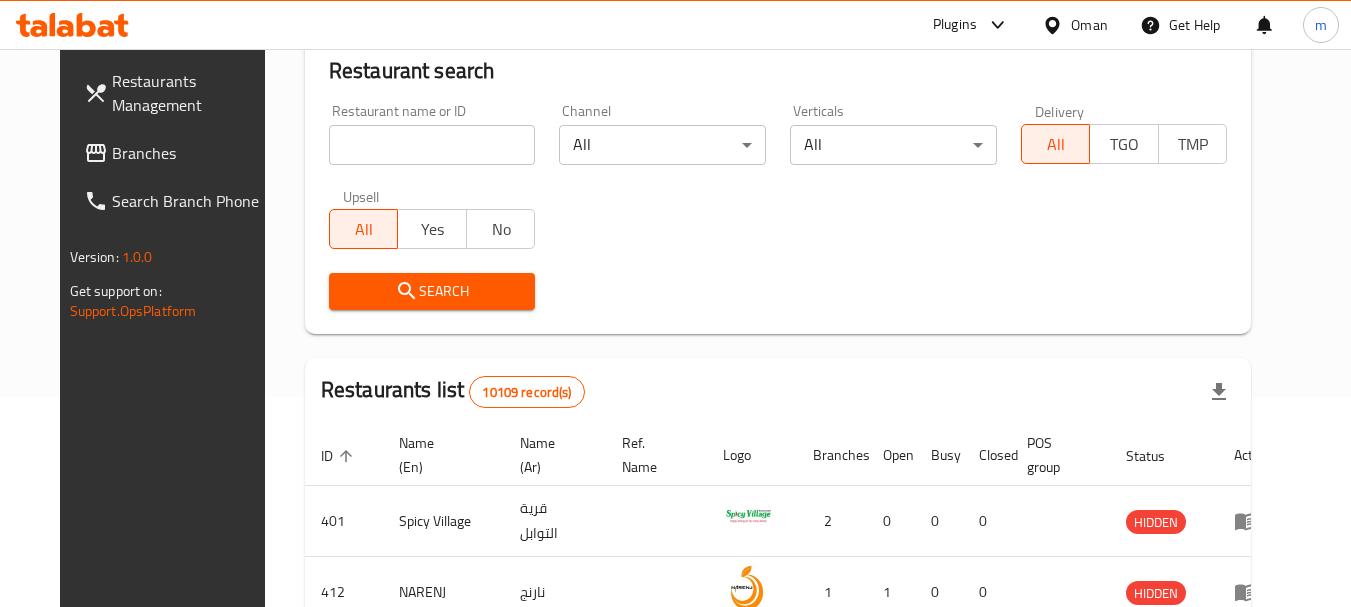 scroll, scrollTop: 268, scrollLeft: 0, axis: vertical 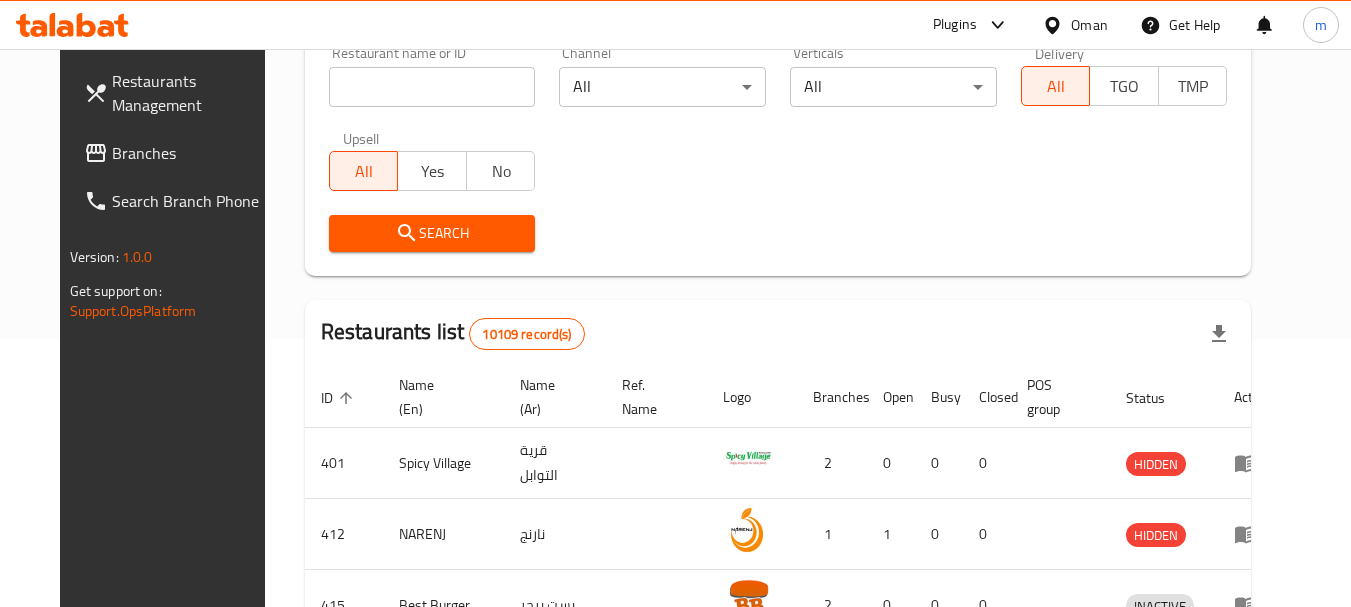 click on "Branches" at bounding box center (191, 153) 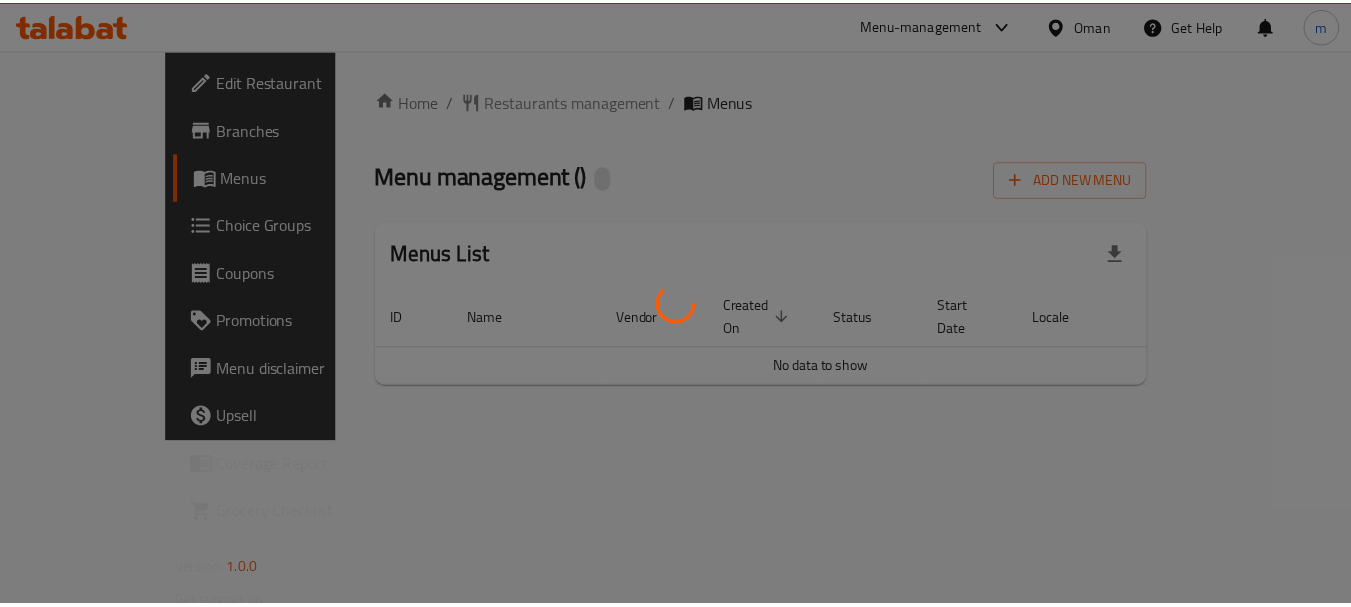 scroll, scrollTop: 0, scrollLeft: 0, axis: both 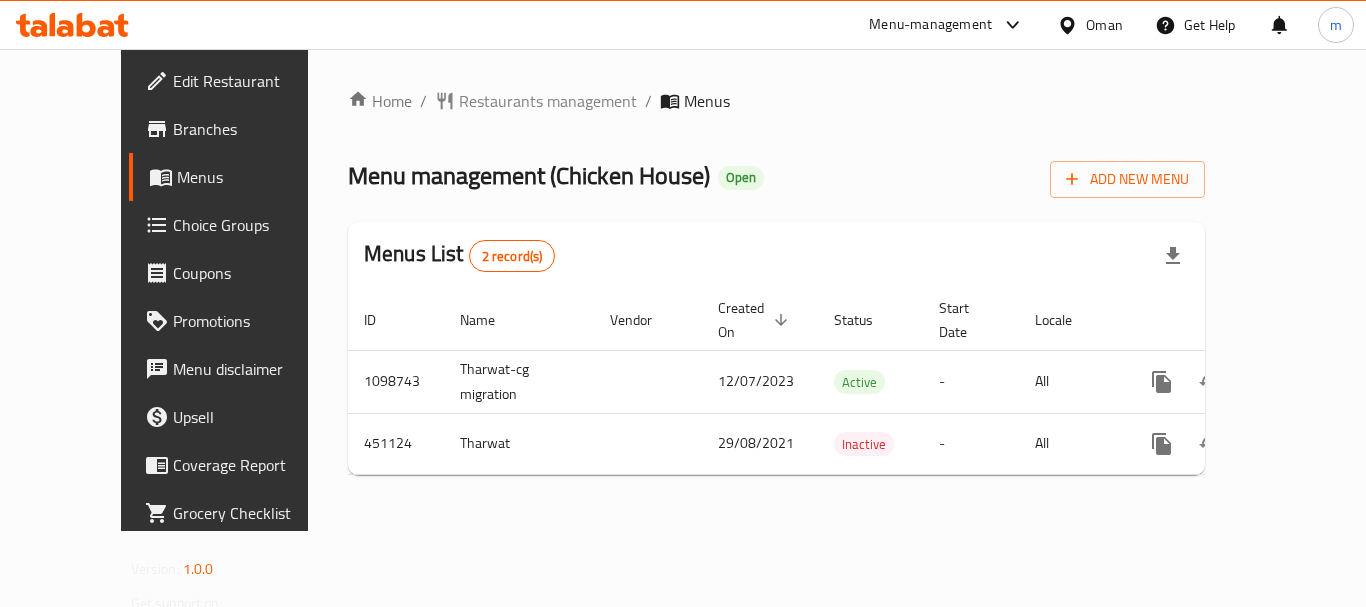 click on "Home / Restaurants management / Menus Menu management ( Chicken House )  Open Add New Menu Menus List   2 record(s) ID Name Vendor Created On sorted descending Status Start Date Locale Actions 1098743 Tharwat-cg migration 12/07/2023 Active - All 451124 Tharwat 29/08/2021 Inactive - All" at bounding box center (776, 290) 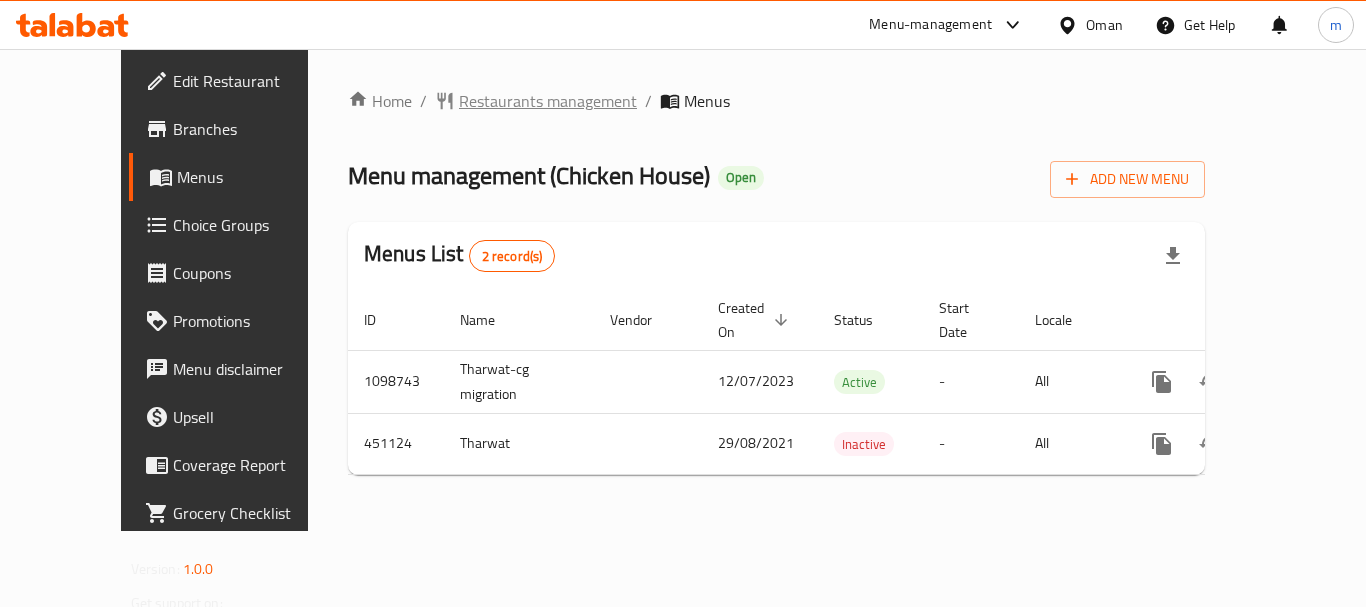 click on "Restaurants management" at bounding box center [548, 101] 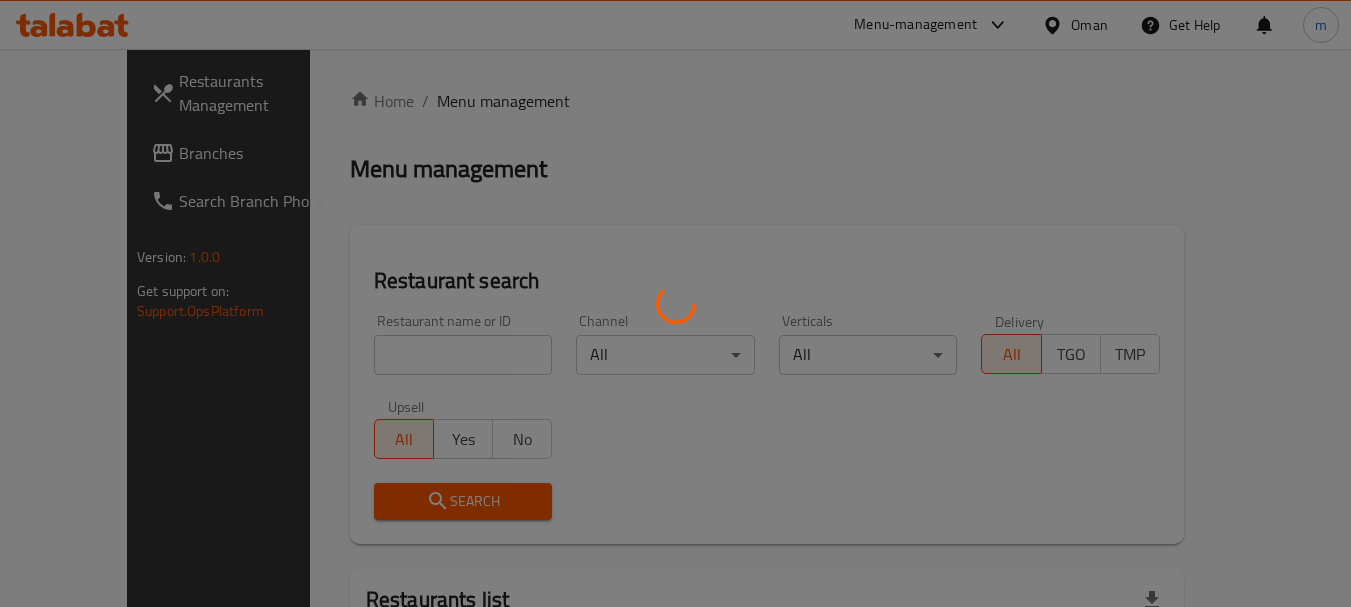 click at bounding box center [675, 303] 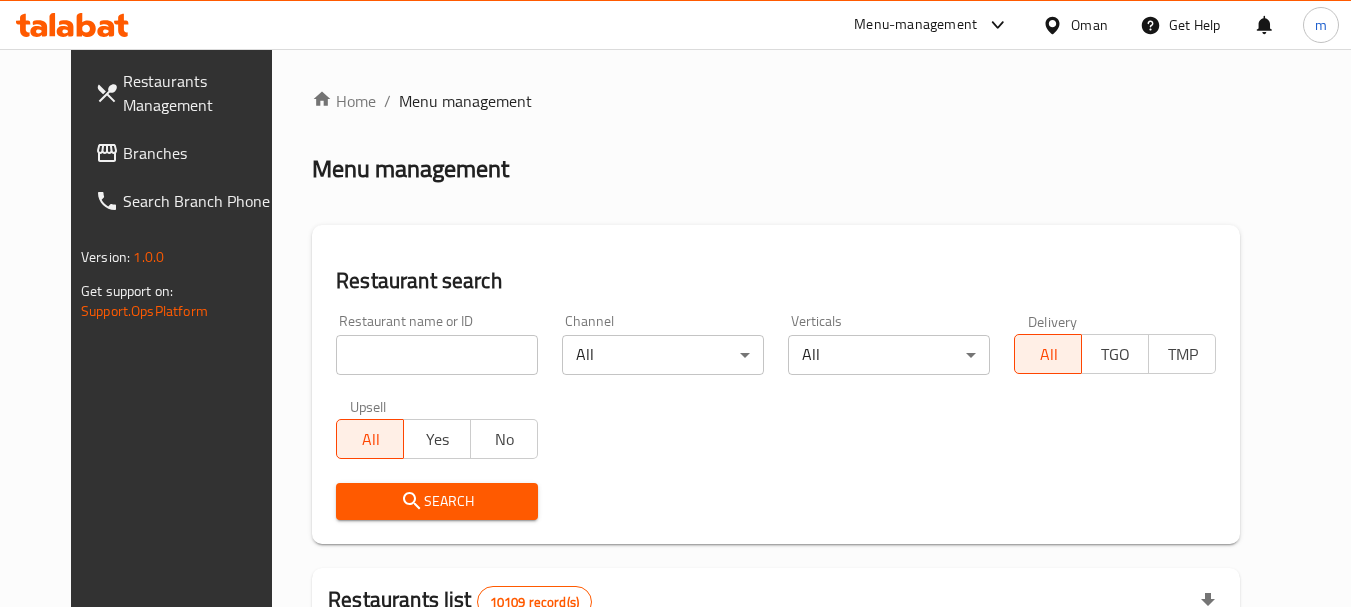 click on "Home / Menu management Menu management Restaurant search Restaurant name or ID Restaurant name or ID Channel All ​ Verticals All ​ Delivery All TGO TMP Upsell All Yes No   Search Restaurants list   10109 record(s) ID sorted ascending Name (En) Name (Ar) Ref. Name Logo Branches Open Busy Closed POS group Status Action 401 Spicy Village قرية التوابل 2 0 0 0 HIDDEN 412 NARENJ نارنج 1 1 0 0 HIDDEN 415 Best Burger بست برجر 2 0 0 0 INACTIVE 416 HOT POT RESTAURANT مطعم الوعاء الساخن Darsait Branch  1 0 0 0 INACTIVE 417 FUSION فيوجن 1 0 0 0 INACTIVE 420 BAMBOO KITCHEN بامبو كتشن 1 1 0 0 HIDDEN 422 GOLDEN BEAN CAFE مقهى البن الذهبي 1 1 0 0 INACTIVE 424 Just Grilled جست جريلد 1 0 0 0 INACTIVE 467 MEERATH FAMOUS ميرات المشهورة 1 0 1 0 OPEN 470 ZAIKA DELHI KA مذاق من دلهي  1 0 0 0 INACTIVE Rows per page: 10 1-10 of 10109" at bounding box center [776, 730] 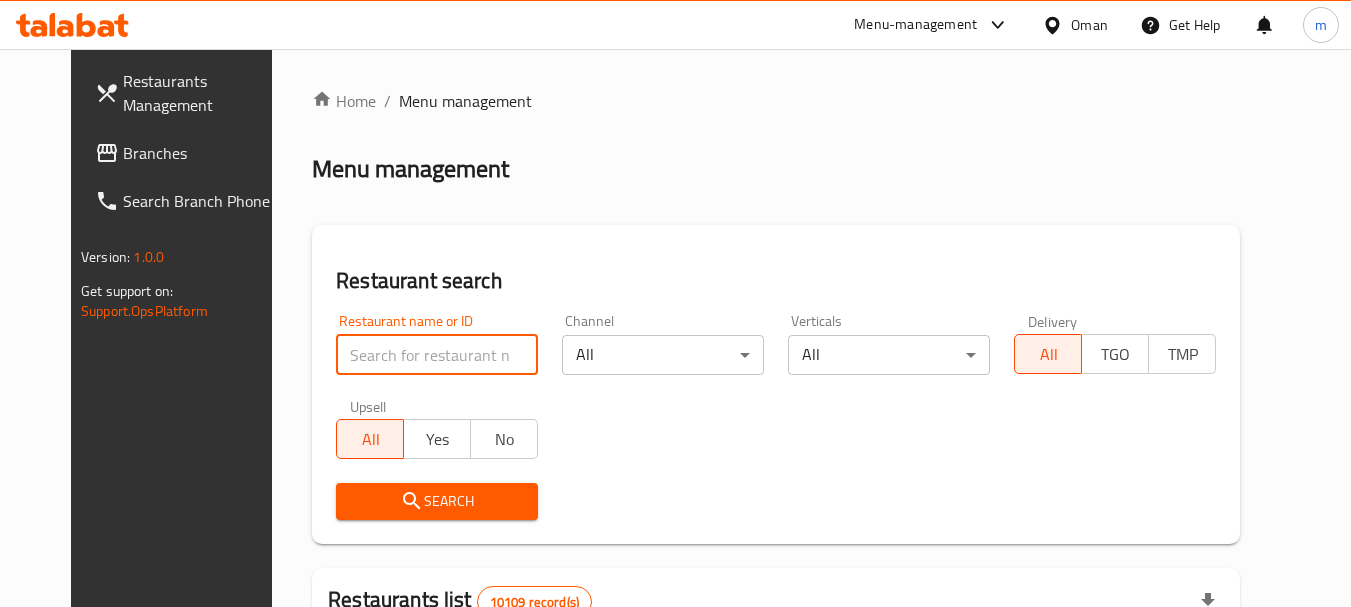 click at bounding box center [437, 355] 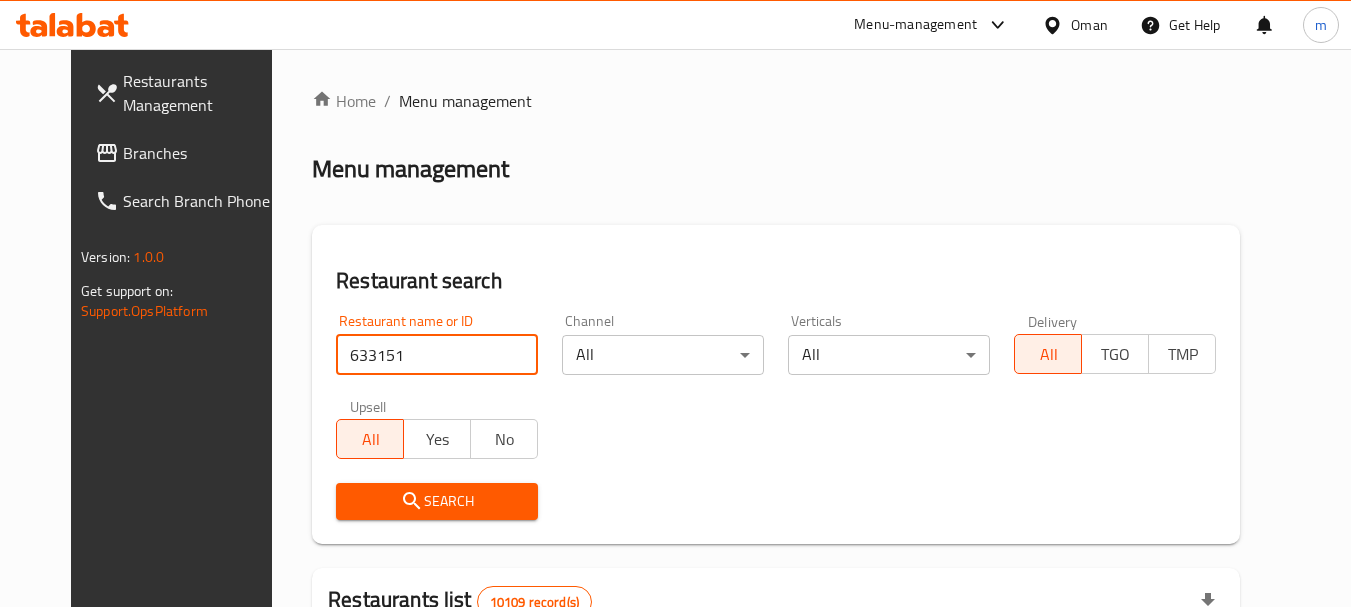 type on "633151" 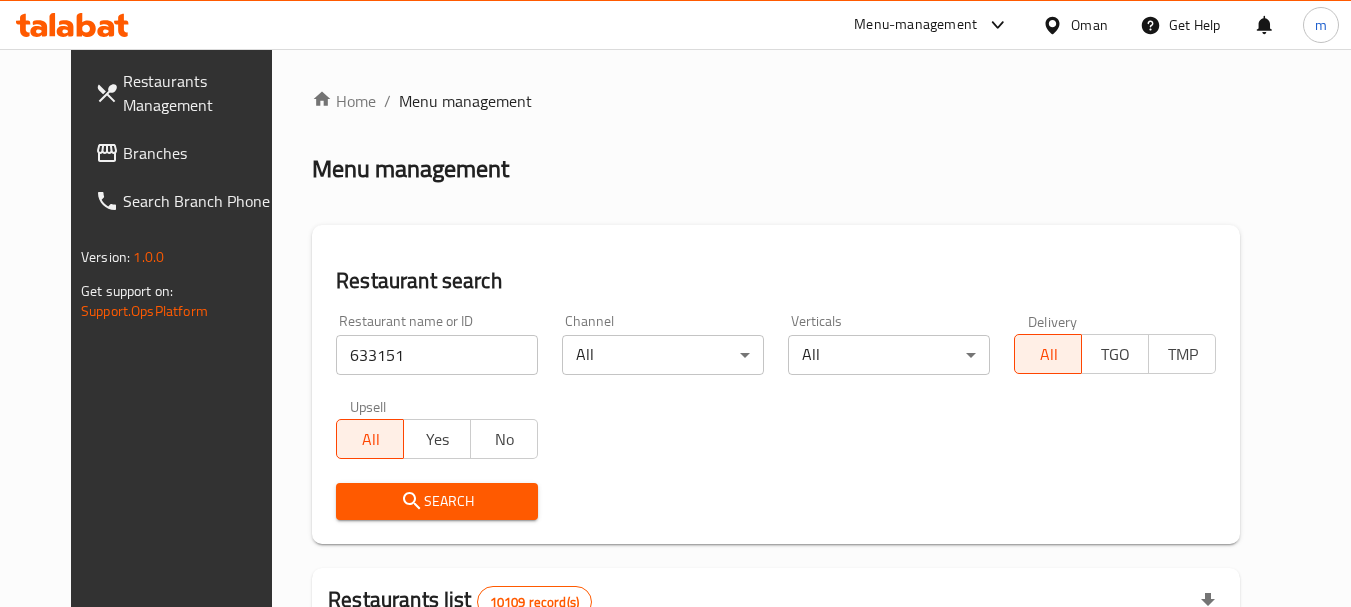 drag, startPoint x: 378, startPoint y: 492, endPoint x: 393, endPoint y: 491, distance: 15.033297 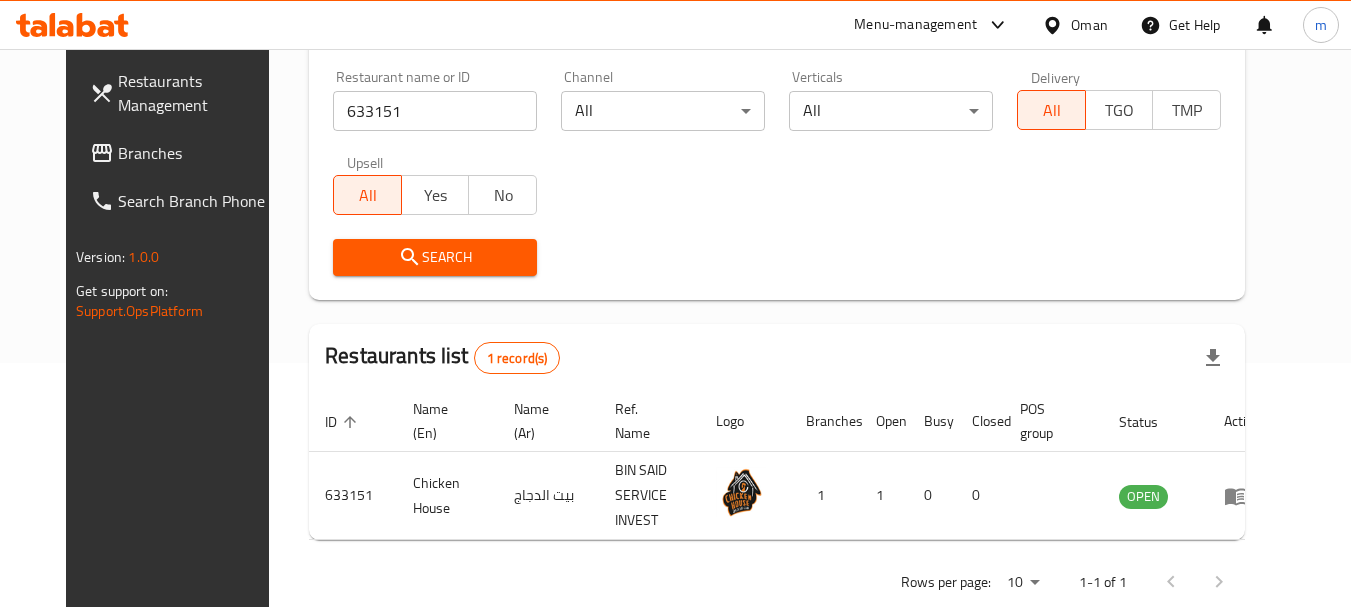 scroll, scrollTop: 268, scrollLeft: 0, axis: vertical 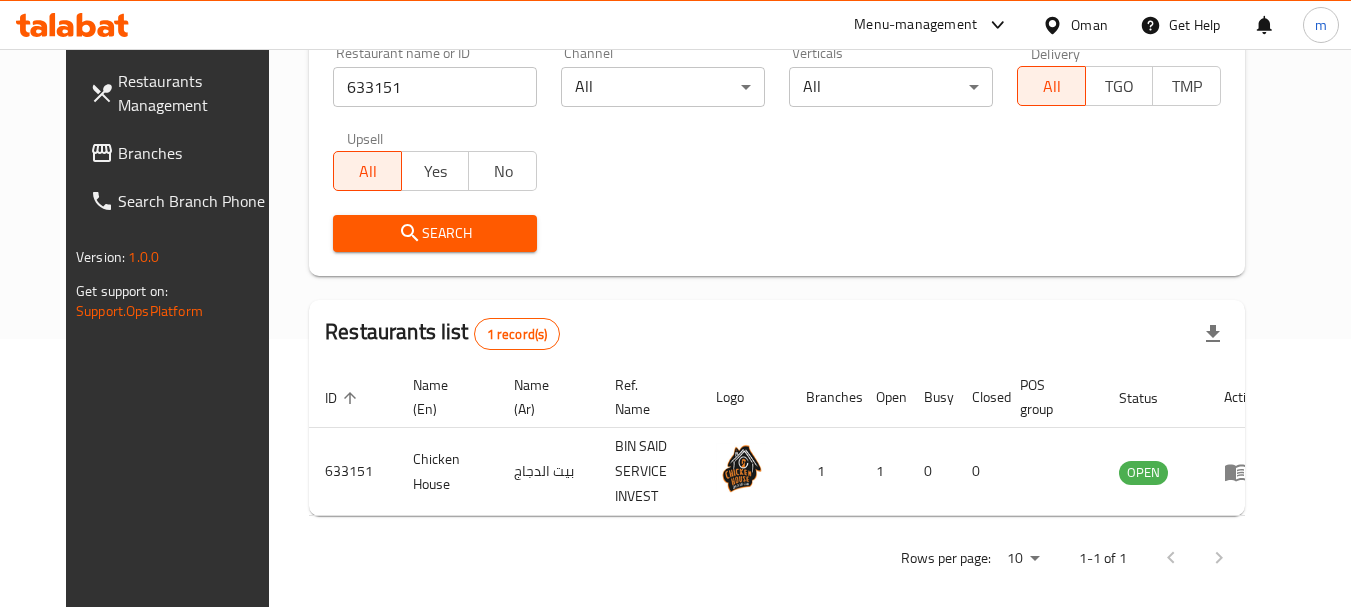 click on "Branches" at bounding box center (197, 153) 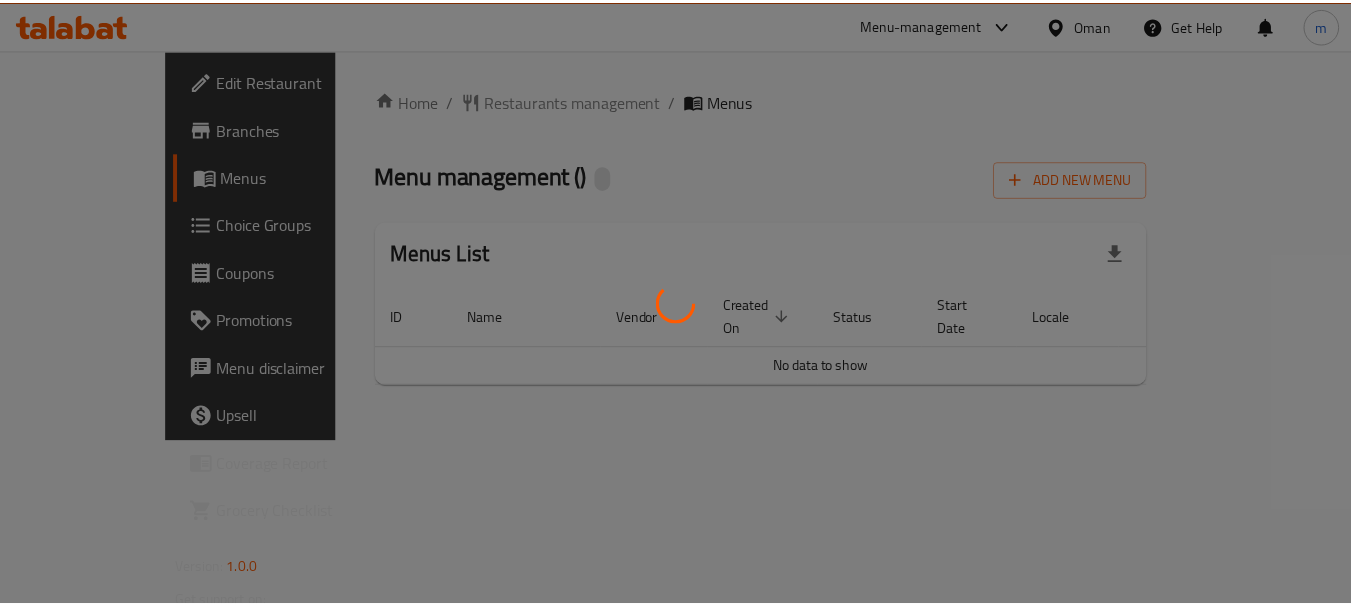 scroll, scrollTop: 0, scrollLeft: 0, axis: both 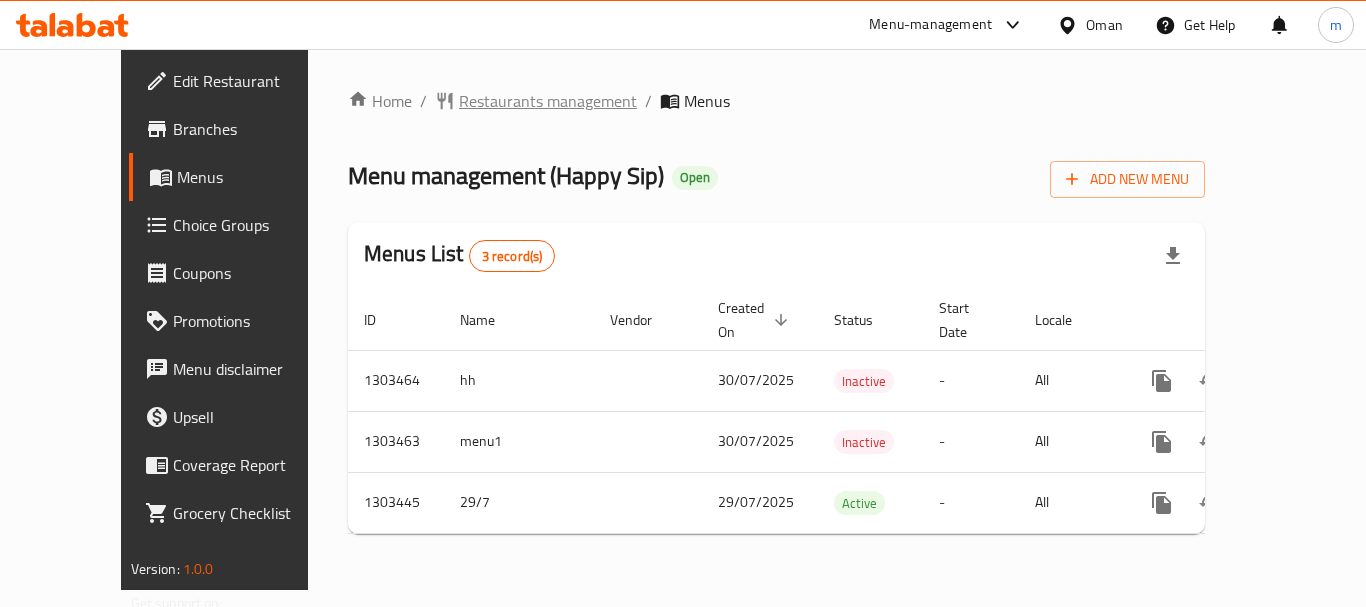 click on "Restaurants management" at bounding box center (548, 101) 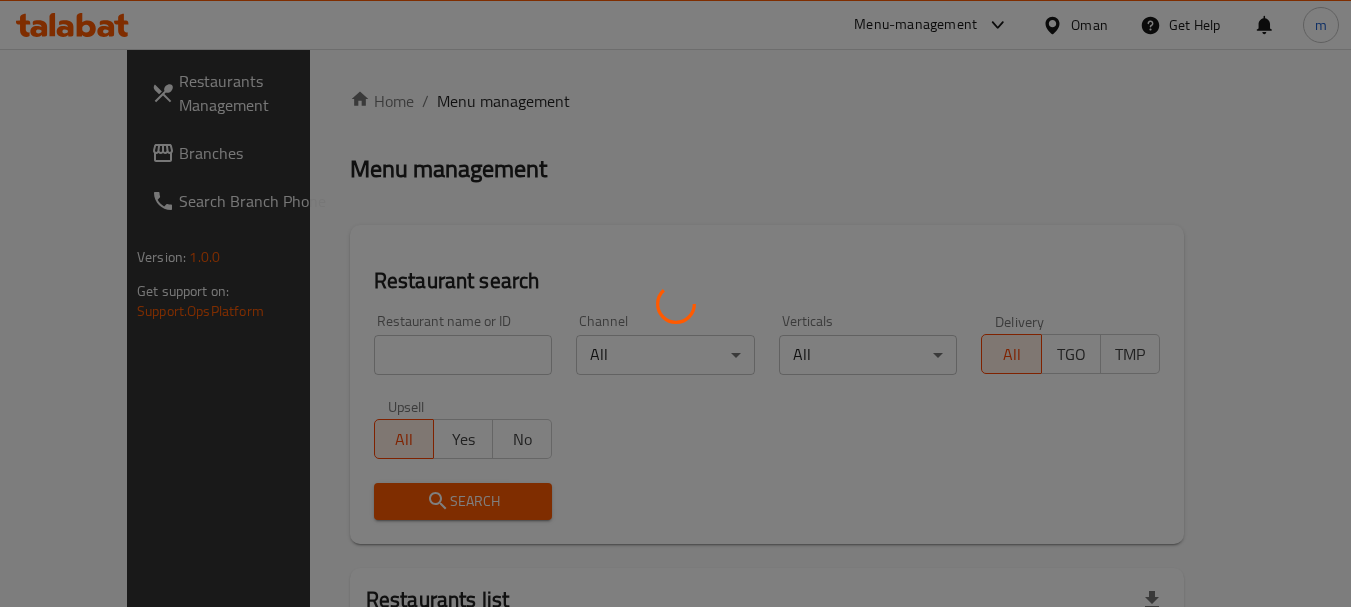 click at bounding box center (675, 303) 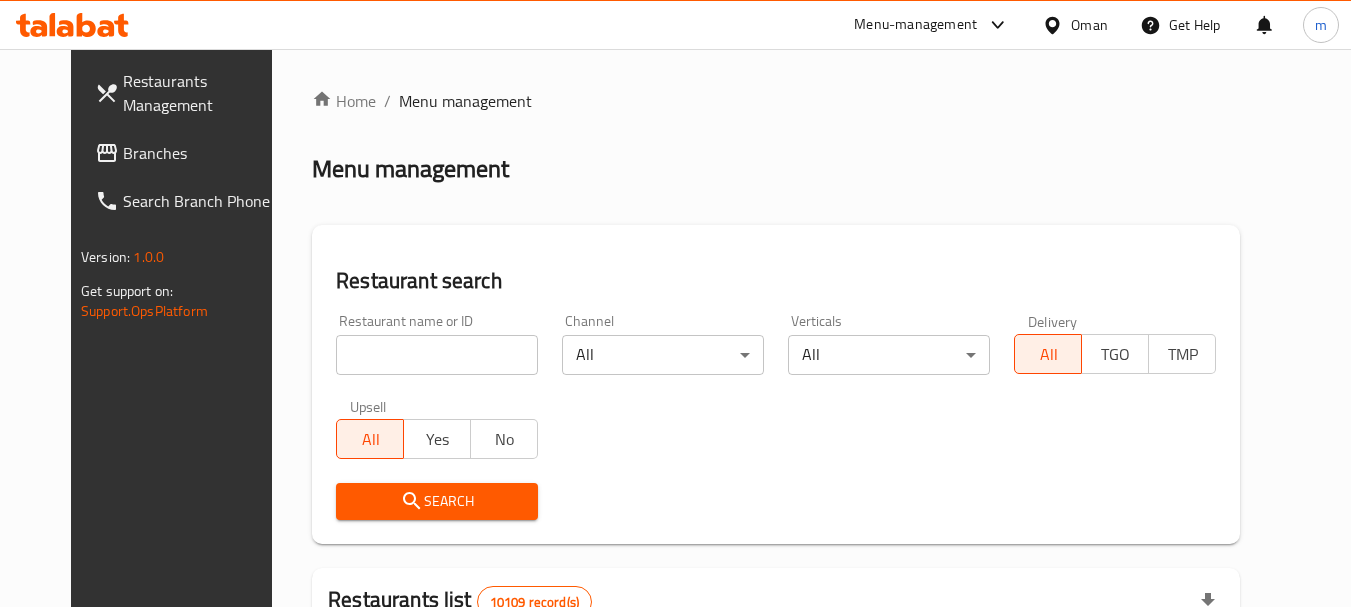 click on "Home / Menu management Menu management Restaurant search Restaurant name or ID Restaurant name or ID Channel All ​ Verticals All ​ Delivery All TGO TMP Upsell All Yes No   Search Restaurants list   10109 record(s) ID sorted ascending Name (En) Name (Ar) Ref. Name Logo Branches Open Busy Closed POS group Status Action 401 Spicy Village قرية التوابل 2 0 0 0 HIDDEN 412 NARENJ نارنج 1 1 0 0 HIDDEN 415 Best Burger بست برجر 2 0 0 0 INACTIVE 416 HOT POT RESTAURANT مطعم الوعاء الساخن Darsait Branch  1 0 0 0 INACTIVE 417 FUSION فيوجن 1 0 0 0 INACTIVE 420 BAMBOO KITCHEN بامبو كتشن 1 1 0 0 HIDDEN 422 GOLDEN BEAN CAFE مقهى البن الذهبي 1 1 0 0 INACTIVE 424 Just Grilled جست جريلد 1 0 0 0 INACTIVE 467 MEERATH FAMOUS ميرات المشهورة 1 0 1 0 OPEN 470 ZAIKA DELHI KA مذاق من دلهي  1 0 0 0 INACTIVE Rows per page: 10 1-10 of 10109" at bounding box center [776, 730] 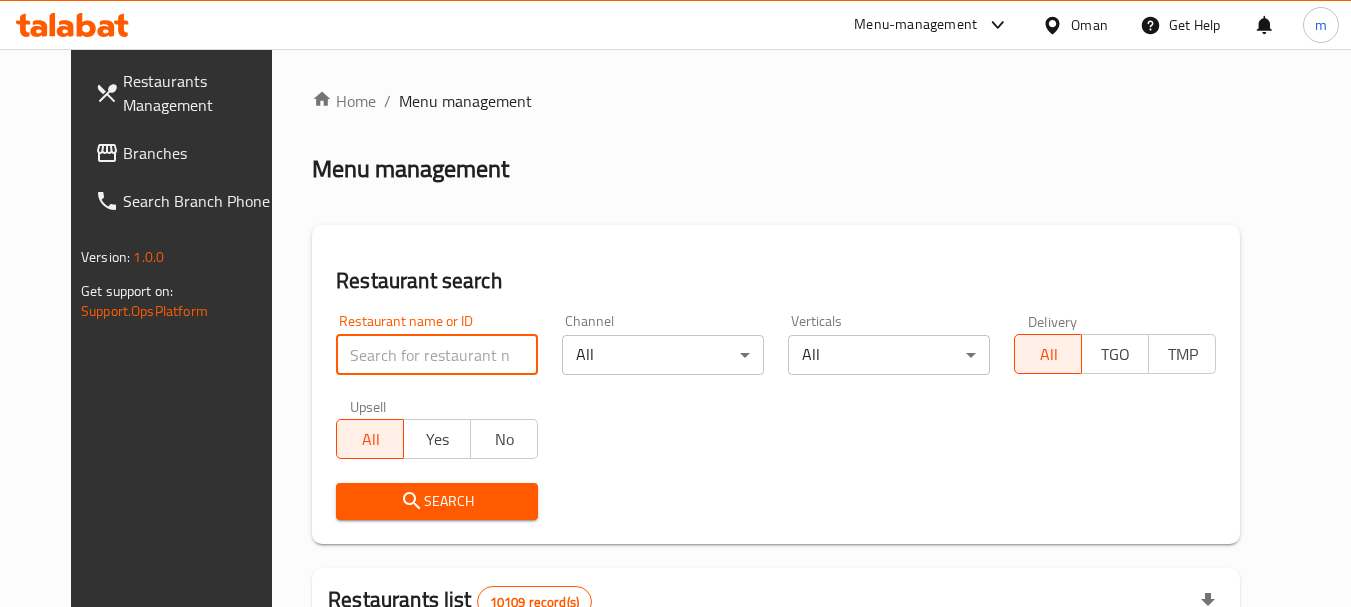 click at bounding box center (437, 355) 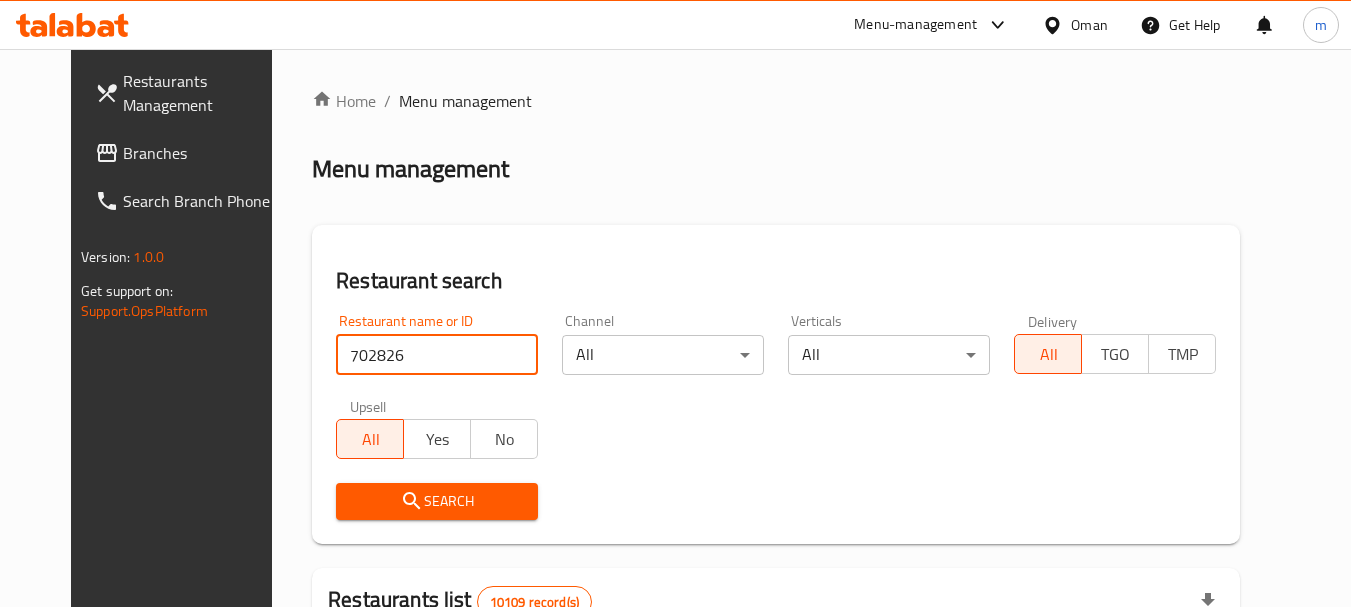 type on "702826" 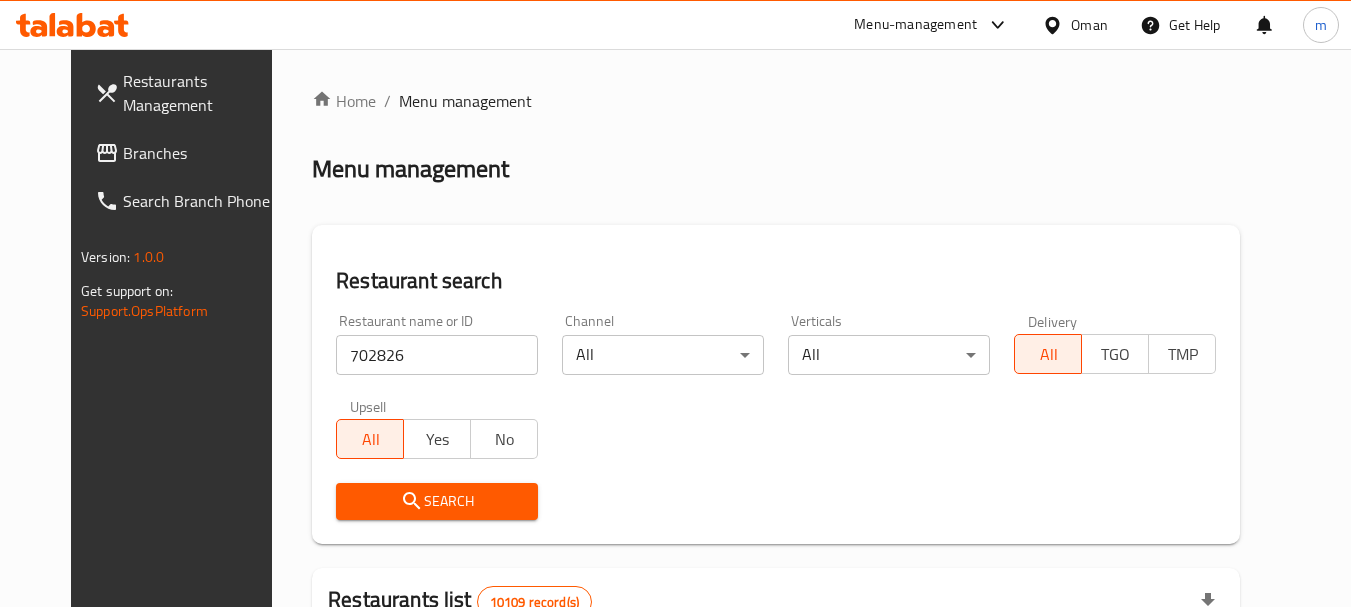 click on "Search" at bounding box center [437, 501] 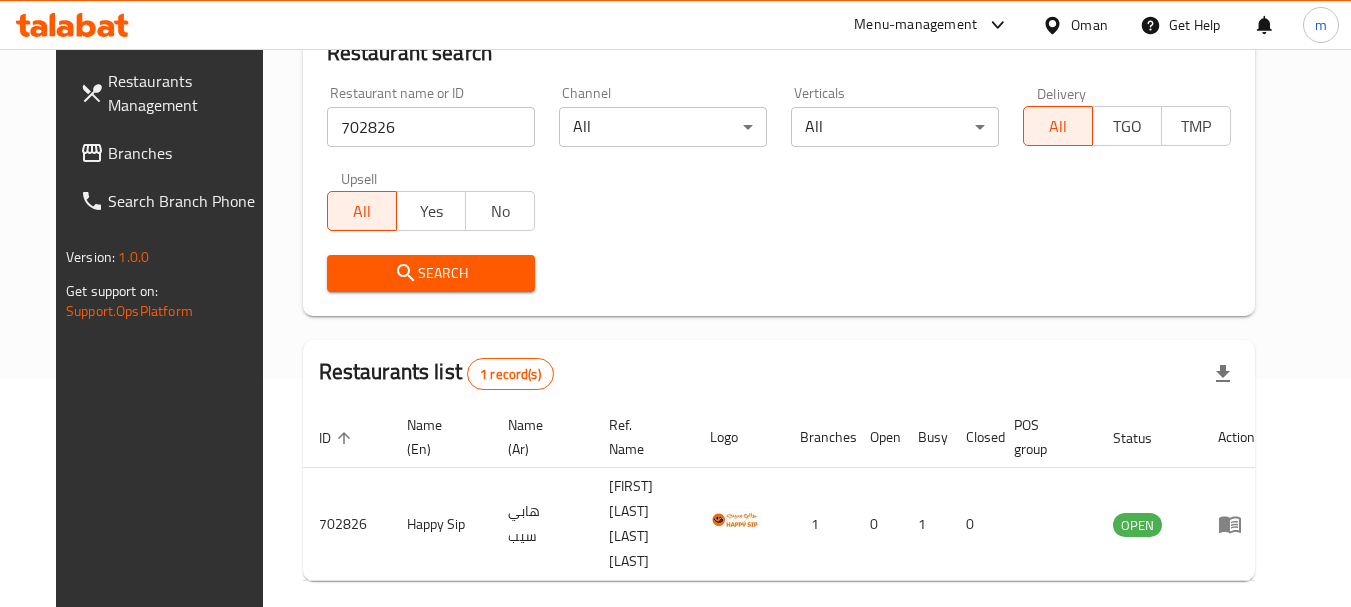 scroll, scrollTop: 168, scrollLeft: 0, axis: vertical 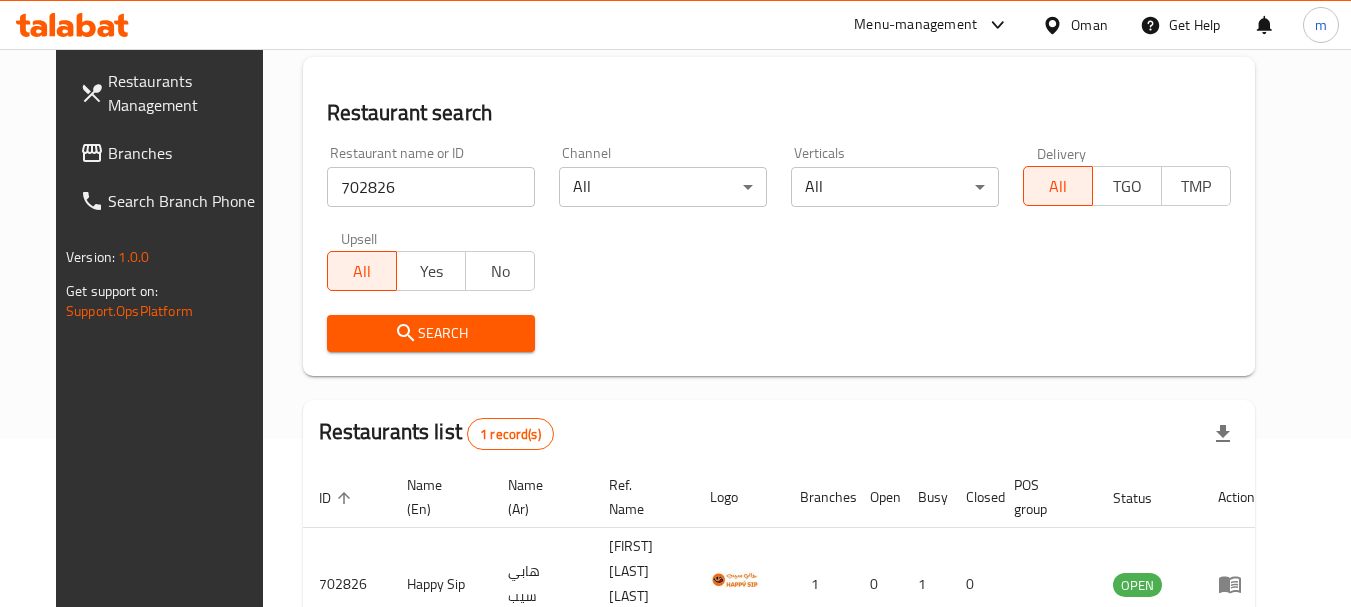 click on "Oman" at bounding box center [1089, 25] 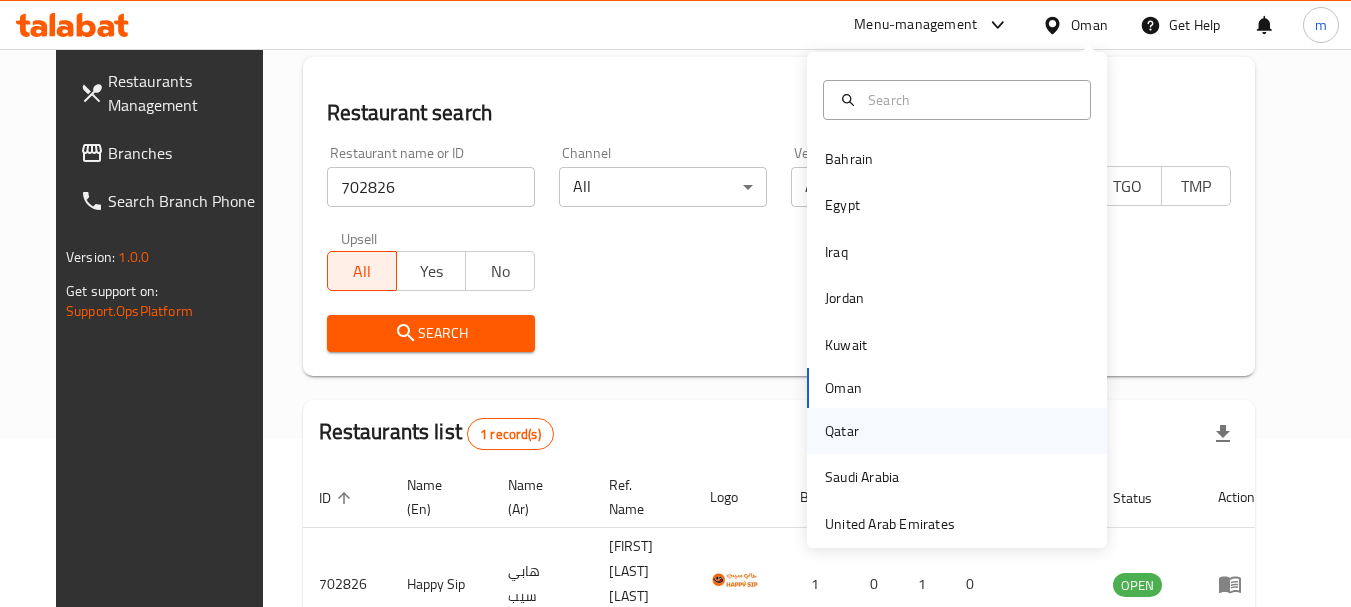 click on "Qatar" at bounding box center (842, 431) 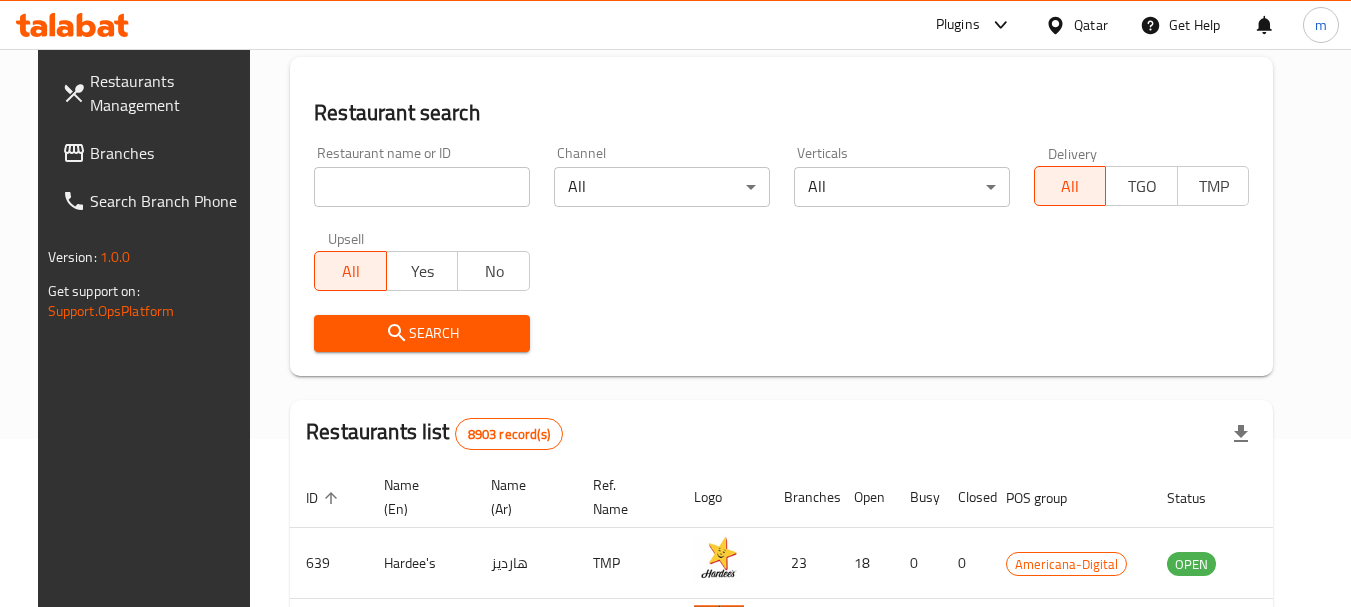 click on "Branches" at bounding box center [169, 153] 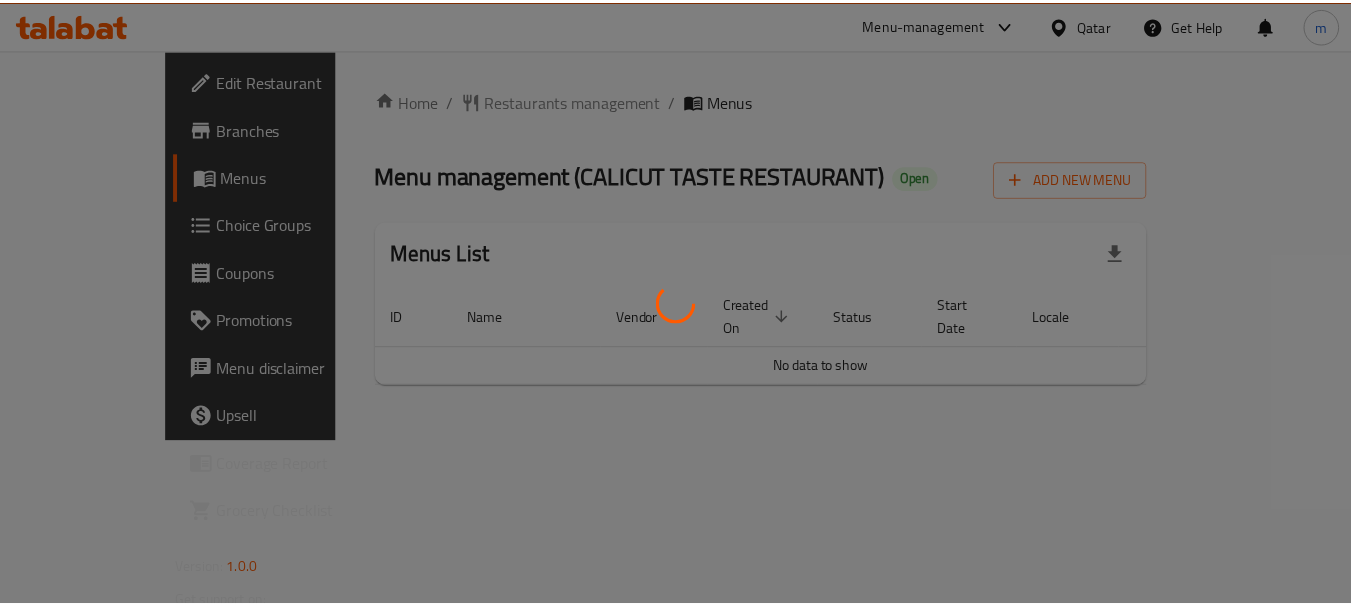 scroll, scrollTop: 0, scrollLeft: 0, axis: both 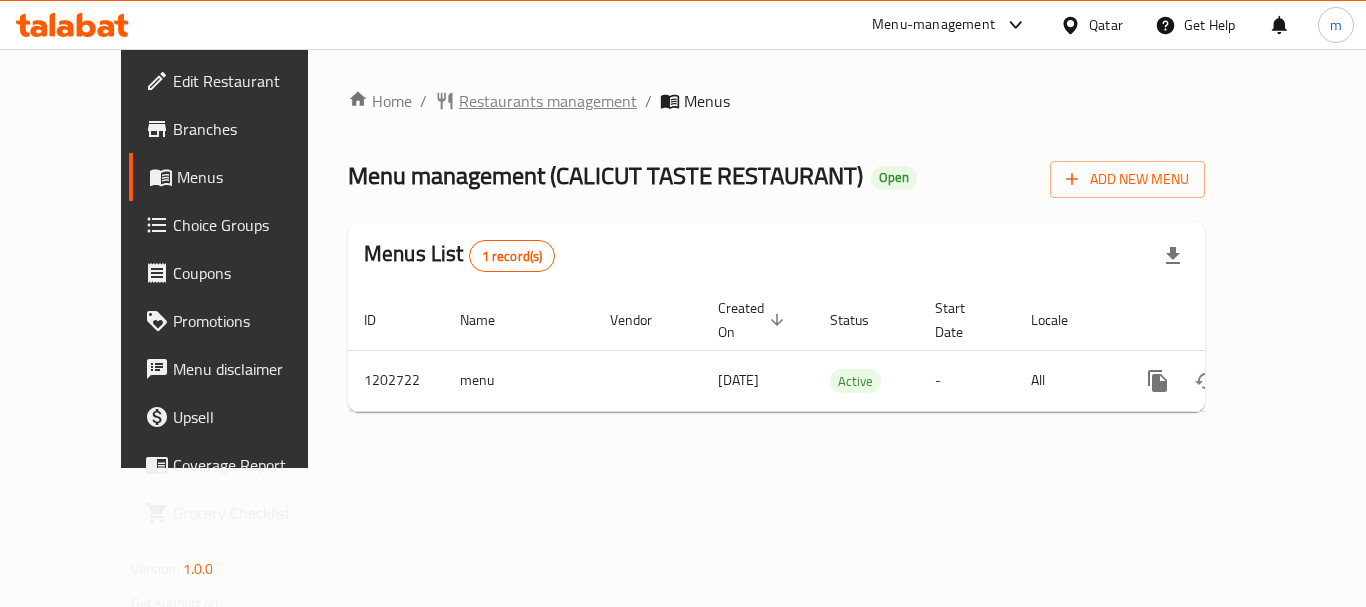 click on "Restaurants management" at bounding box center [548, 101] 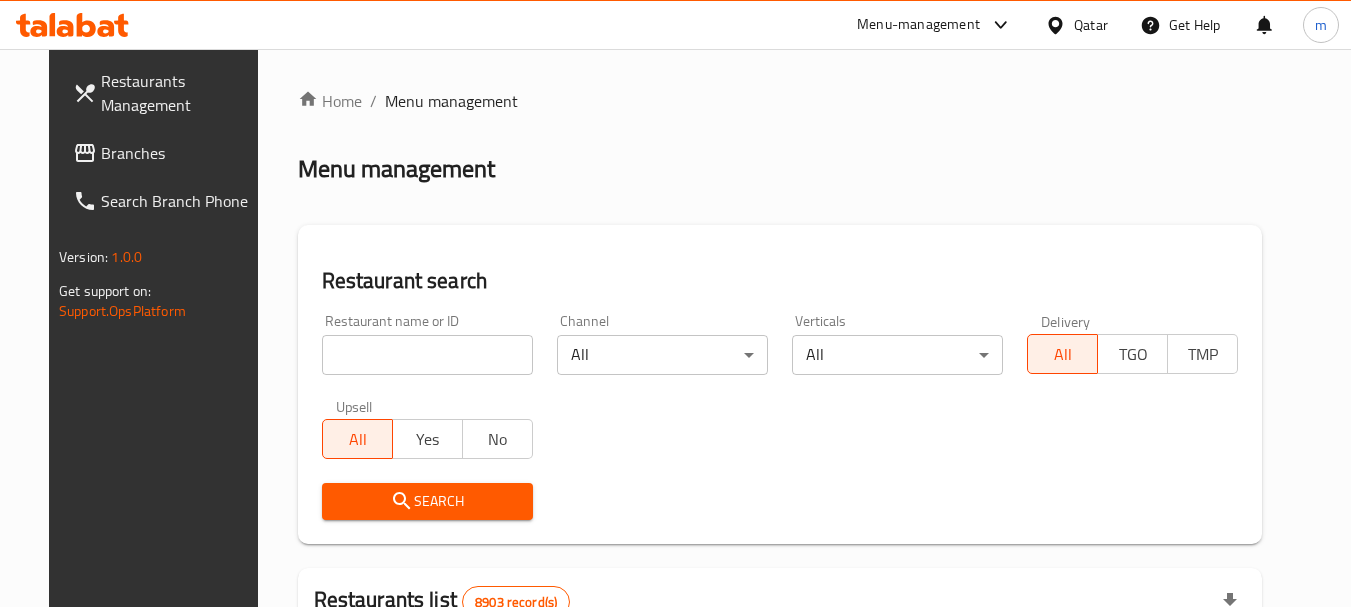 click at bounding box center [675, 303] 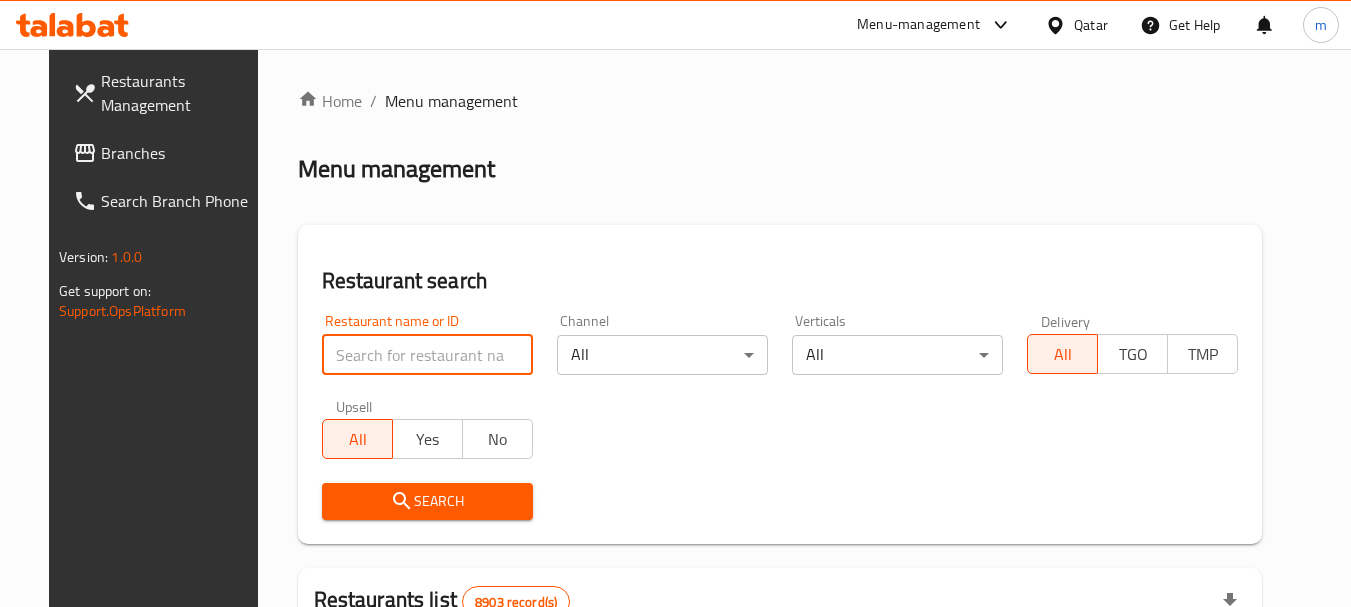 click at bounding box center (427, 355) 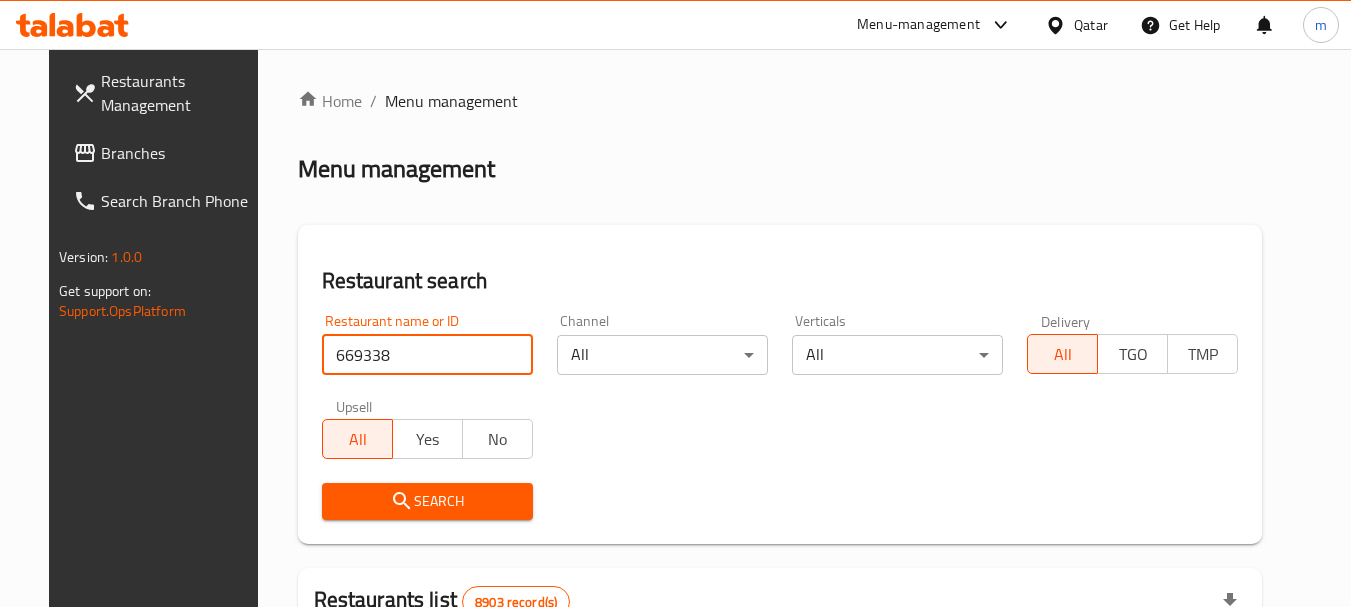 type on "669338" 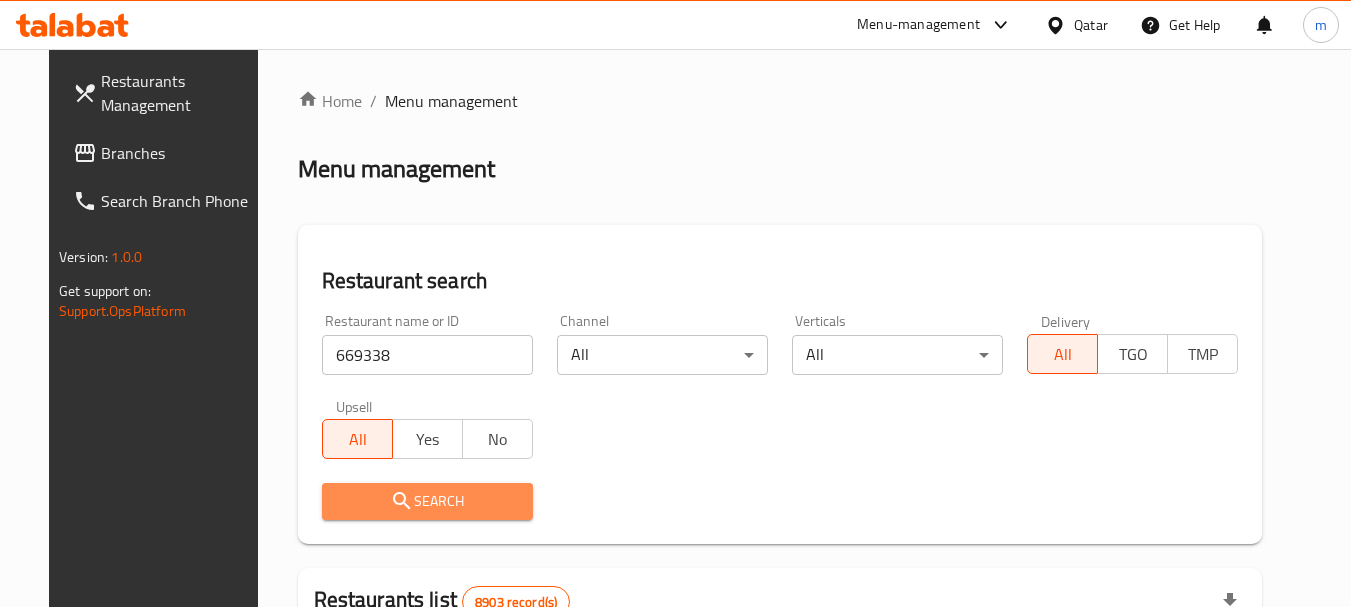 click 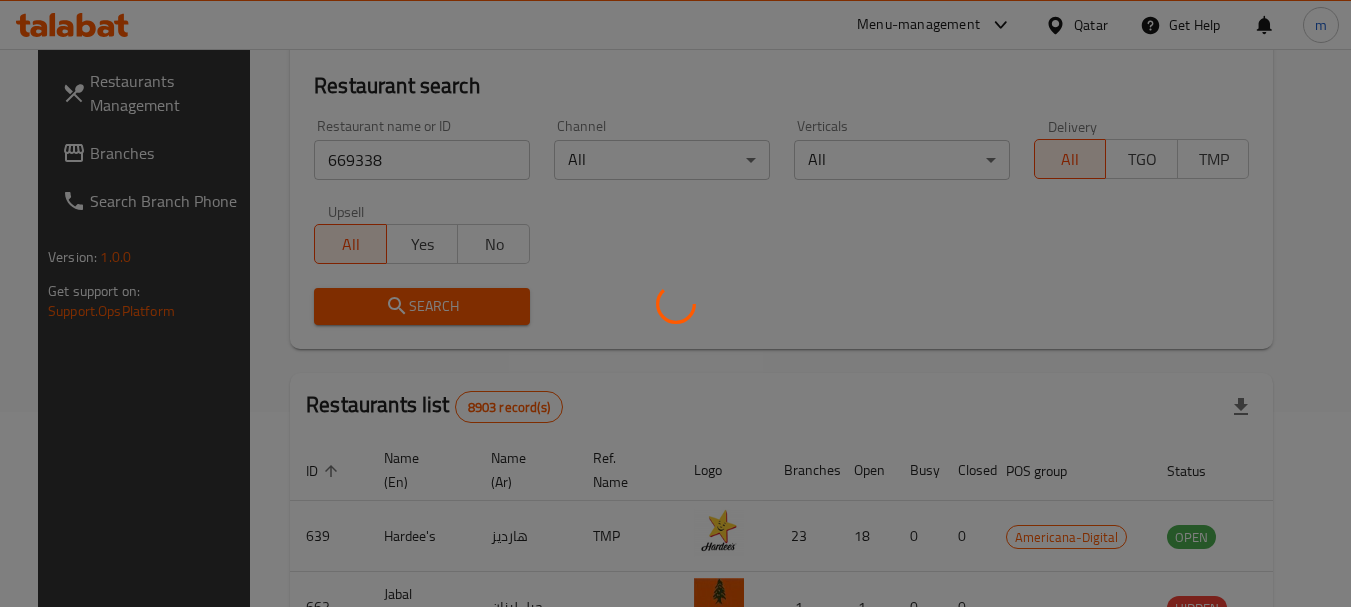 scroll, scrollTop: 200, scrollLeft: 0, axis: vertical 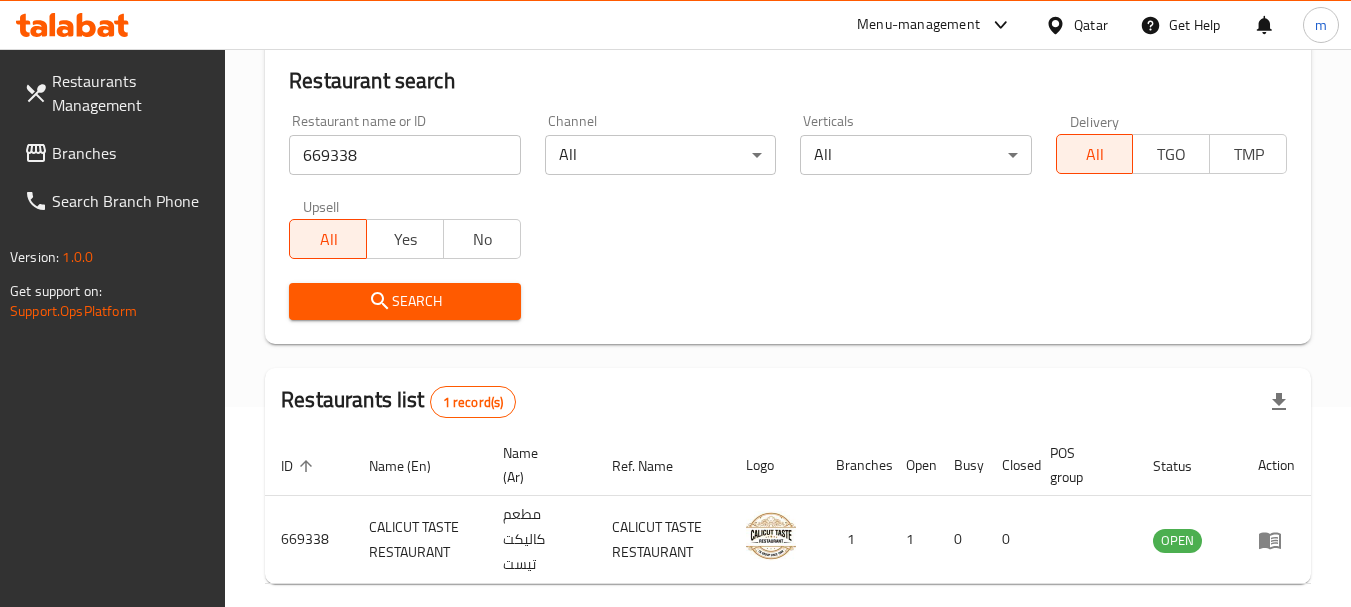click 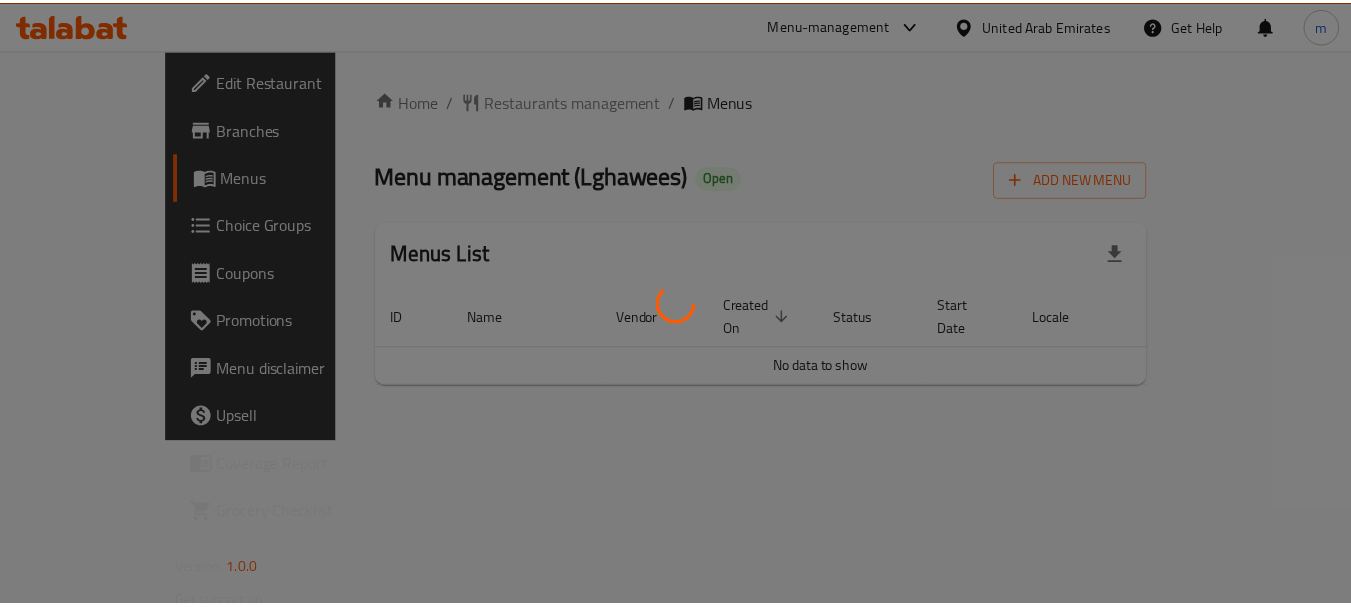 scroll, scrollTop: 0, scrollLeft: 0, axis: both 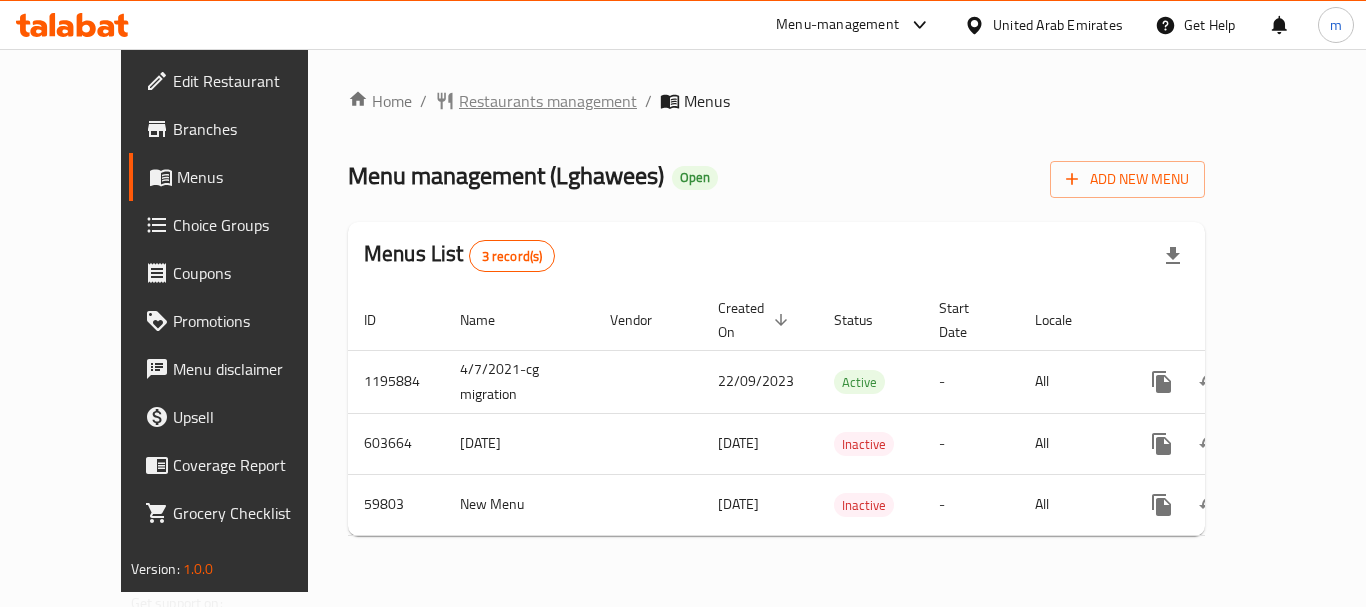click on "Restaurants management" at bounding box center [548, 101] 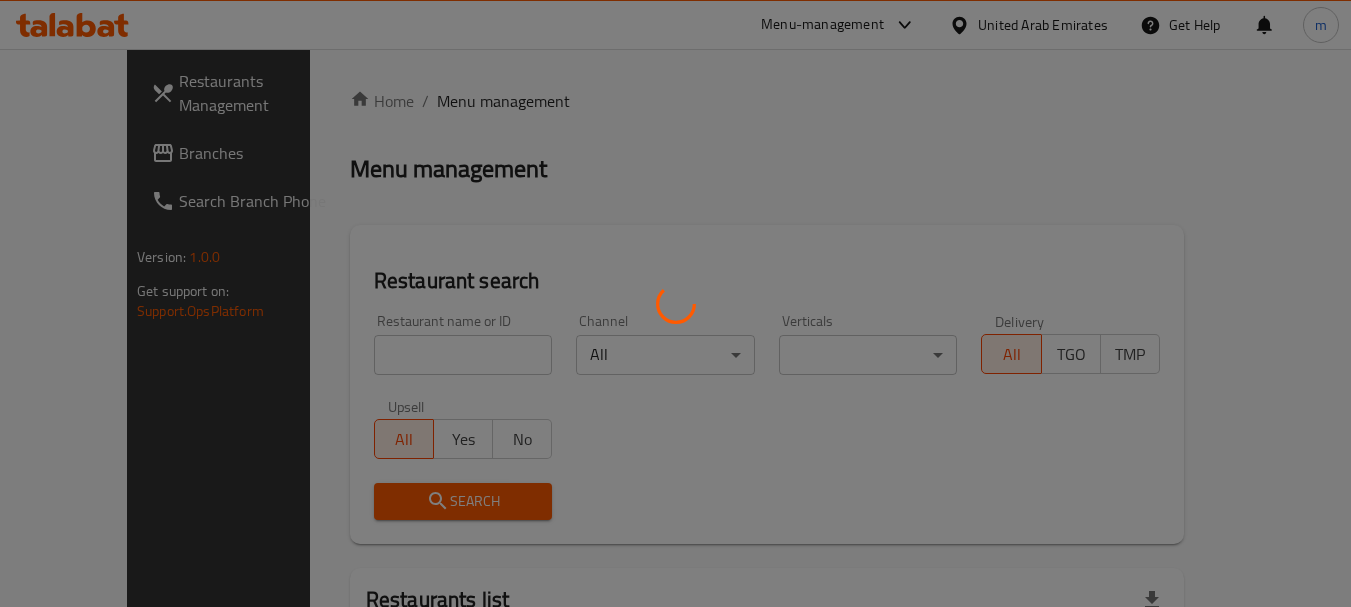 click at bounding box center (675, 303) 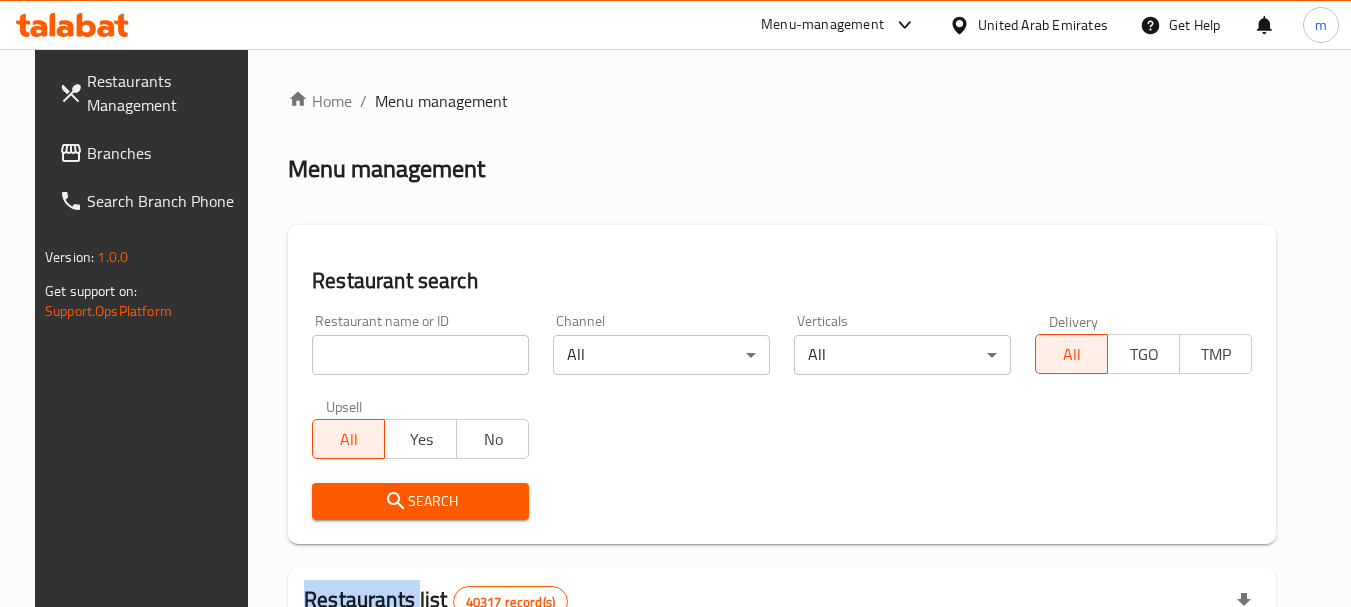 click on "Home / Menu management Menu management Restaurant search Restaurant name or ID Restaurant name or ID Channel All ​ Verticals All ​ Delivery All TGO TMP Upsell All Yes No   Search Restaurants list   40317 record(s) ID sorted ascending Name (En) Name (Ar) Ref. Name Logo Branches Open Busy Closed POS group Status Action 328 Johnny Rockets جوني روكيتس 37 0 1 0 OPEN 330 French Connection فرنش كونكشن 1 0 0 0 INACTIVE 339 Arz Lebanon أرز لبنان Al Karama,Al Barsha & Mirdif 9 1 0 2 OPEN 340 Mega Wraps ميجا رابس 3 0 0 0 INACTIVE 342 Sandella's Flatbread Cafe سانديلاز فلات براد 7 0 0 0 INACTIVE 343 Dragon Hut كوخ التنين 1 0 0 0 INACTIVE 348 Thai Kitchen المطبخ التايلندى 1 0 0 0 INACTIVE 349 Mughal  موغل 1 0 0 0 HIDDEN 350 HOT N COOL (Old) هوت و كول 1 0 0 0 INACTIVE 355 Al Habasha  الحبشة 11 1 0 0 HIDDEN Rows per page: 10 1-10 of 40317" at bounding box center (782, 717) 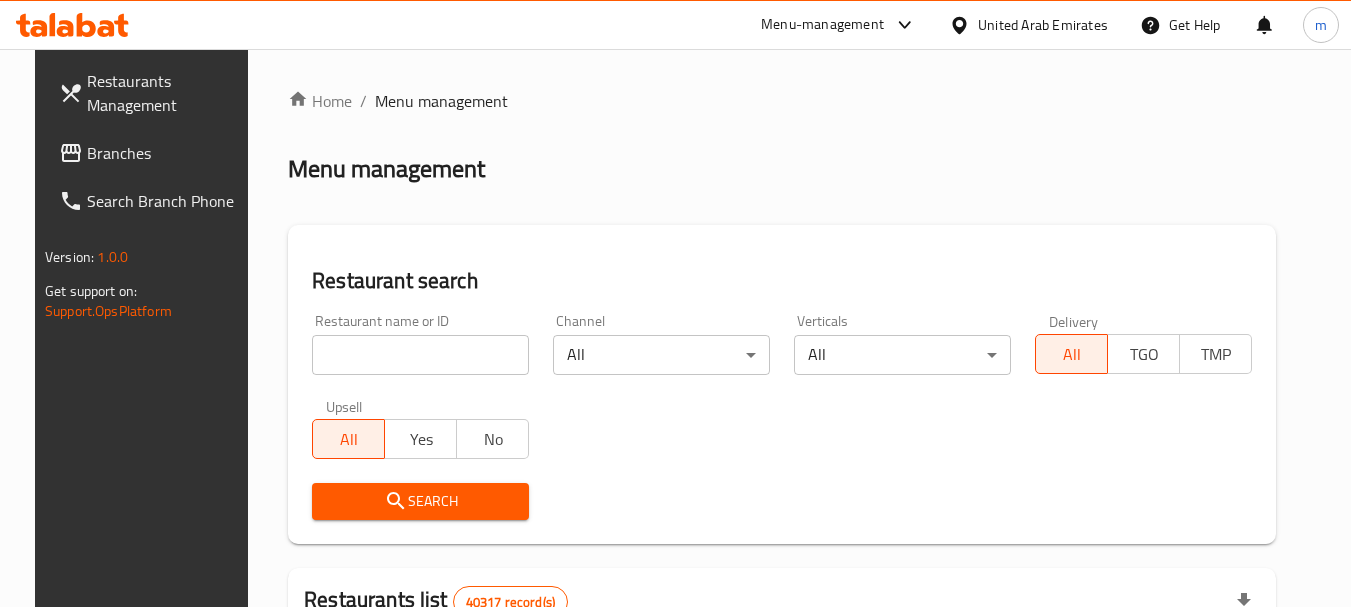 click at bounding box center [420, 355] 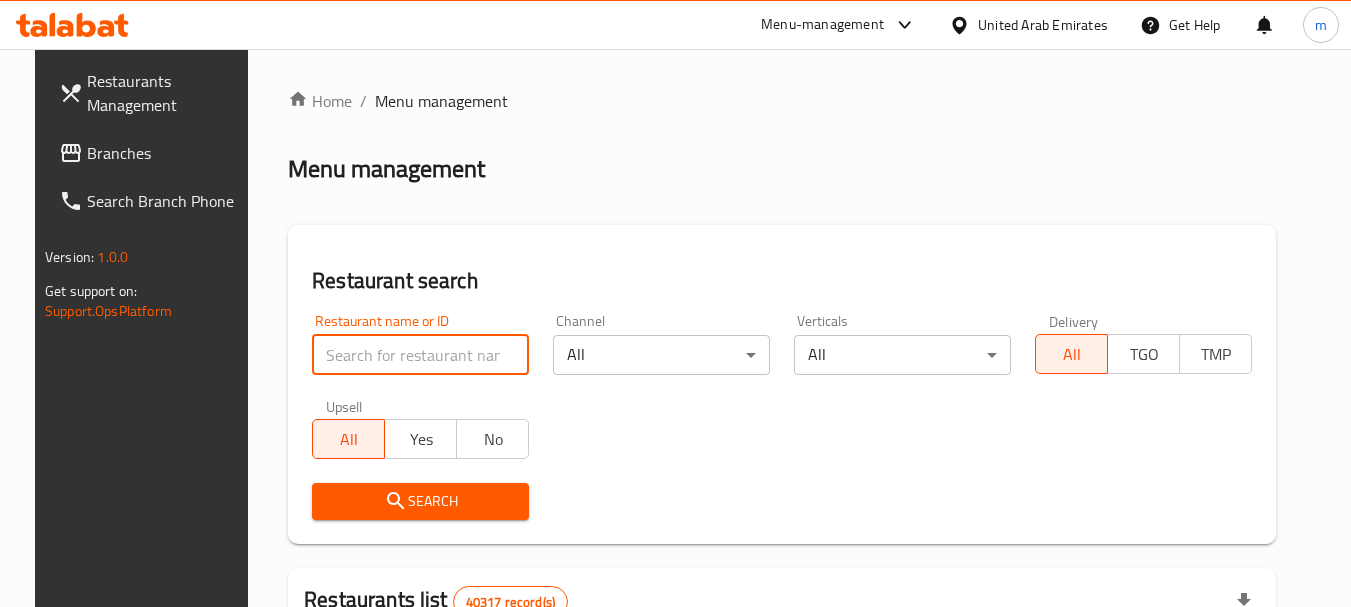 paste on "28910" 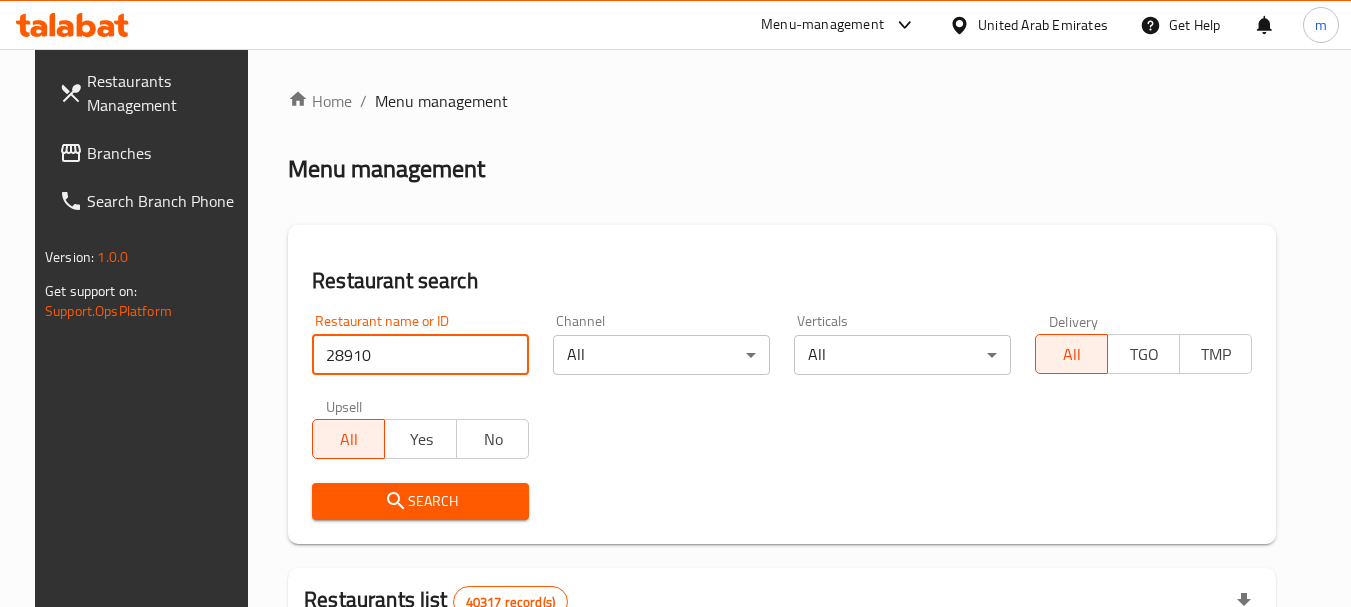 type on "28910" 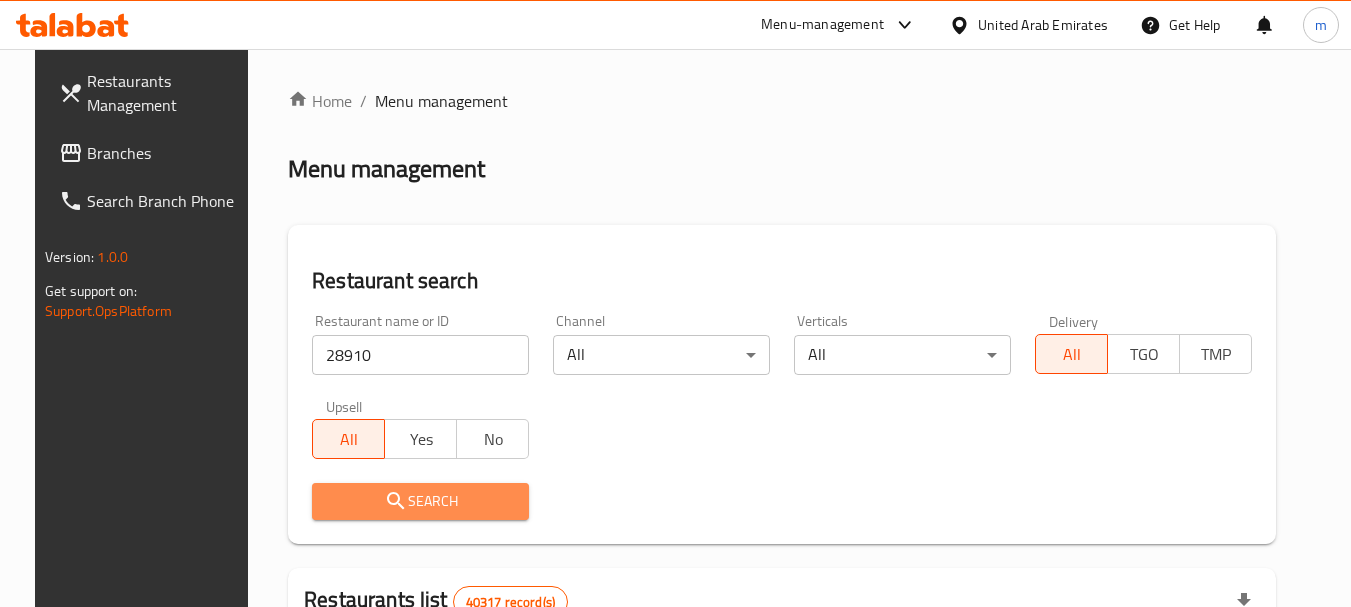 click on "Search" at bounding box center (420, 501) 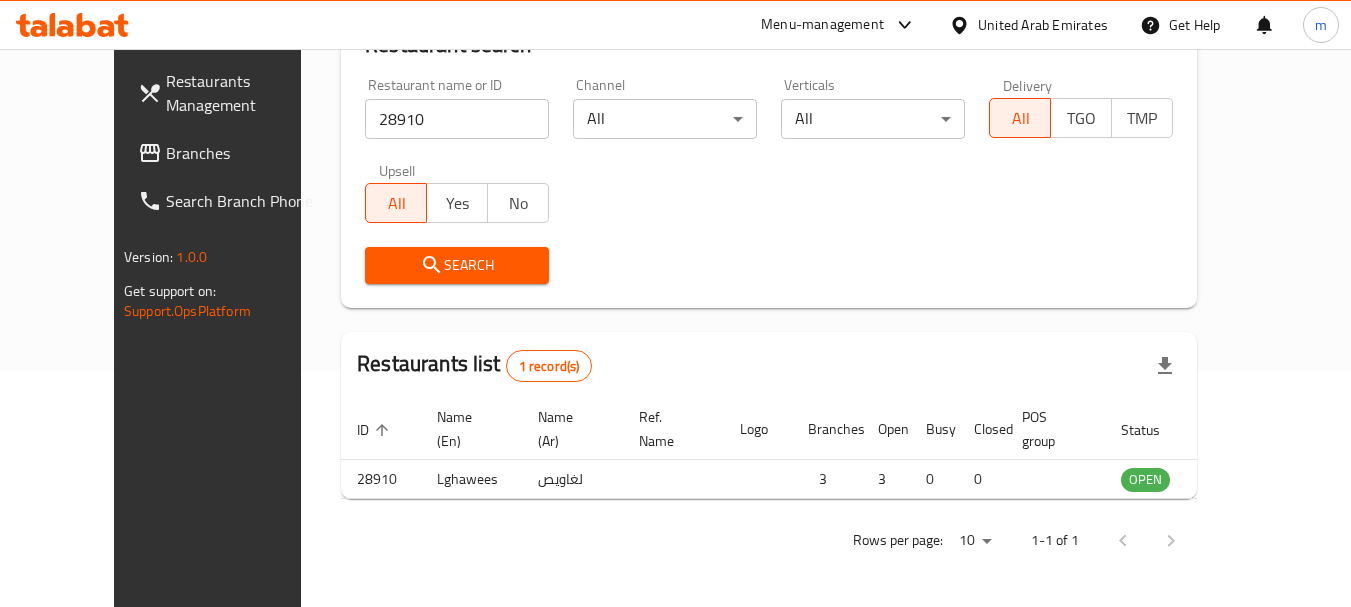 scroll, scrollTop: 268, scrollLeft: 0, axis: vertical 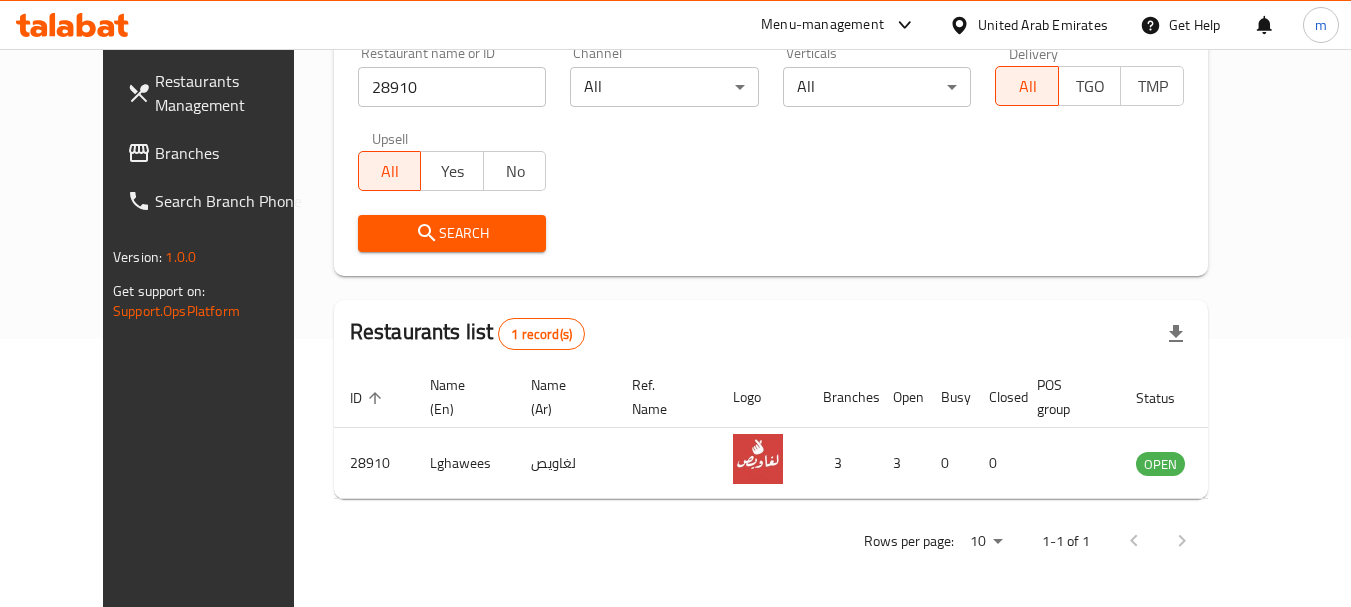 click on "United Arab Emirates" at bounding box center [1043, 25] 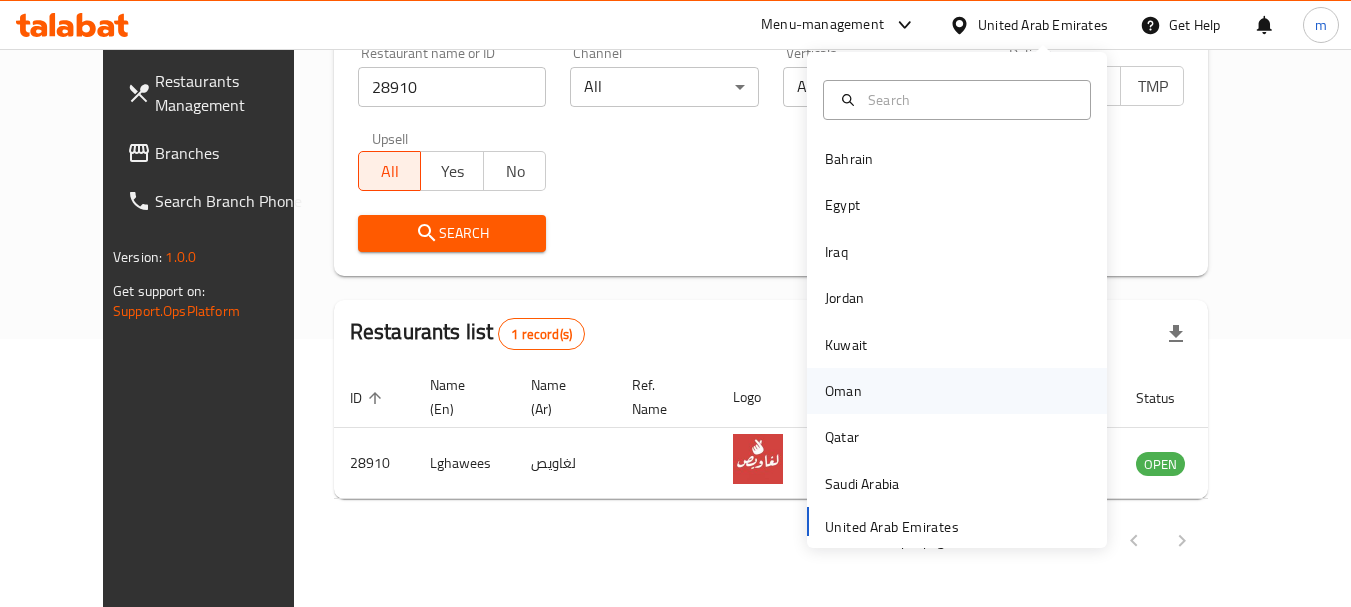 click on "Oman" at bounding box center [843, 391] 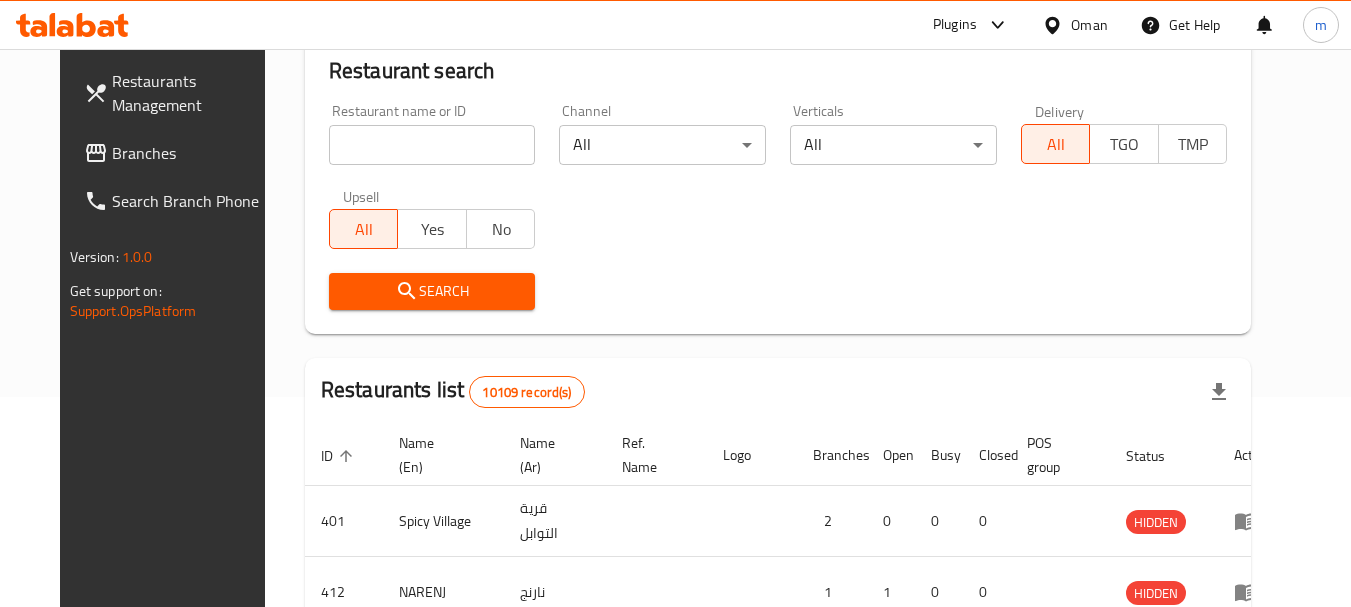 scroll, scrollTop: 268, scrollLeft: 0, axis: vertical 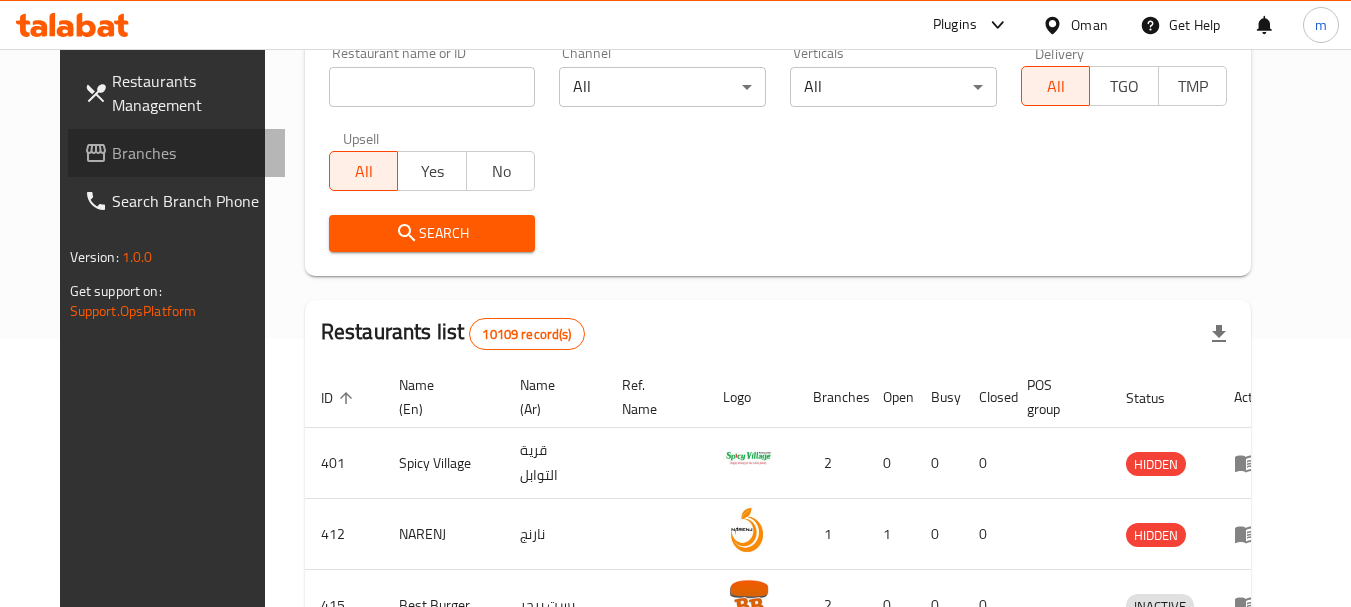 click on "Branches" at bounding box center (177, 153) 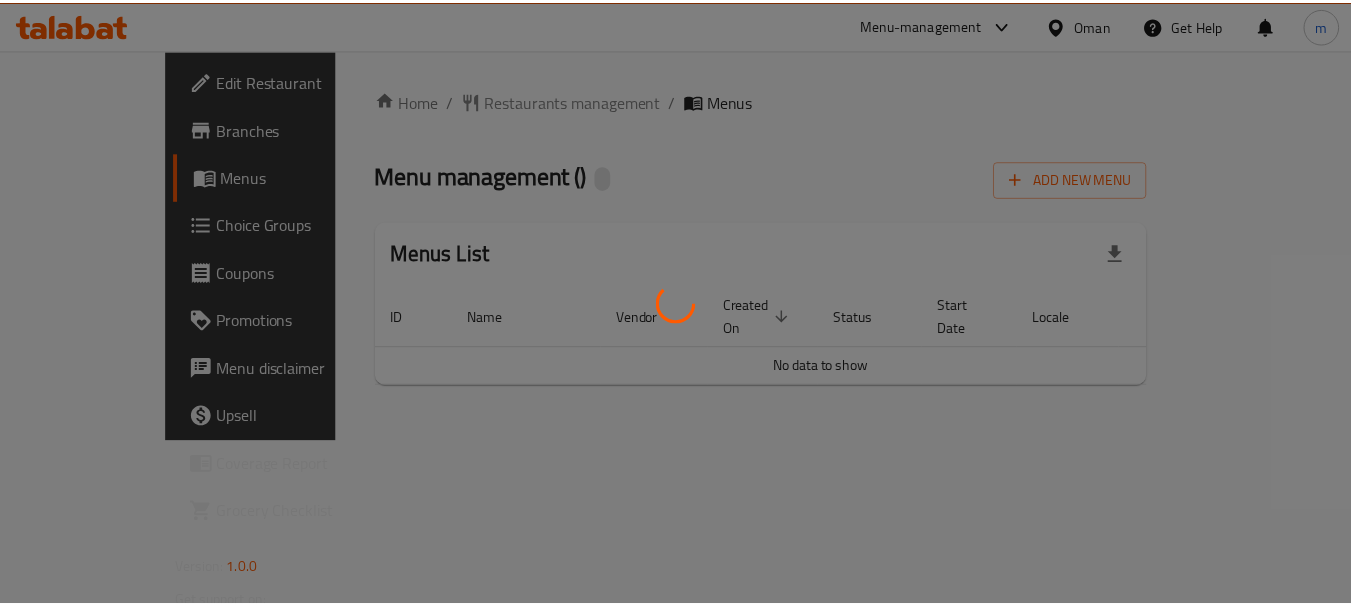 scroll, scrollTop: 0, scrollLeft: 0, axis: both 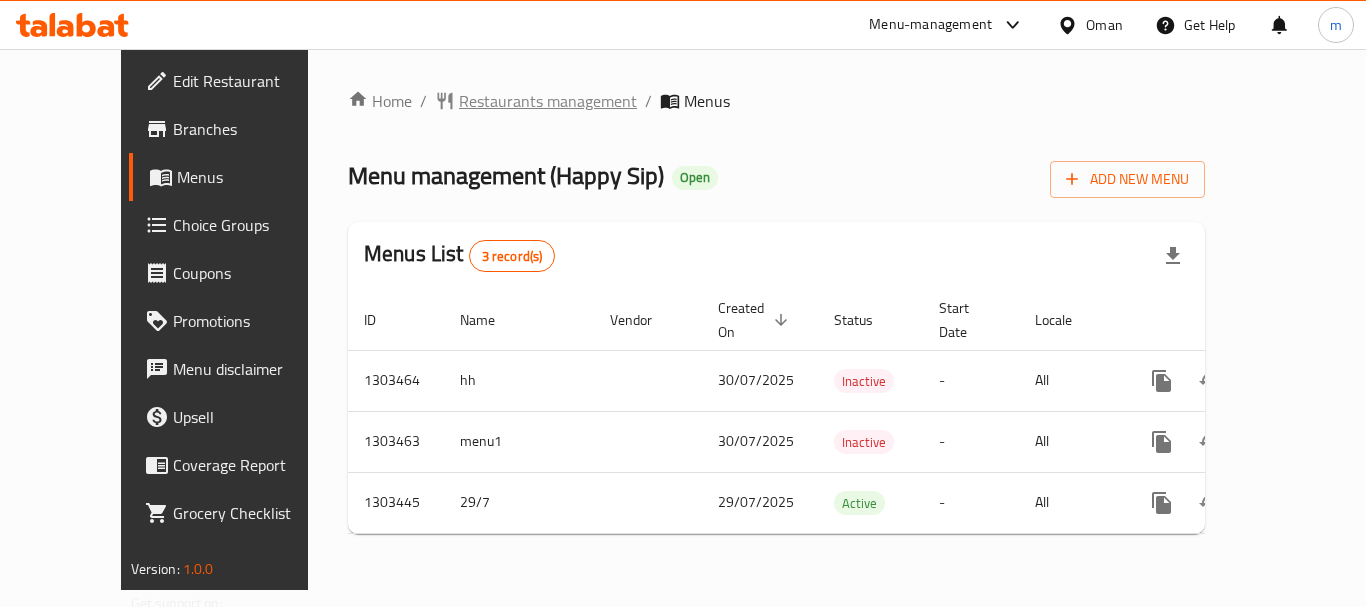 click on "Restaurants management" at bounding box center [548, 101] 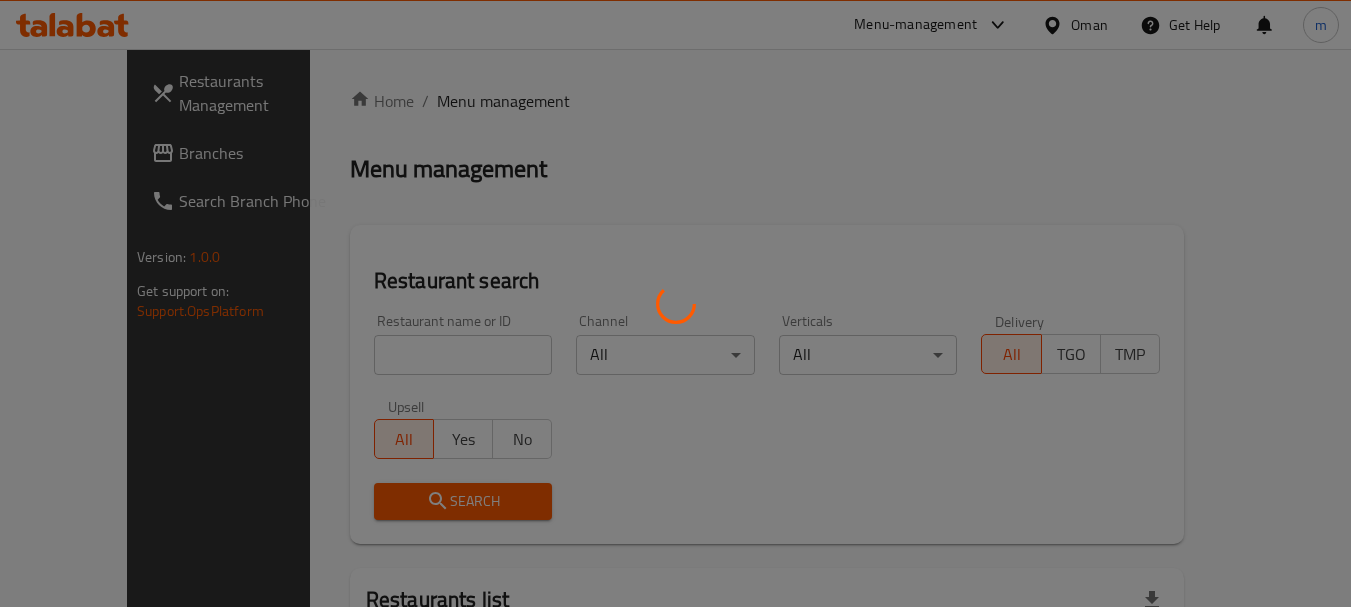 click at bounding box center (675, 303) 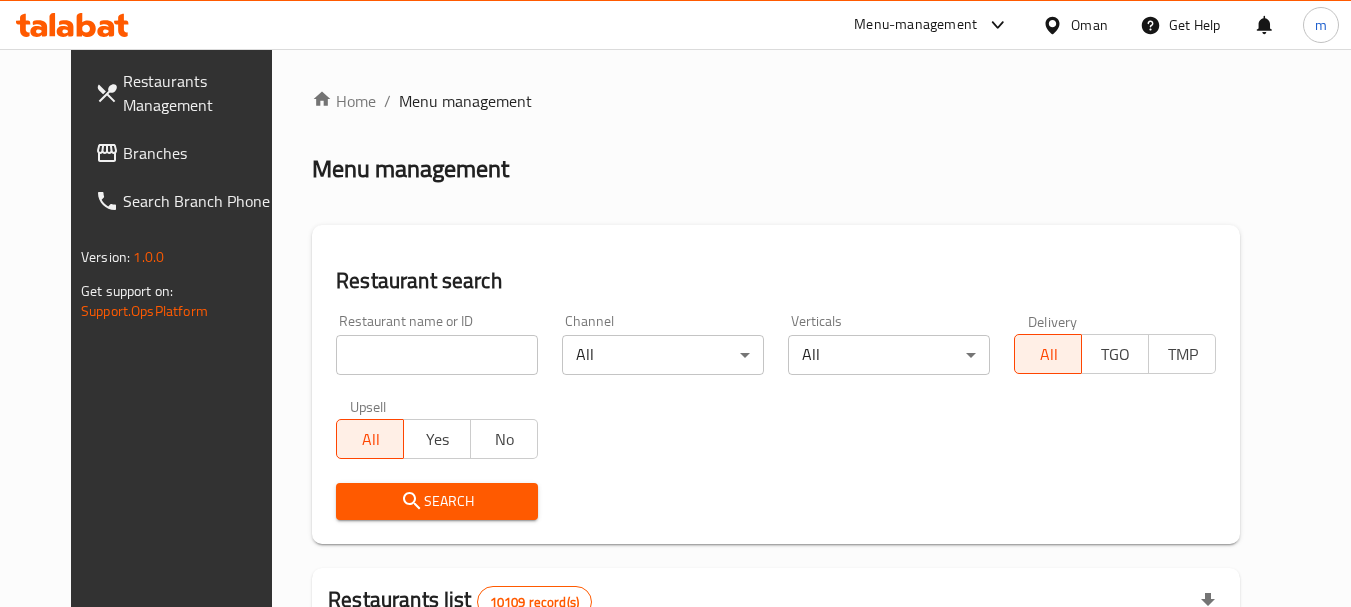 click at bounding box center [675, 303] 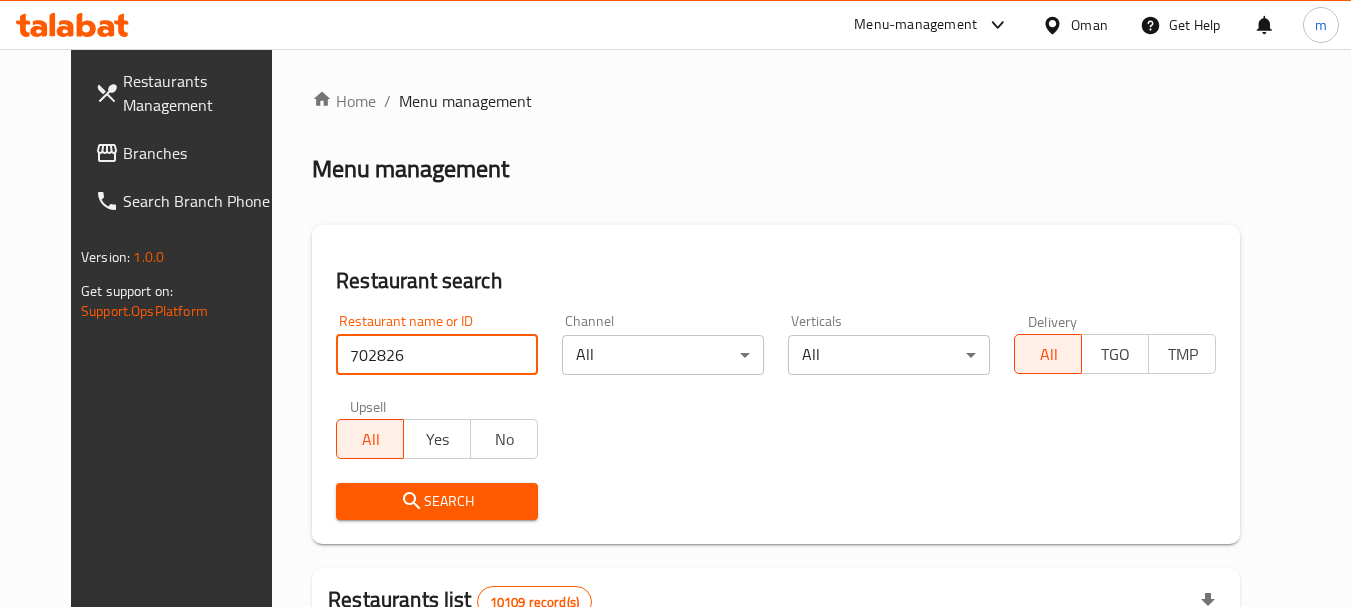 type on "702826" 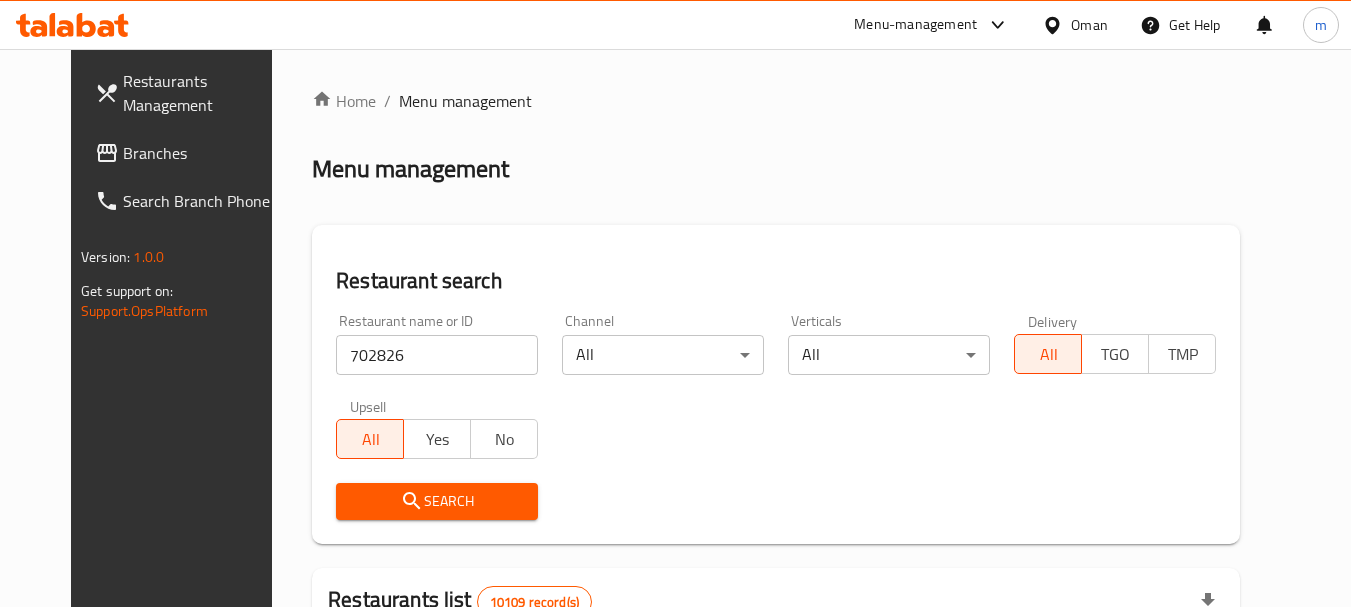 click on "Search" at bounding box center (437, 501) 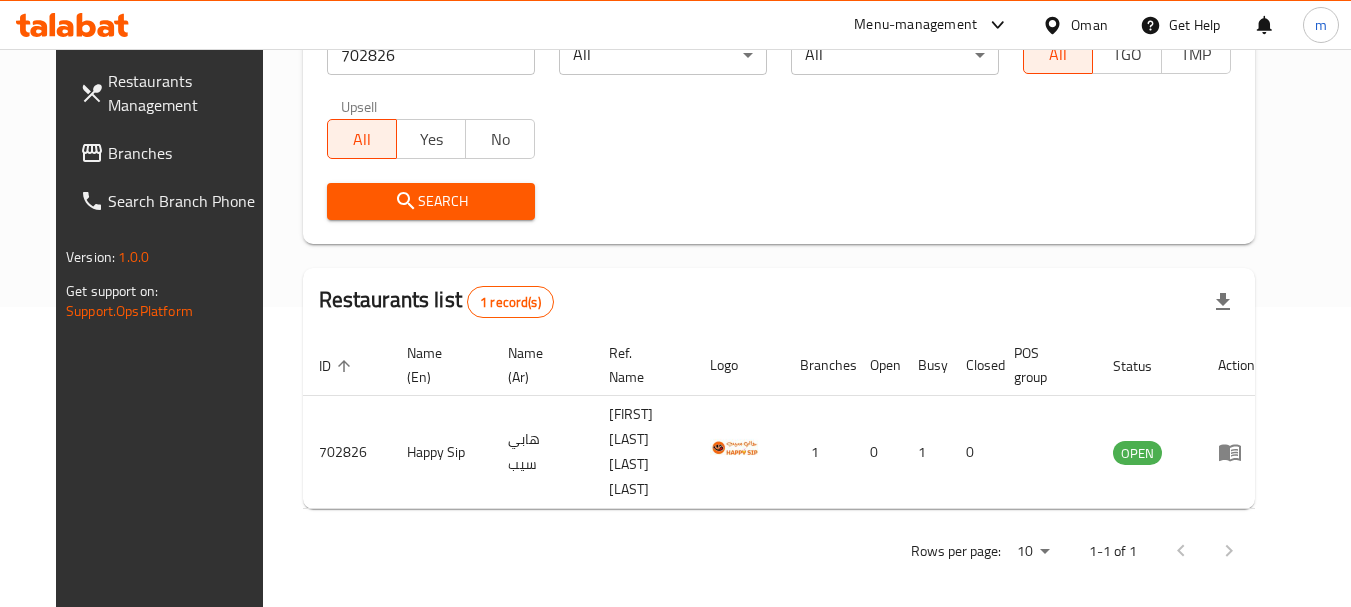 scroll, scrollTop: 268, scrollLeft: 0, axis: vertical 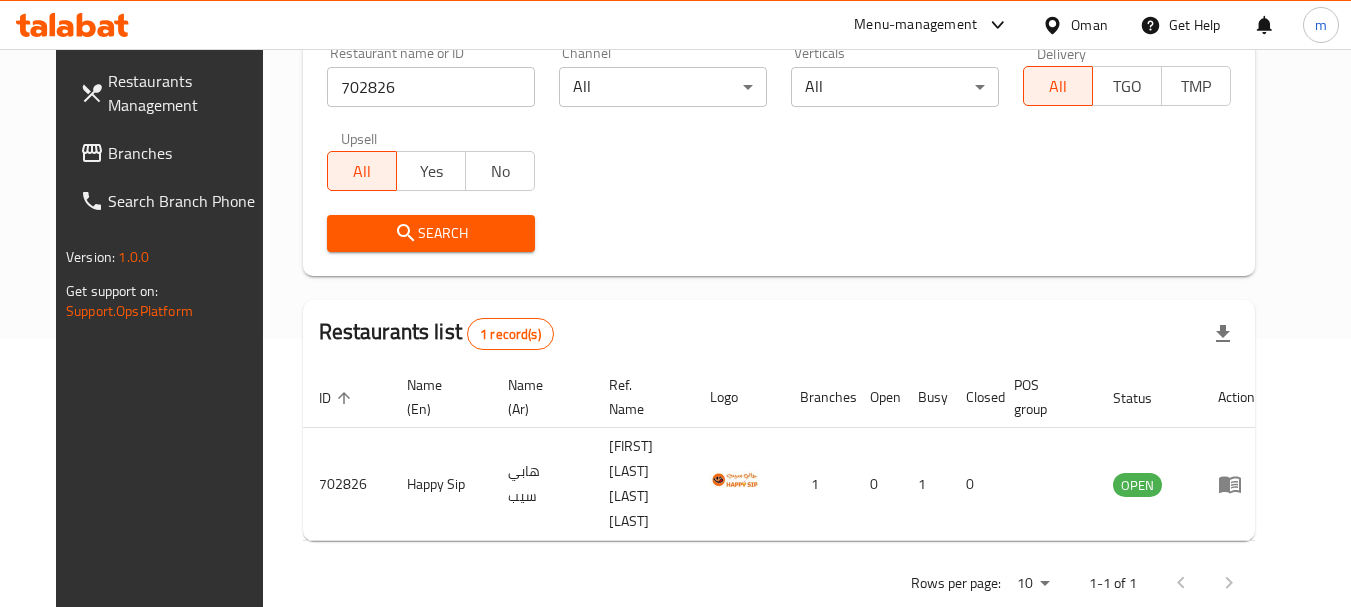 click on "Oman" at bounding box center (1089, 25) 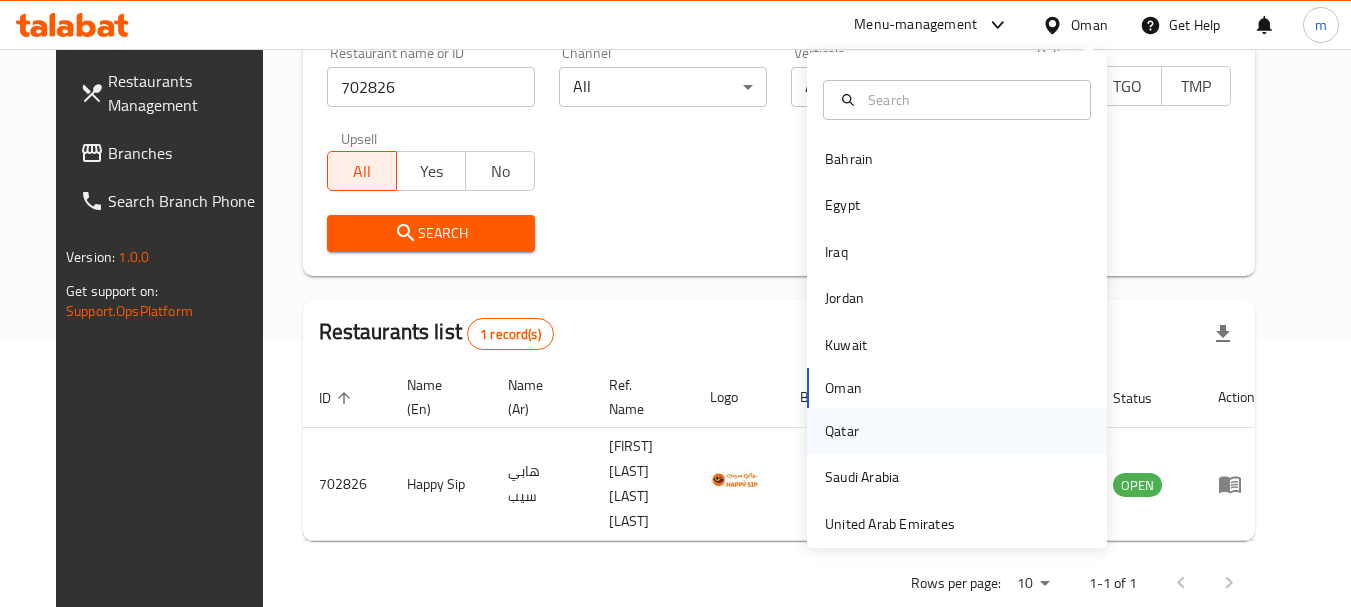 click on "Qatar" at bounding box center (842, 431) 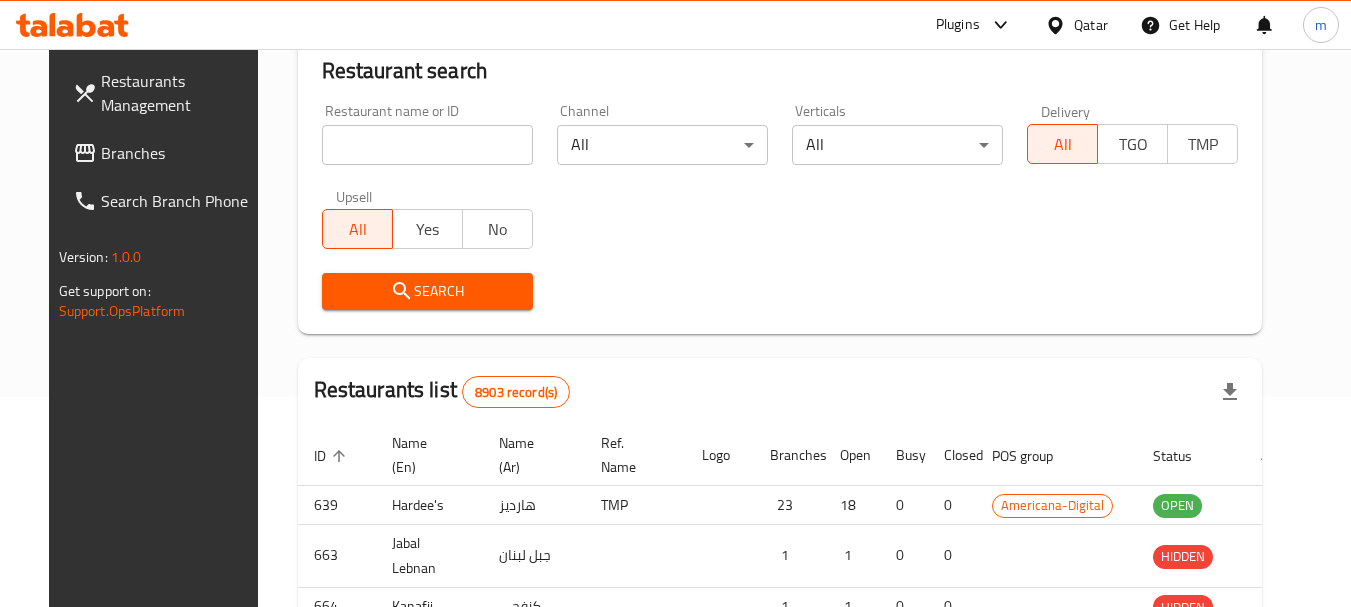 scroll, scrollTop: 268, scrollLeft: 0, axis: vertical 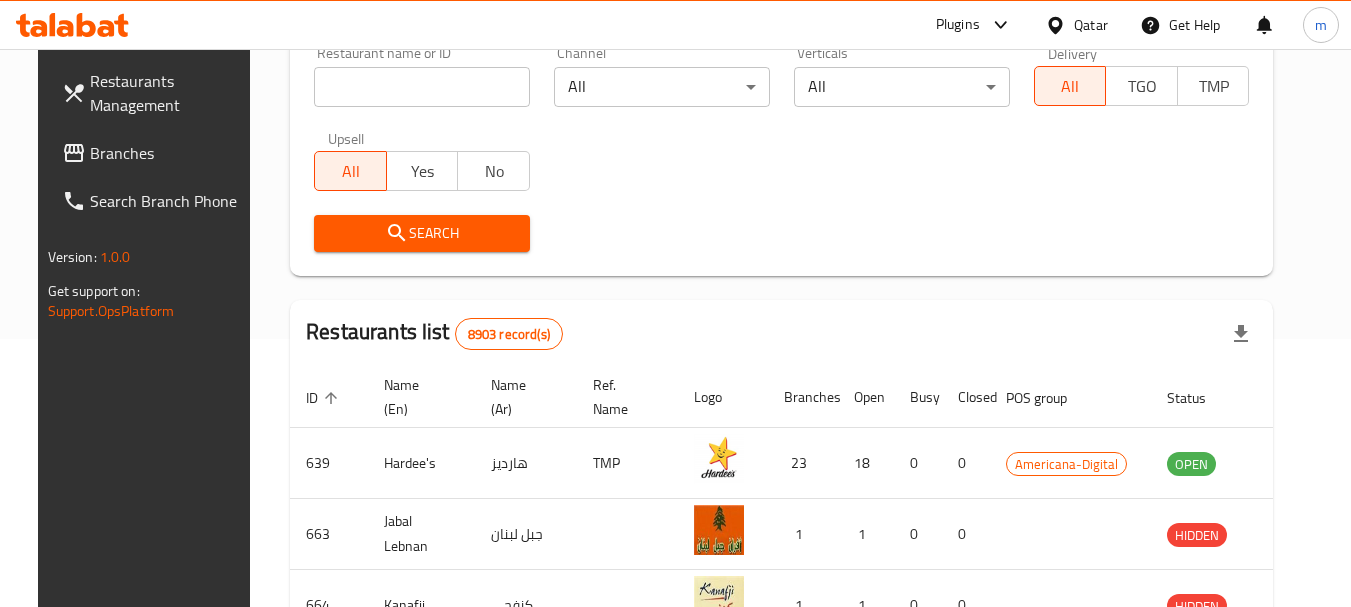 click on "Branches" at bounding box center (155, 153) 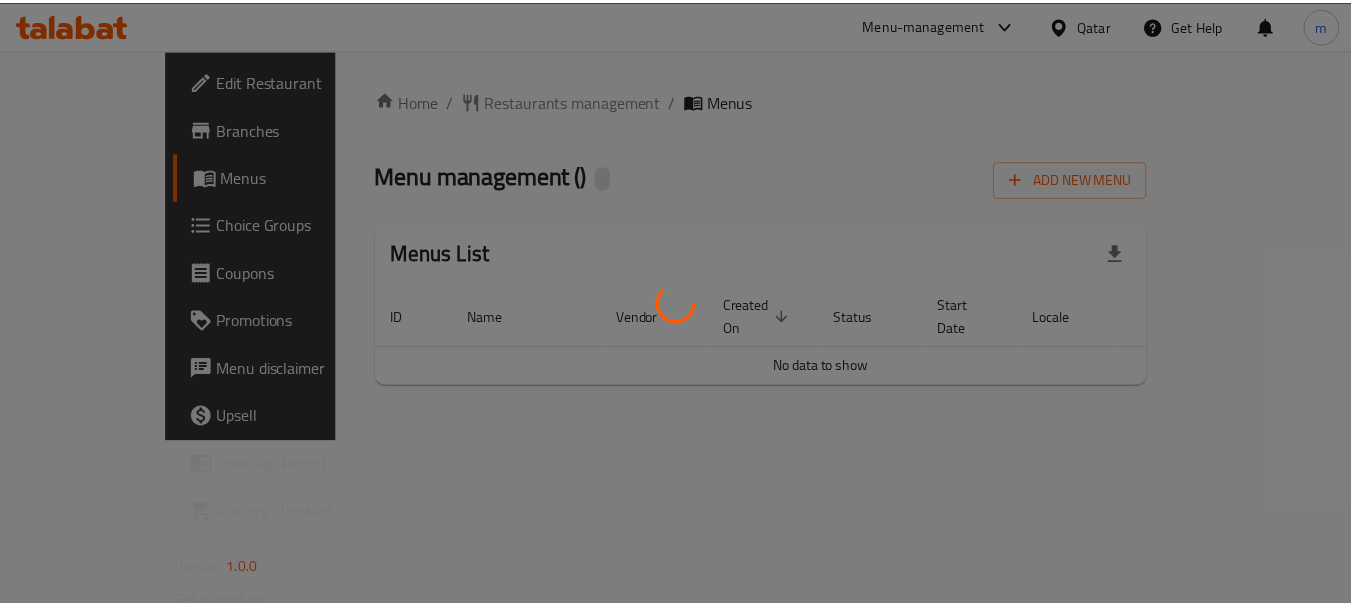 scroll, scrollTop: 0, scrollLeft: 0, axis: both 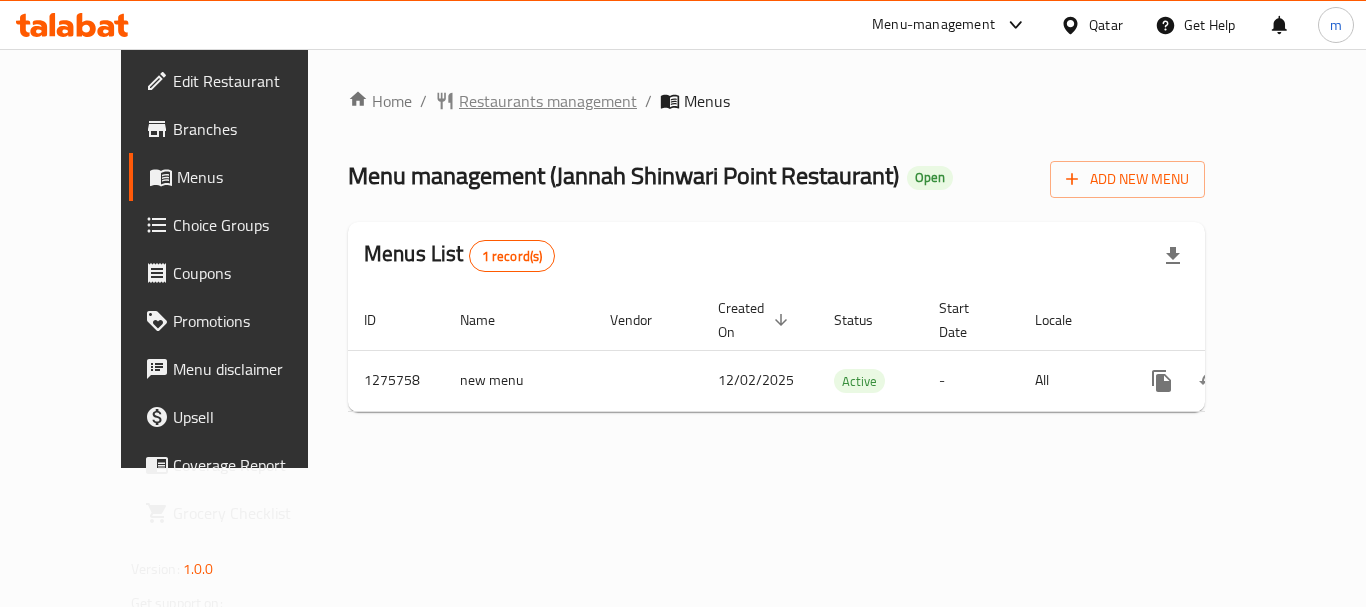 click on "Restaurants management" at bounding box center (548, 101) 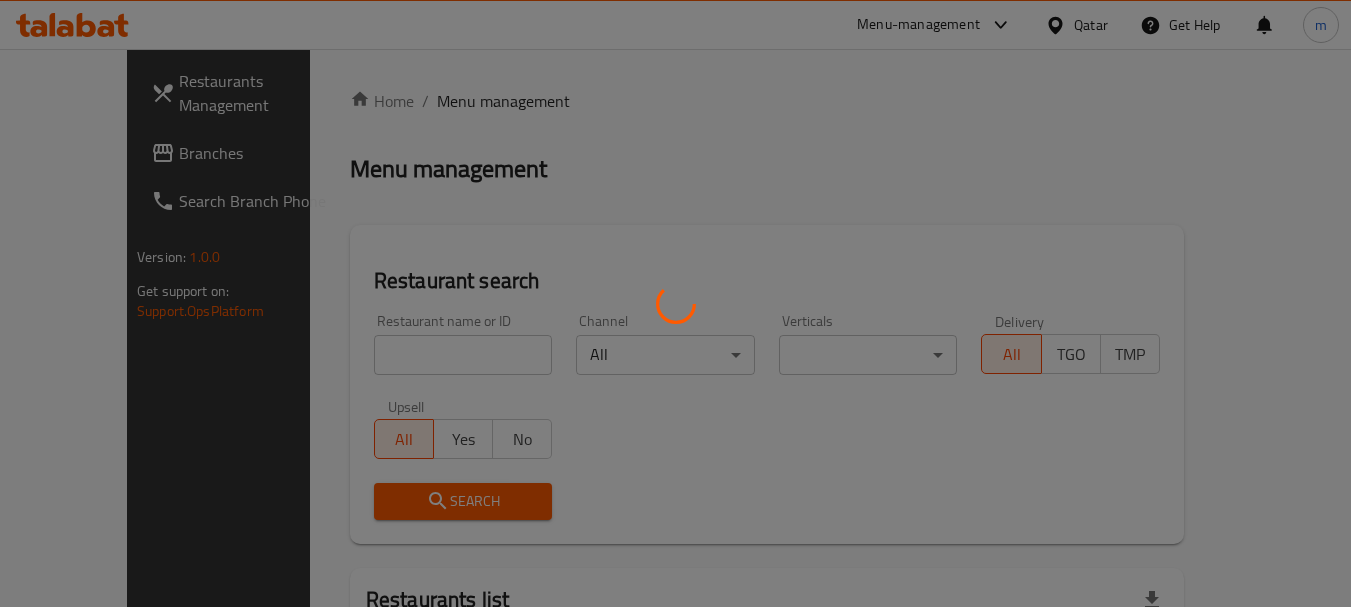 click at bounding box center [675, 303] 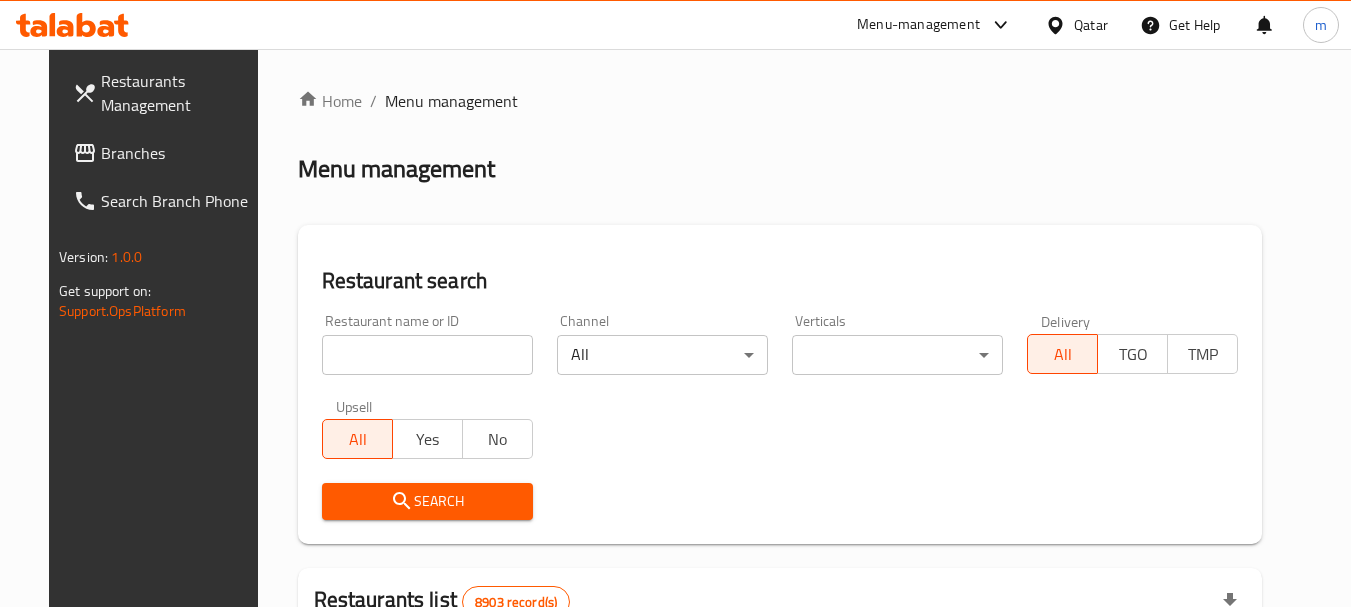 click at bounding box center [675, 303] 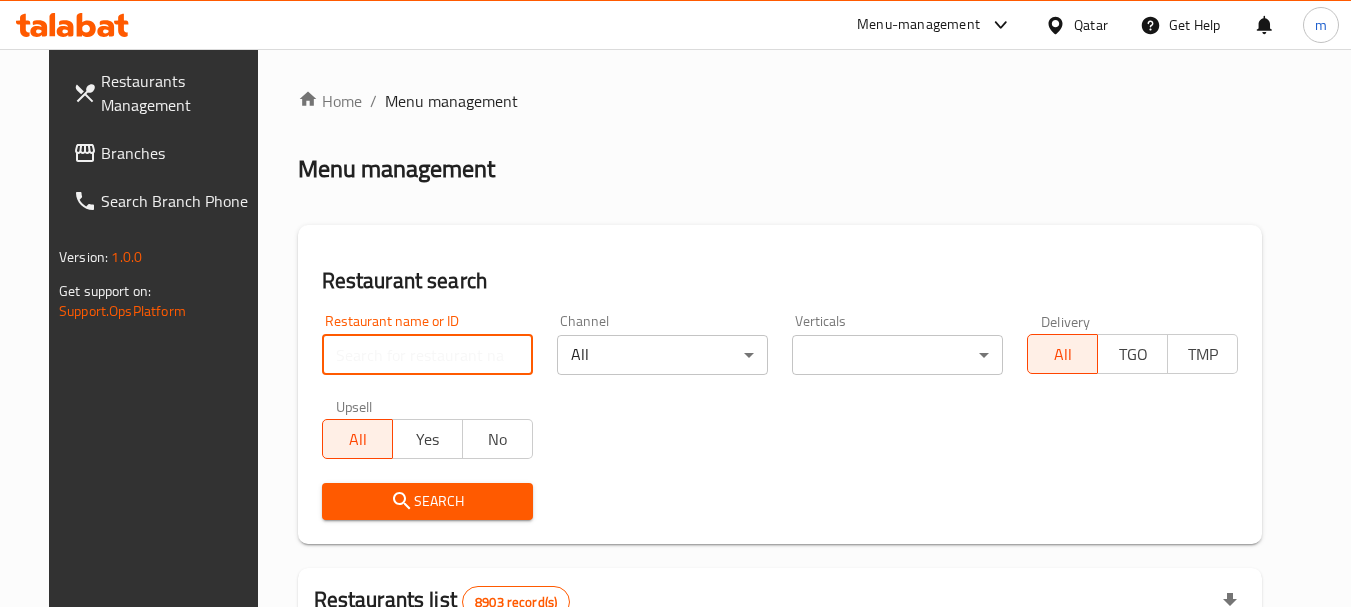 paste on "691712" 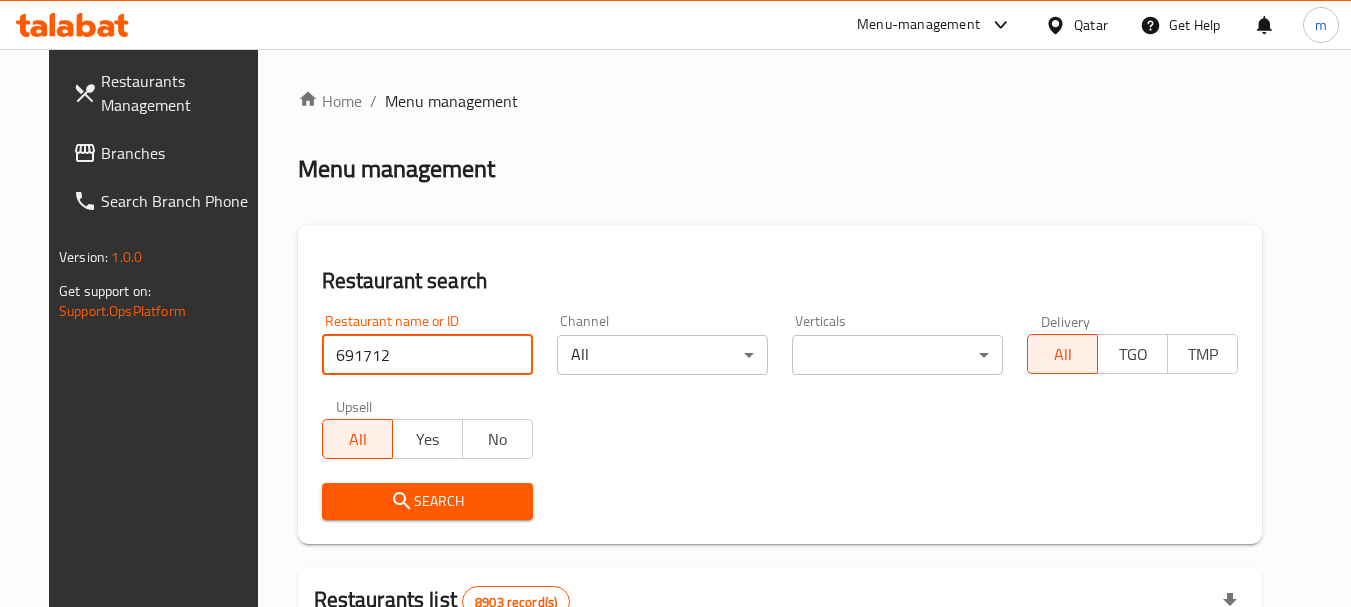 type on "691712" 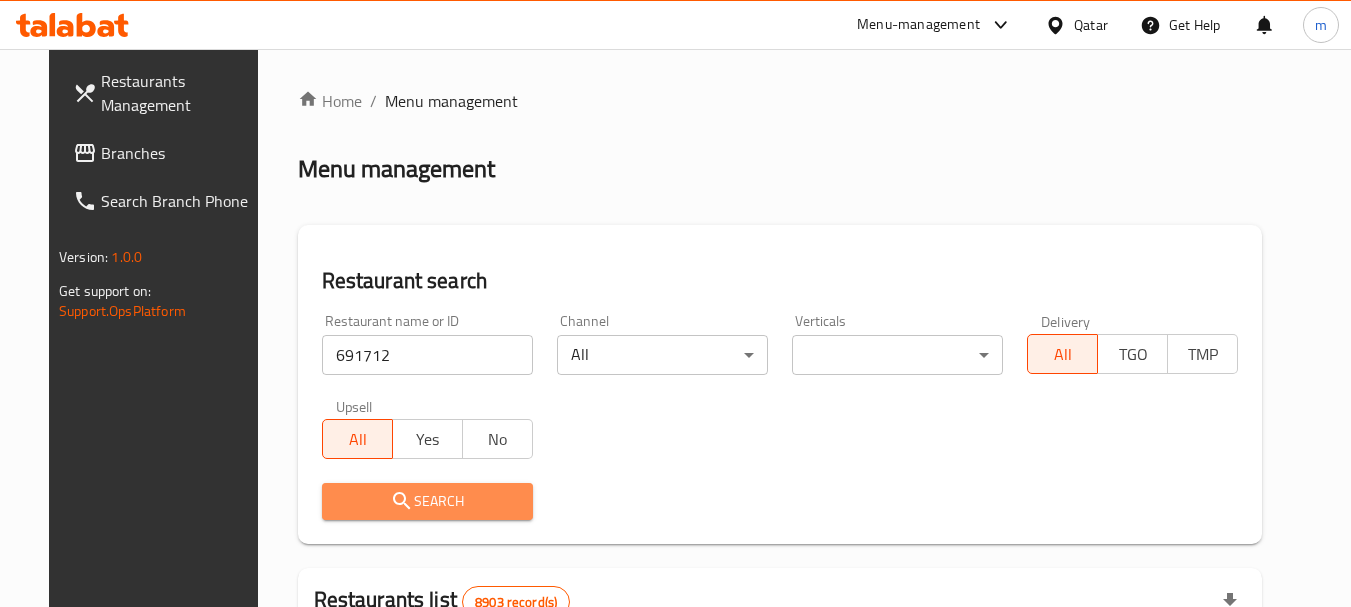 click on "Search" at bounding box center (427, 501) 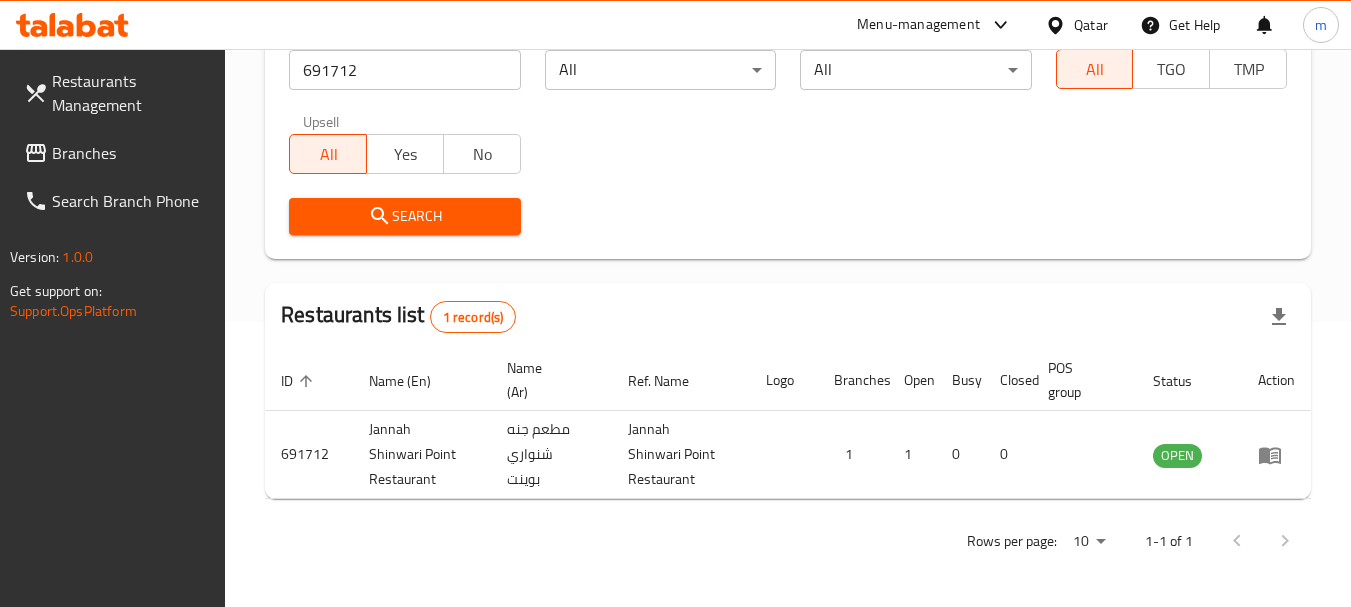 scroll, scrollTop: 285, scrollLeft: 0, axis: vertical 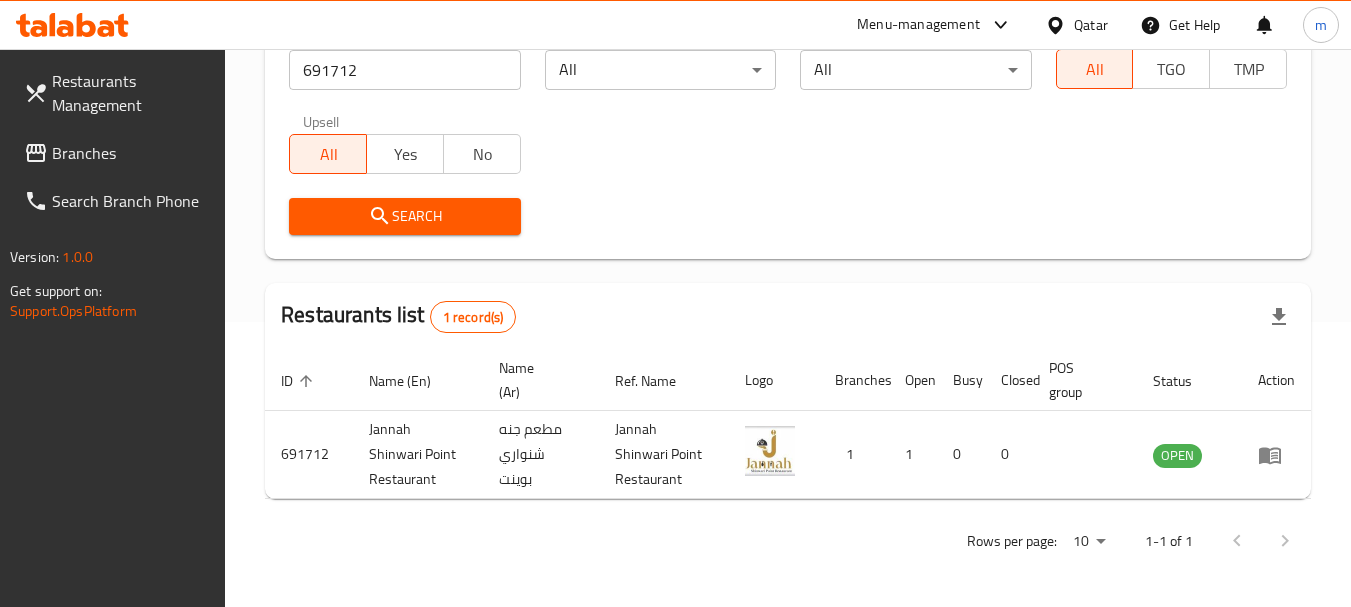click on "Branches" at bounding box center [131, 153] 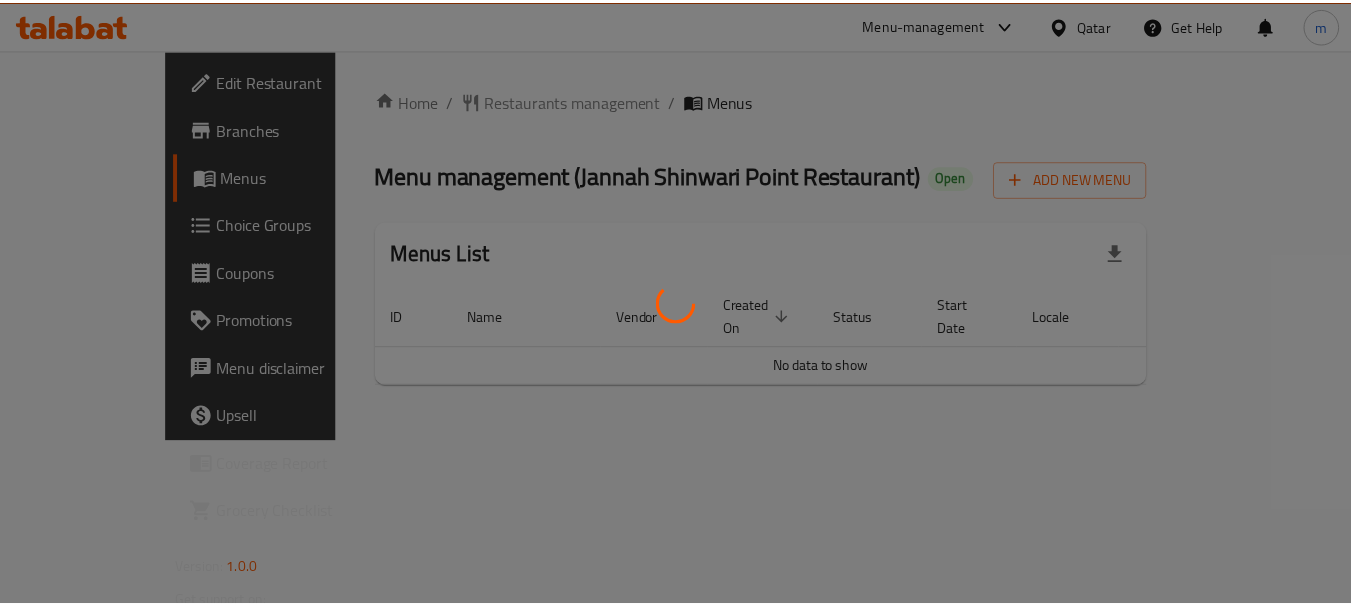 scroll, scrollTop: 0, scrollLeft: 0, axis: both 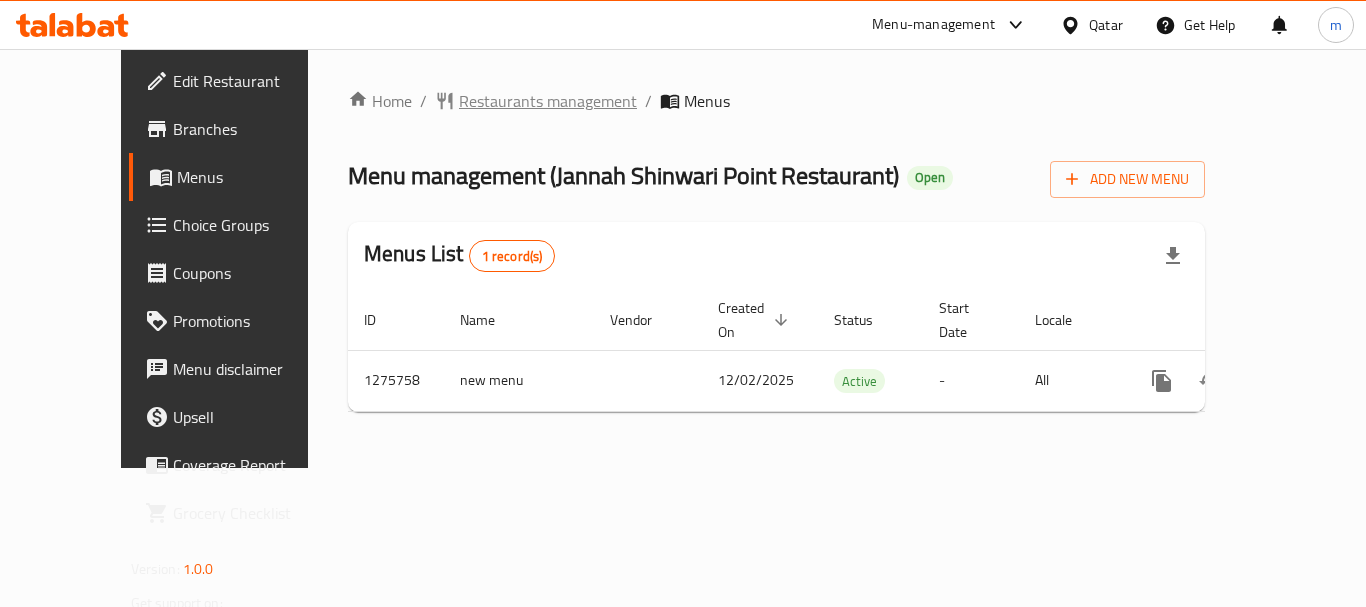 click on "Restaurants management" at bounding box center [548, 101] 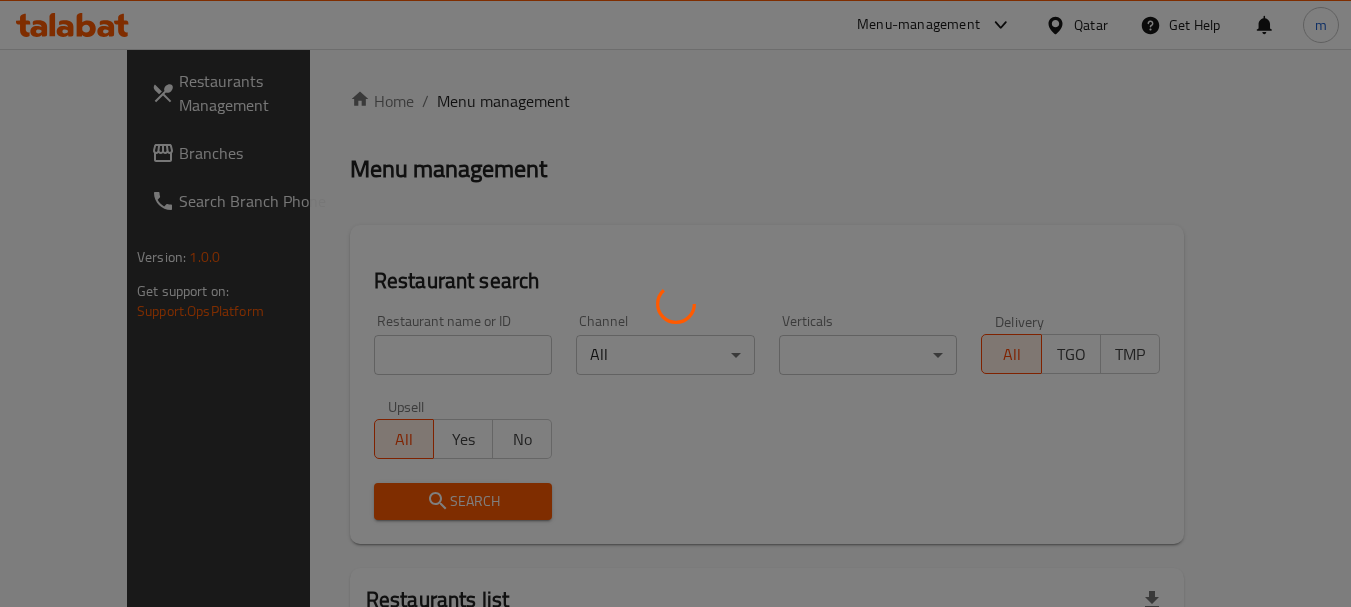 click at bounding box center [675, 303] 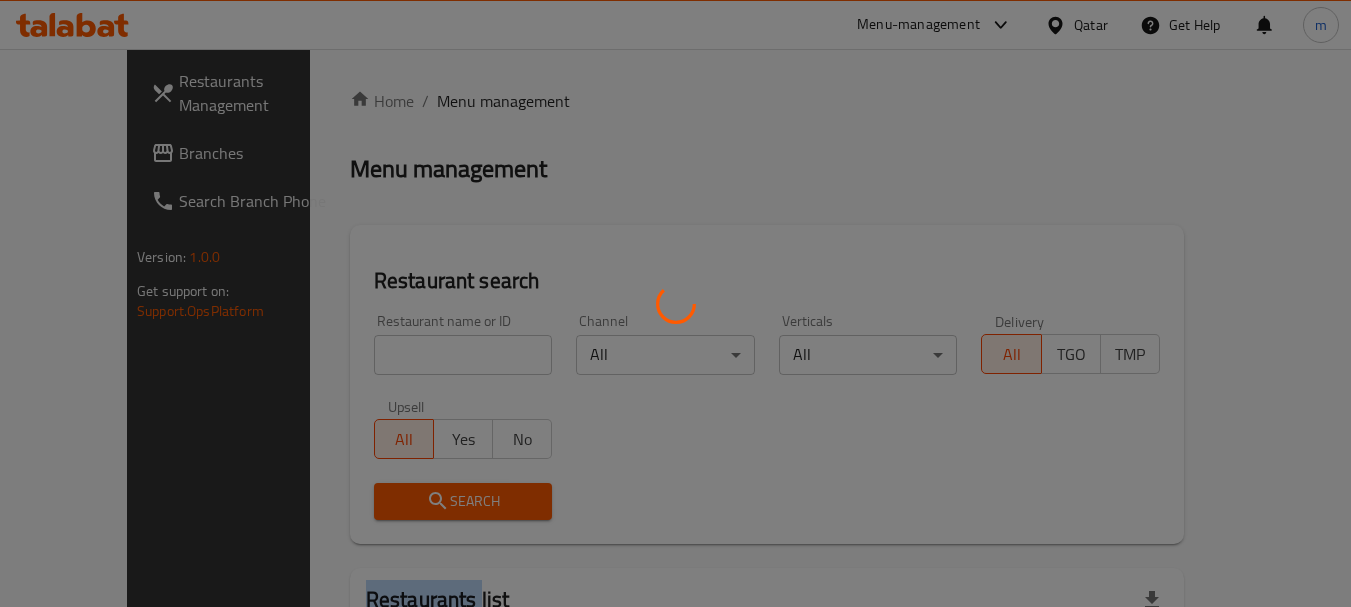 click at bounding box center (675, 303) 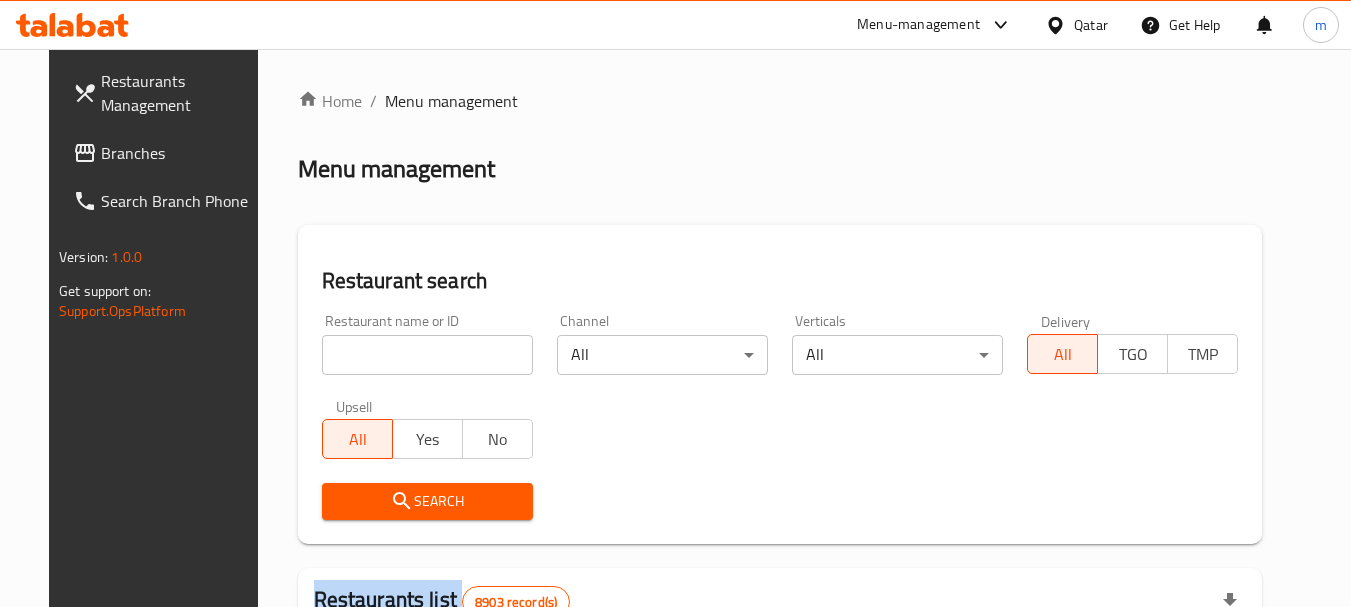 click on "Home / Menu management Menu management Restaurant search Restaurant name or ID Restaurant name or ID Channel All ​ Verticals All ​ Delivery All TGO TMP Upsell All Yes No   Search Restaurants list   8903 record(s) ID sorted ascending Name (En) Name (Ar) Ref. Name Logo Branches Open Busy Closed POS group Status Action 639 Hardee's هارديز TMP 23 18 0 0 Americana-Digital OPEN 663 Jabal Lebnan جبل لبنان 1 1 0 0 HIDDEN 664 Kanafji كنفجي 1 1 0 0 HIDDEN 665 Take Away تيك آوي 1 1 0 0 HIDDEN 666 Zaman Al-Khair Restaurant مطعم زمان الخير 1 0 0 0 INACTIVE 667 Al-Rabwah الربوة 1 0 0 0 INACTIVE 672 Bait Jedy بيت جدي 1 1 0 0 HIDDEN 673 Coffee Centre مركز القهوة 1 0 0 0 INACTIVE 676 Morning fresh مورنيج فريش 1 1 0 0 HIDDEN 680 Al-Qarmouty القرموطي 1 0 0 0 HIDDEN Rows per page: 10 1-10 of 8903" at bounding box center (780, 693) 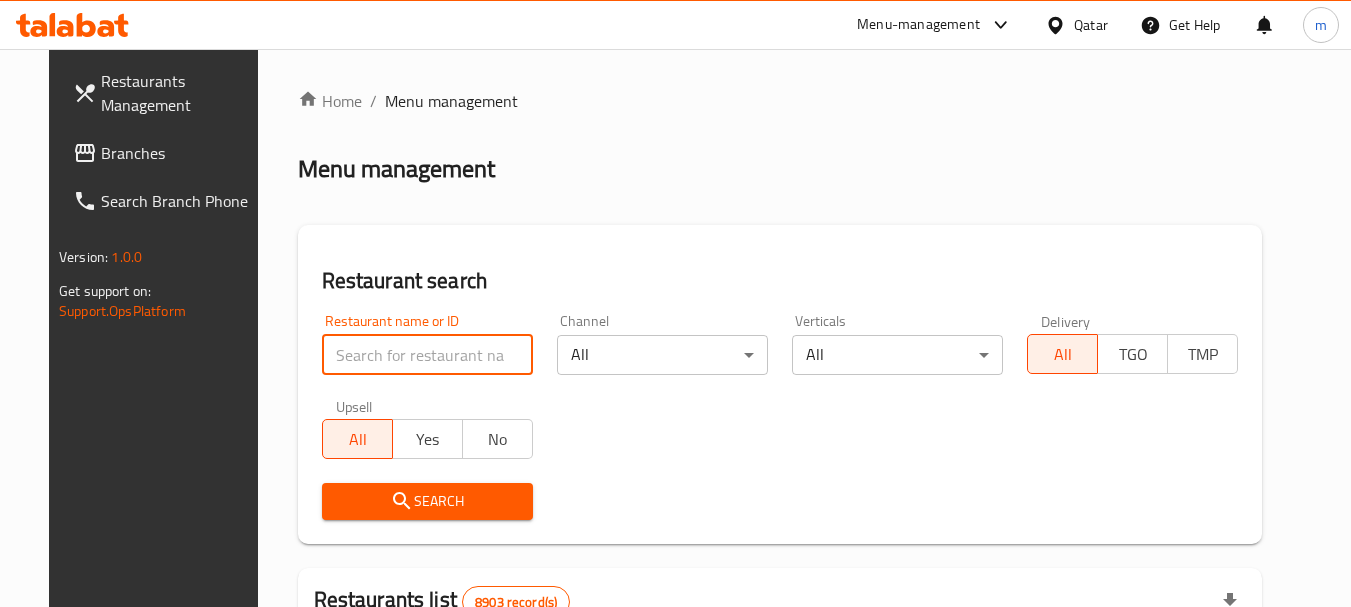 click at bounding box center [427, 355] 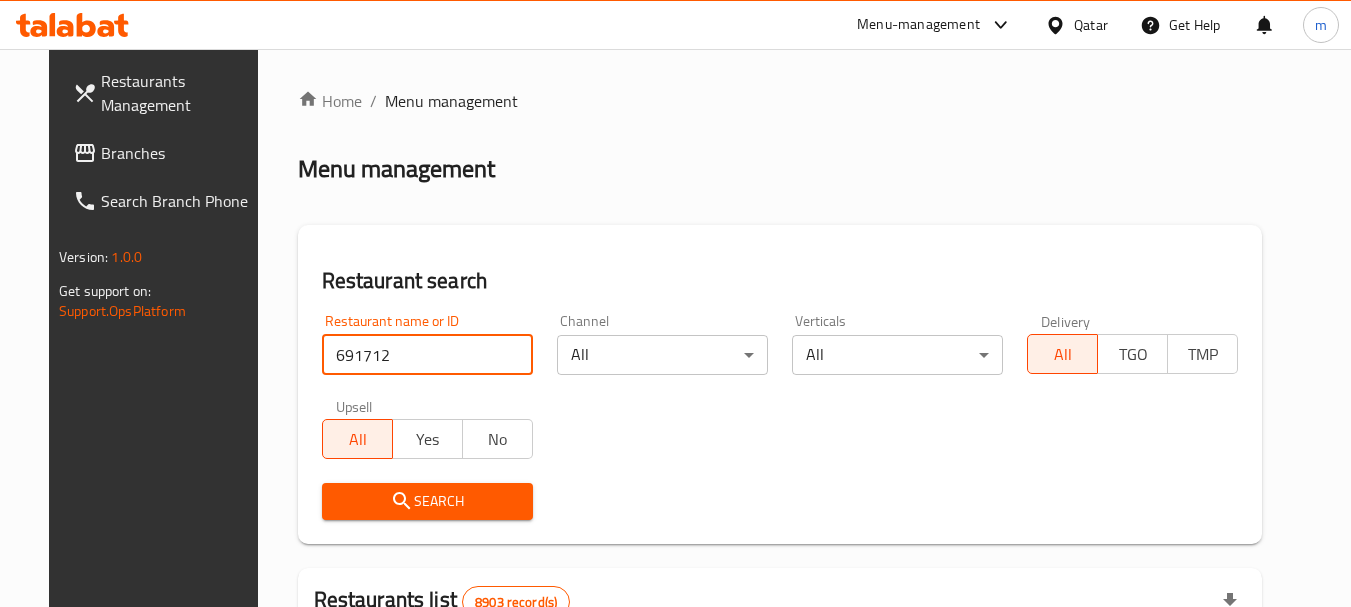 type on "691712" 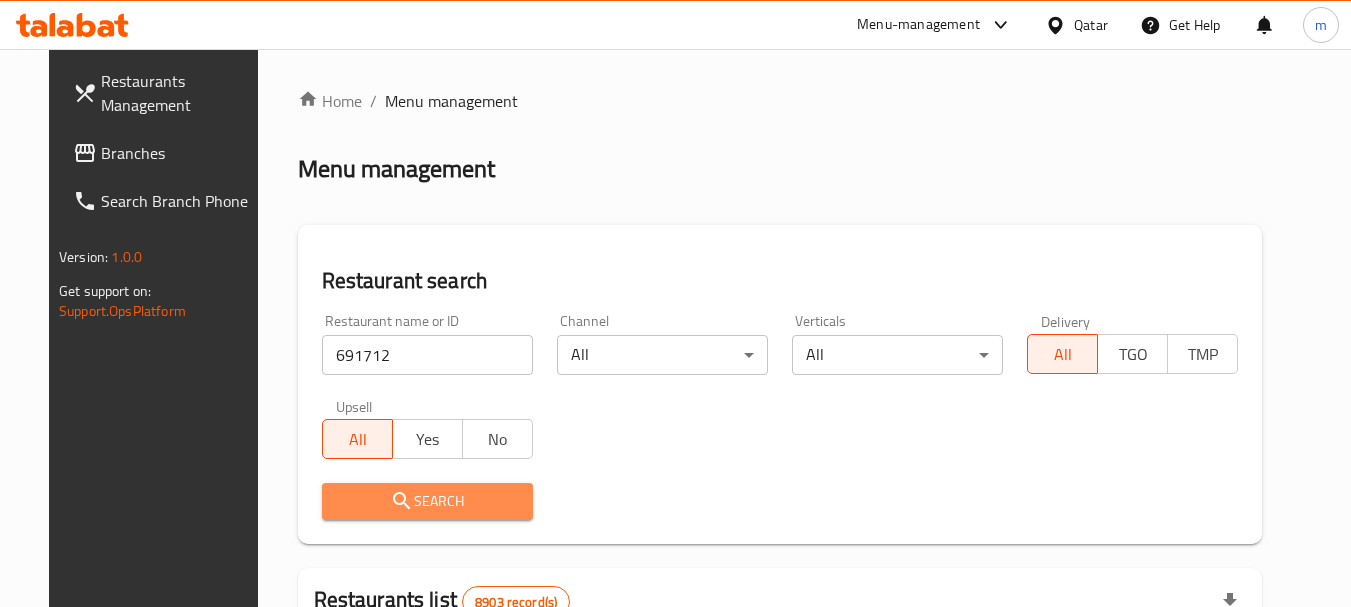 drag, startPoint x: 380, startPoint y: 508, endPoint x: 772, endPoint y: 427, distance: 400.28116 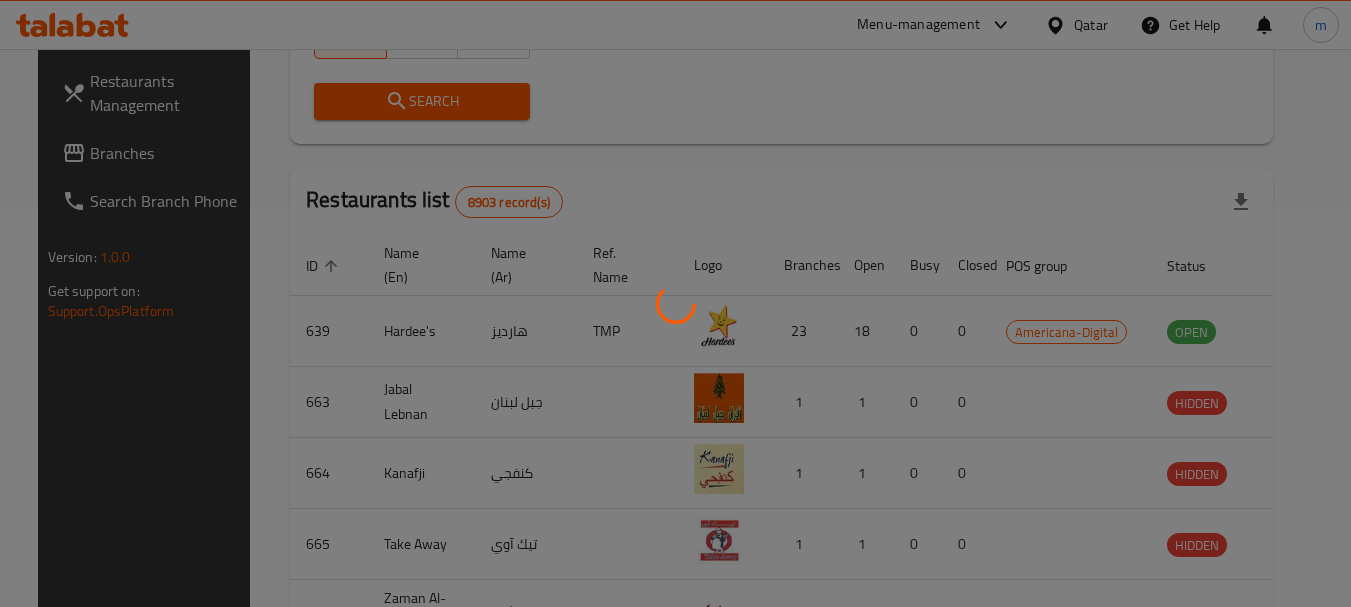 scroll, scrollTop: 285, scrollLeft: 0, axis: vertical 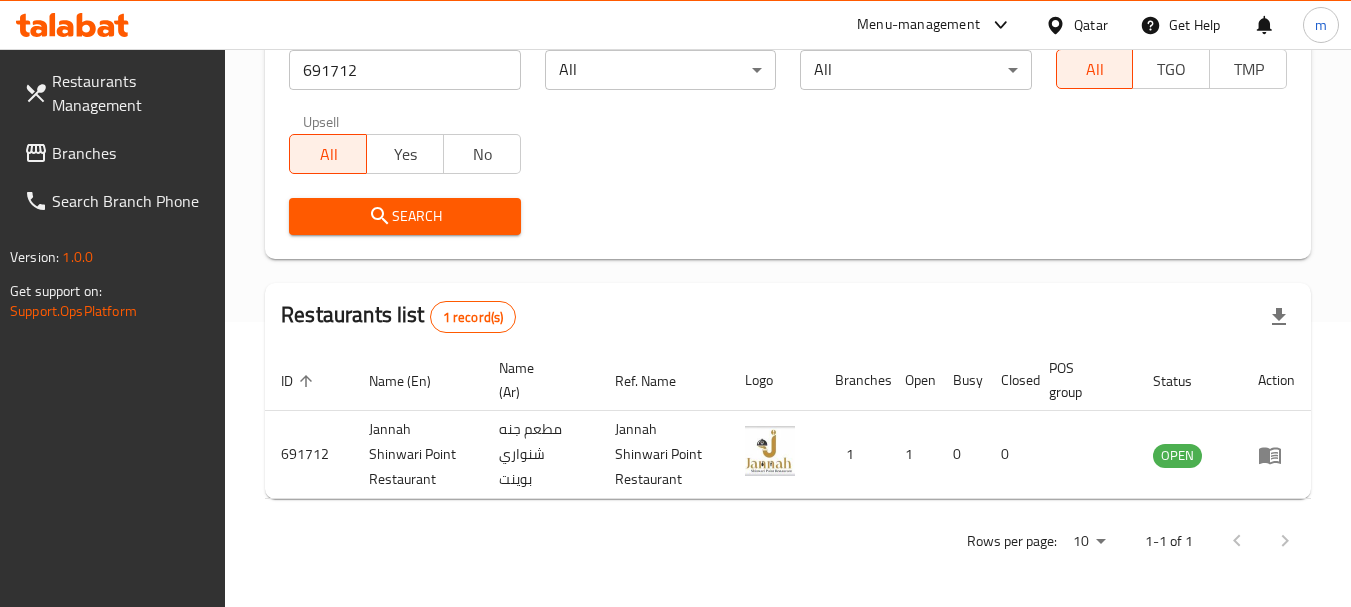 drag, startPoint x: 147, startPoint y: 431, endPoint x: 77, endPoint y: 282, distance: 164.62381 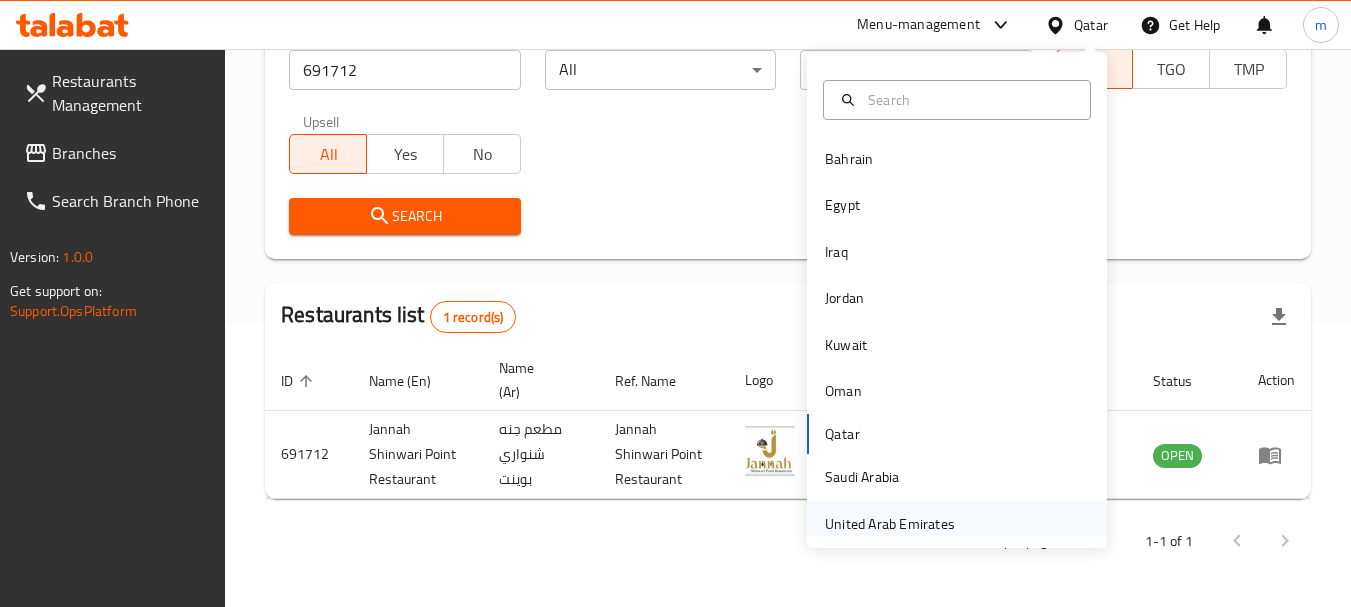 click on "United Arab Emirates" at bounding box center [890, 524] 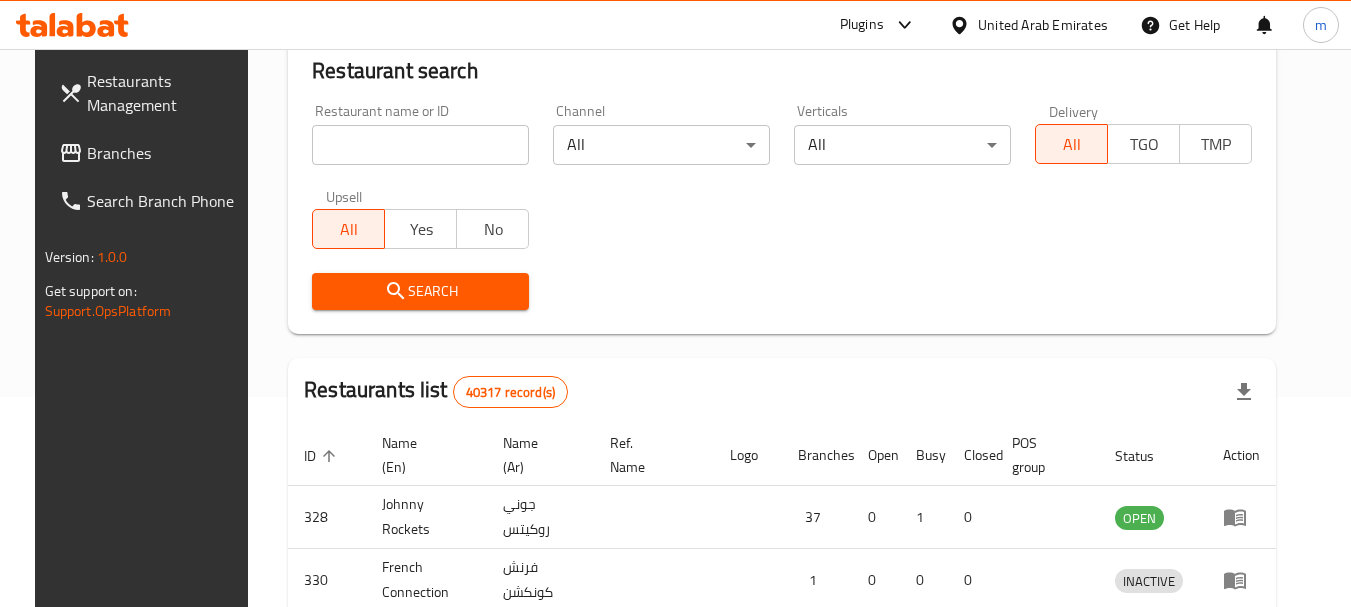scroll, scrollTop: 285, scrollLeft: 0, axis: vertical 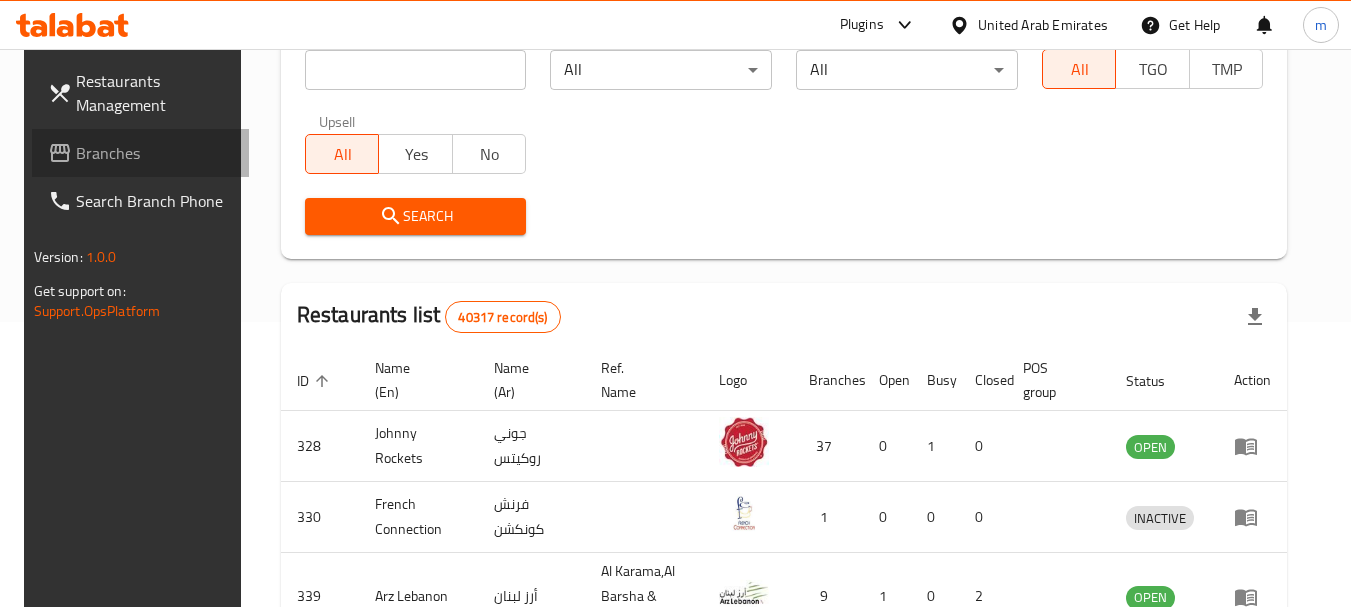 click on "Branches" at bounding box center (155, 153) 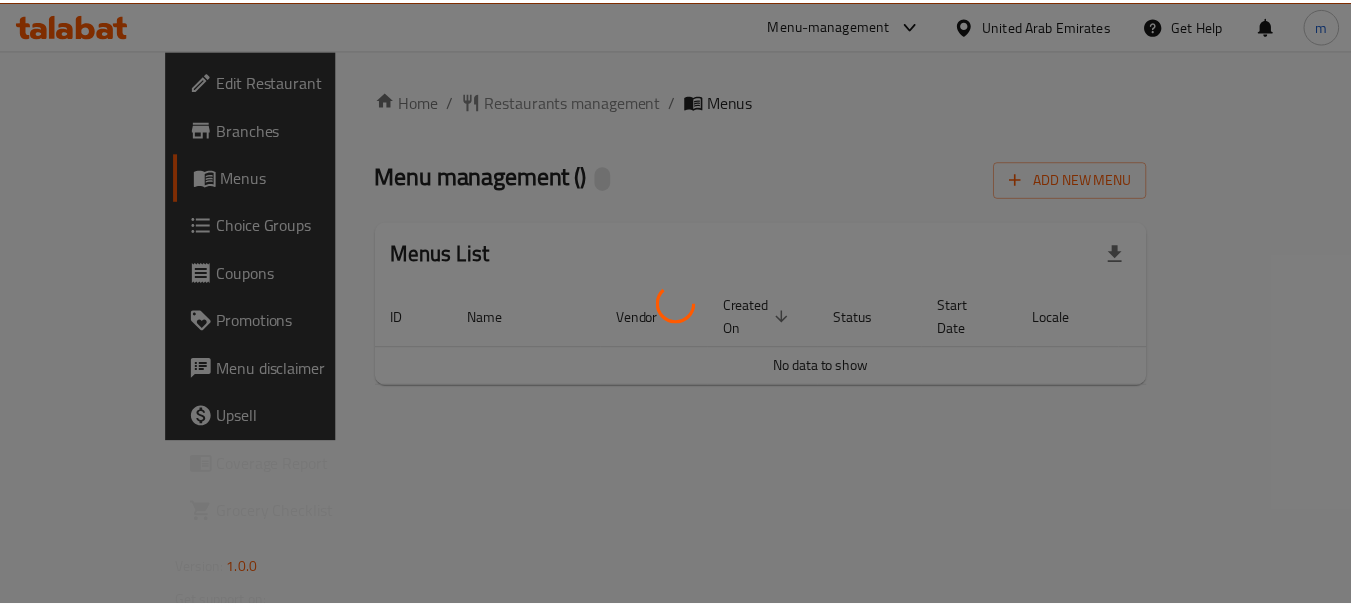 scroll, scrollTop: 0, scrollLeft: 0, axis: both 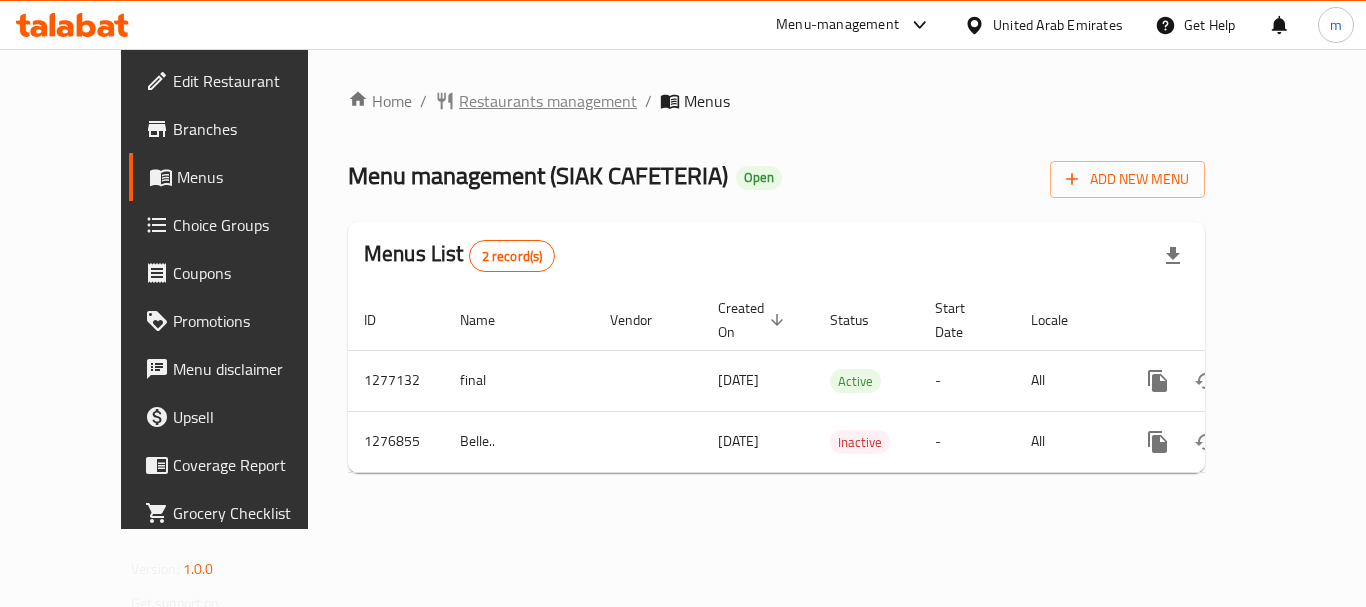 click on "Restaurants management" at bounding box center (548, 101) 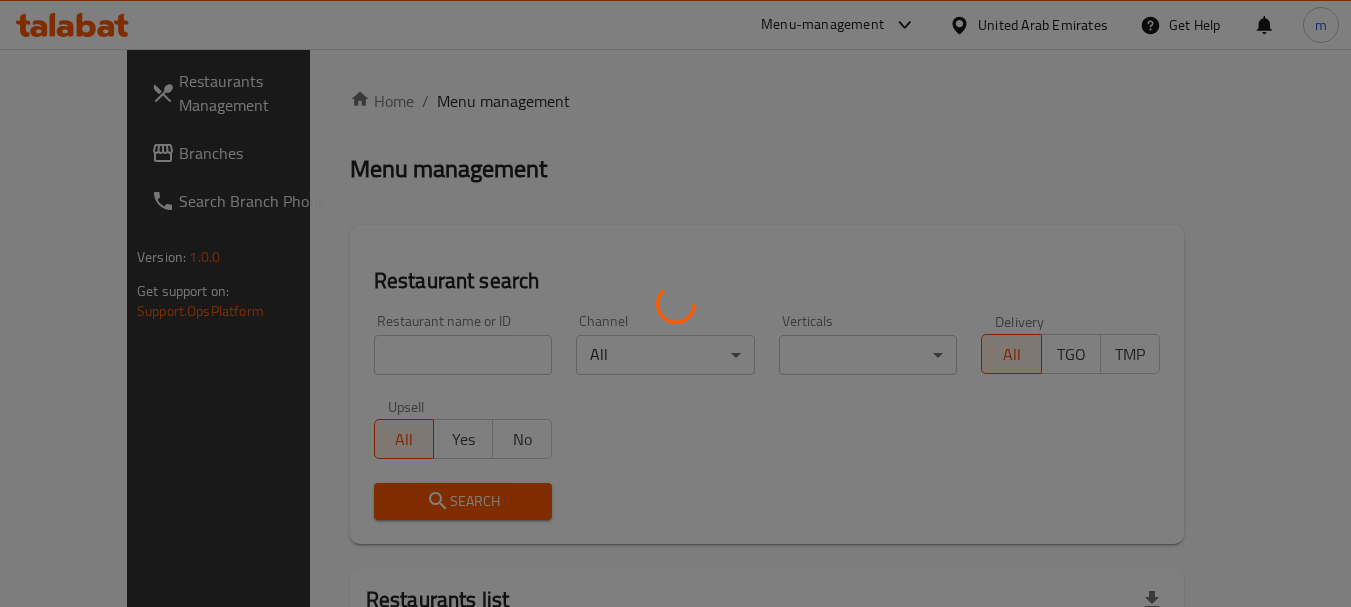 click at bounding box center [675, 303] 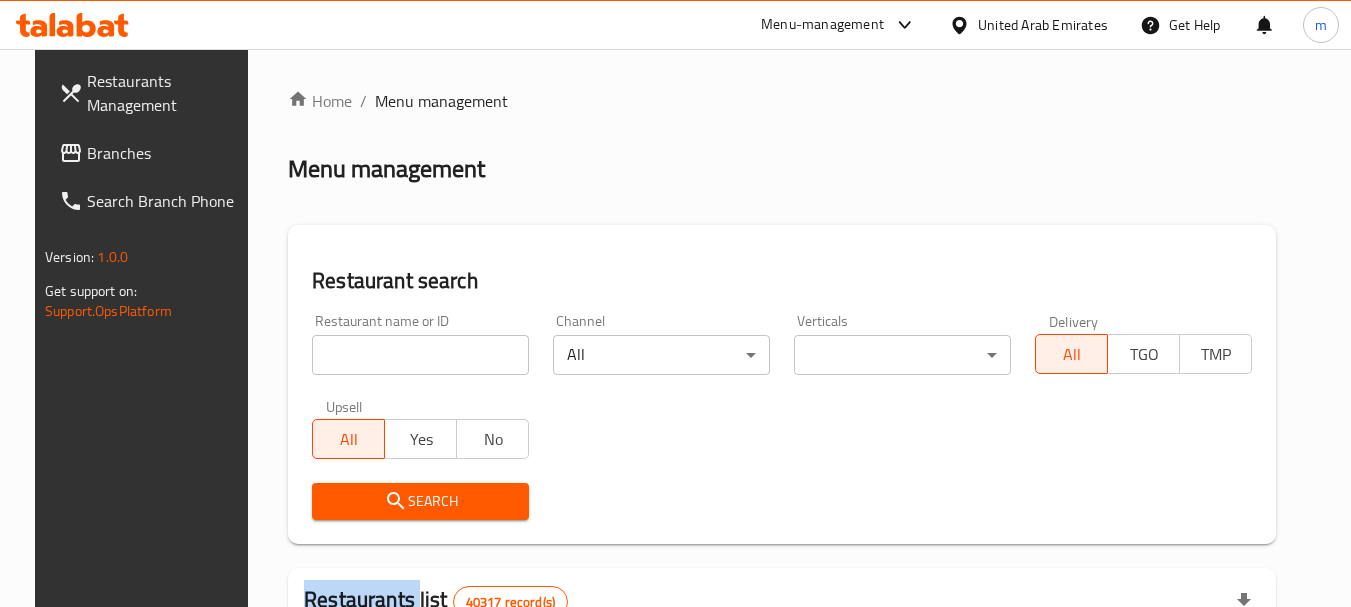 click on "Home / Menu management Menu management Restaurant search Restaurant name or ID Restaurant name or ID Channel All ​ Verticals ​ ​ Delivery All TGO TMP Upsell All Yes No   Search Restaurants list   40317 record(s) ID sorted ascending Name (En) Name (Ar) Ref. Name Logo Branches Open Busy Closed POS group Status Action 328 Johnny Rockets جوني روكيتس 37 0 1 0 OPEN 330 French Connection فرنش كونكشن 1 0 0 0 INACTIVE 339 Arz Lebanon أرز لبنان Al Karama,Al Barsha & Mirdif 9 1 0 2 OPEN 340 Mega Wraps ميجا رابس 3 0 0 0 INACTIVE 342 Sandella's Flatbread Cafe سانديلاز فلات براد 7 0 0 0 INACTIVE 343 Dragon Hut كوخ التنين 1 0 0 0 INACTIVE 348 Thai Kitchen المطبخ التايلندى 1 0 0 0 INACTIVE 349 Mughal  موغل 1 0 0 0 HIDDEN 350 HOT N COOL (Old) هوت و كول 1 0 0 0 INACTIVE 355 Al Habasha  الحبشة 11 1 0 0 HIDDEN Rows per page: 10 1-10 of 40317" at bounding box center [782, 717] 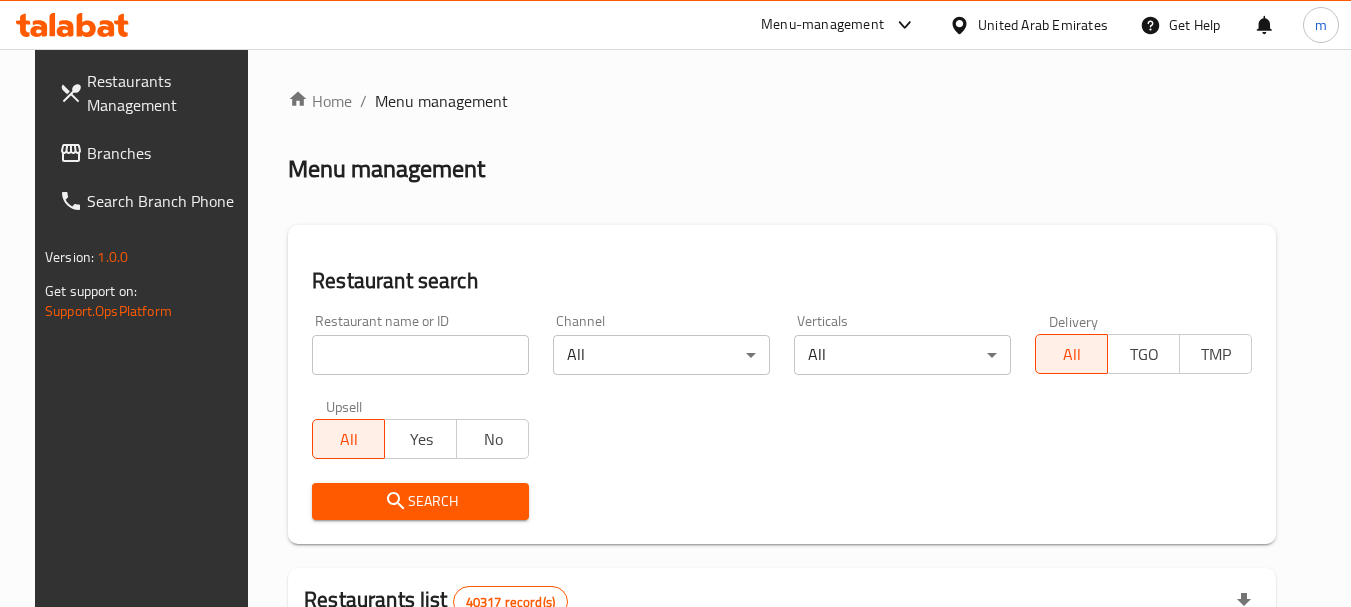 click at bounding box center (420, 355) 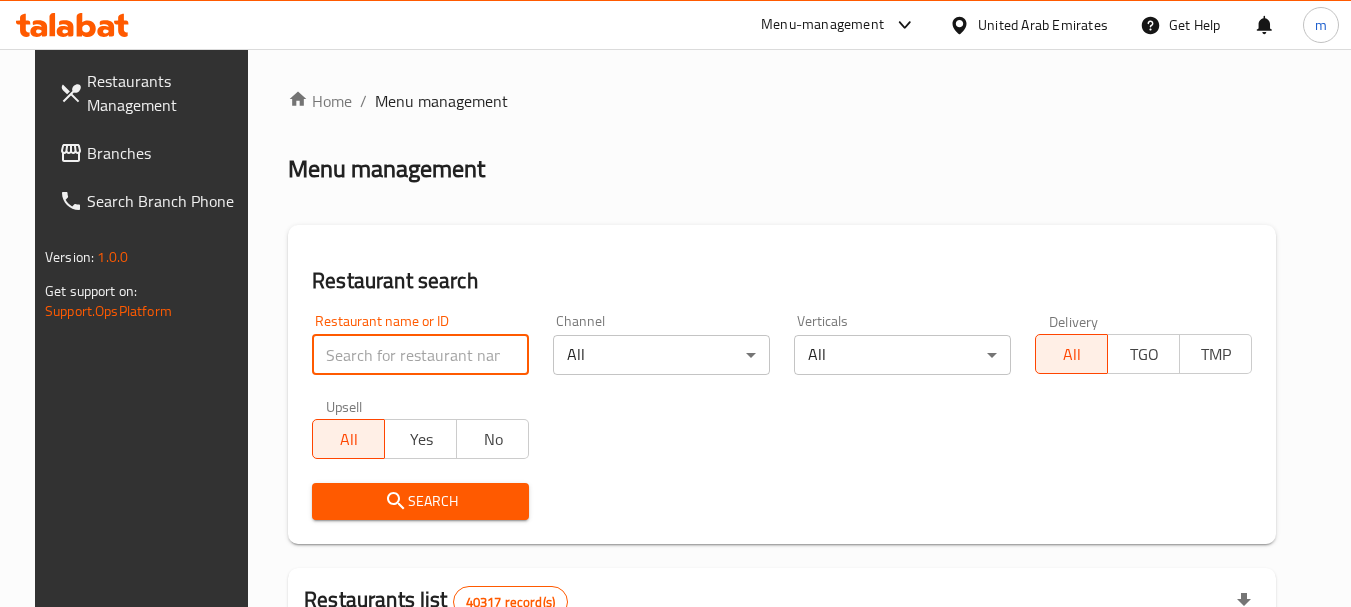 paste on "692169" 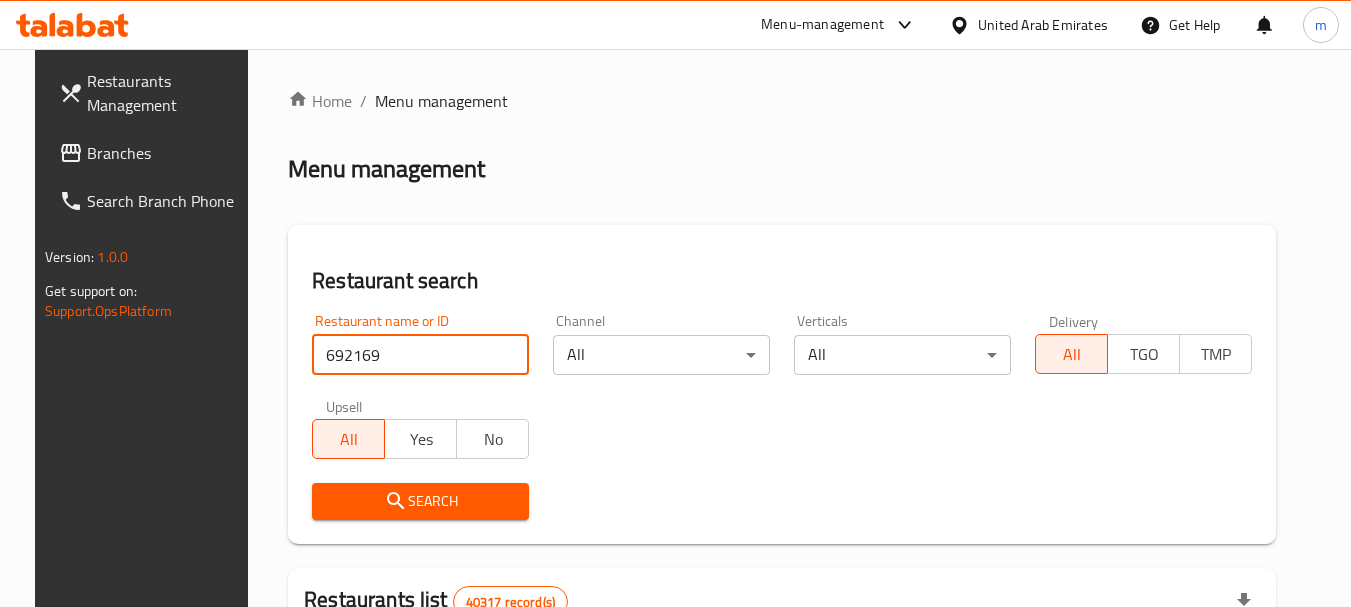 type on "692169" 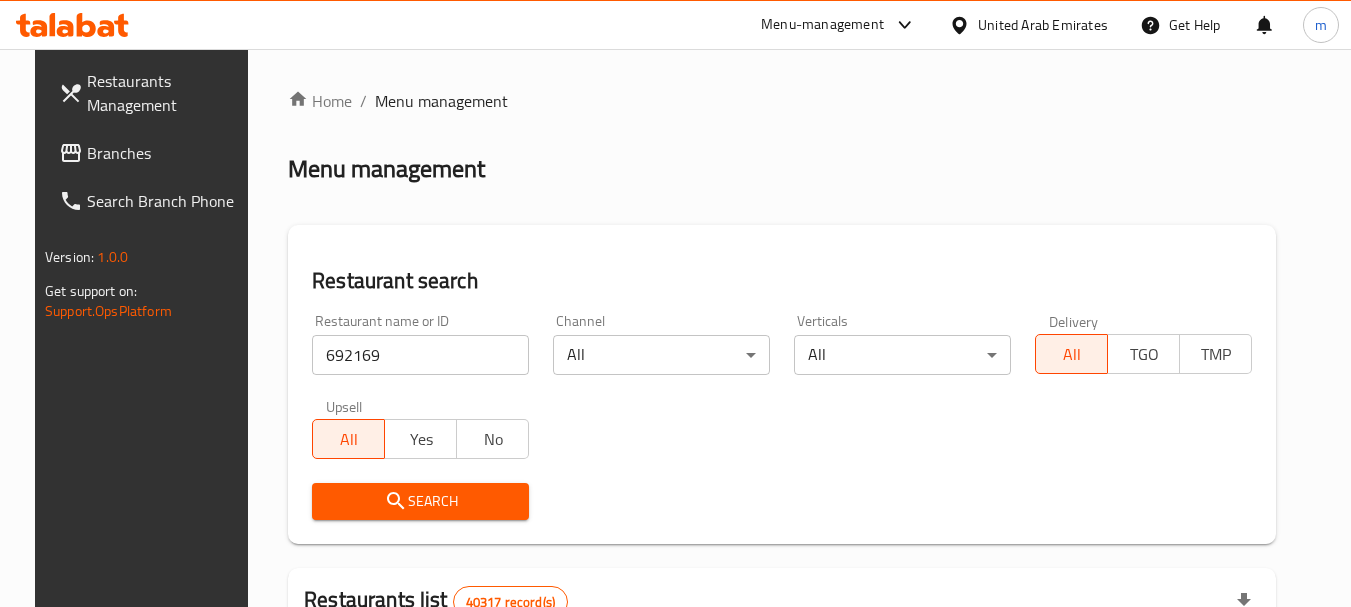 click 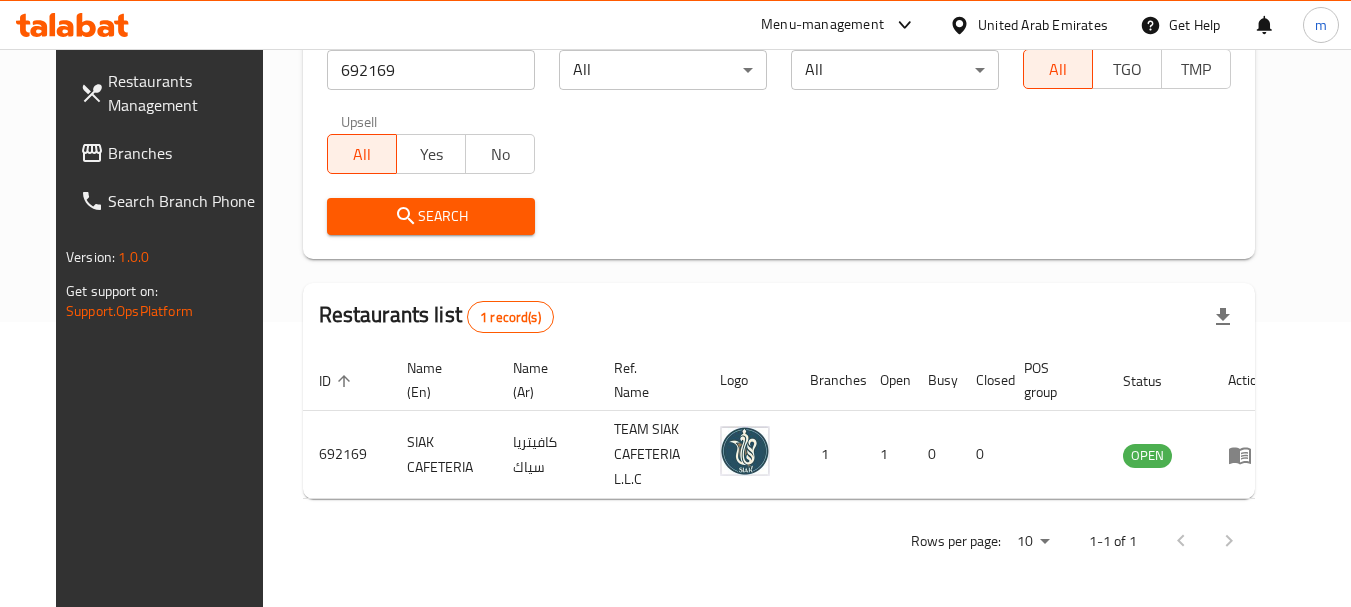 scroll, scrollTop: 268, scrollLeft: 0, axis: vertical 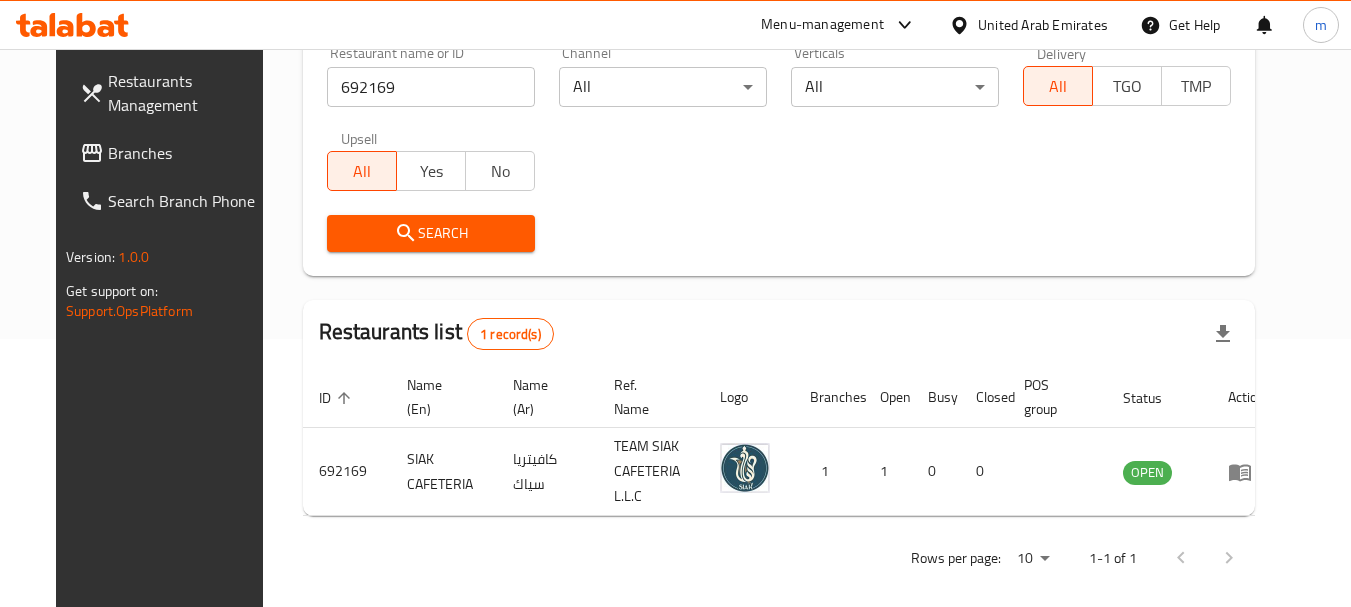 click on "United Arab Emirates" at bounding box center (1043, 25) 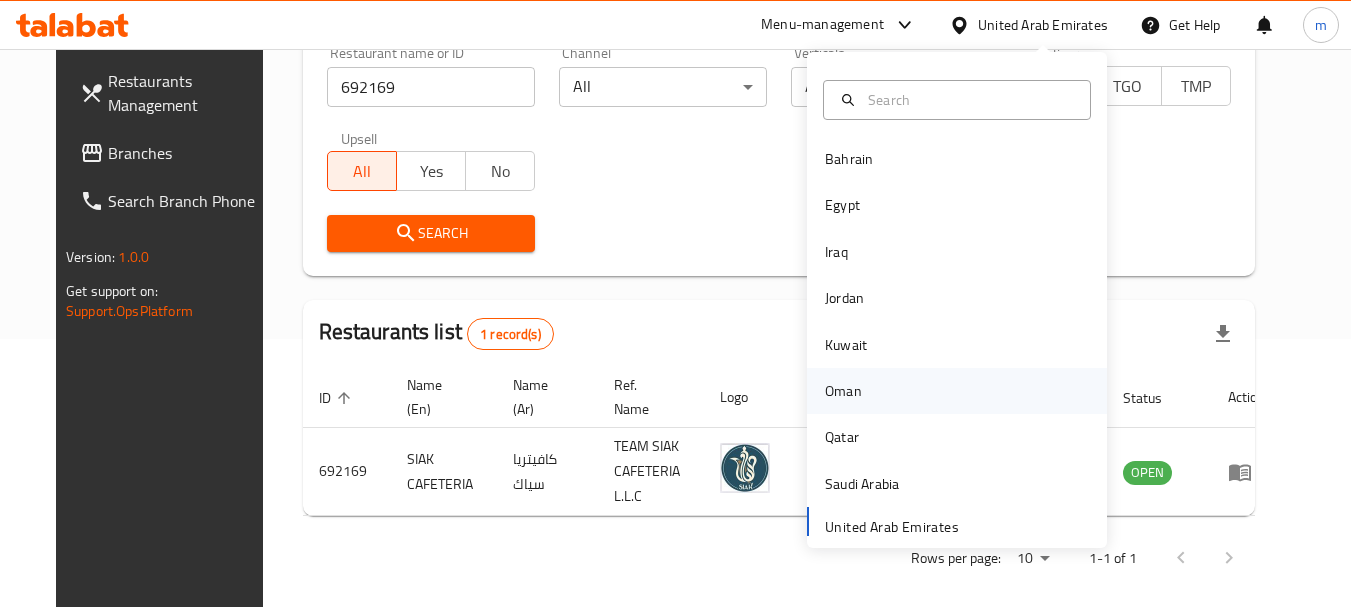 click on "Oman" at bounding box center [843, 391] 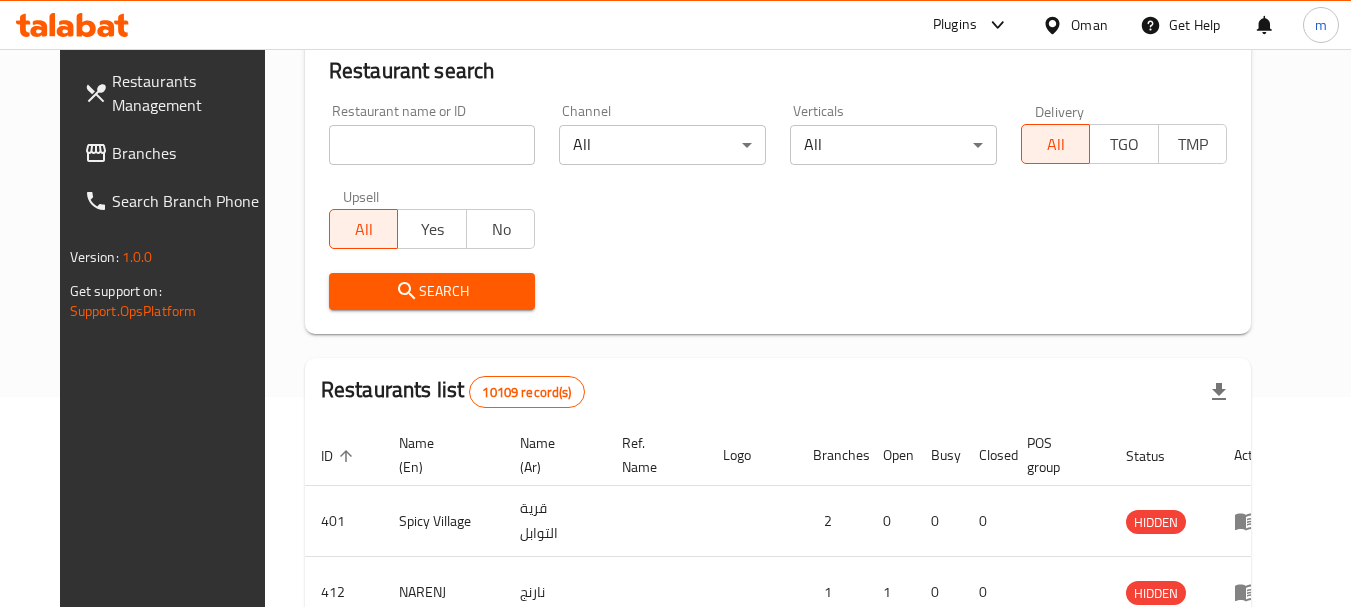 scroll, scrollTop: 268, scrollLeft: 0, axis: vertical 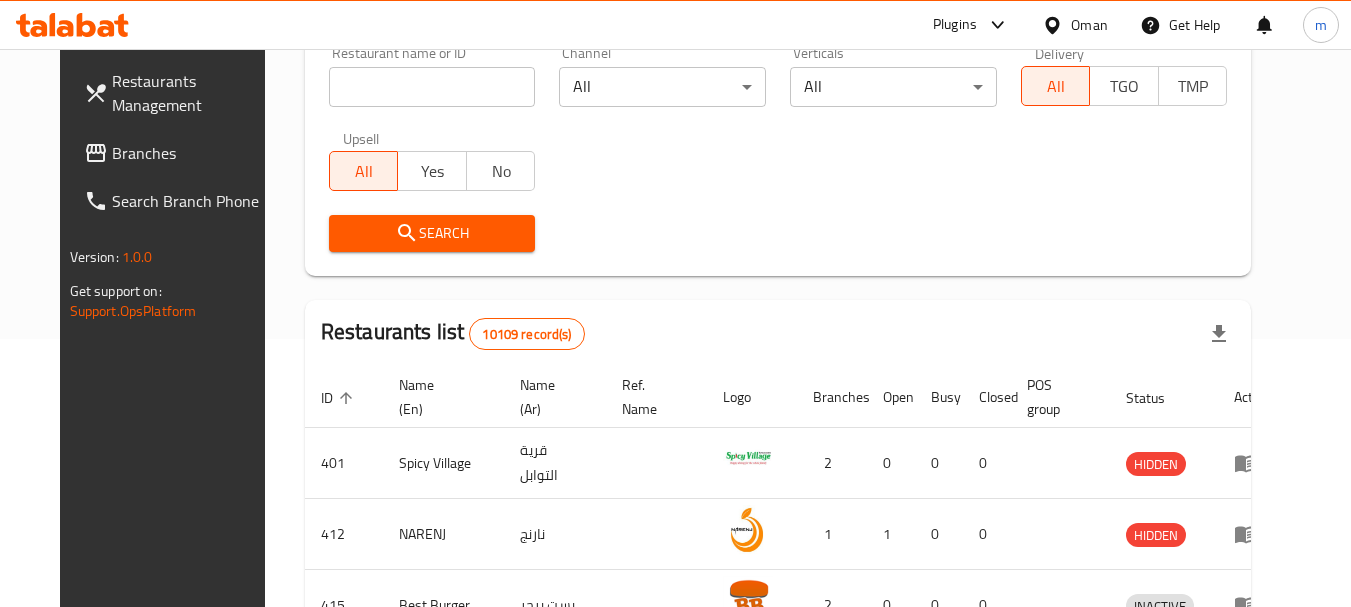 click on "Branches" at bounding box center [191, 153] 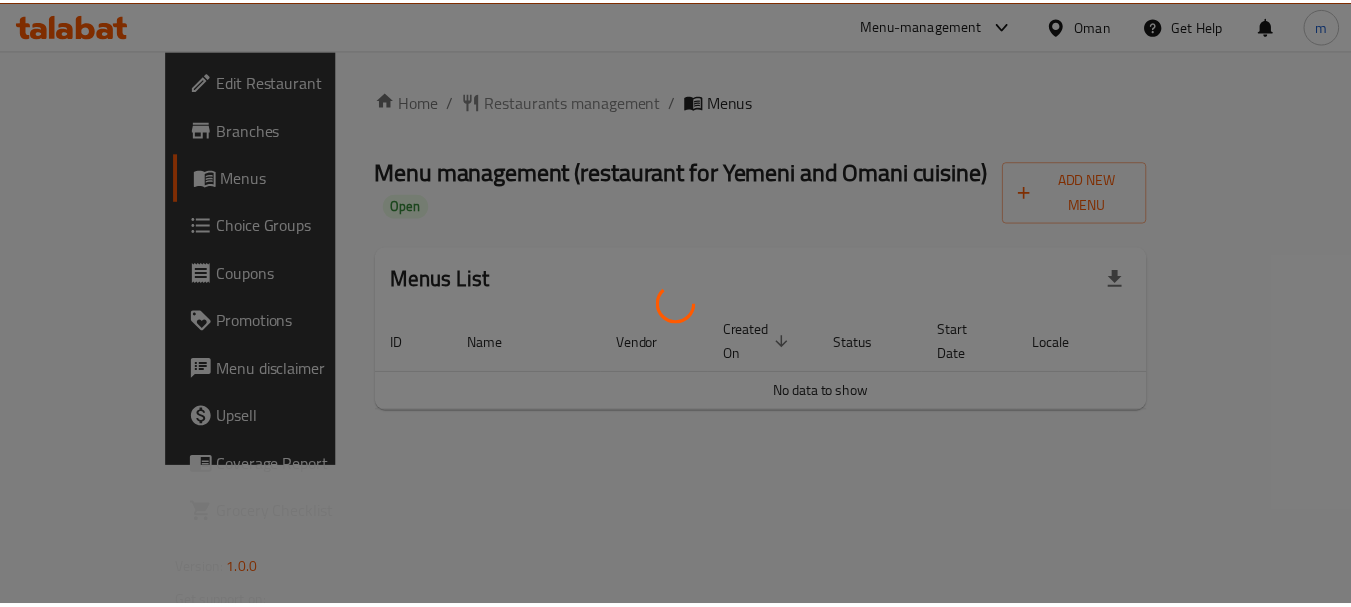 scroll, scrollTop: 0, scrollLeft: 0, axis: both 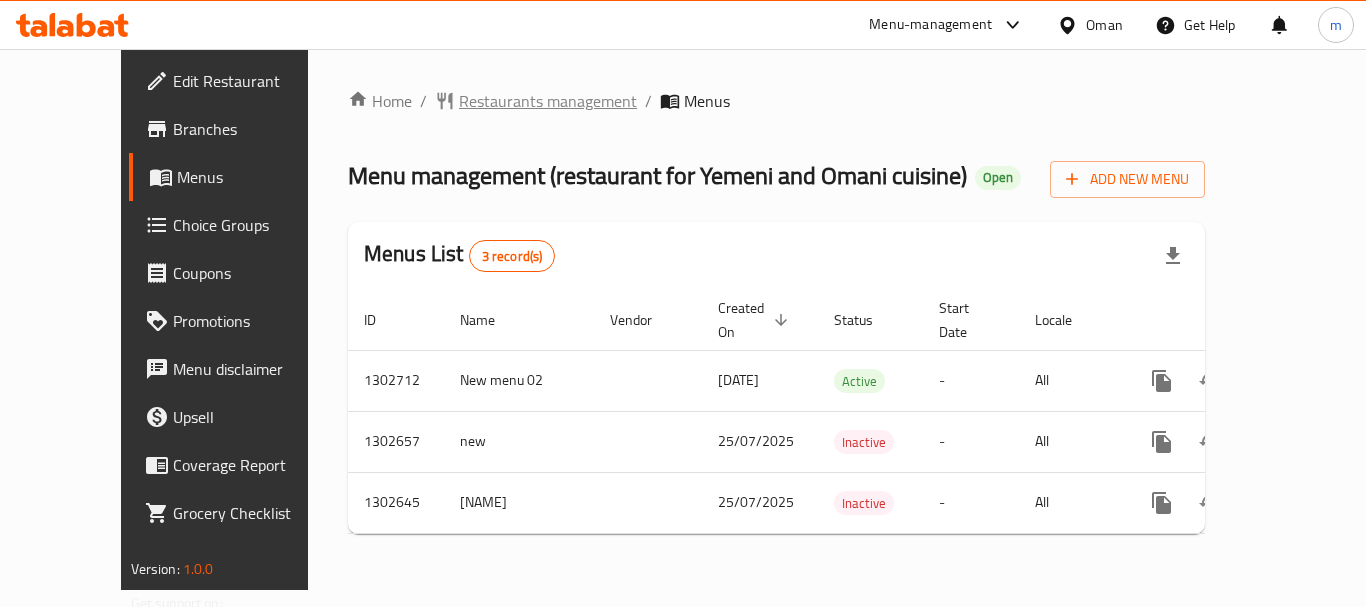 click on "Restaurants management" at bounding box center [548, 101] 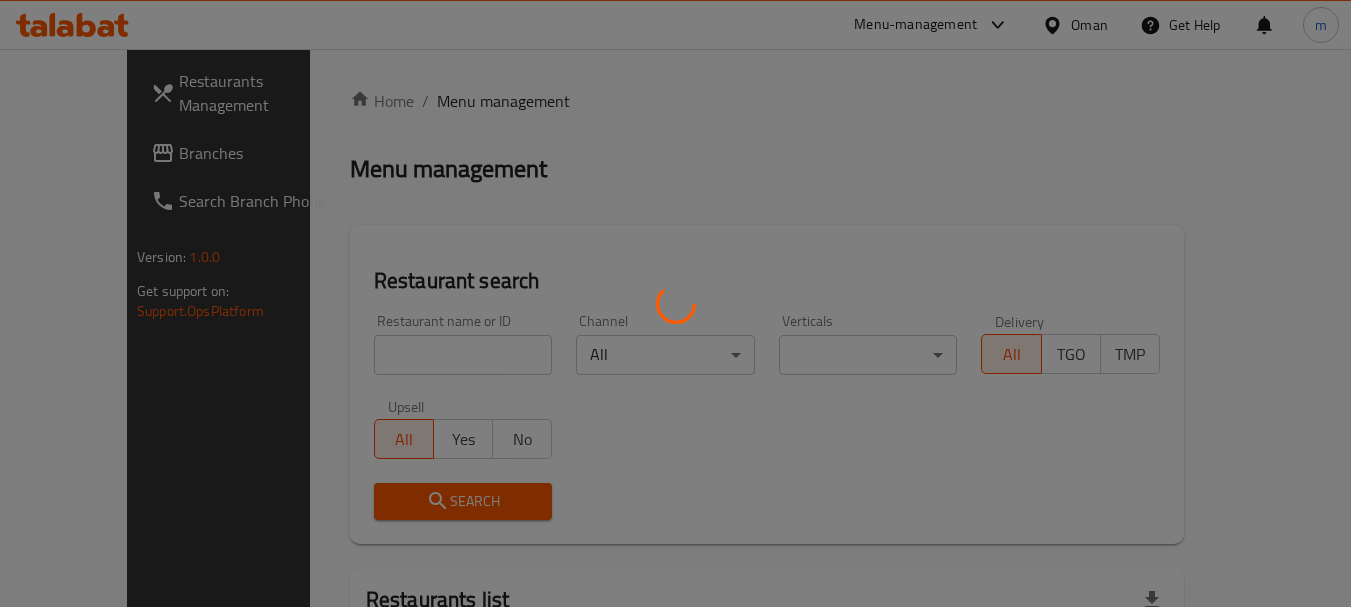 click at bounding box center [675, 303] 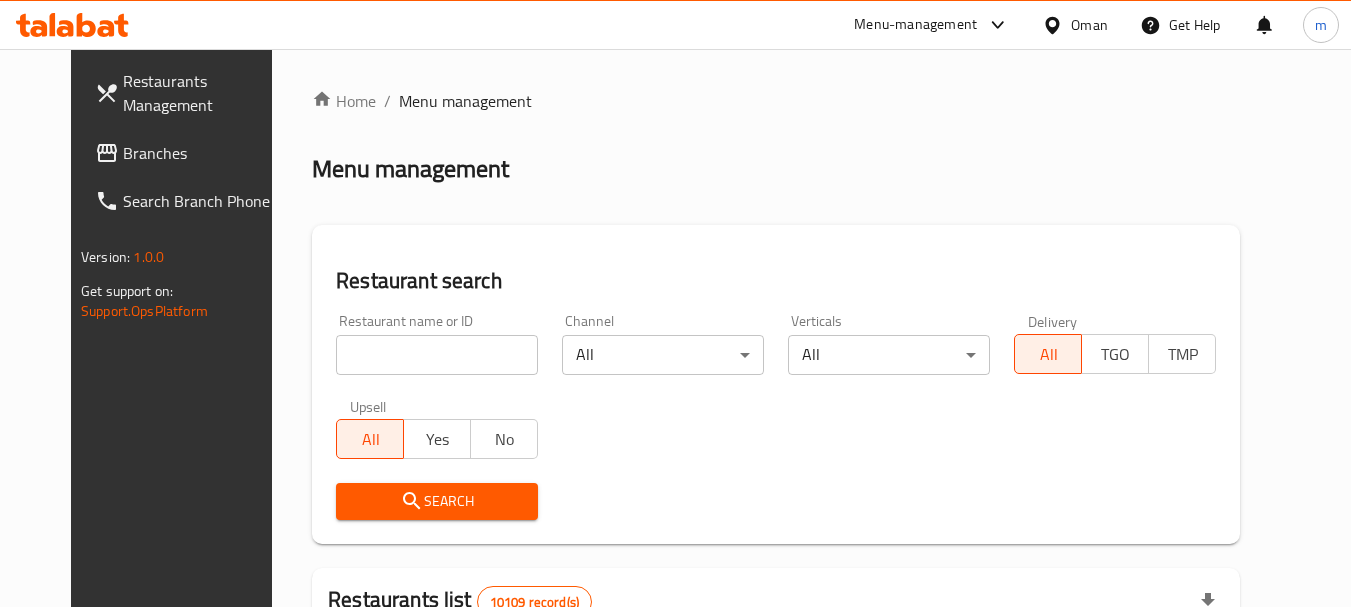 click at bounding box center [437, 355] 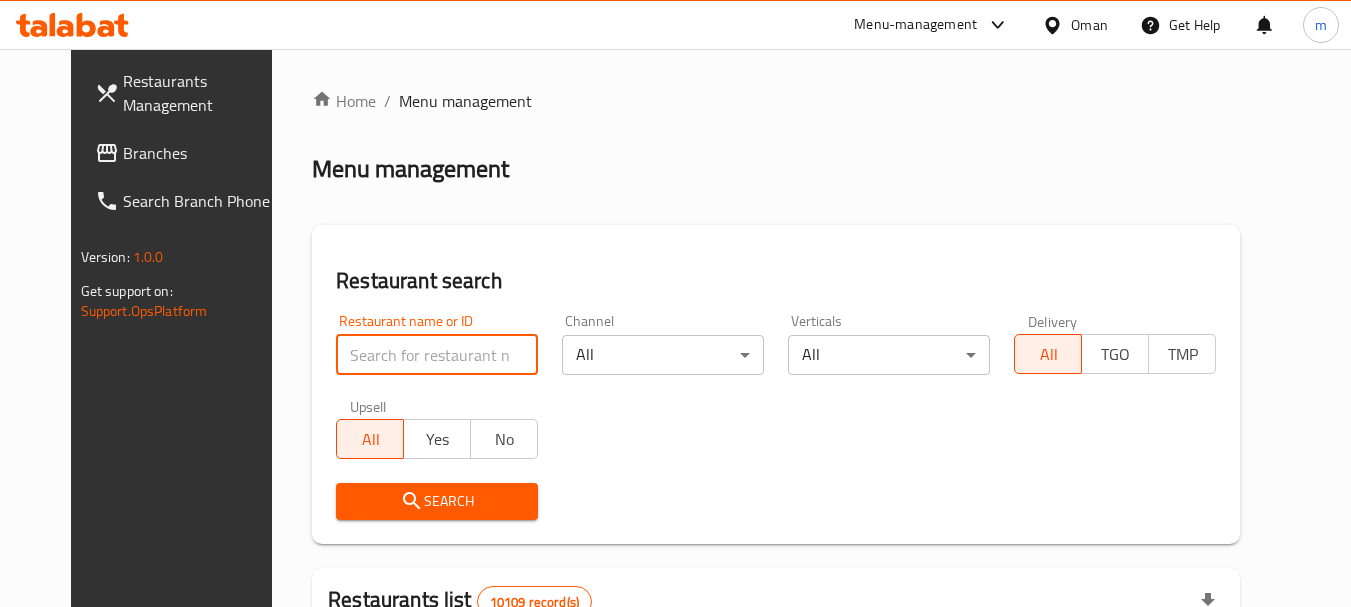 click at bounding box center [437, 355] 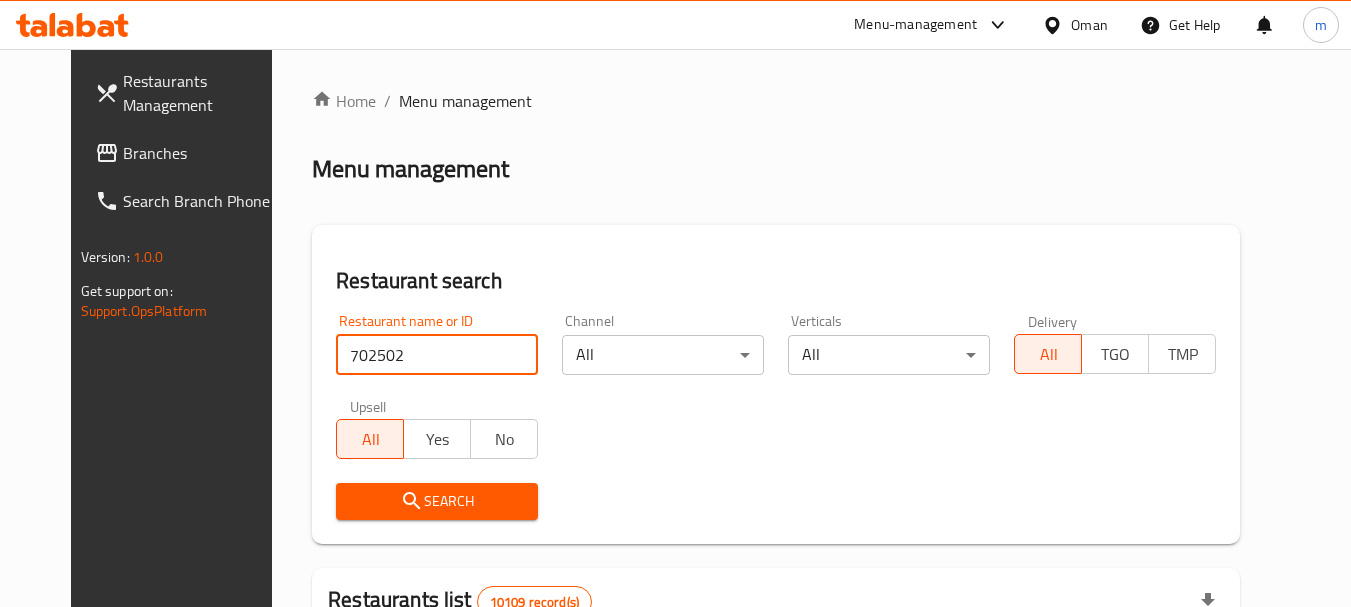 type on "702502" 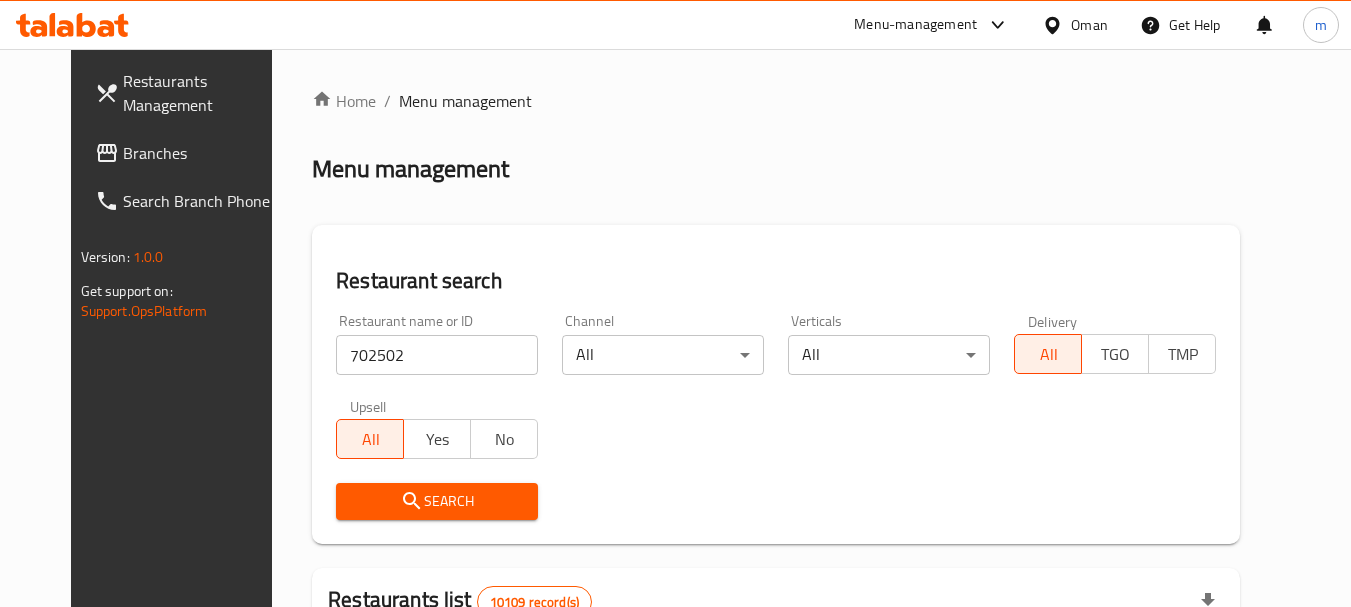 click 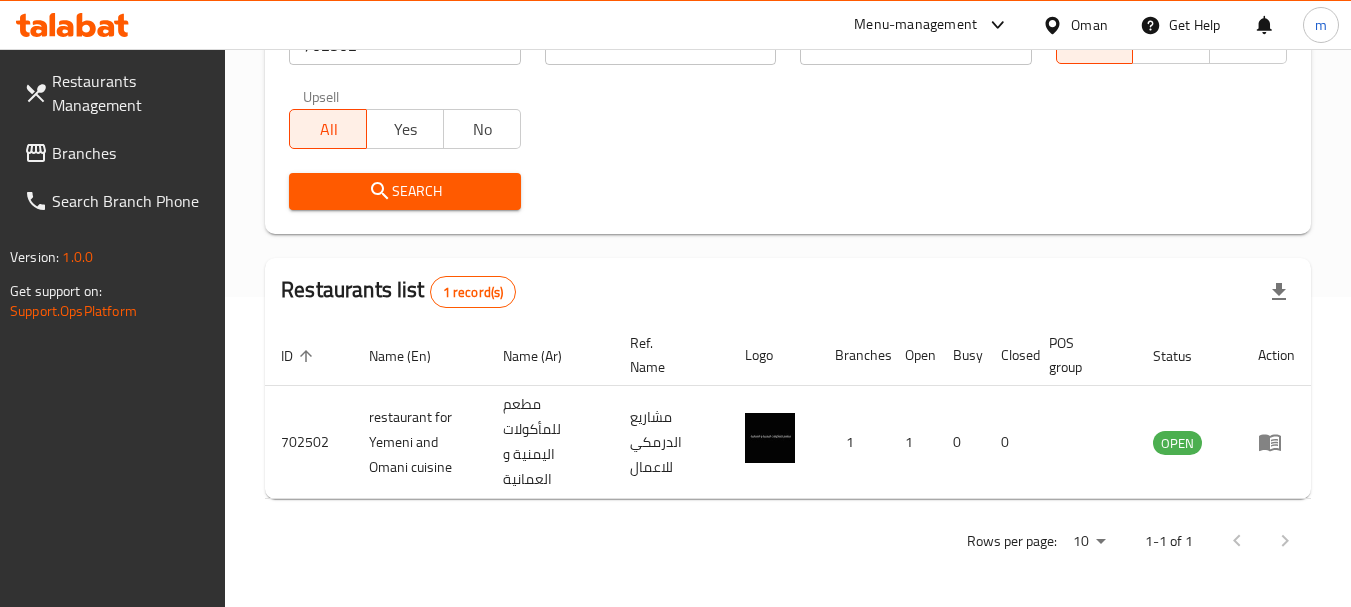 scroll, scrollTop: 310, scrollLeft: 0, axis: vertical 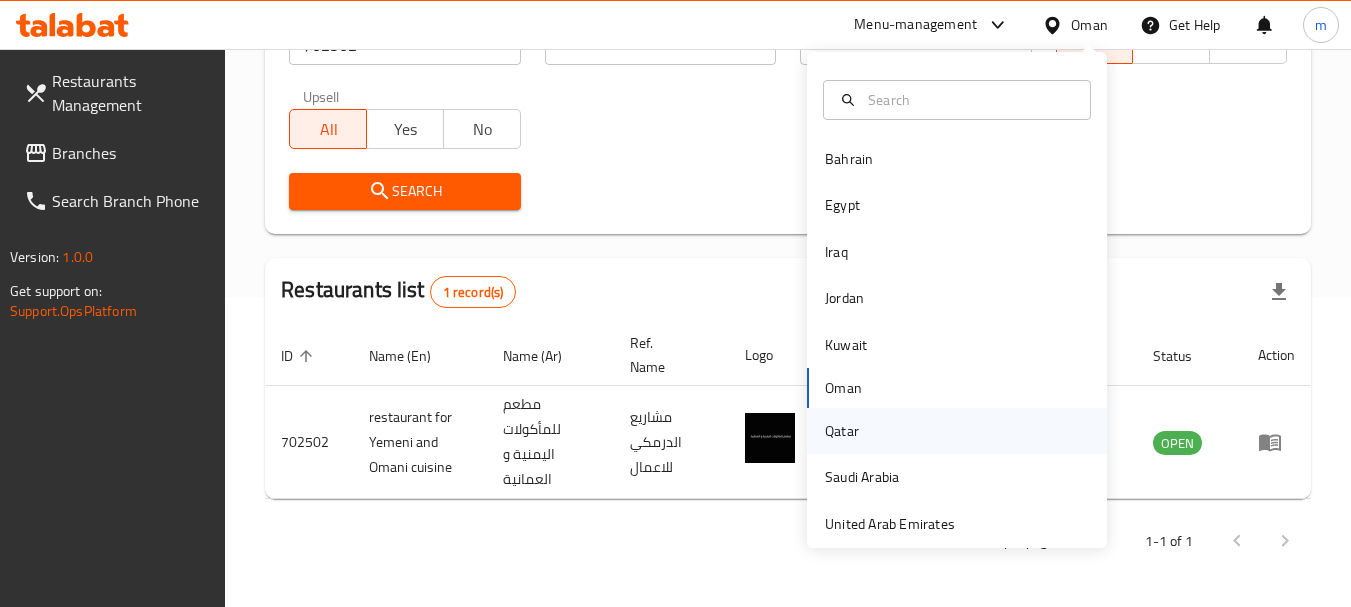 click on "Qatar" at bounding box center [842, 431] 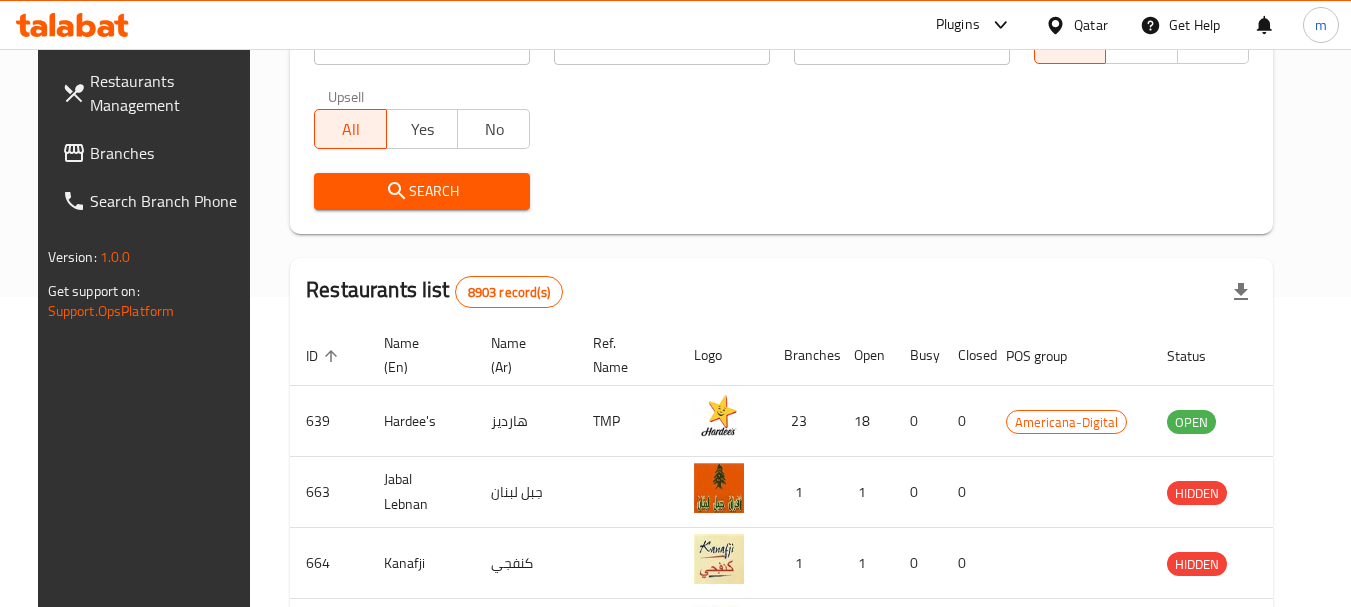 scroll, scrollTop: 10, scrollLeft: 0, axis: vertical 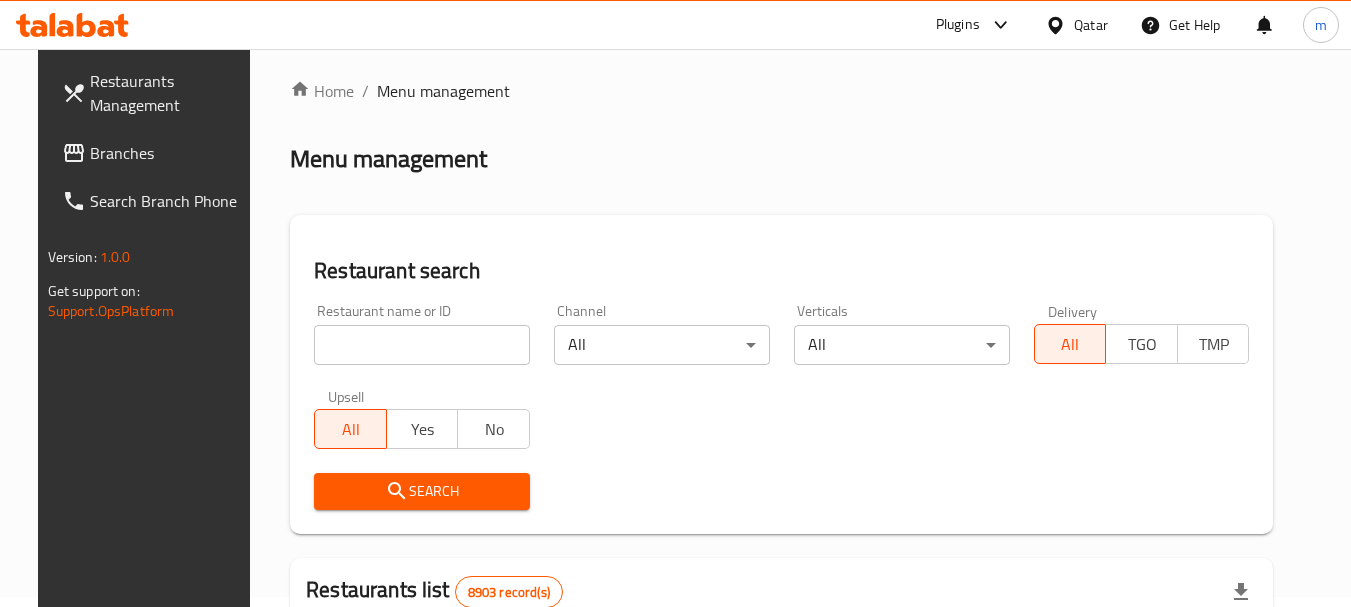 drag, startPoint x: 131, startPoint y: 135, endPoint x: 141, endPoint y: 140, distance: 11.18034 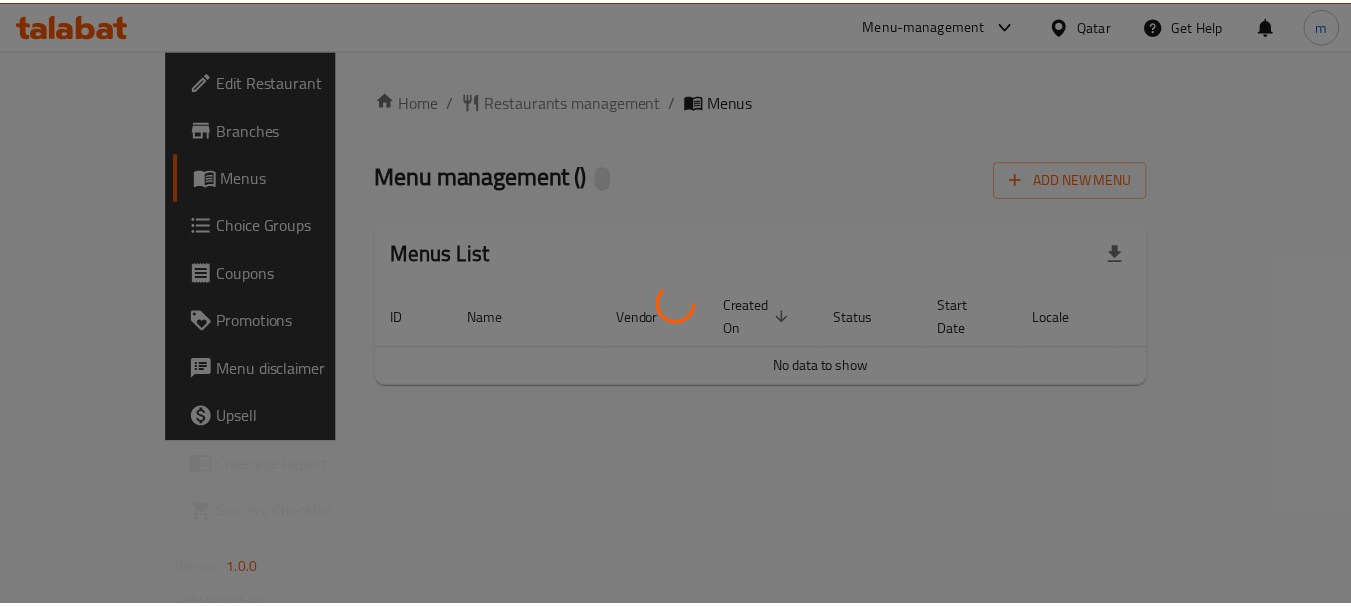 scroll, scrollTop: 0, scrollLeft: 0, axis: both 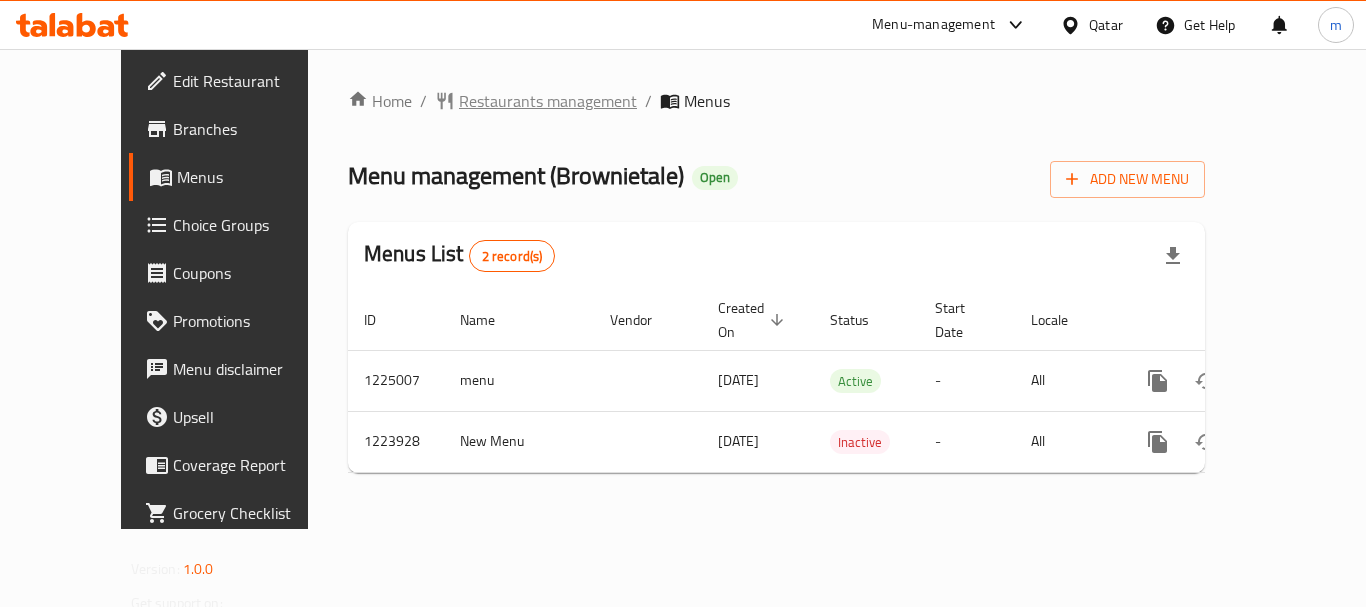 click on "Restaurants management" at bounding box center (548, 101) 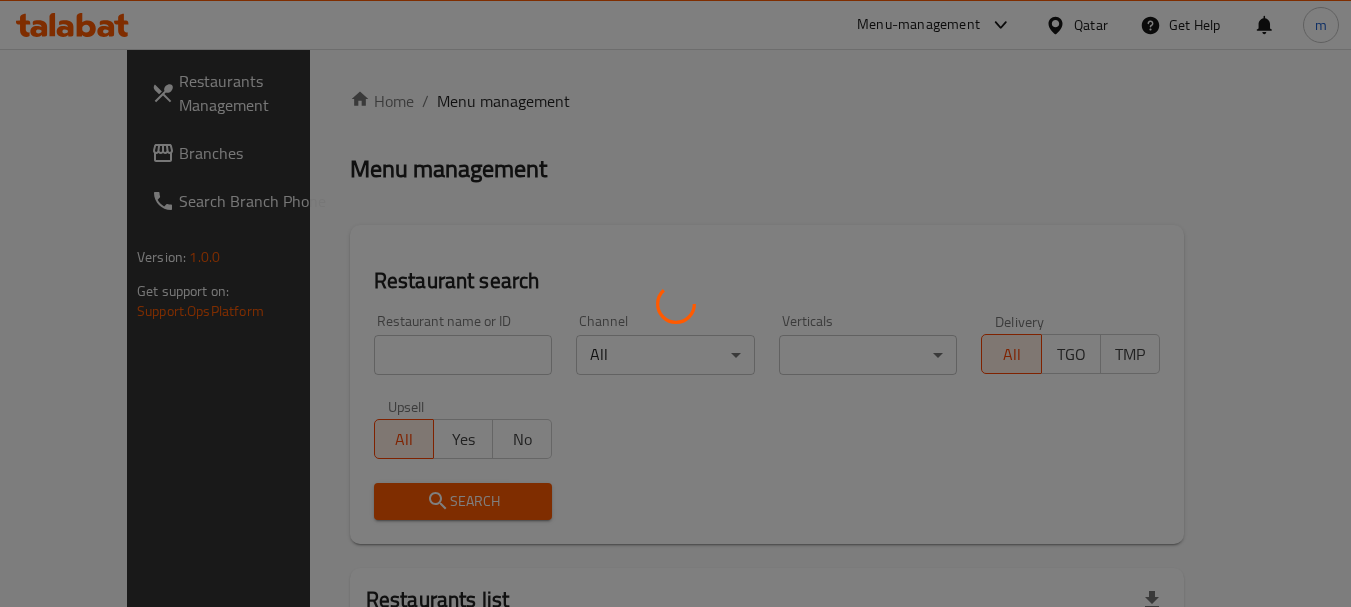 drag, startPoint x: 443, startPoint y: 383, endPoint x: 384, endPoint y: 343, distance: 71.281136 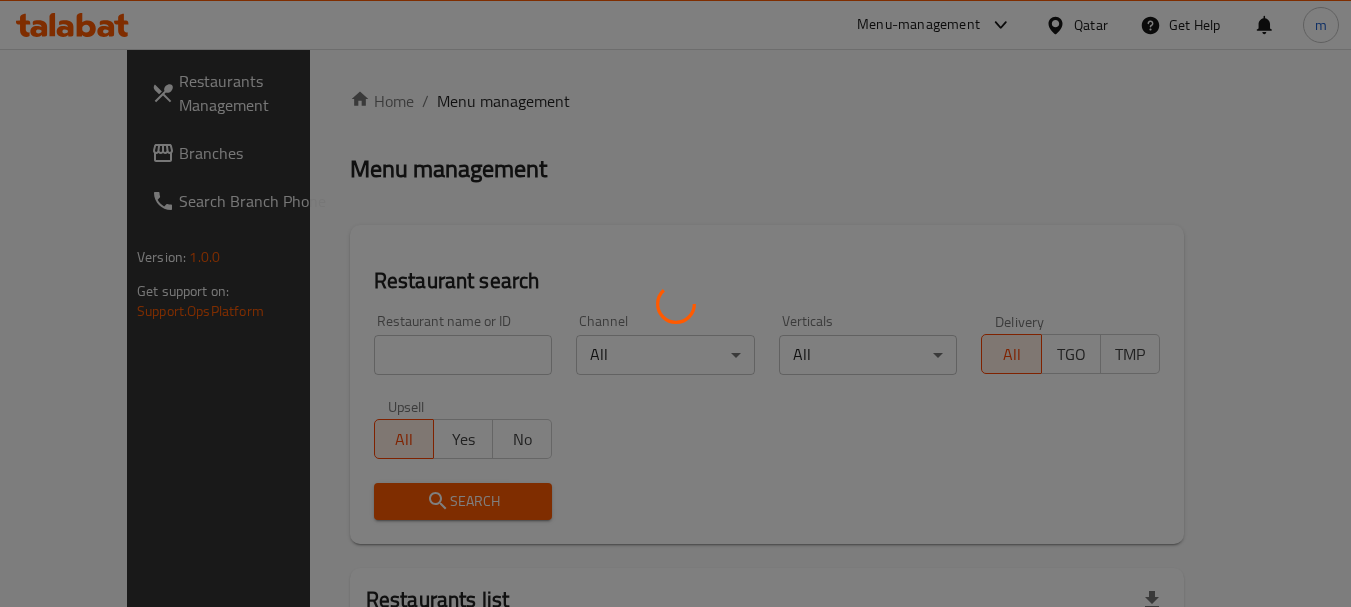click at bounding box center (675, 303) 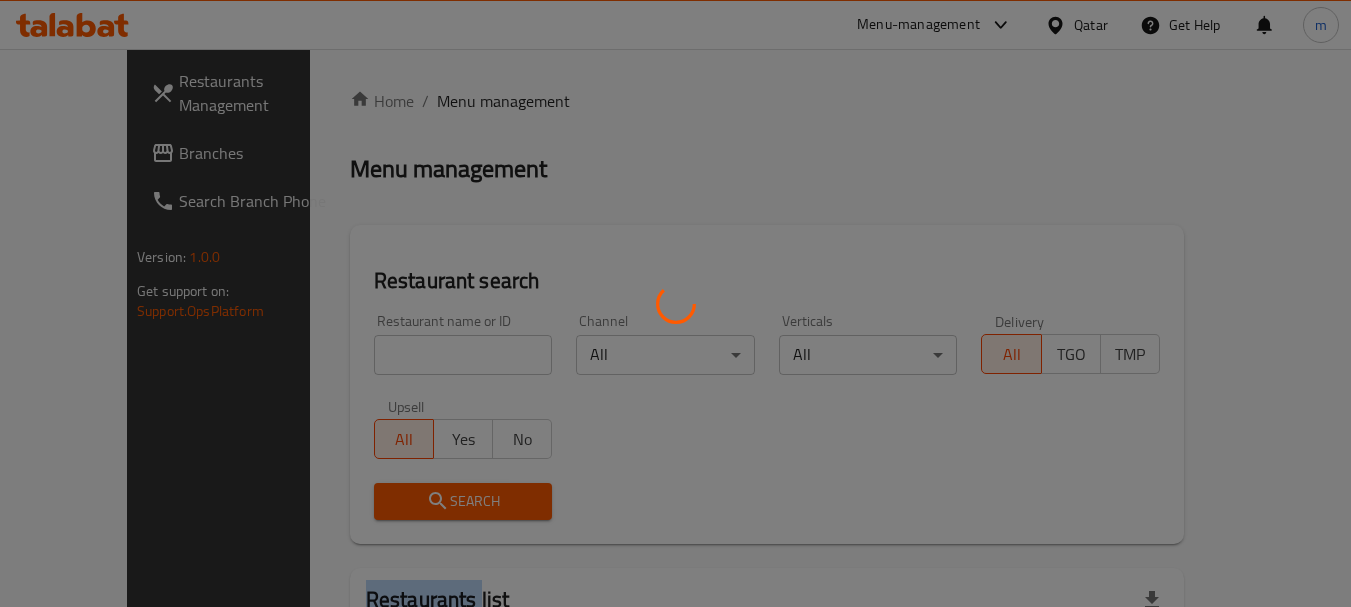 click at bounding box center (675, 303) 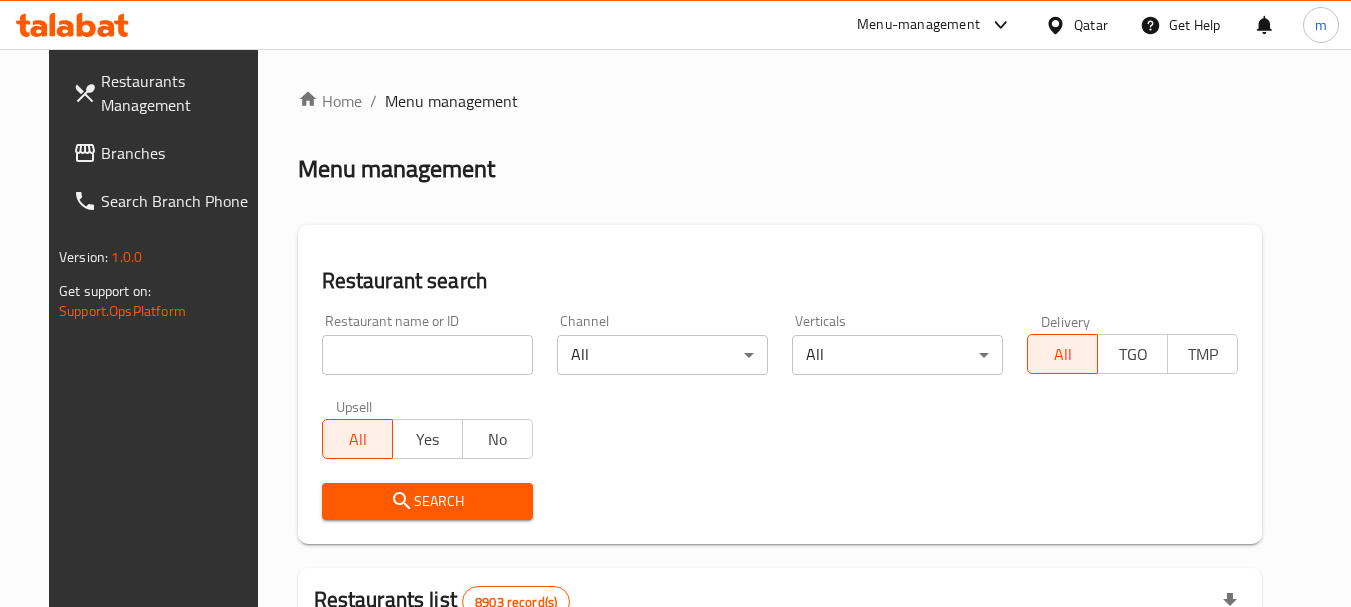 click at bounding box center (427, 355) 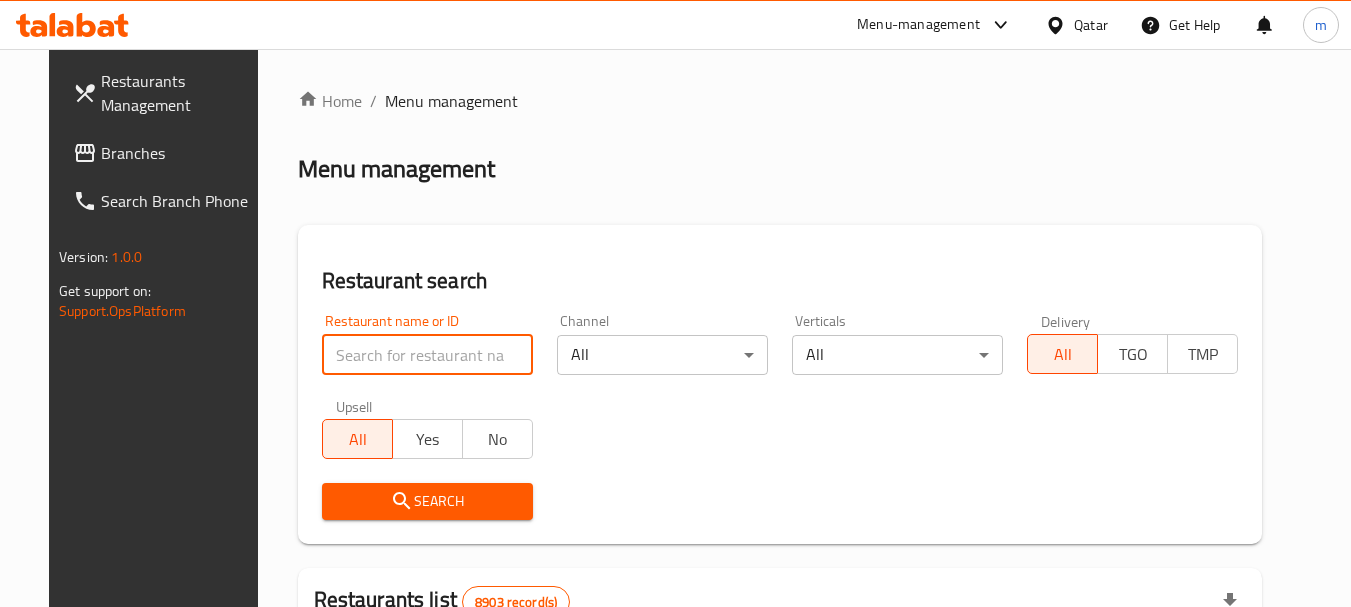 paste on "674700" 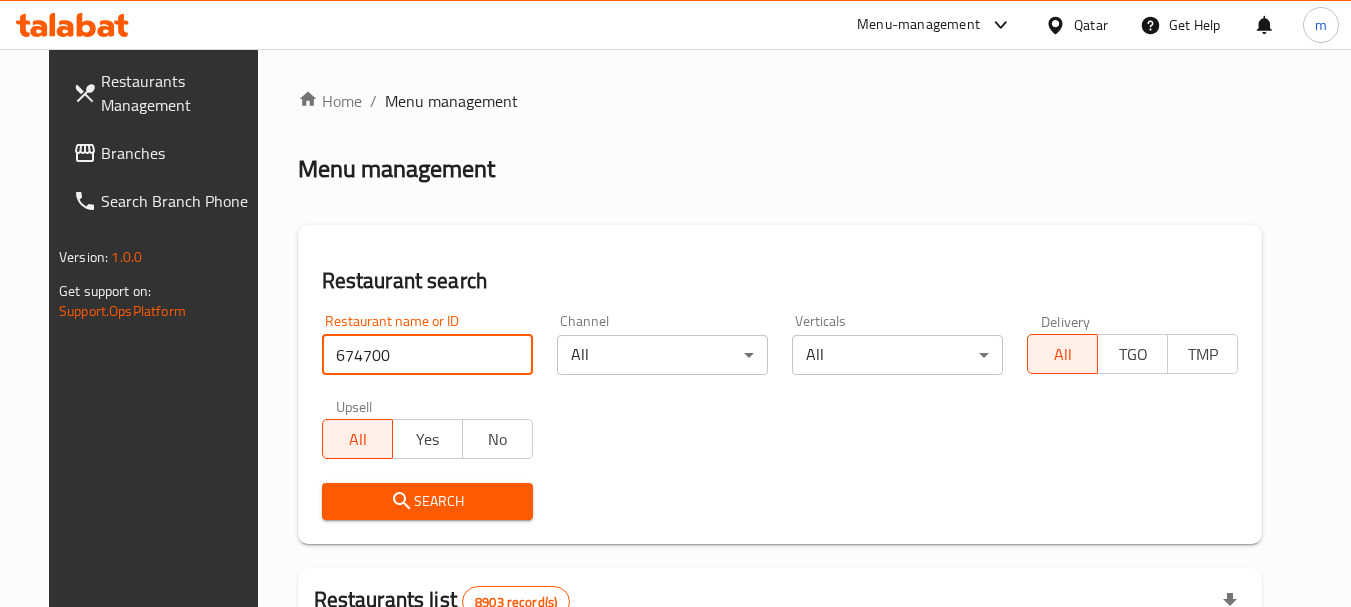 type on "674700" 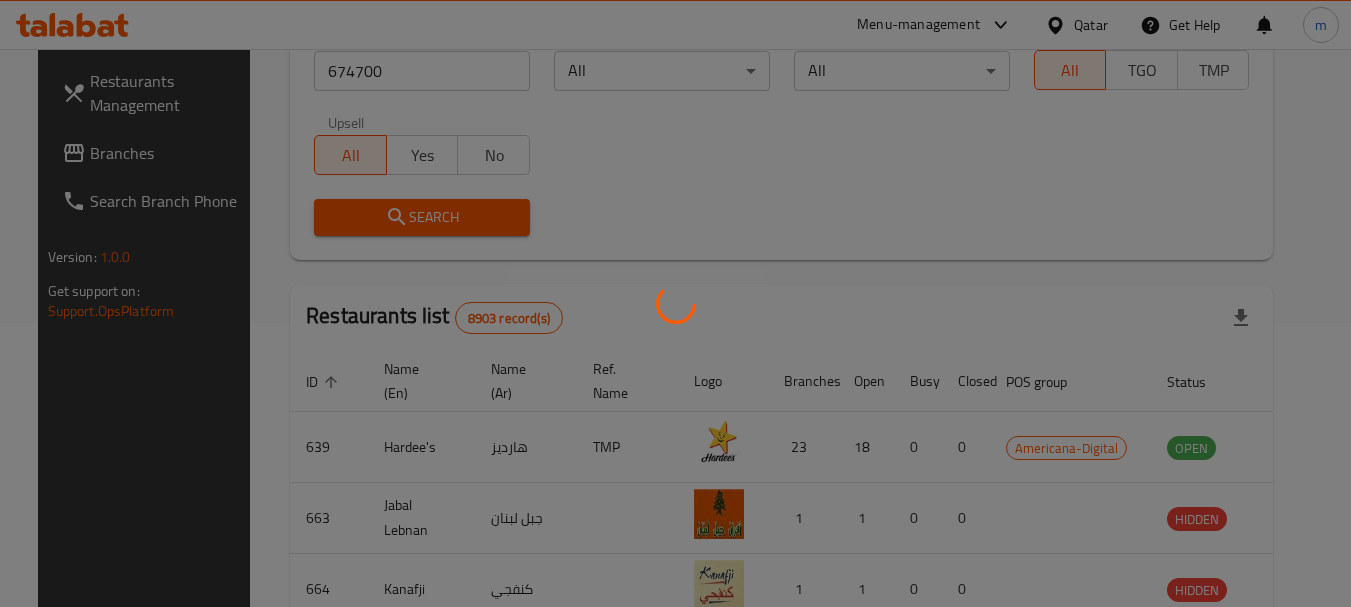 scroll, scrollTop: 285, scrollLeft: 0, axis: vertical 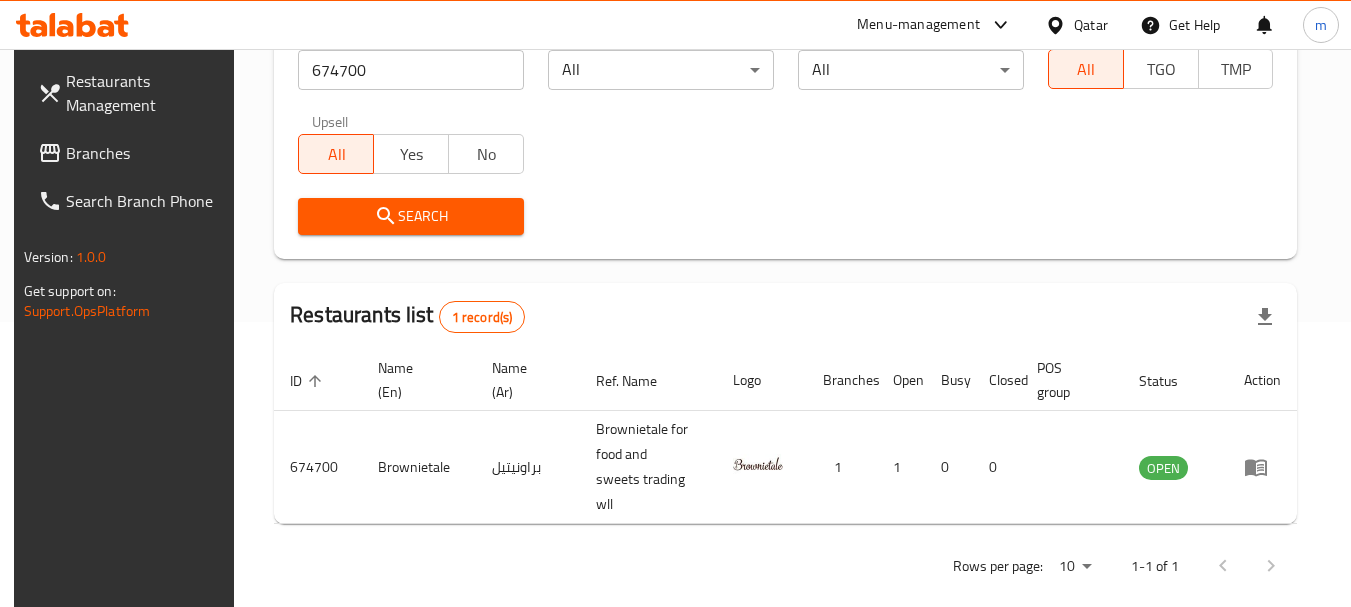 click 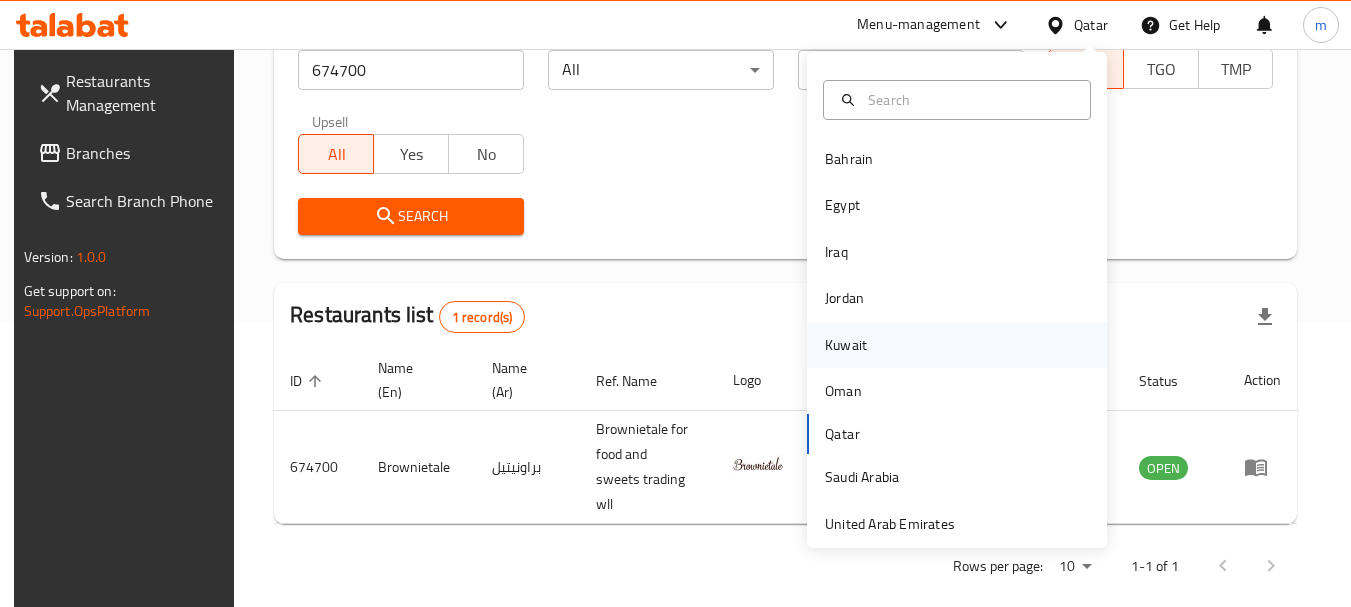 click on "Kuwait" at bounding box center [846, 345] 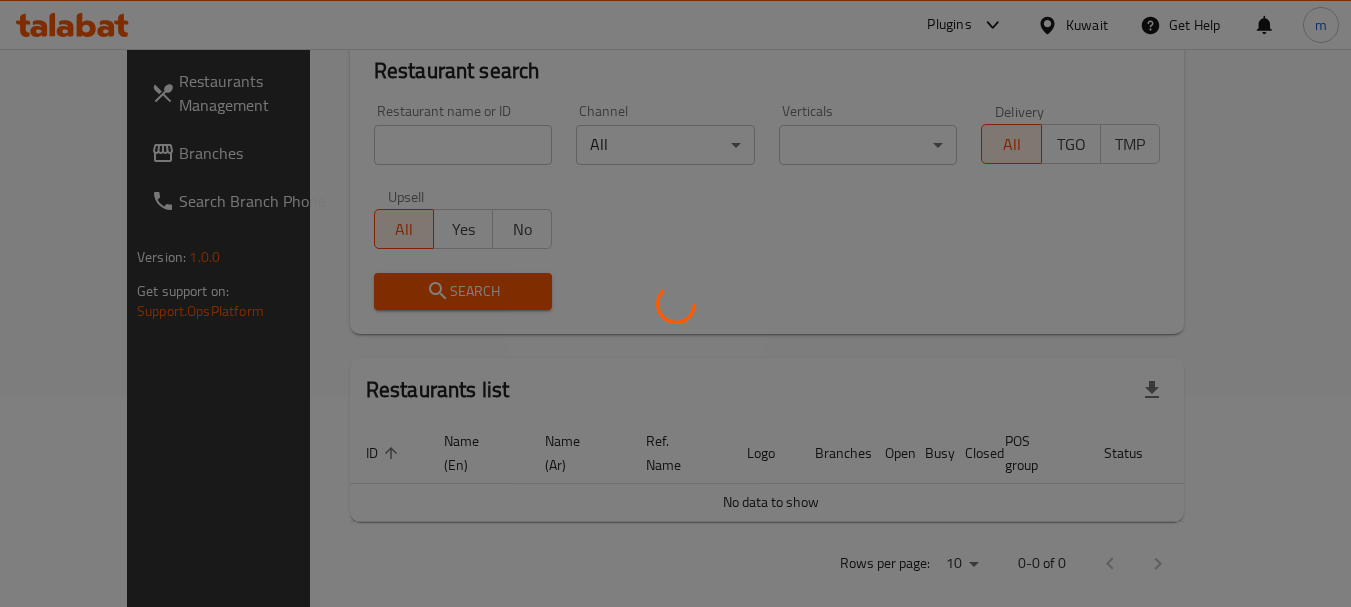 scroll, scrollTop: 285, scrollLeft: 0, axis: vertical 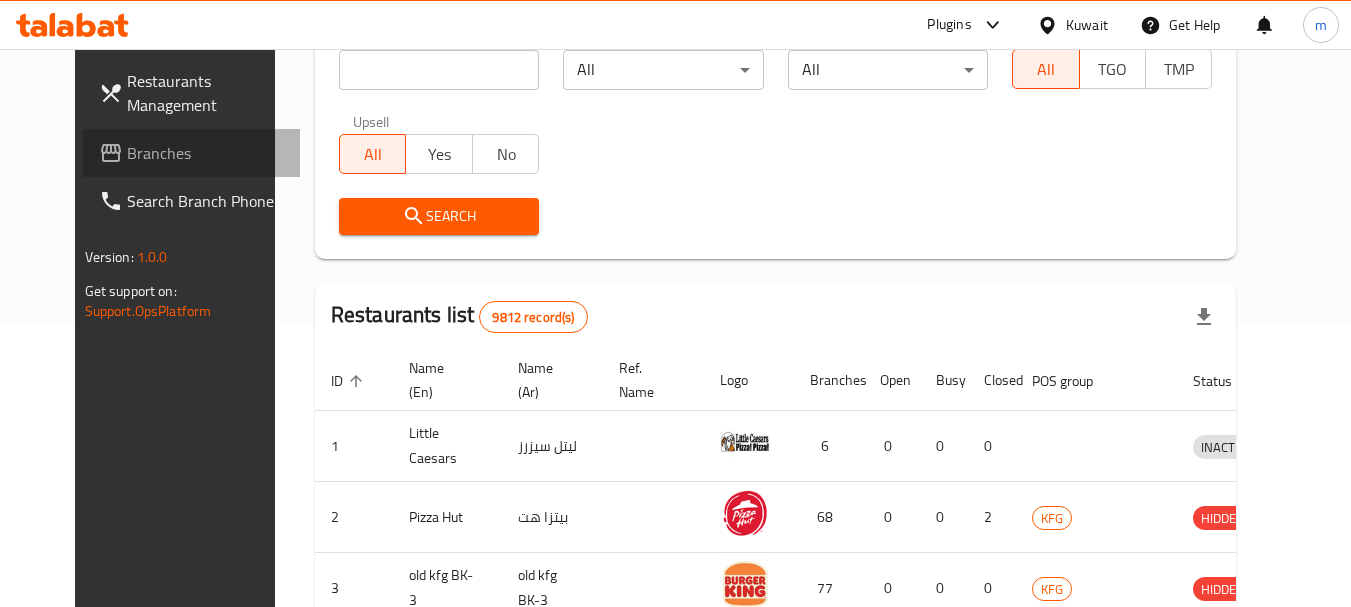 click on "Branches" at bounding box center [206, 153] 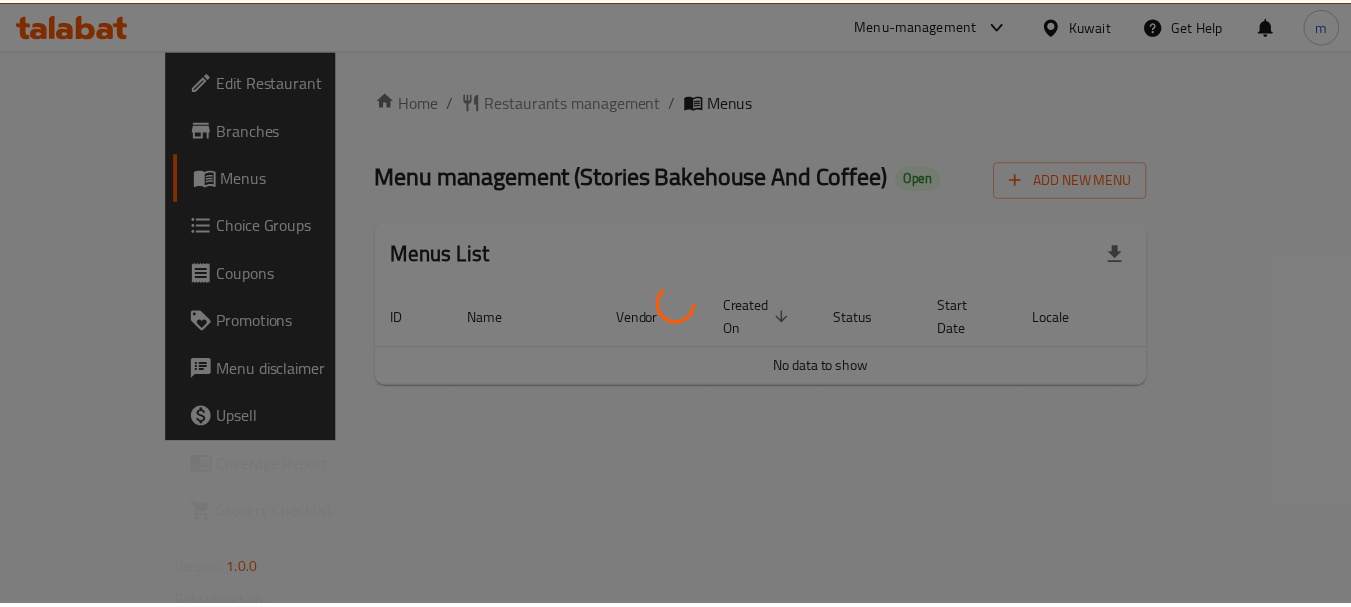 scroll, scrollTop: 0, scrollLeft: 0, axis: both 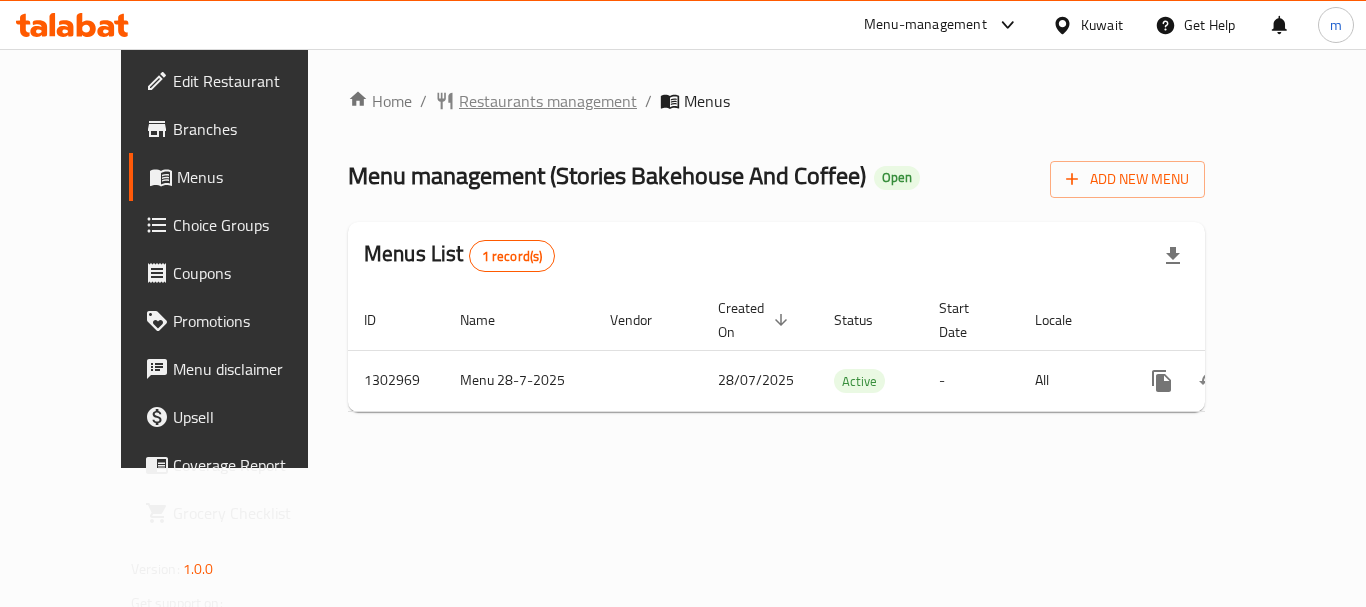 click on "Restaurants management" at bounding box center (548, 101) 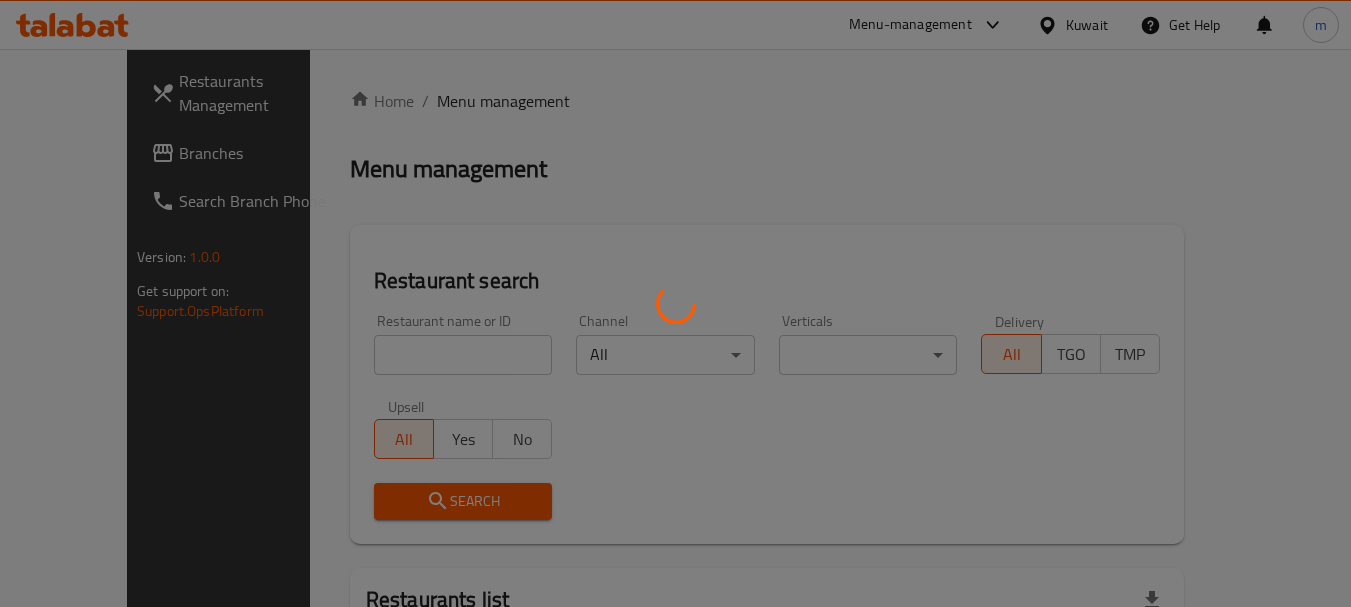 click at bounding box center (675, 303) 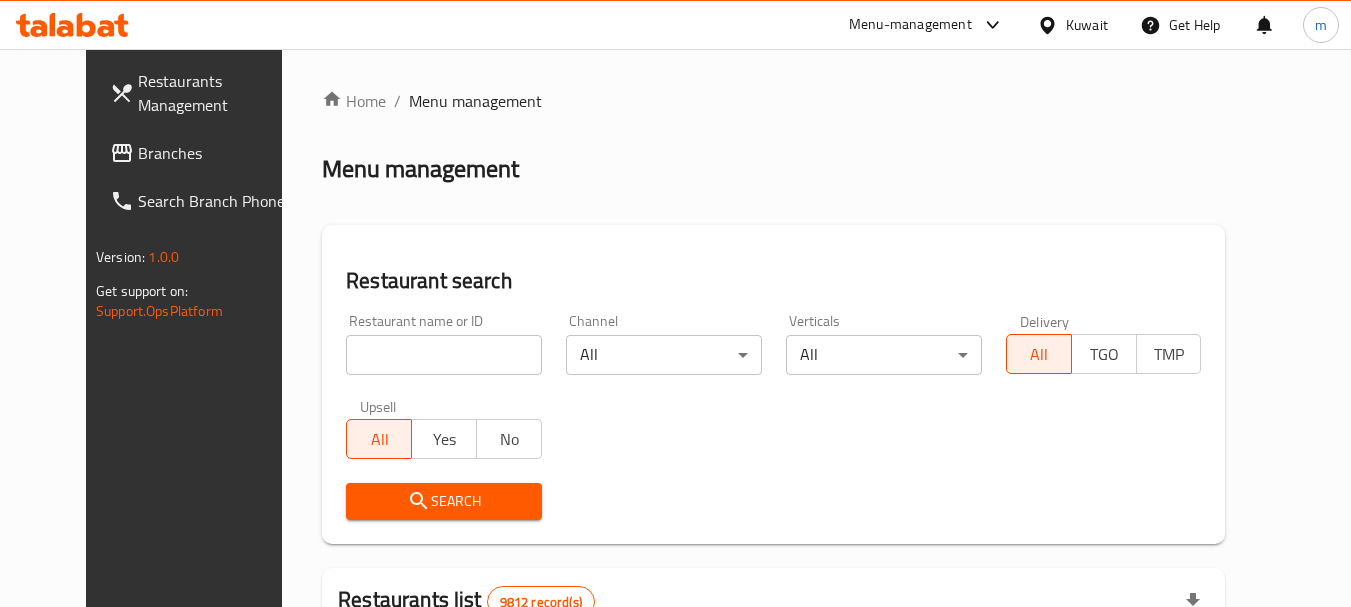 click at bounding box center [675, 303] 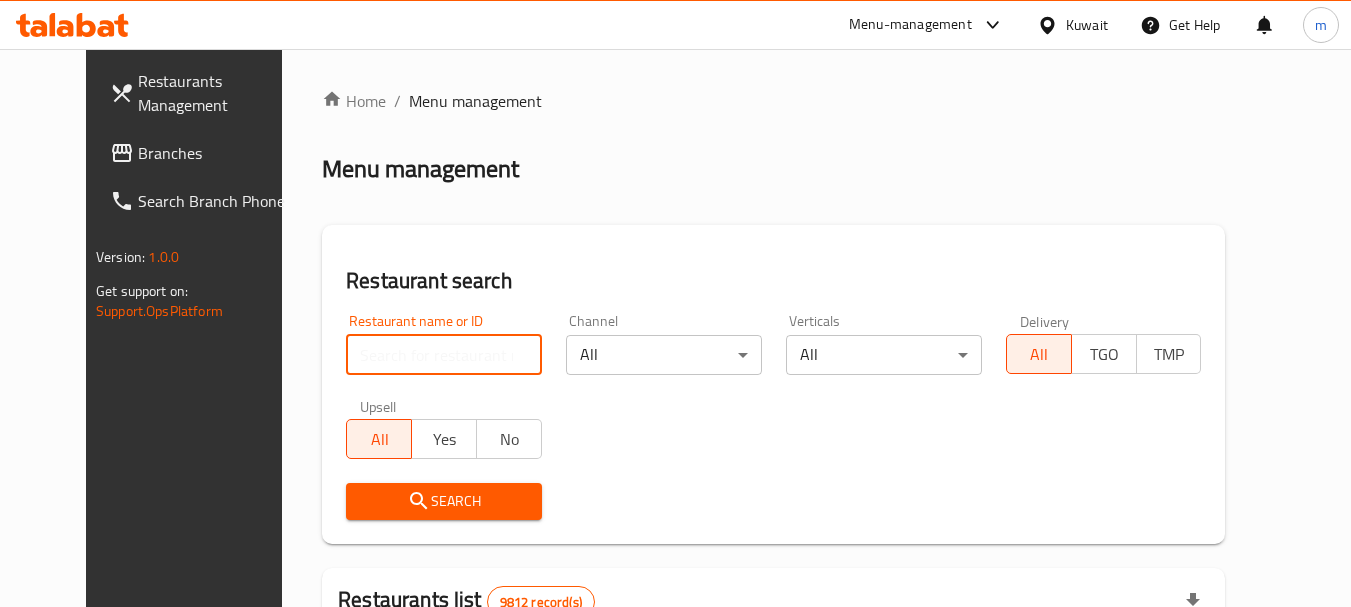paste on "702642" 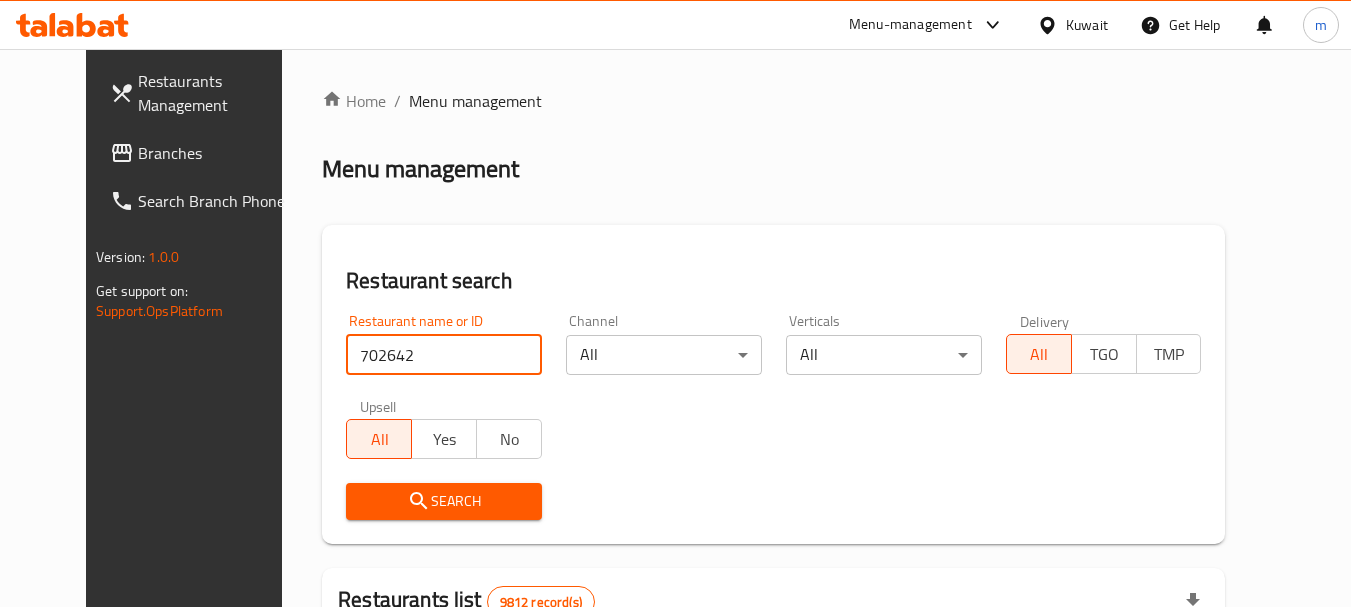 type on "702642" 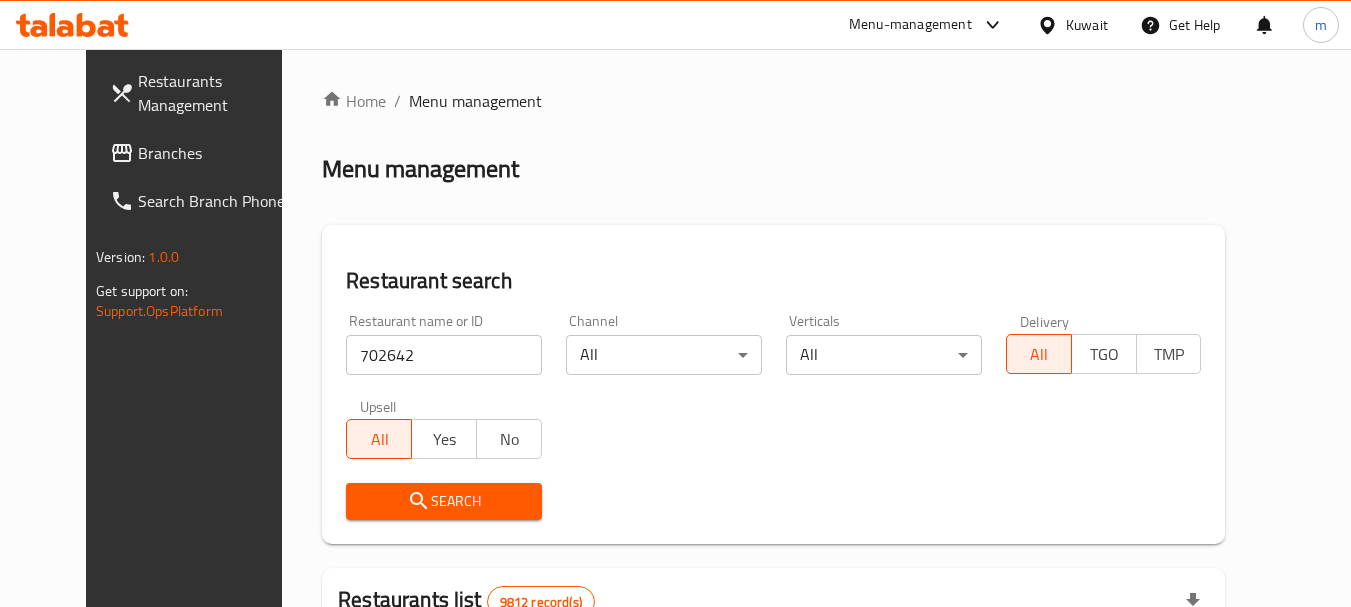 drag, startPoint x: 412, startPoint y: 497, endPoint x: 446, endPoint y: 494, distance: 34.132095 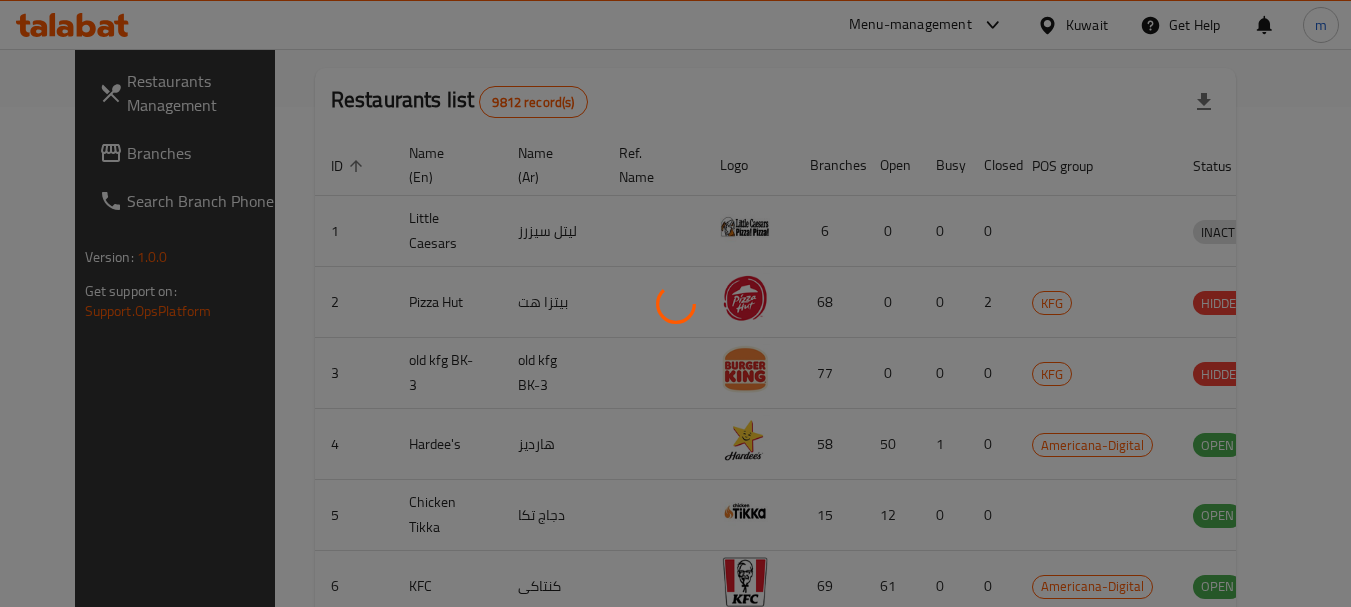 scroll, scrollTop: 310, scrollLeft: 0, axis: vertical 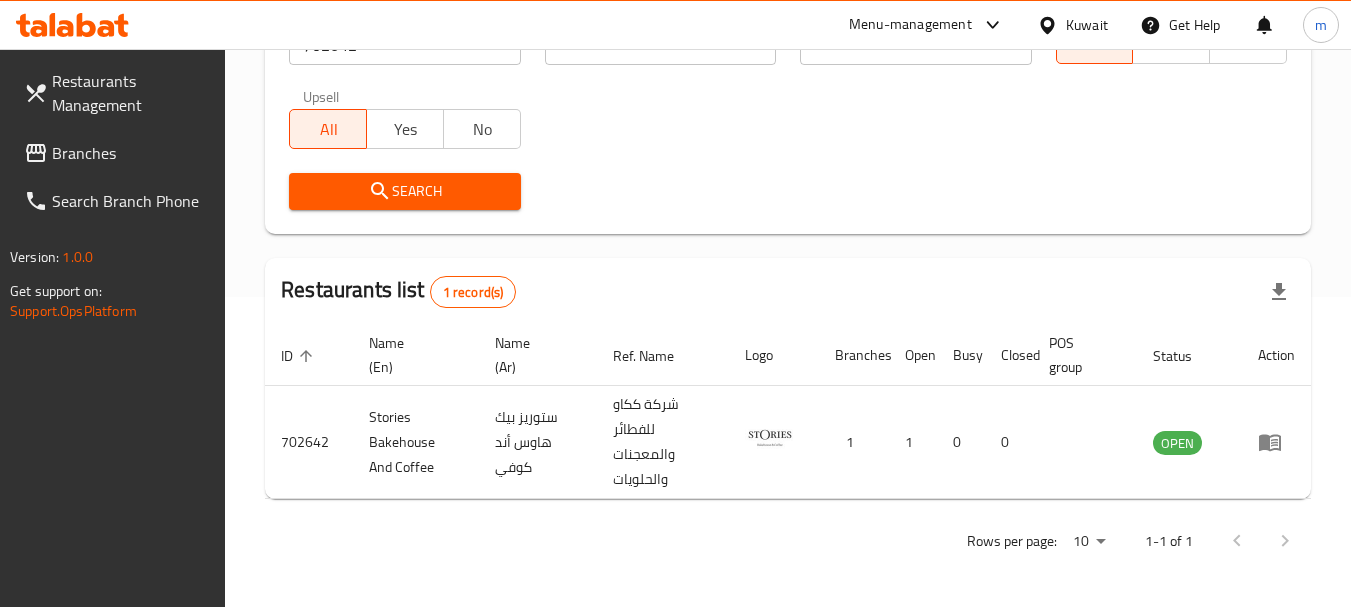 click on "Kuwait" at bounding box center [1087, 25] 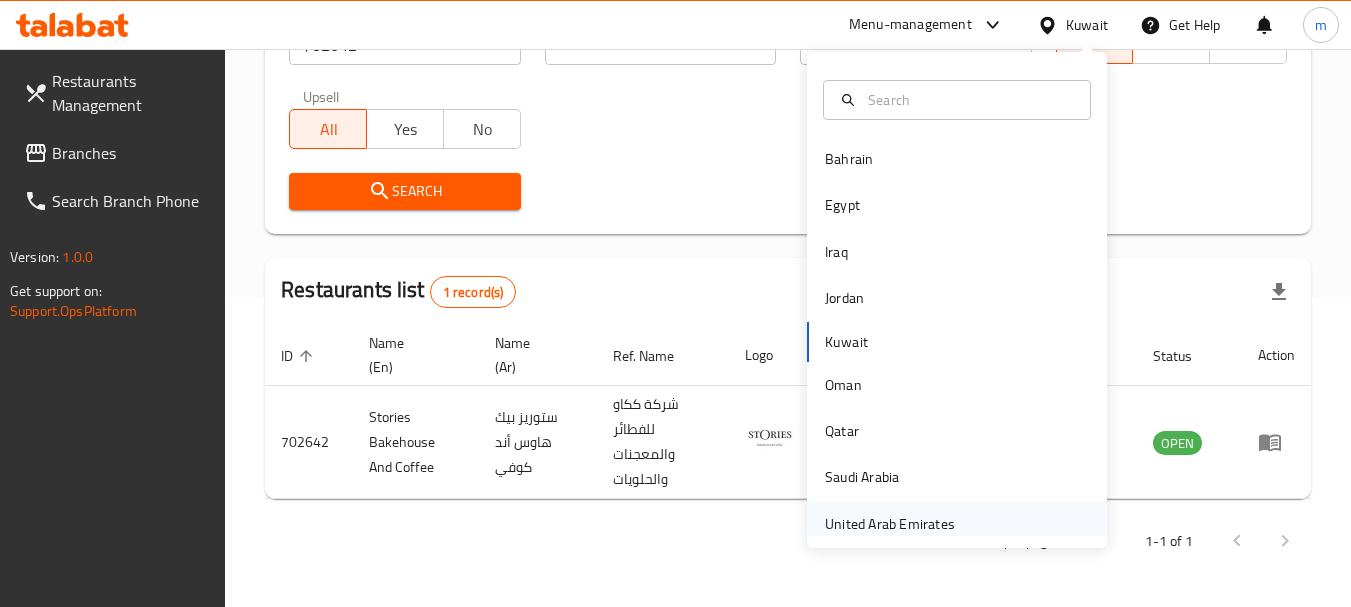 click on "United Arab Emirates" at bounding box center [890, 524] 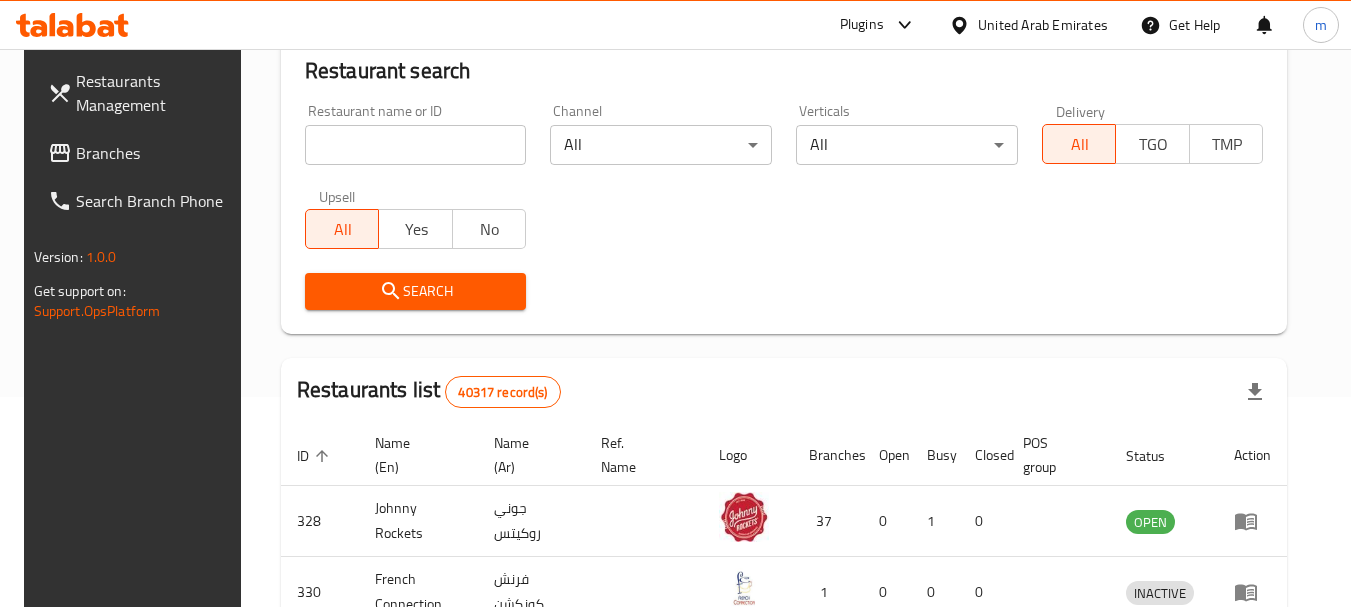 scroll, scrollTop: 310, scrollLeft: 0, axis: vertical 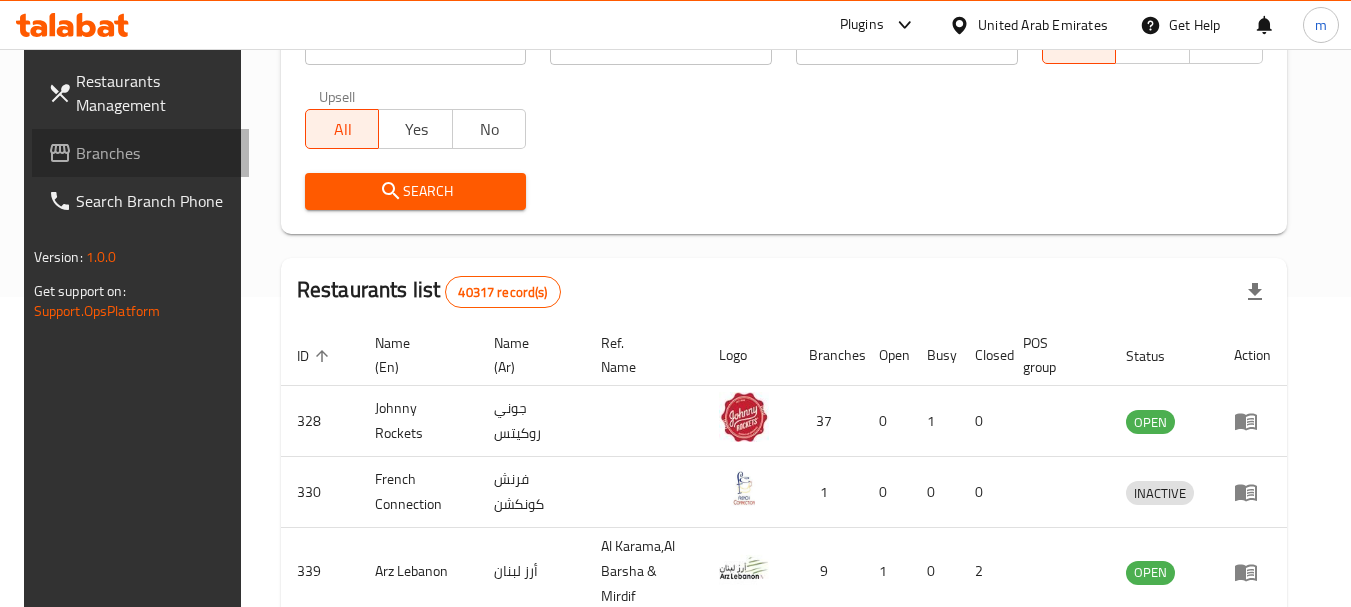 click on "Branches" at bounding box center [155, 153] 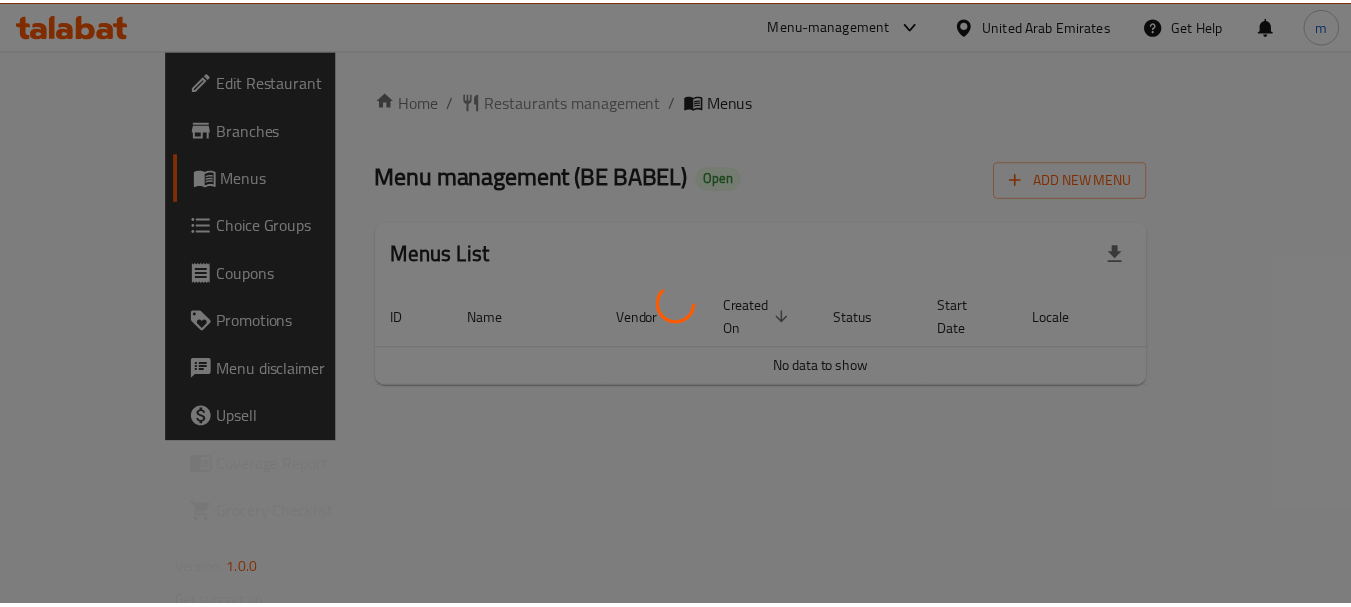 scroll, scrollTop: 0, scrollLeft: 0, axis: both 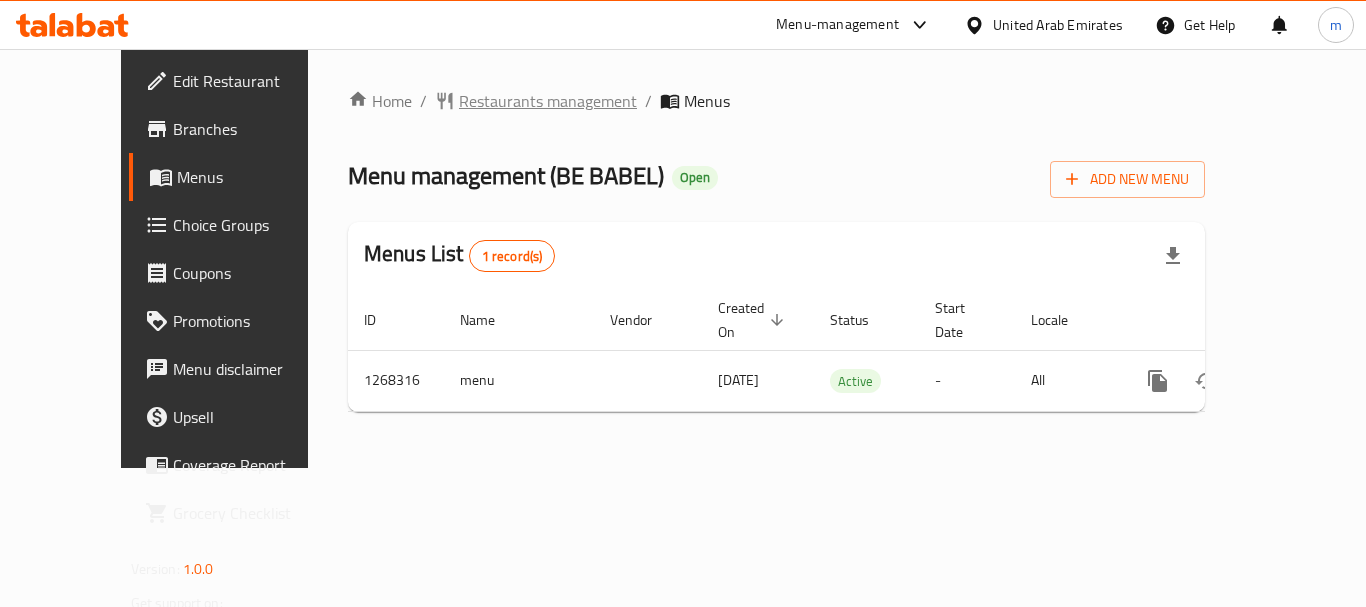 click on "Restaurants management" at bounding box center (548, 101) 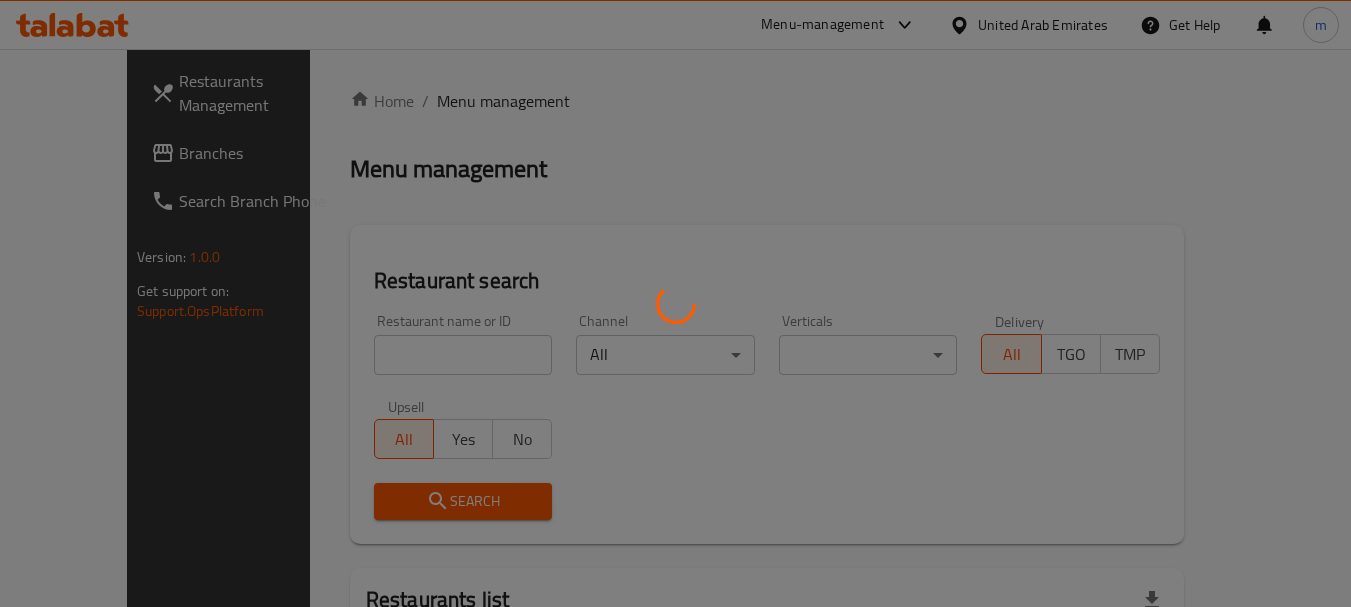 click at bounding box center [675, 303] 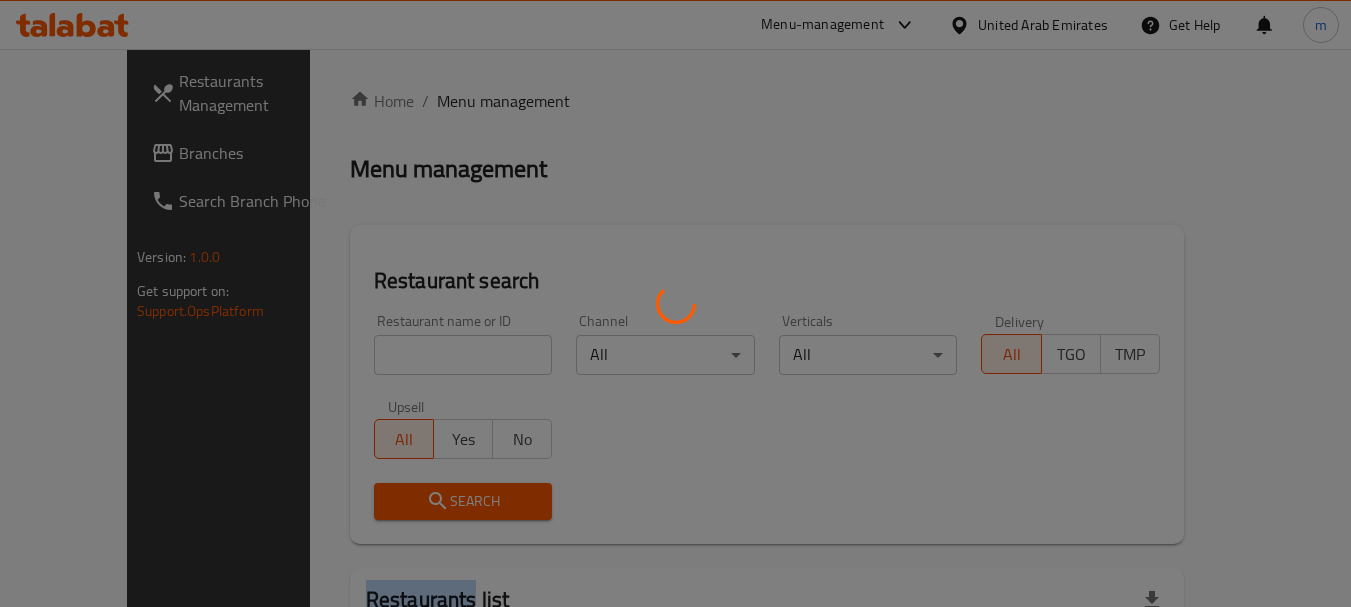click at bounding box center (675, 303) 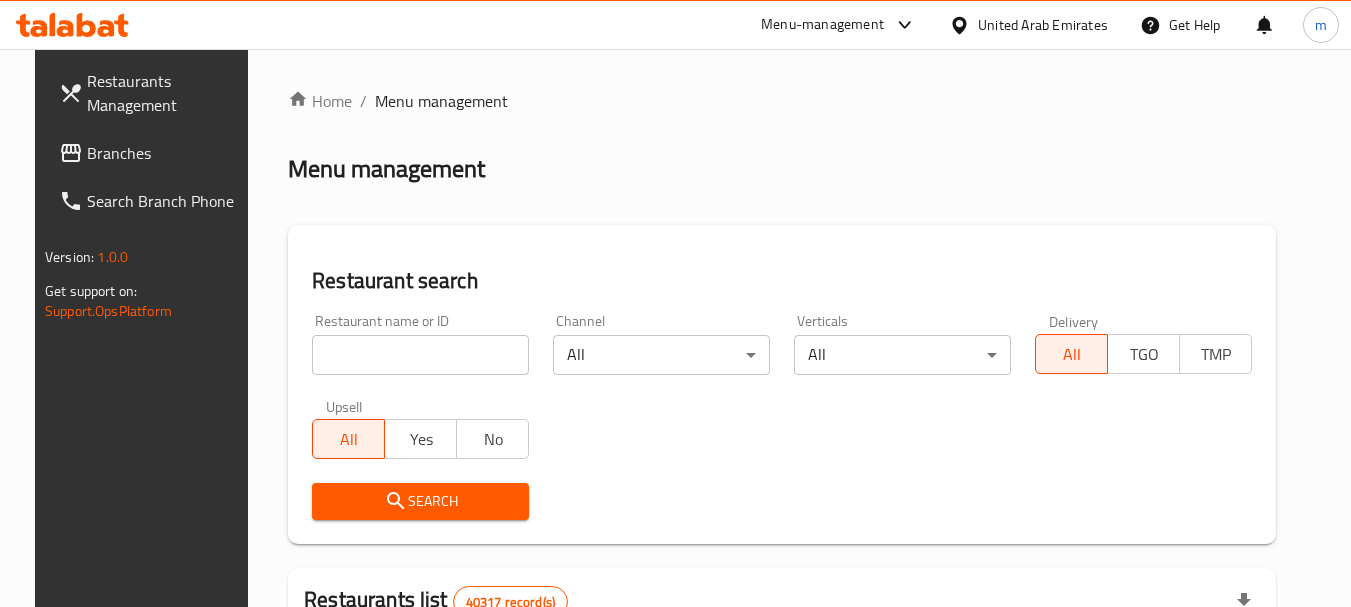 click on "Home / Menu management Menu management Restaurant search Restaurant name or ID Restaurant name or ID Channel All ​ Verticals All ​ Delivery All TGO TMP Upsell All Yes No   Search Restaurants list   40317 record(s) ID sorted ascending Name (En) Name (Ar) Ref. Name Logo Branches Open Busy Closed POS group Status Action 328 Johnny Rockets جوني روكيتس 37 0 1 0 OPEN 330 French Connection فرنش كونكشن 1 0 0 0 INACTIVE 339 Arz Lebanon أرز لبنان Al Karama,Al Barsha & Mirdif 9 1 0 2 OPEN 340 Mega Wraps ميجا رابس 3 0 0 0 INACTIVE 342 Sandella's Flatbread Cafe سانديلاز فلات براد 7 0 0 0 INACTIVE 343 Dragon Hut كوخ التنين 1 0 0 0 INACTIVE 348 Thai Kitchen المطبخ التايلندى 1 0 0 0 INACTIVE 349 Mughal  موغل 1 0 0 0 HIDDEN 350 HOT N COOL (Old) هوت و كول 1 0 0 0 INACTIVE 355 Al Habasha  الحبشة 11 1 0 0 HIDDEN Rows per page: 10 1-10 of 40317" at bounding box center [782, 717] 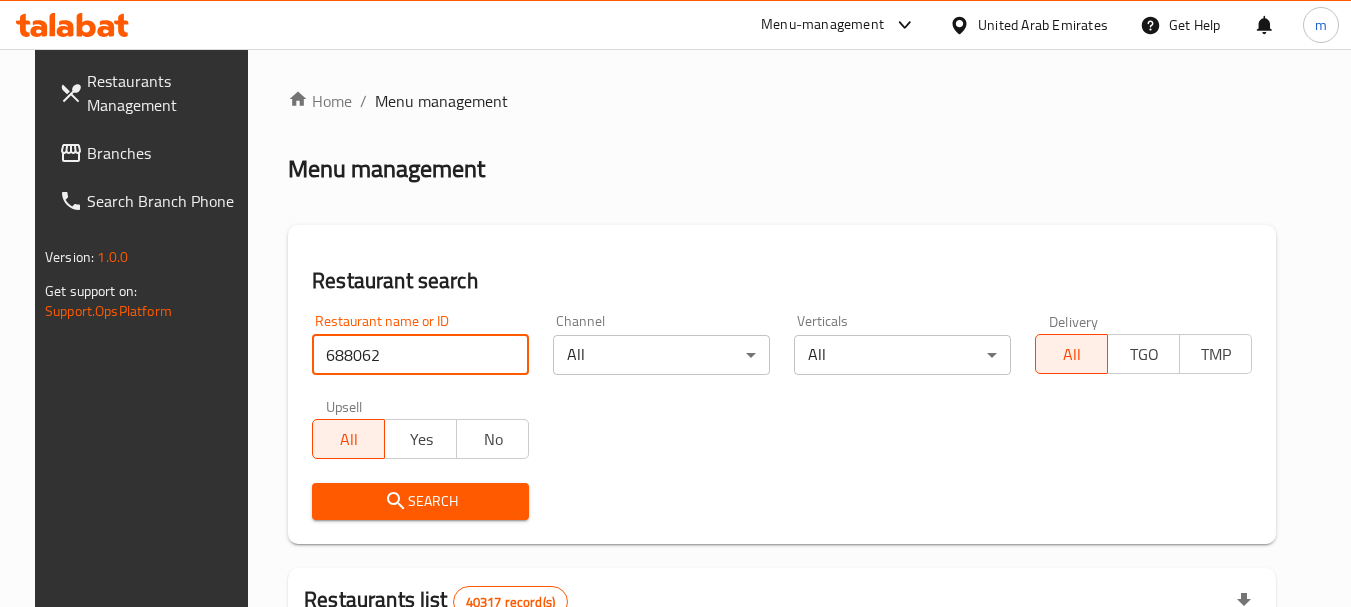 type on "688062" 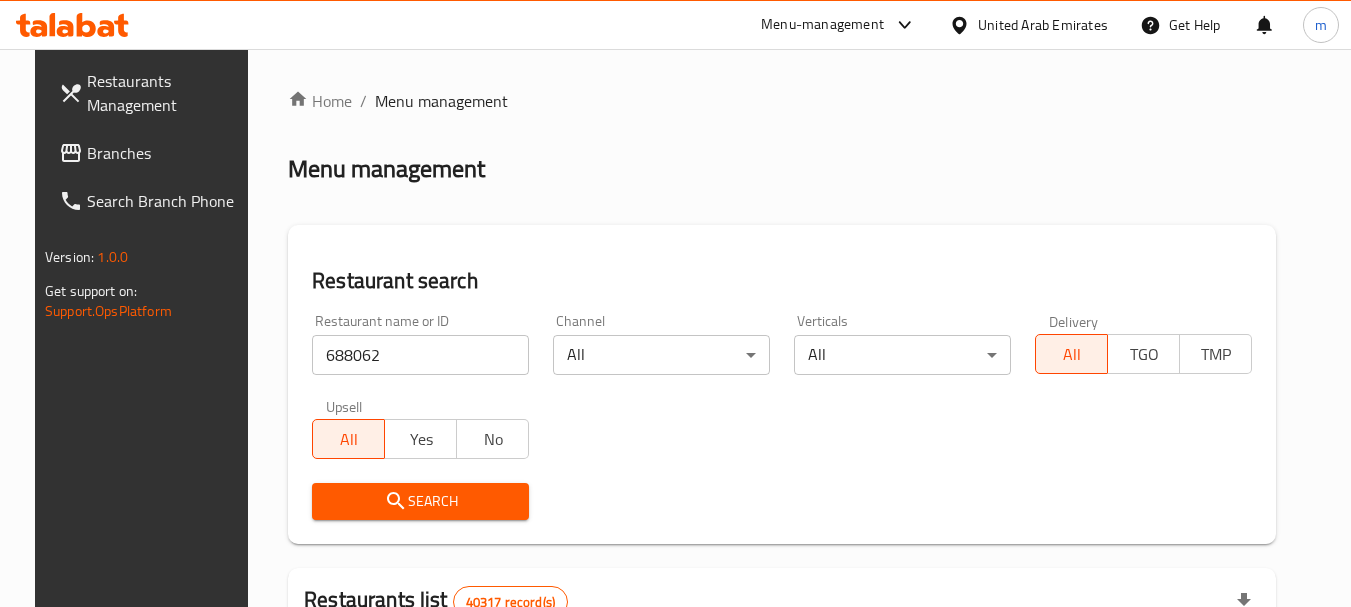 click on "Search" at bounding box center (420, 501) 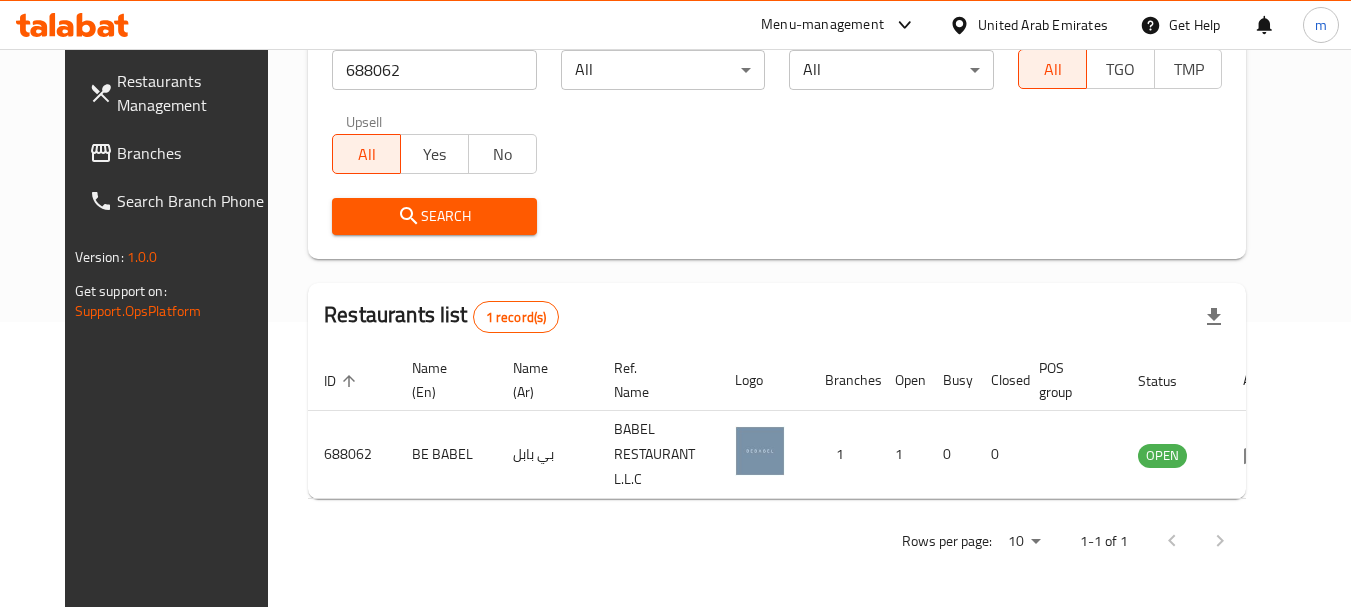 scroll, scrollTop: 285, scrollLeft: 0, axis: vertical 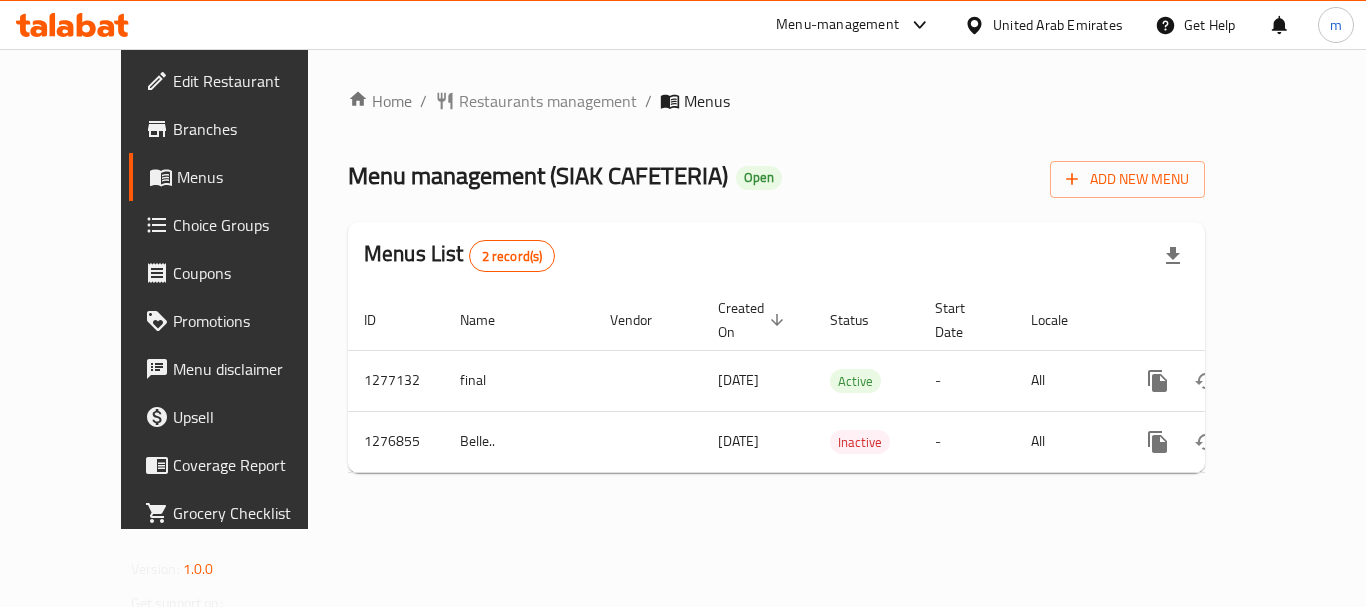 click at bounding box center (683, 303) 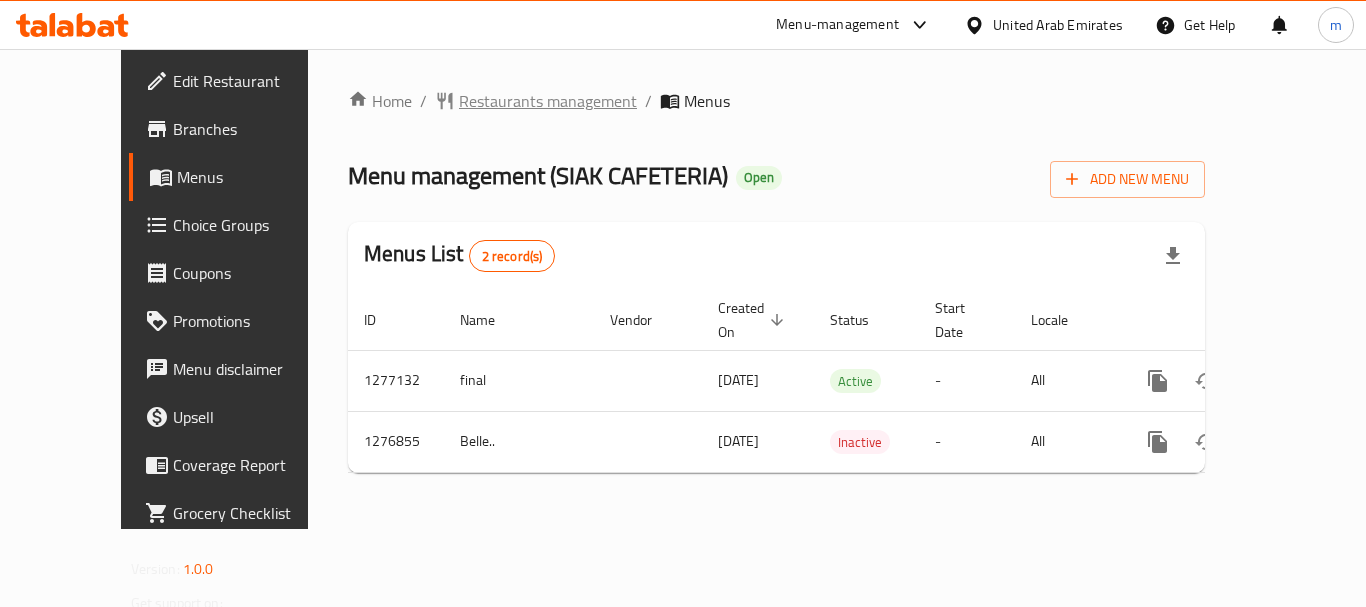 click on "Restaurants management" at bounding box center (548, 101) 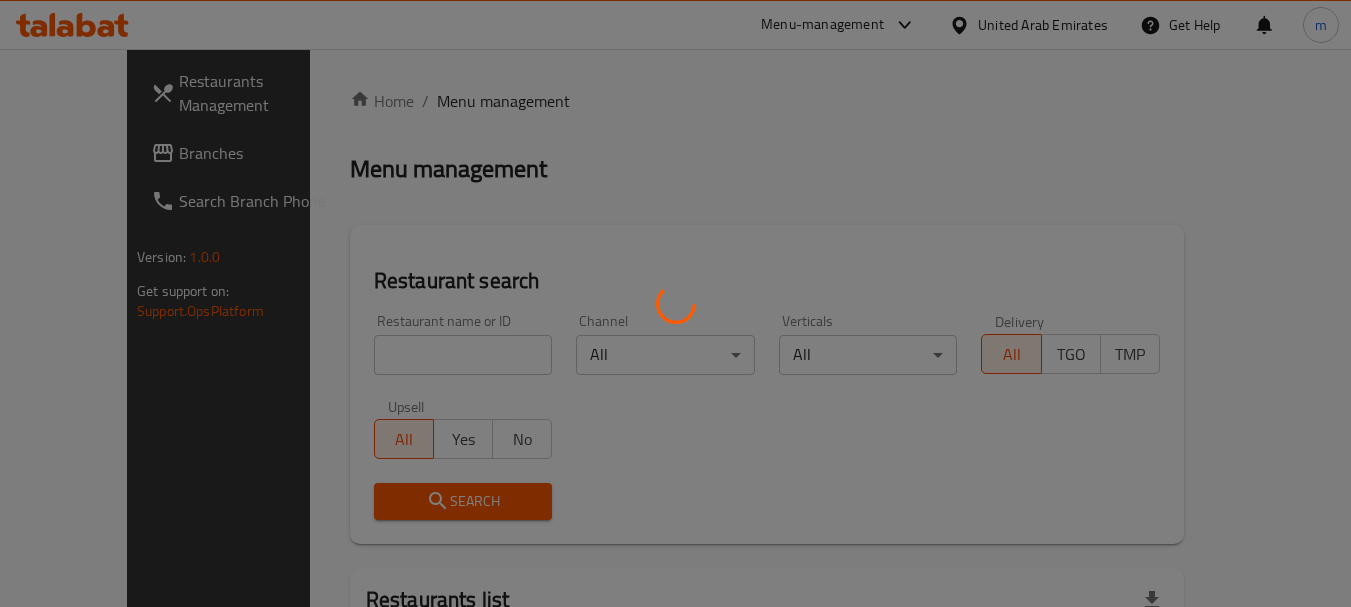 click at bounding box center [675, 303] 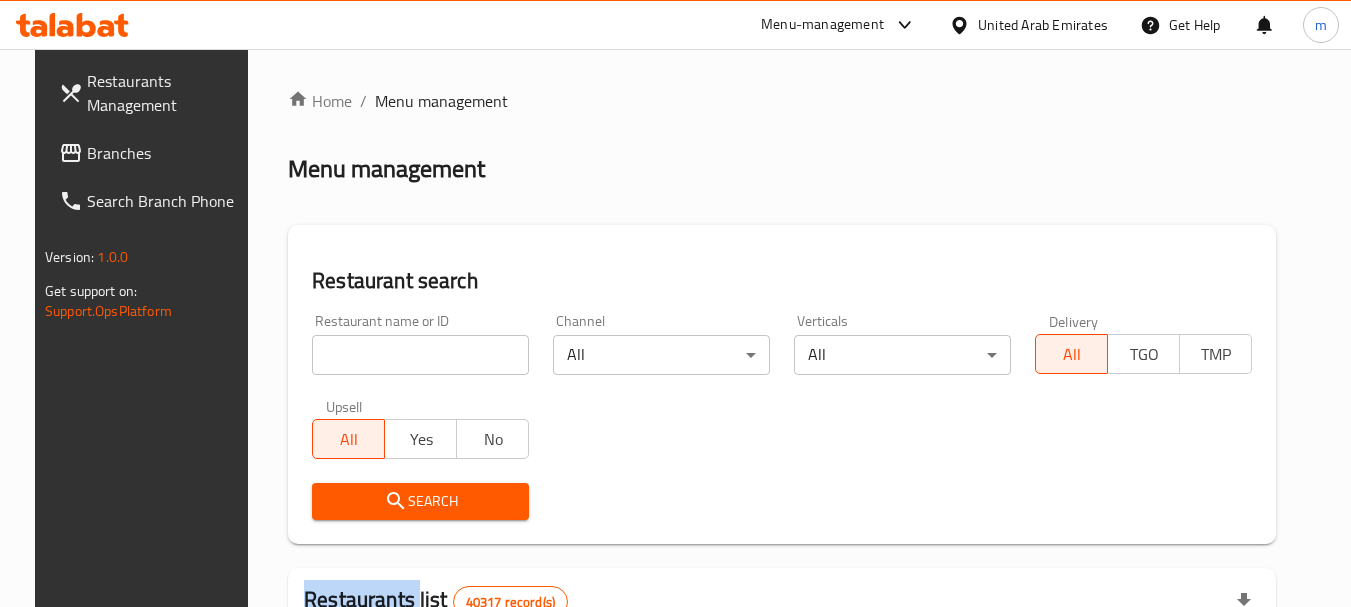 click on "Home / Menu management Menu management Restaurant search Restaurant name or ID Restaurant name or ID Channel All ​ Verticals All ​ Delivery All TGO TMP Upsell All Yes No   Search Restaurants list   40317 record(s) ID sorted ascending Name (En) Name (Ar) Ref. Name Logo Branches Open Busy Closed POS group Status Action 328 Johnny Rockets جوني روكيتس 37 0 1 0 OPEN 330 French Connection فرنش كونكشن 1 0 0 0 INACTIVE 339 Arz Lebanon أرز لبنان Al Karama,Al Barsha & Mirdif 9 1 0 2 OPEN 340 Mega Wraps ميجا رابس 3 0 0 0 INACTIVE 342 Sandella's Flatbread Cafe سانديلاز فلات براد 7 0 0 0 INACTIVE 343 Dragon Hut كوخ التنين 1 0 0 0 INACTIVE 348 Thai Kitchen المطبخ التايلندى 1 0 0 0 INACTIVE 349 Mughal  موغل 1 0 0 0 HIDDEN 350 HOT N COOL (Old) هوت و كول 1 0 0 0 INACTIVE 355 Al Habasha  الحبشة 11 1 0 0 HIDDEN Rows per page: 10 1-10 of 40317" at bounding box center [782, 717] 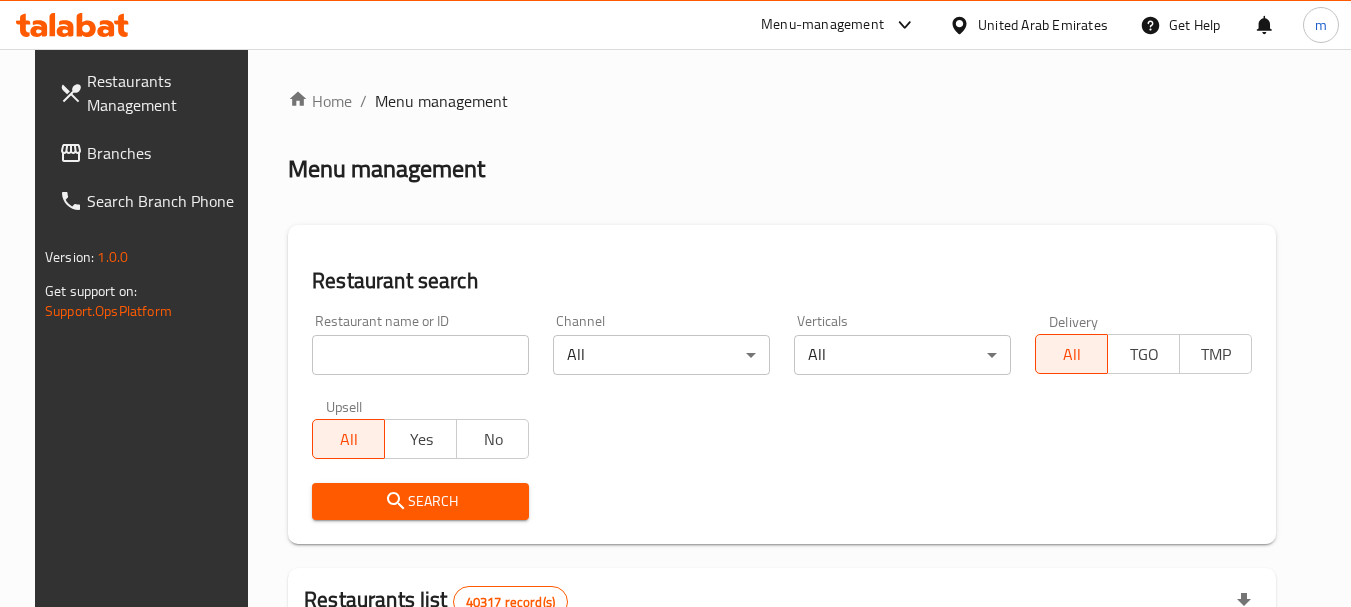 click at bounding box center [420, 355] 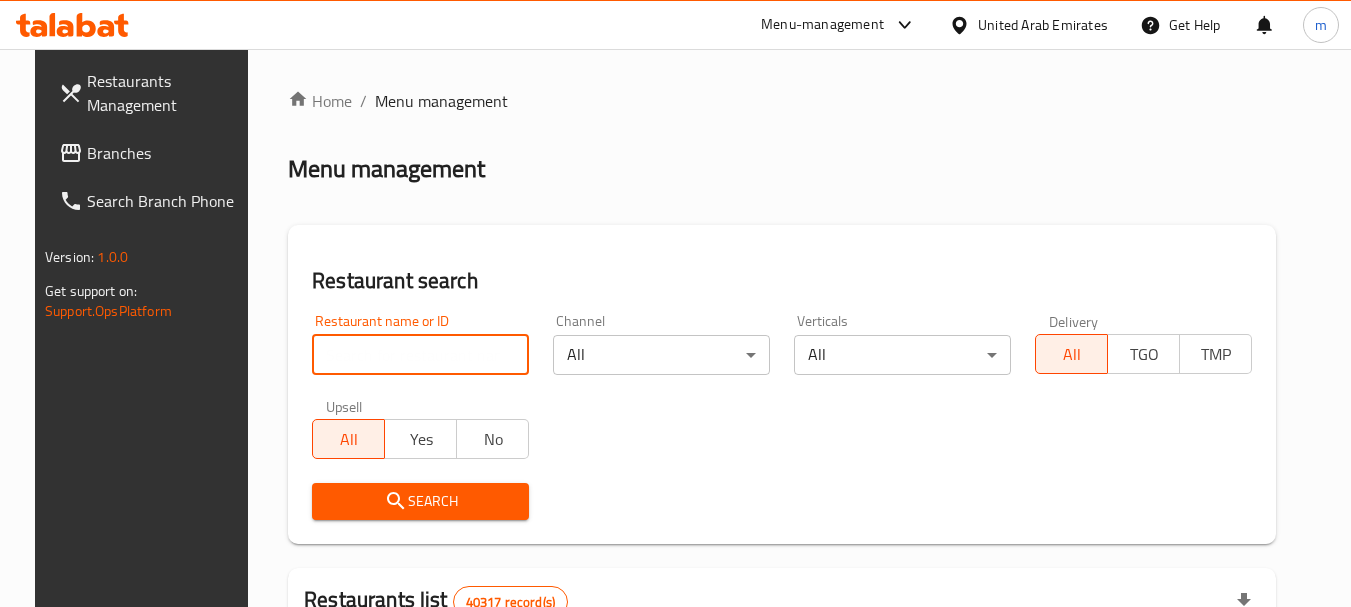 paste on "692169" 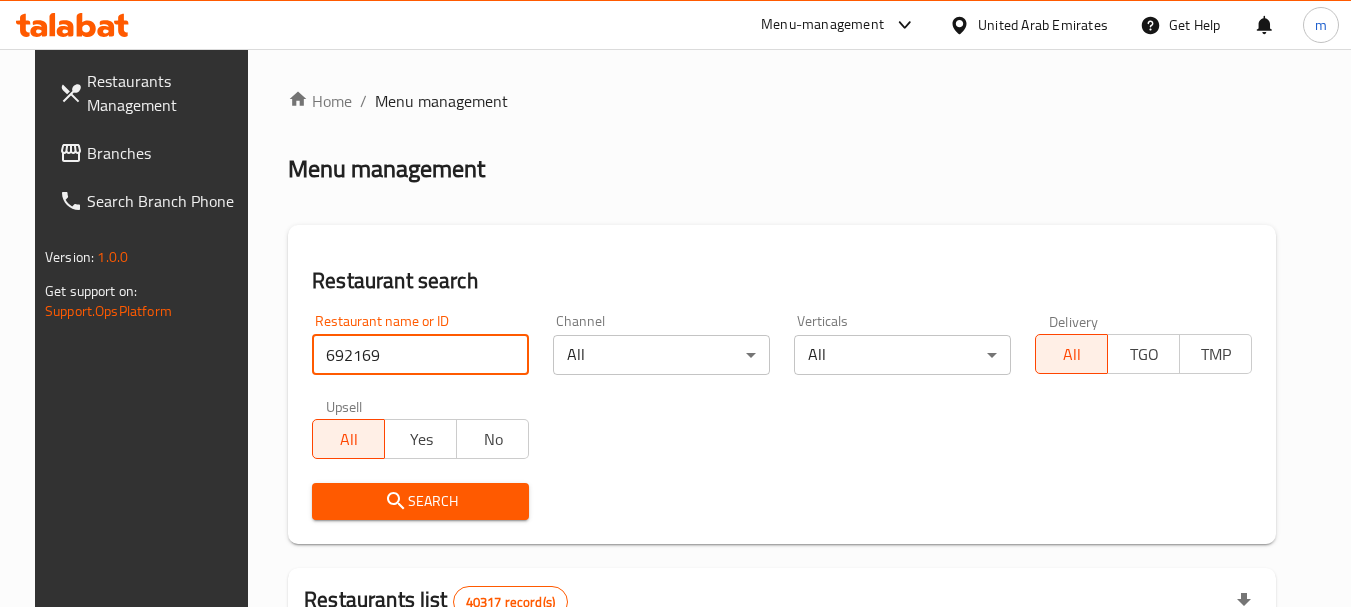 type on "692169" 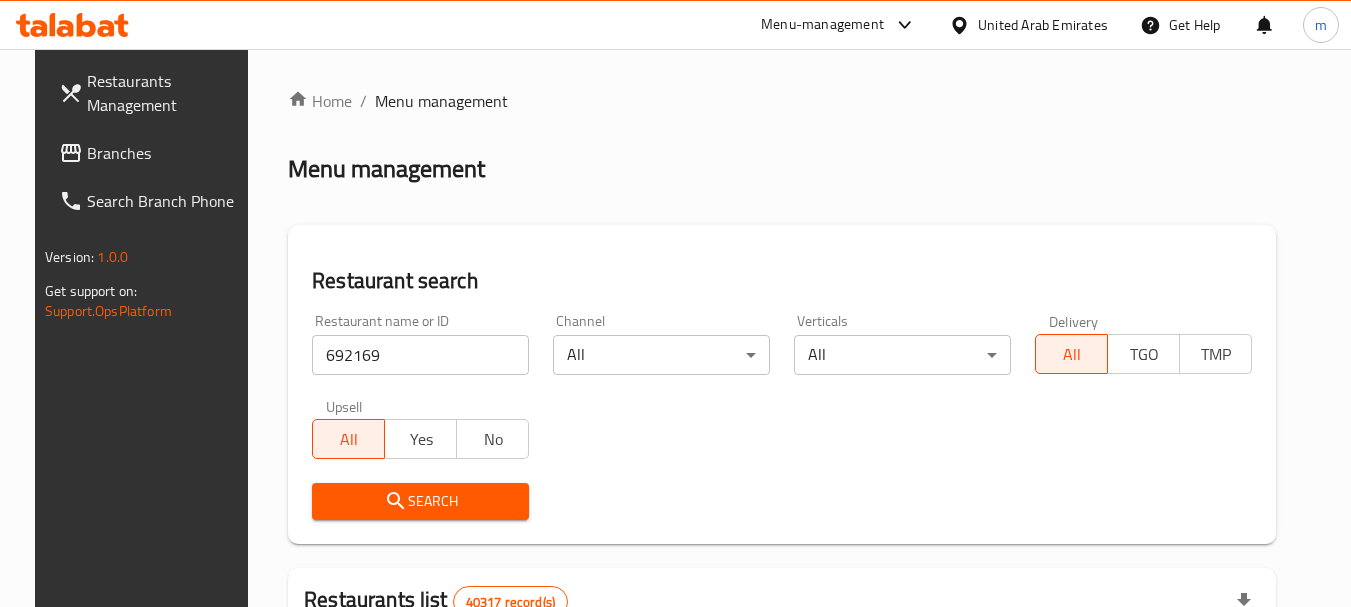 click on "Search" at bounding box center [420, 501] 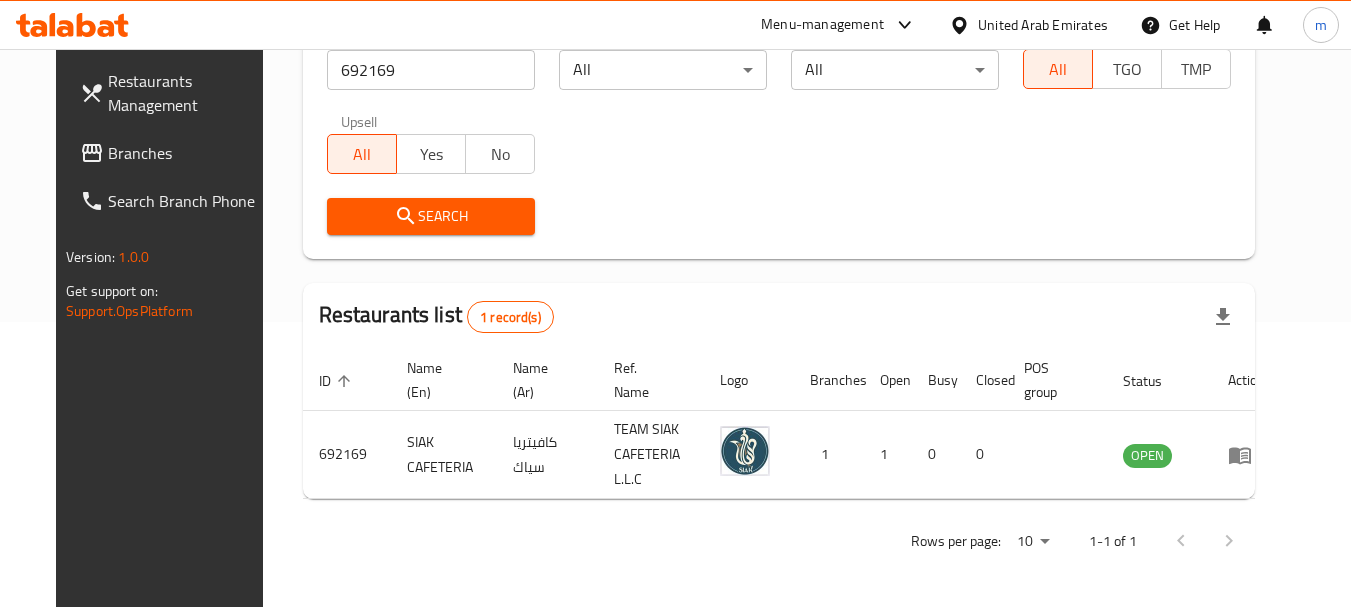 scroll, scrollTop: 268, scrollLeft: 0, axis: vertical 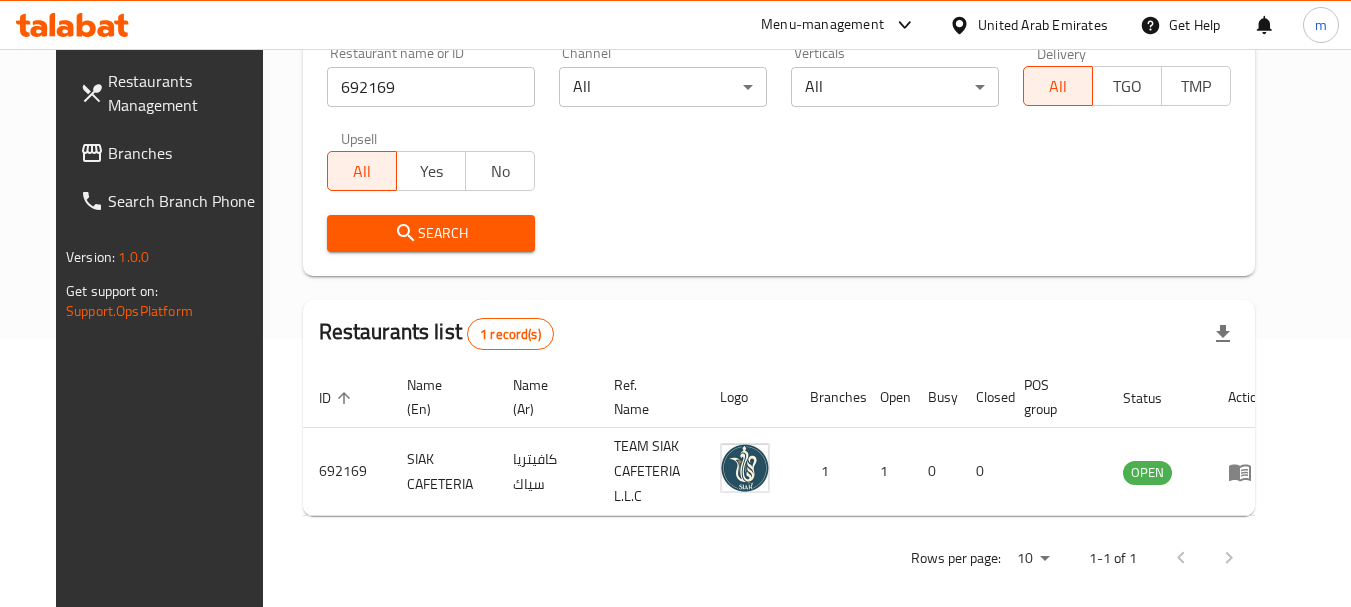 click on "United Arab Emirates" at bounding box center [1043, 25] 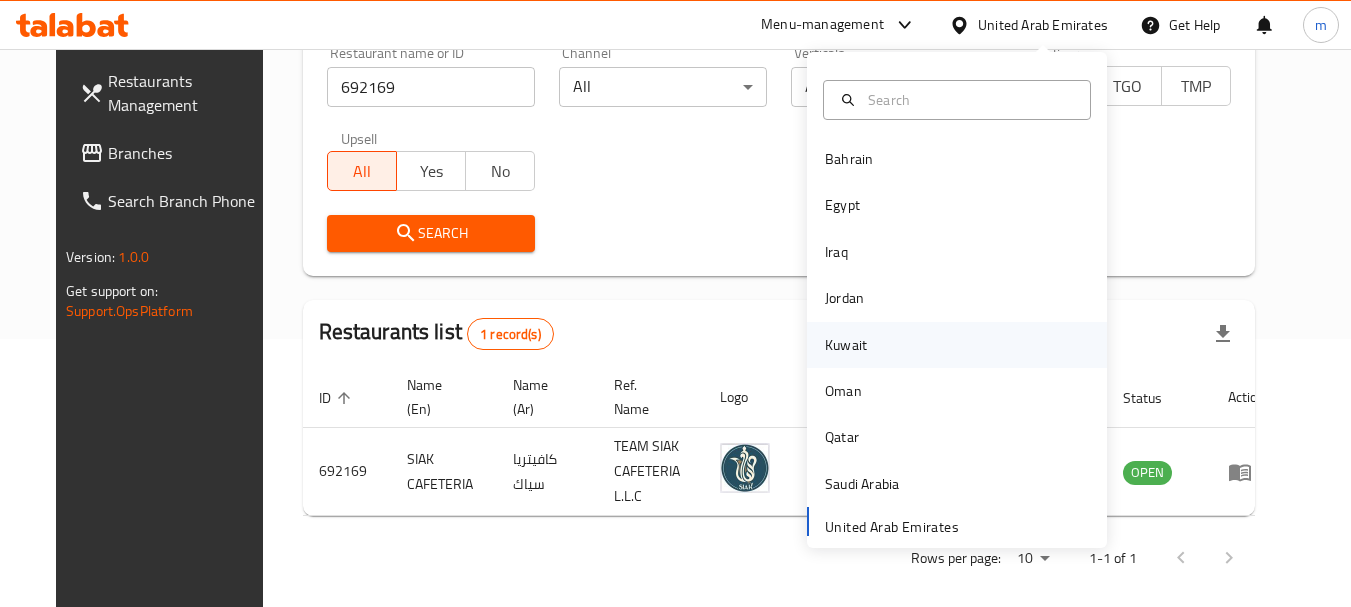 click on "Kuwait" at bounding box center [846, 345] 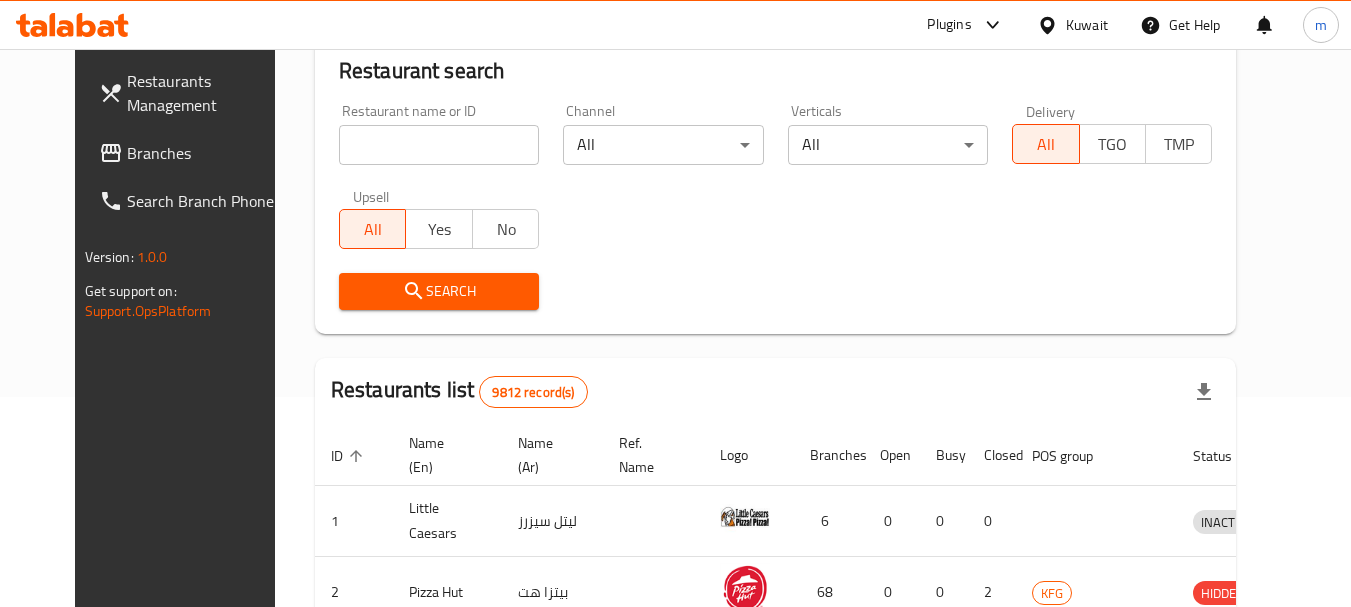 scroll, scrollTop: 268, scrollLeft: 0, axis: vertical 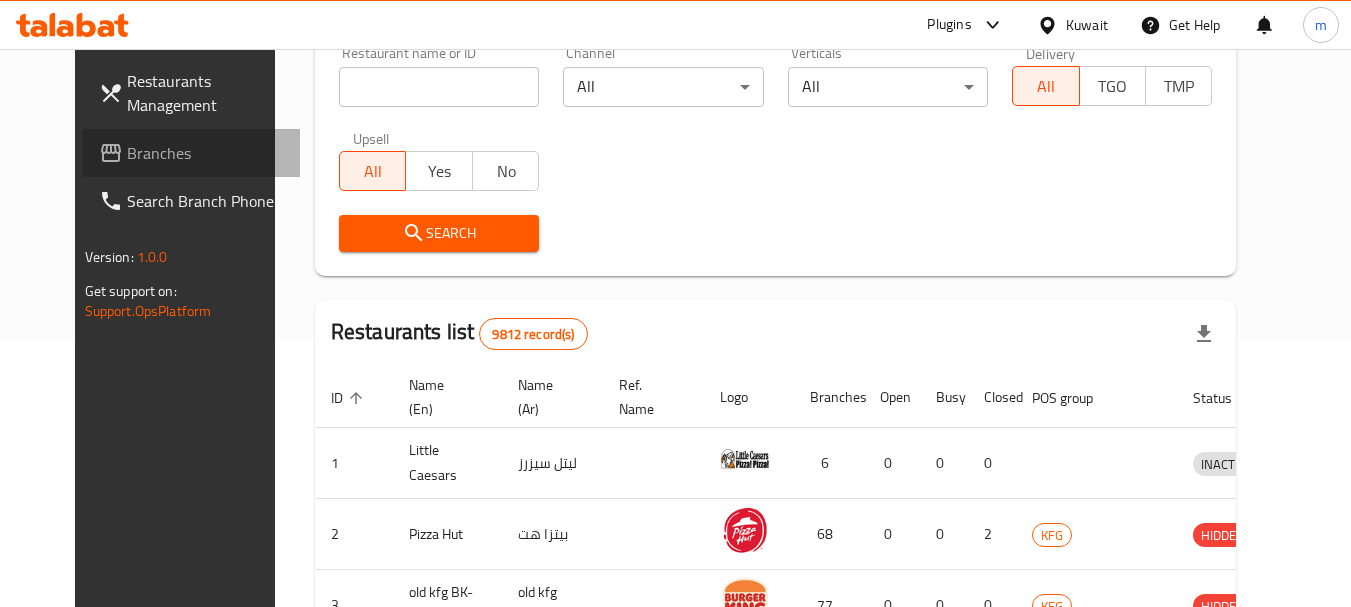 click on "Branches" at bounding box center (206, 153) 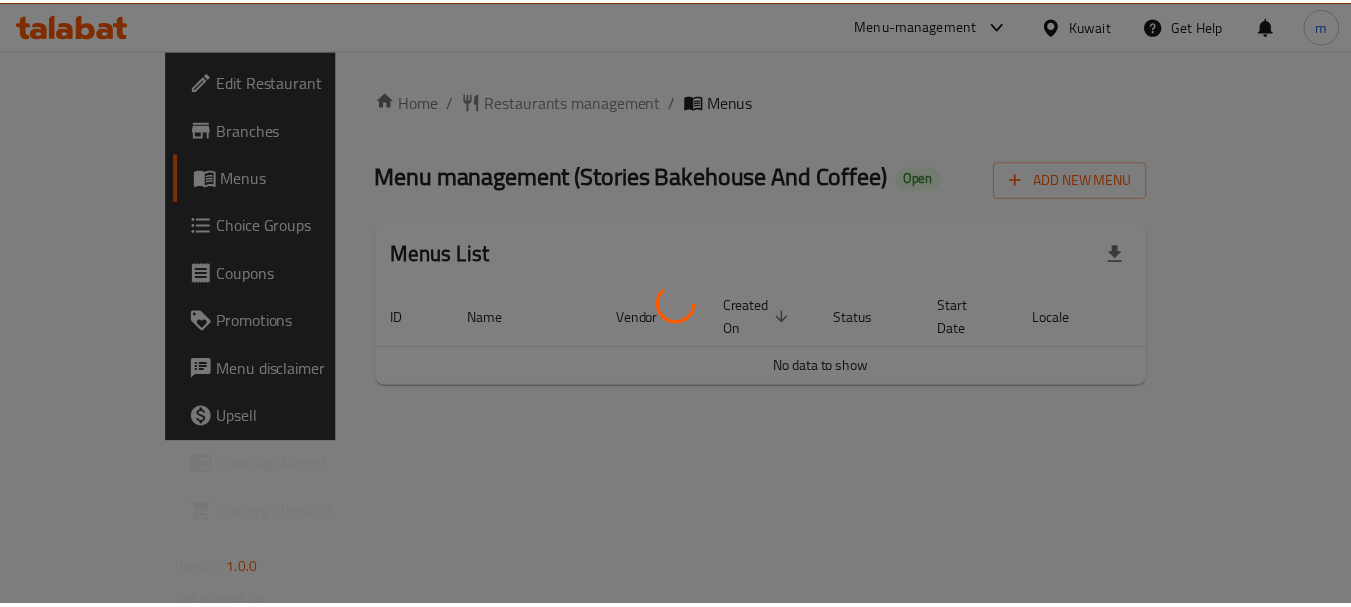 scroll, scrollTop: 0, scrollLeft: 0, axis: both 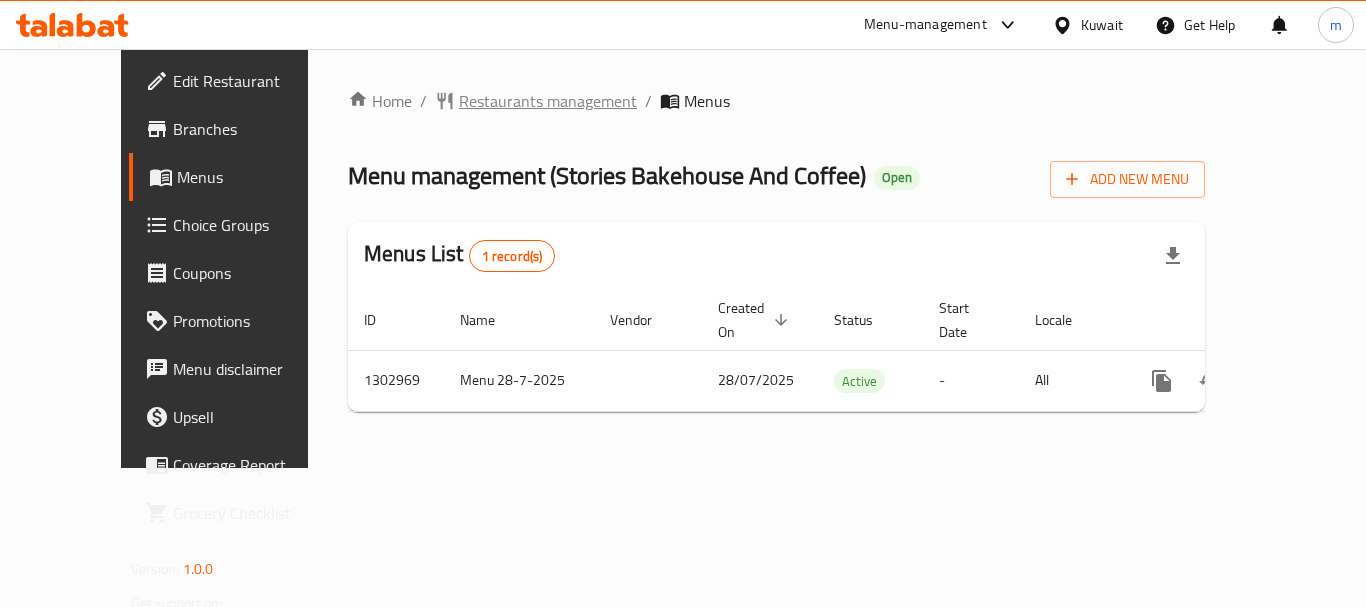 click on "Restaurants management" at bounding box center [548, 101] 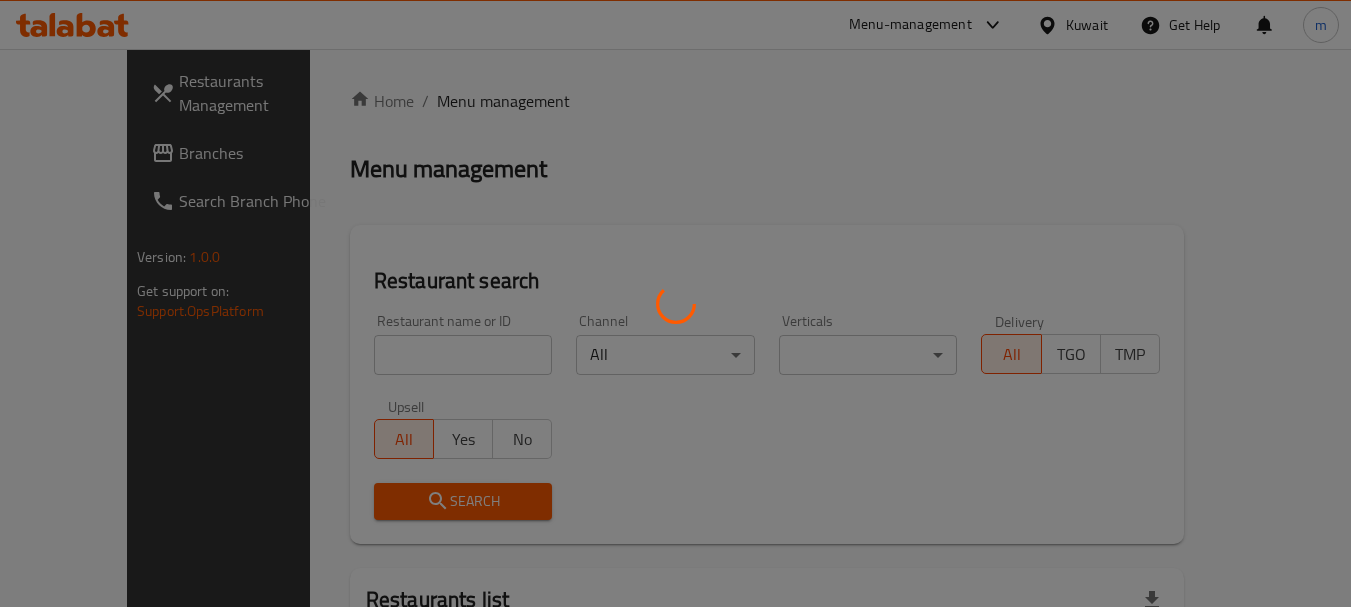 click at bounding box center [675, 303] 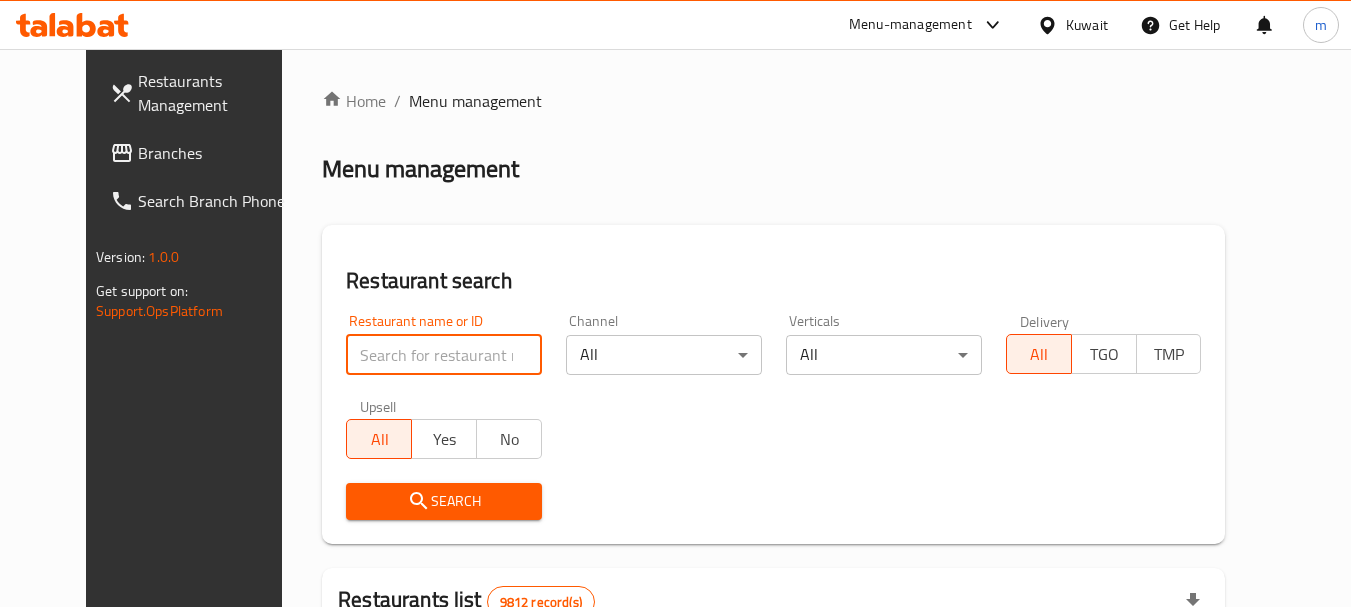click at bounding box center [444, 355] 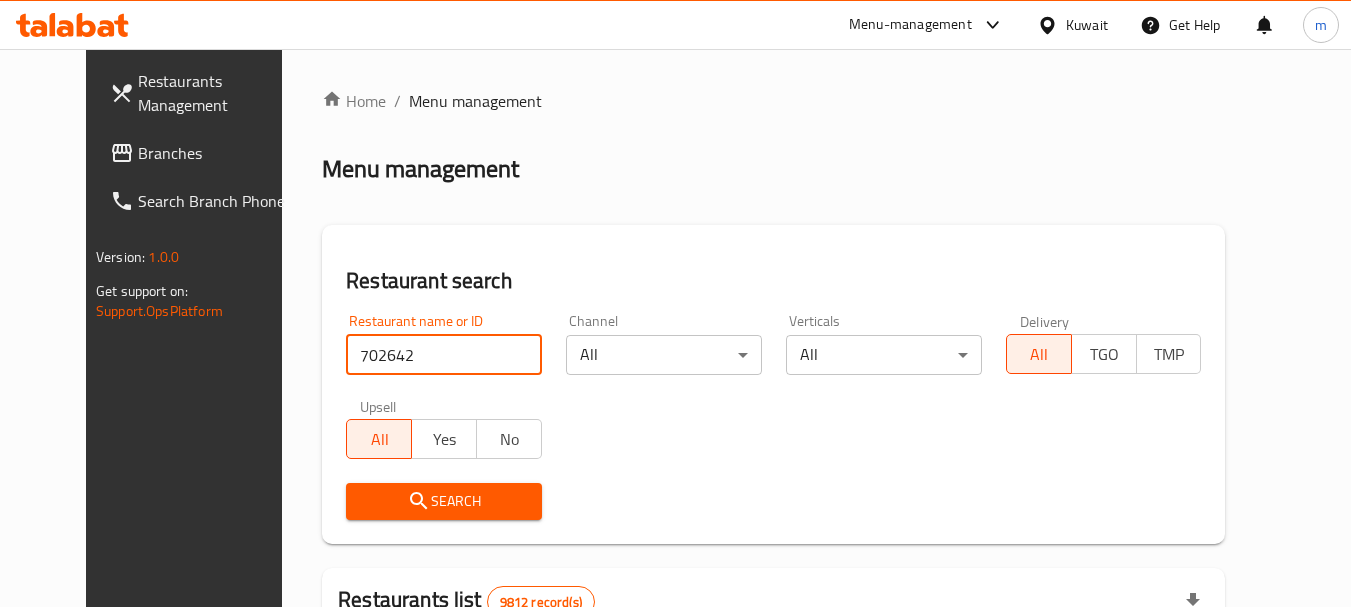 type on "702642" 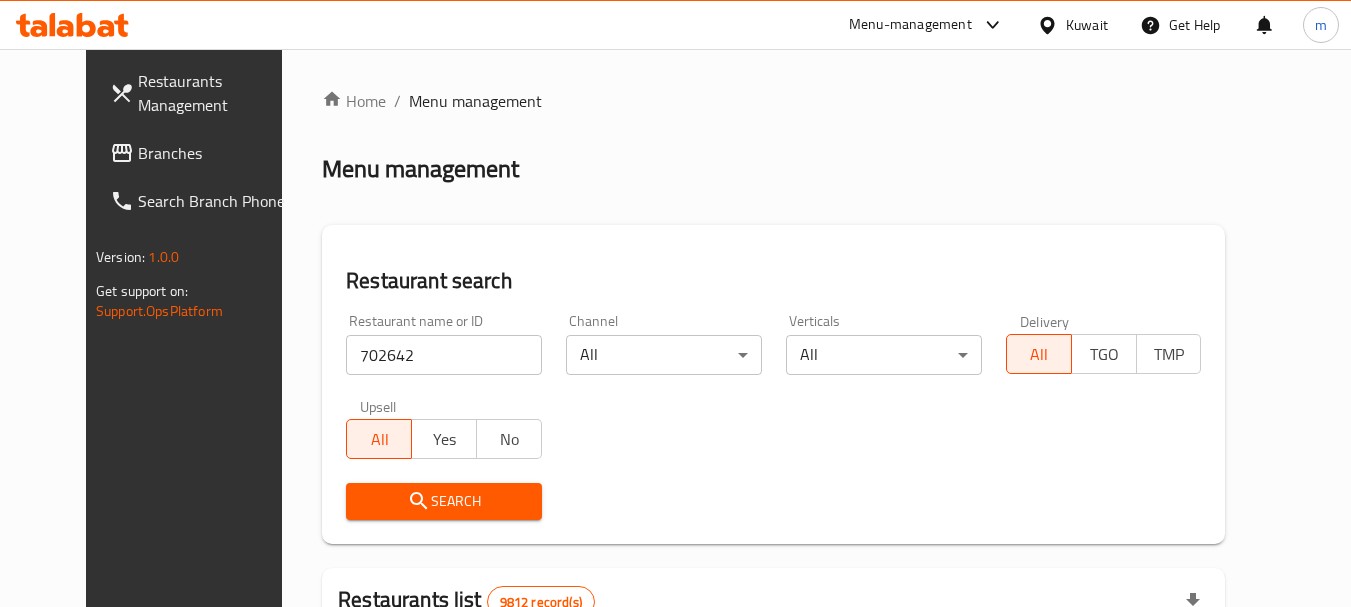 click on "Search" at bounding box center [444, 501] 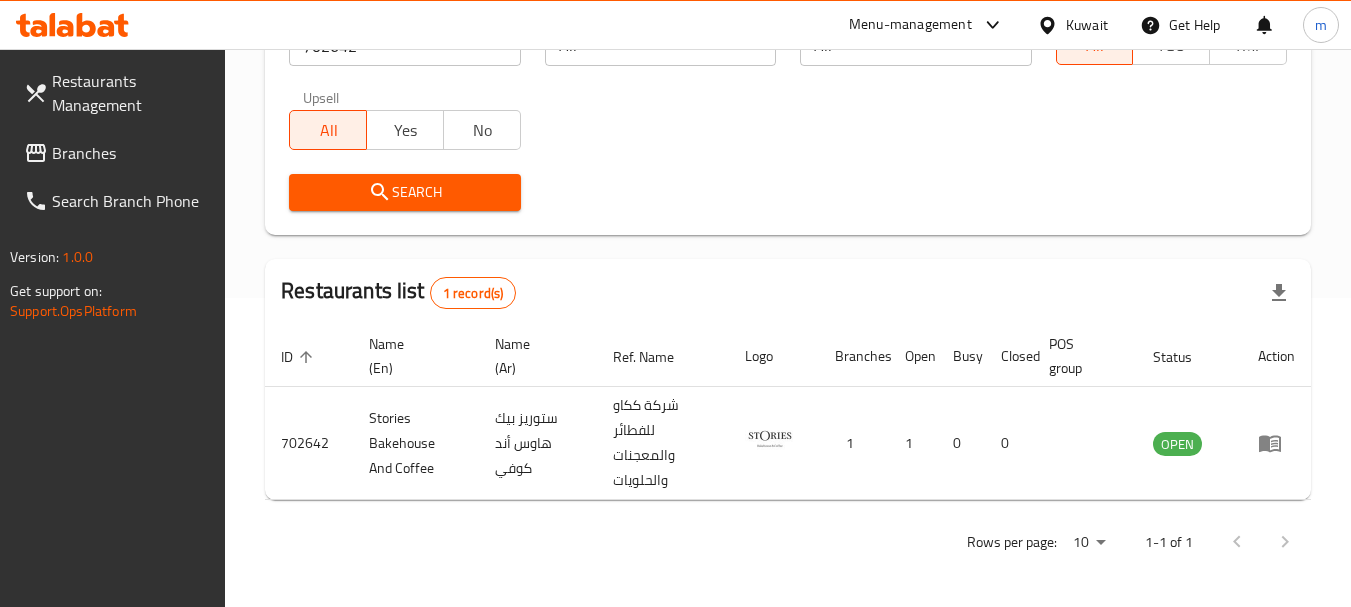 scroll, scrollTop: 310, scrollLeft: 0, axis: vertical 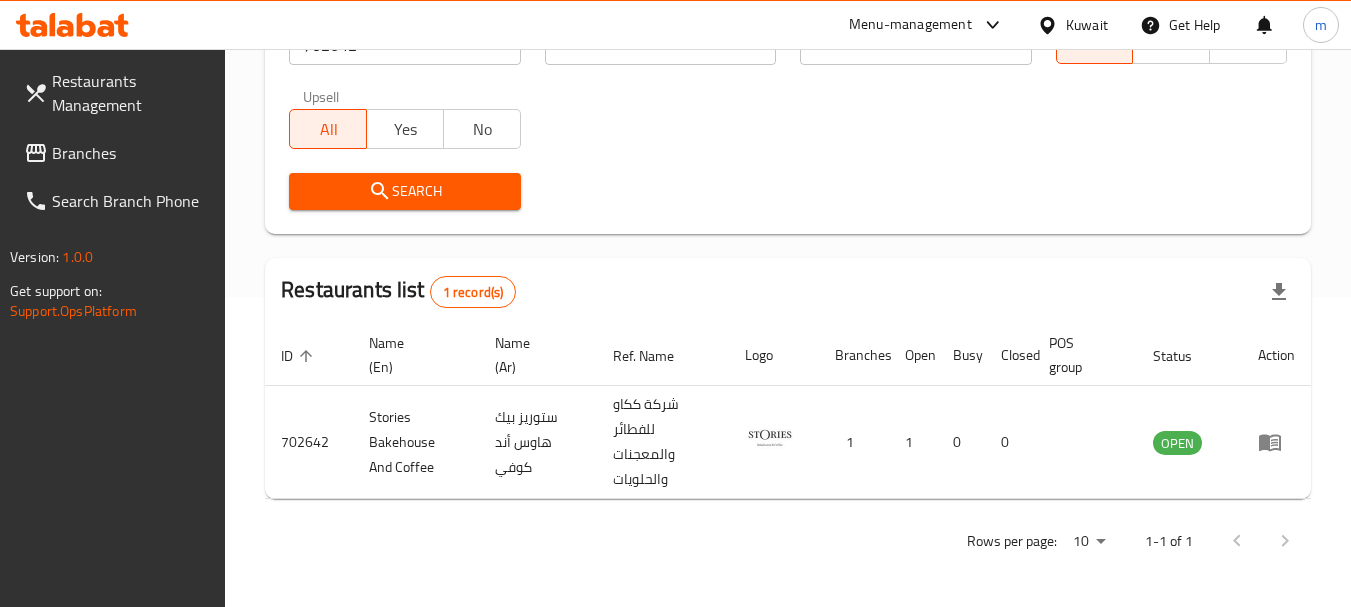 click 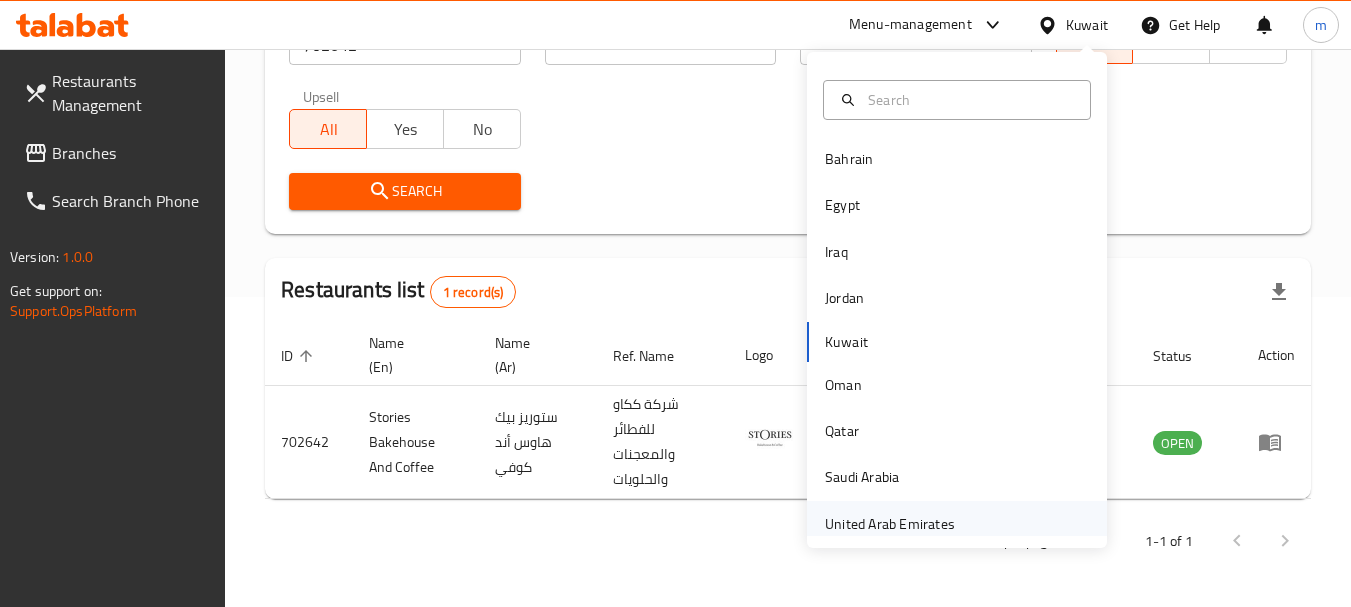 click on "United Arab Emirates" at bounding box center (890, 524) 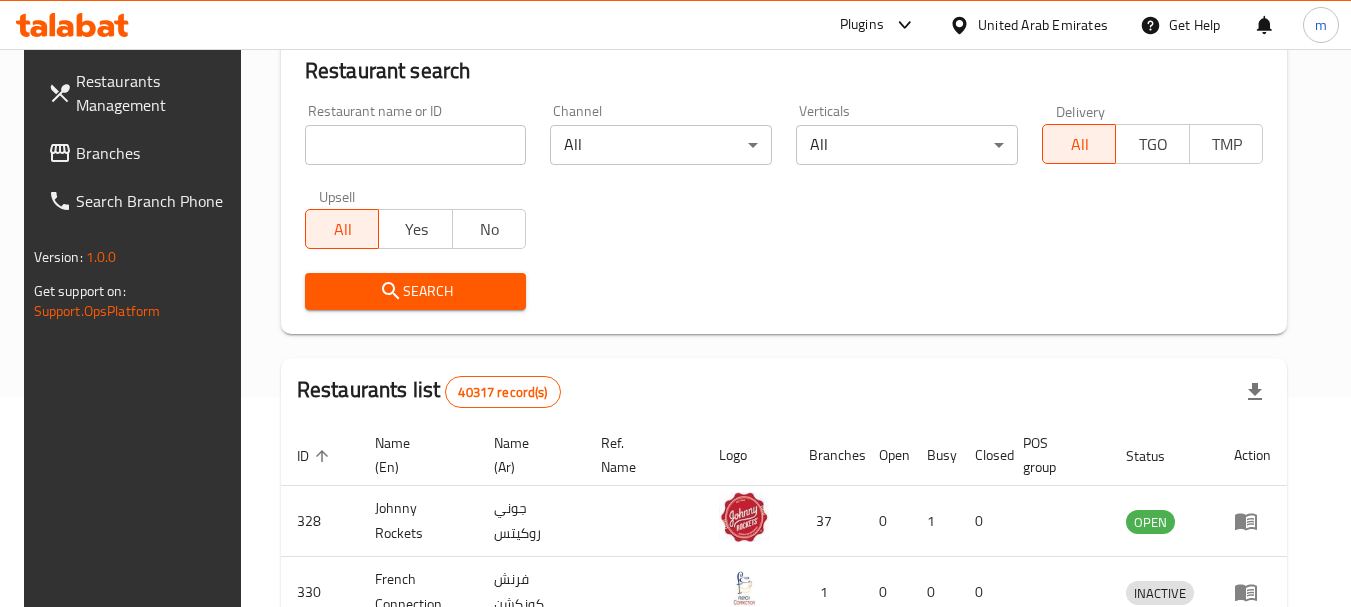 scroll, scrollTop: 310, scrollLeft: 0, axis: vertical 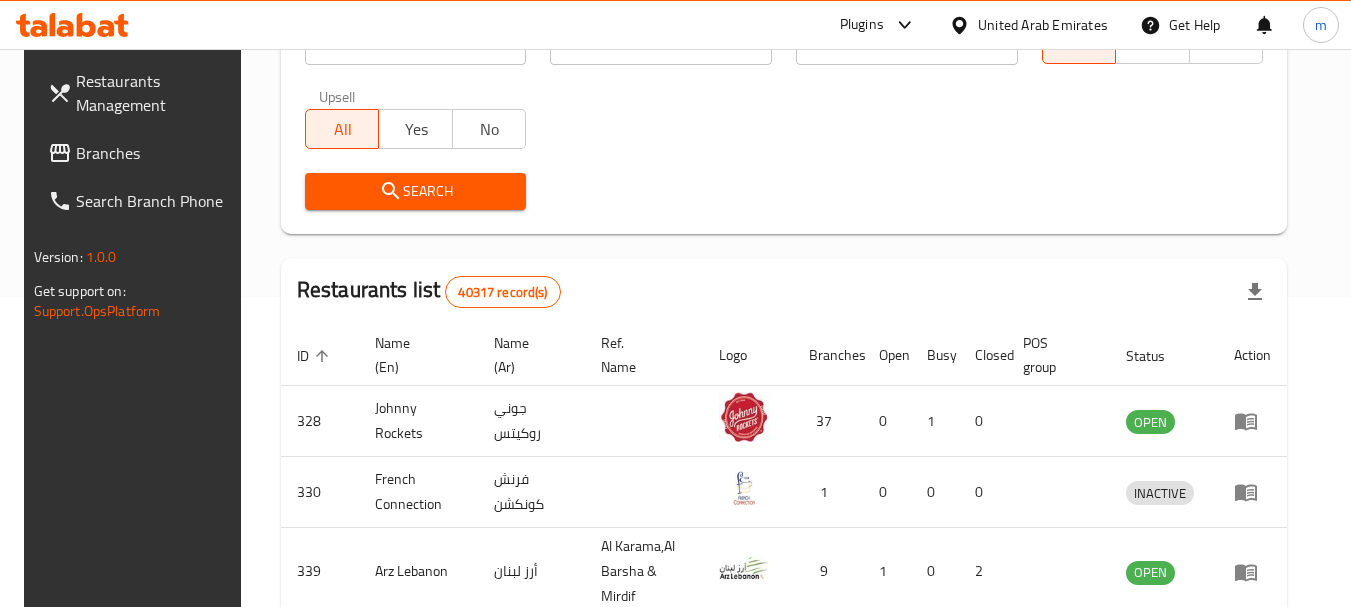 drag, startPoint x: 139, startPoint y: 151, endPoint x: 151, endPoint y: 157, distance: 13.416408 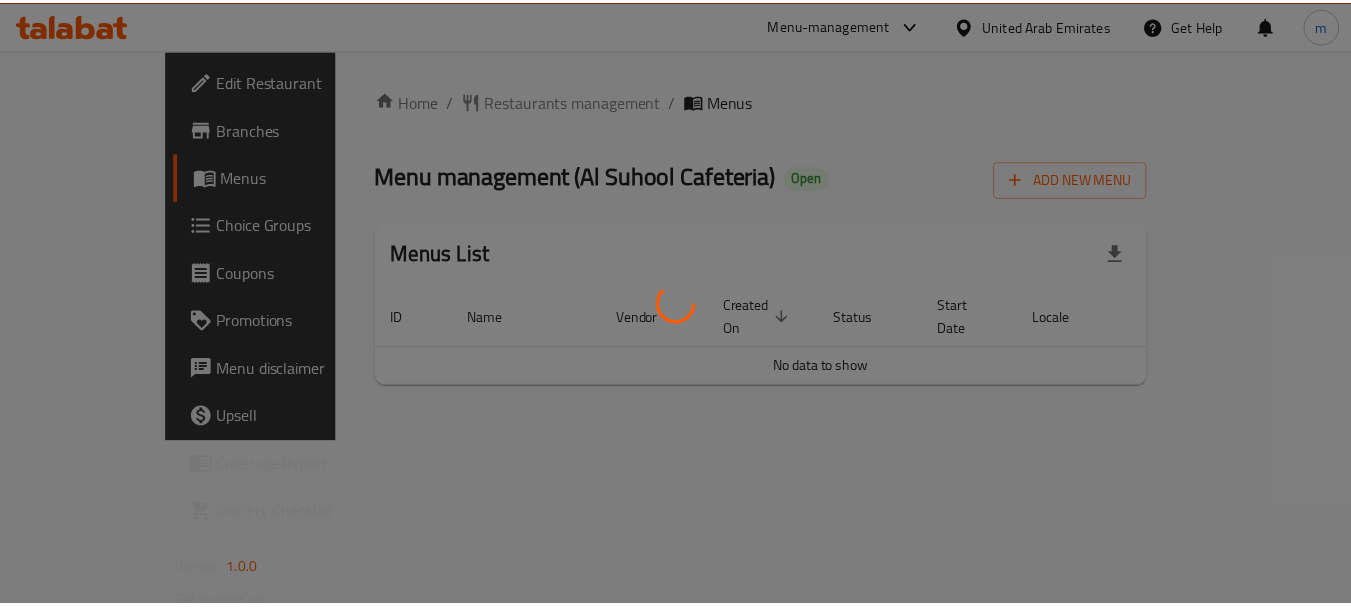 scroll, scrollTop: 0, scrollLeft: 0, axis: both 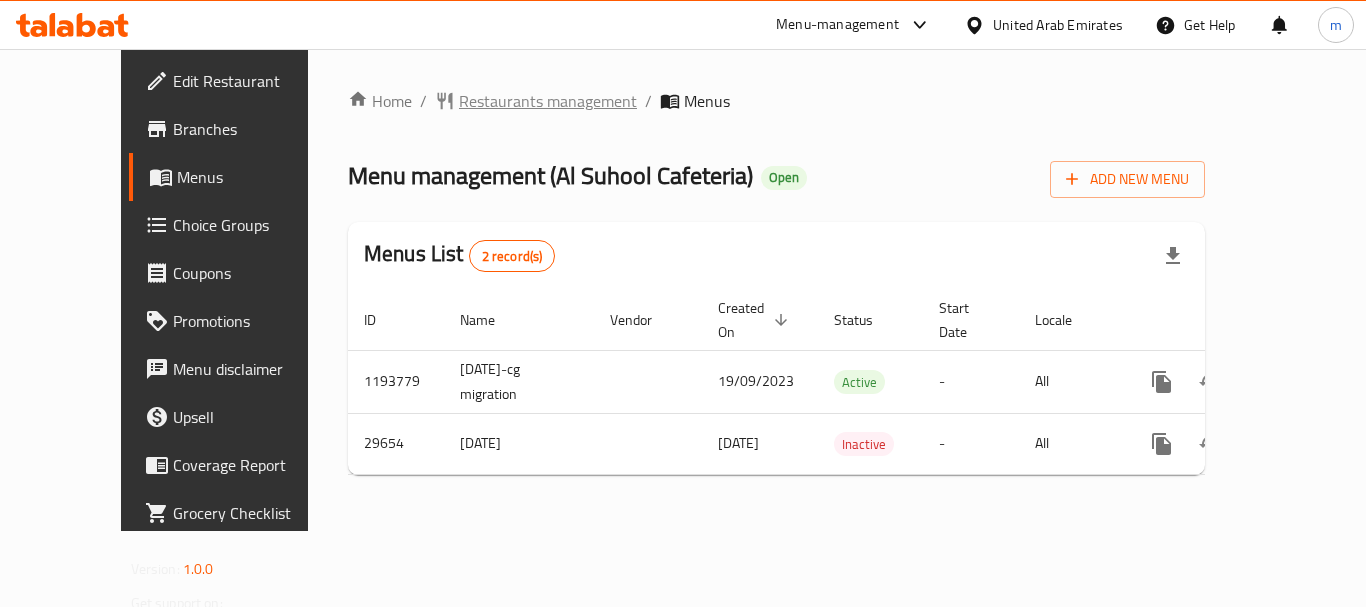 click on "Restaurants management" at bounding box center [548, 101] 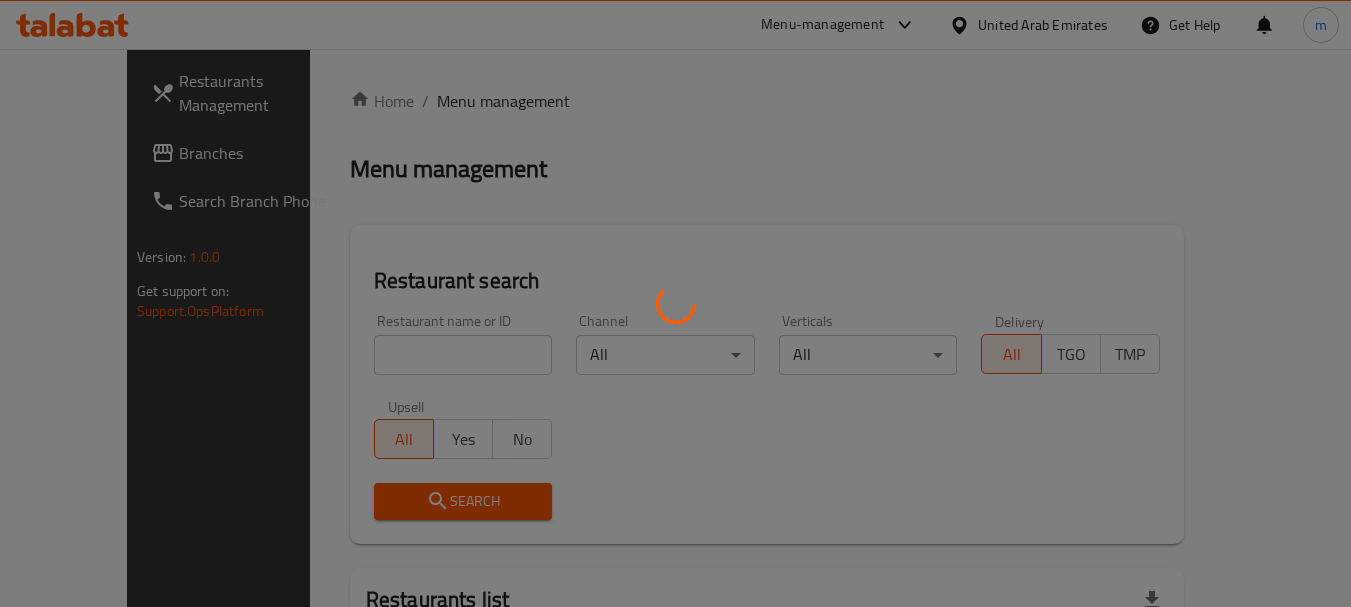 click at bounding box center (675, 303) 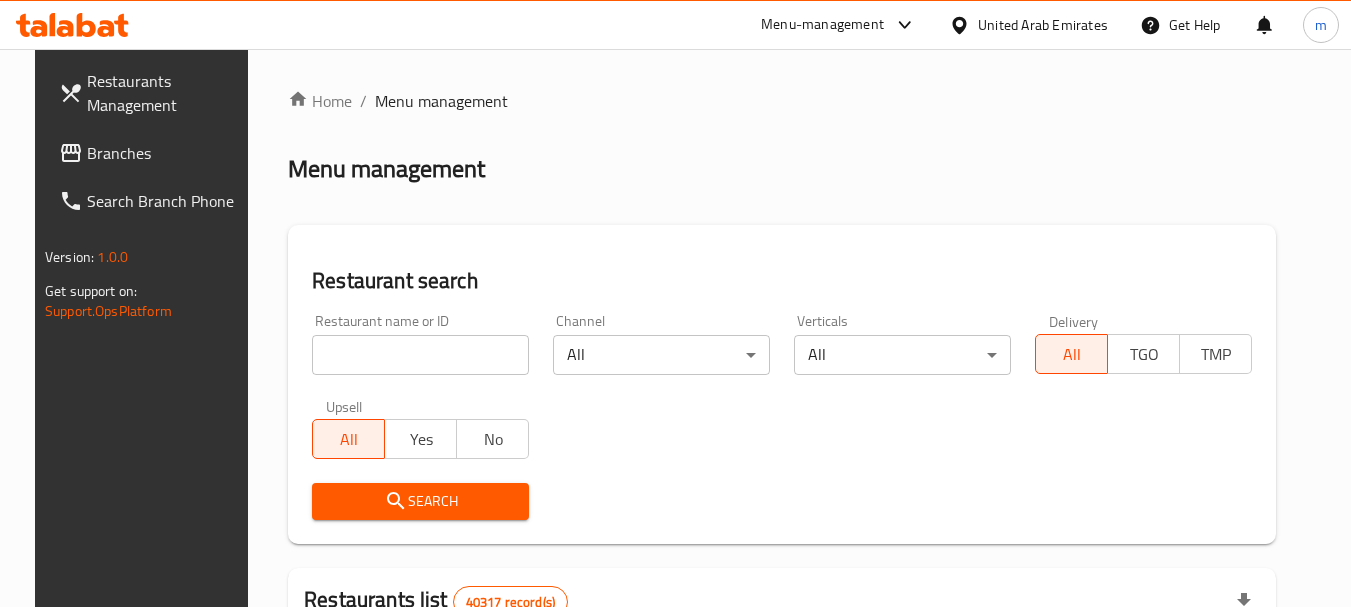 click at bounding box center (420, 355) 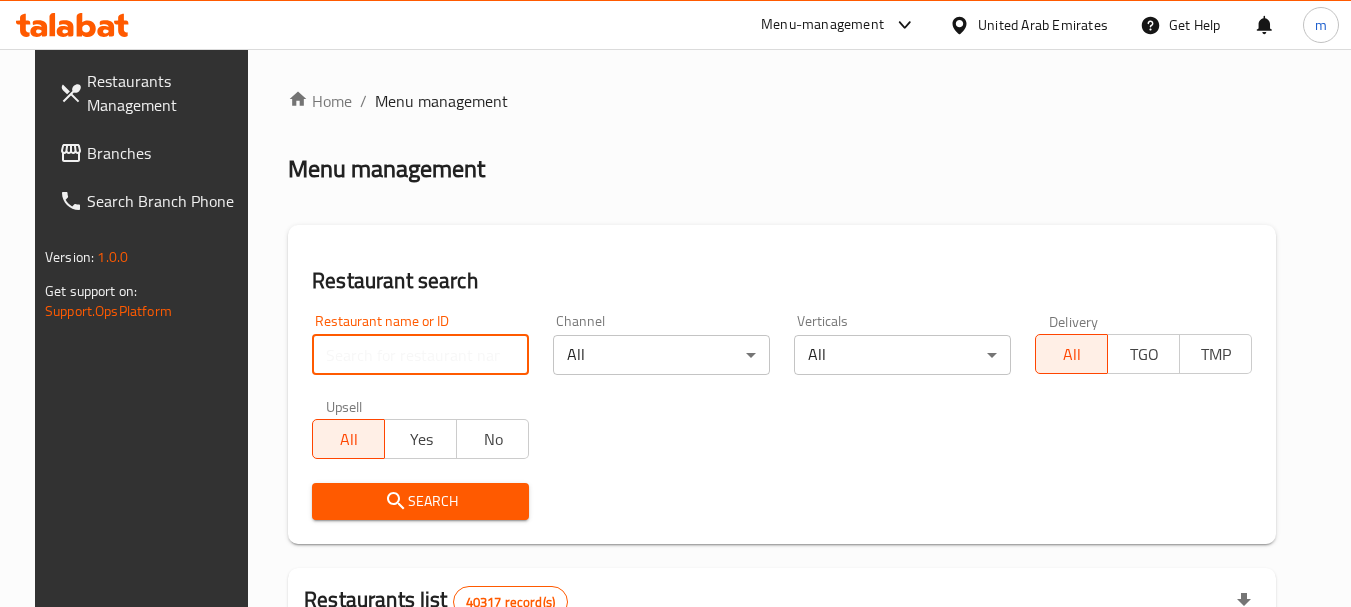paste on "15275" 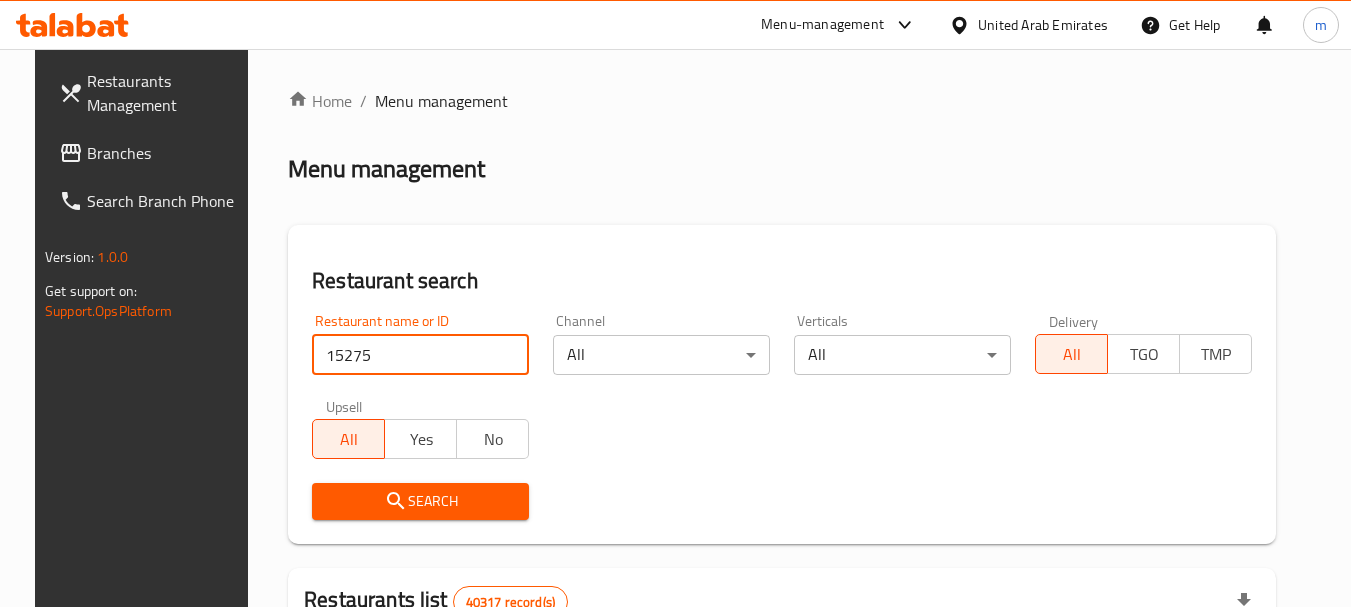 type on "15275" 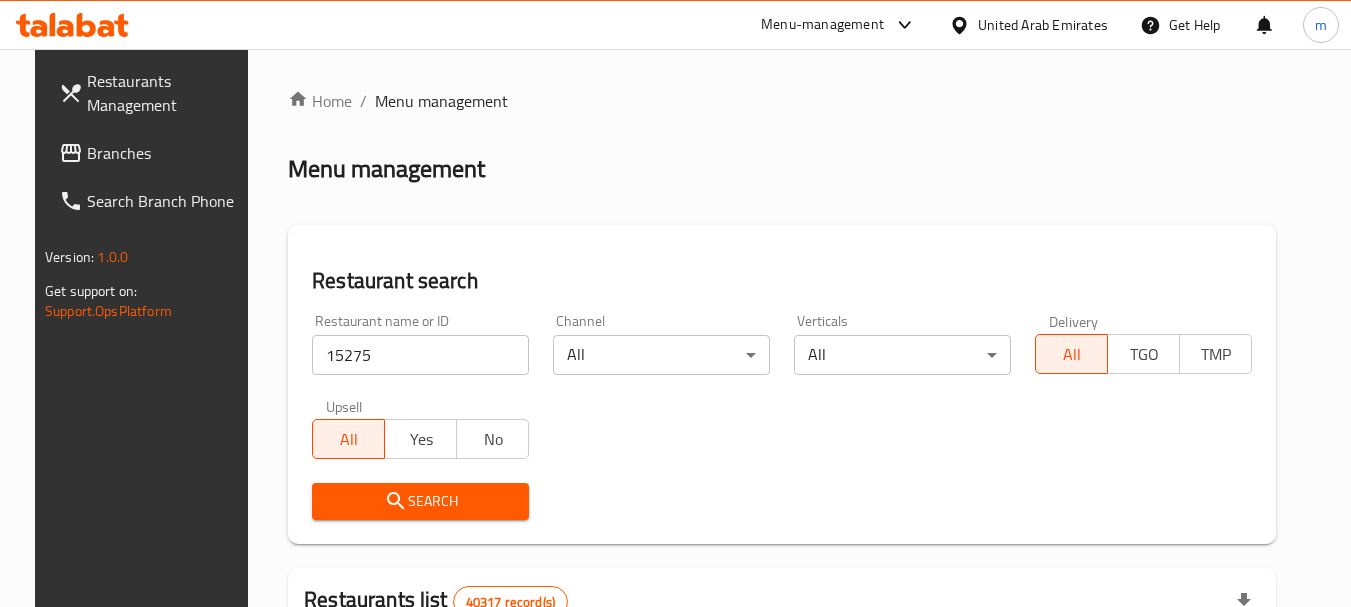 click on "Search" at bounding box center [420, 501] 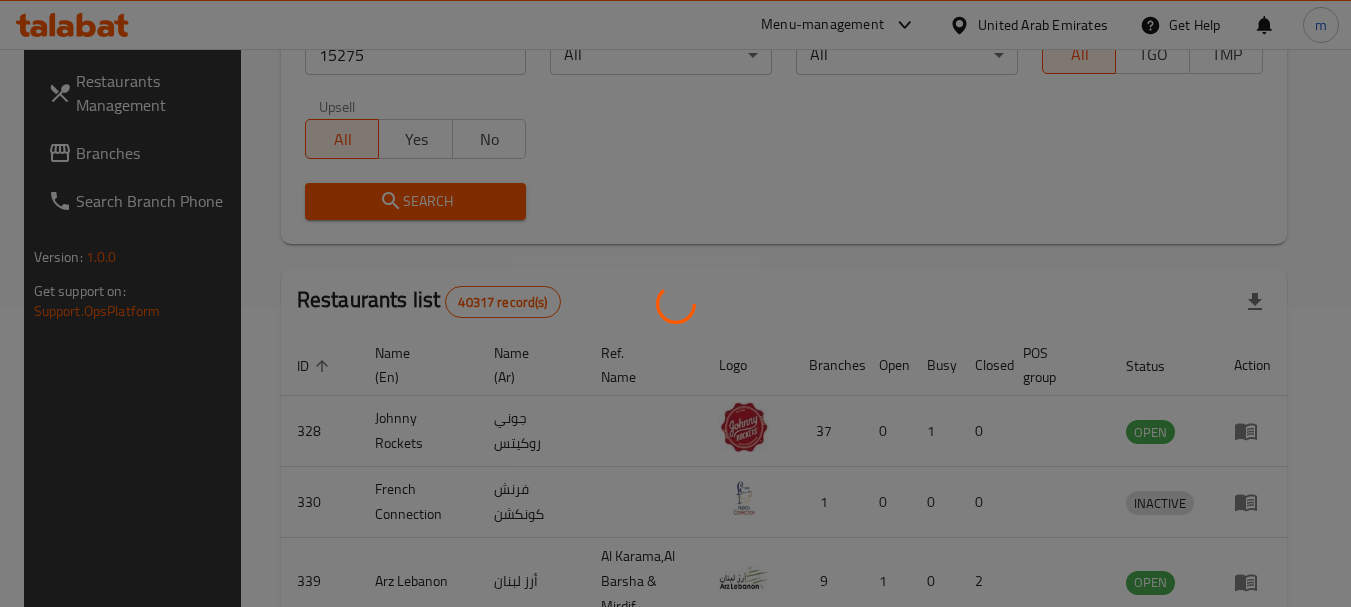 scroll, scrollTop: 268, scrollLeft: 0, axis: vertical 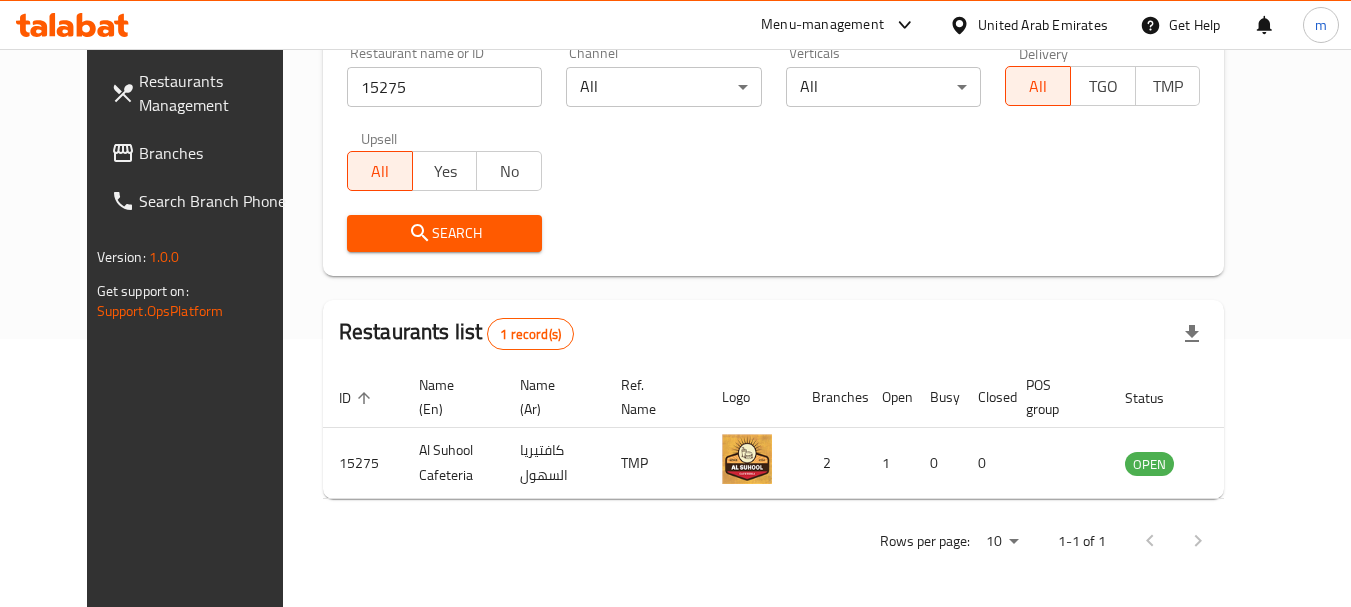 click 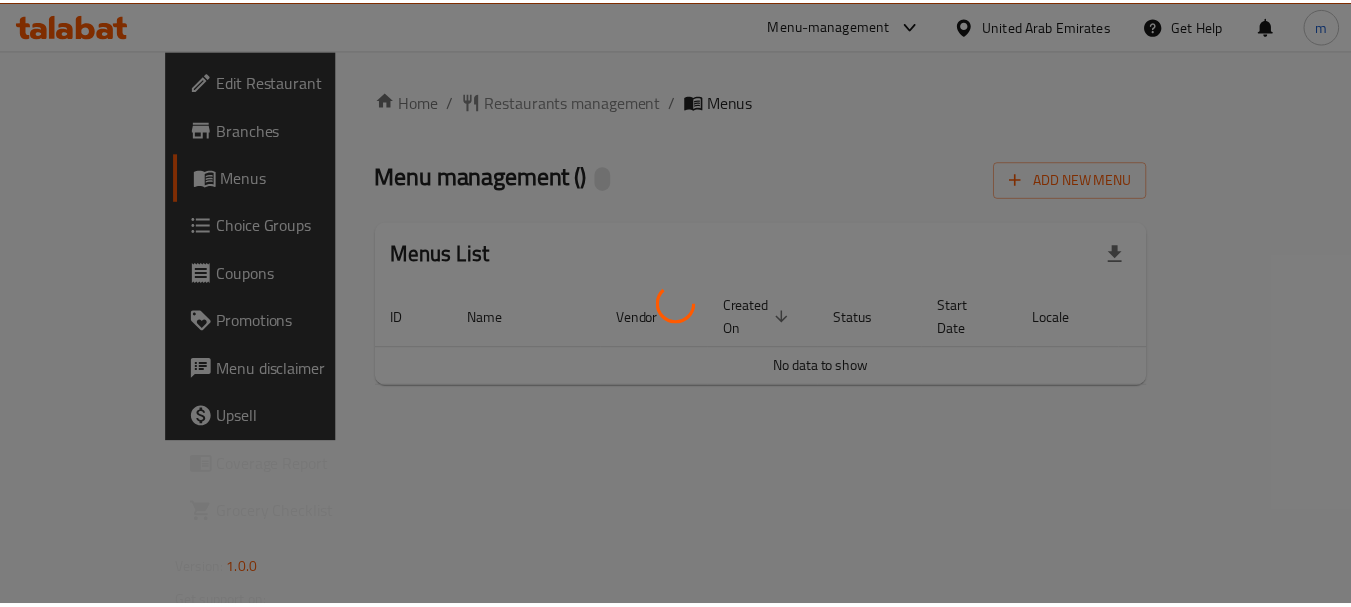 scroll, scrollTop: 0, scrollLeft: 0, axis: both 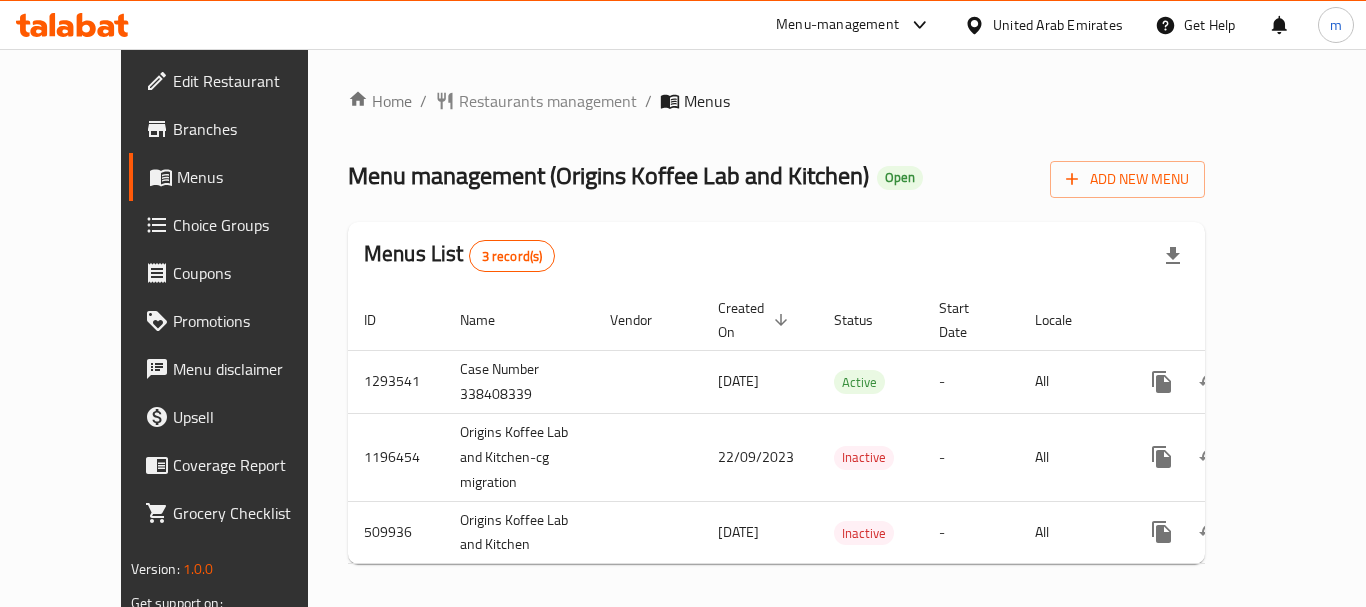 click at bounding box center (683, 303) 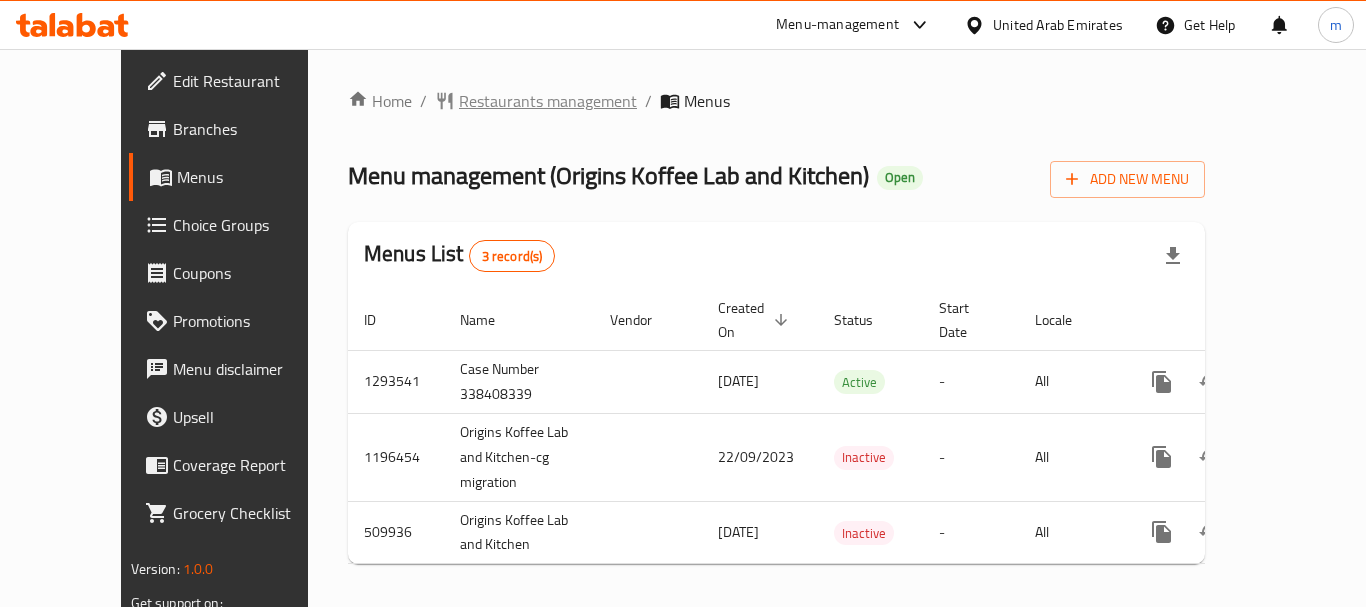 click on "Restaurants management" at bounding box center (548, 101) 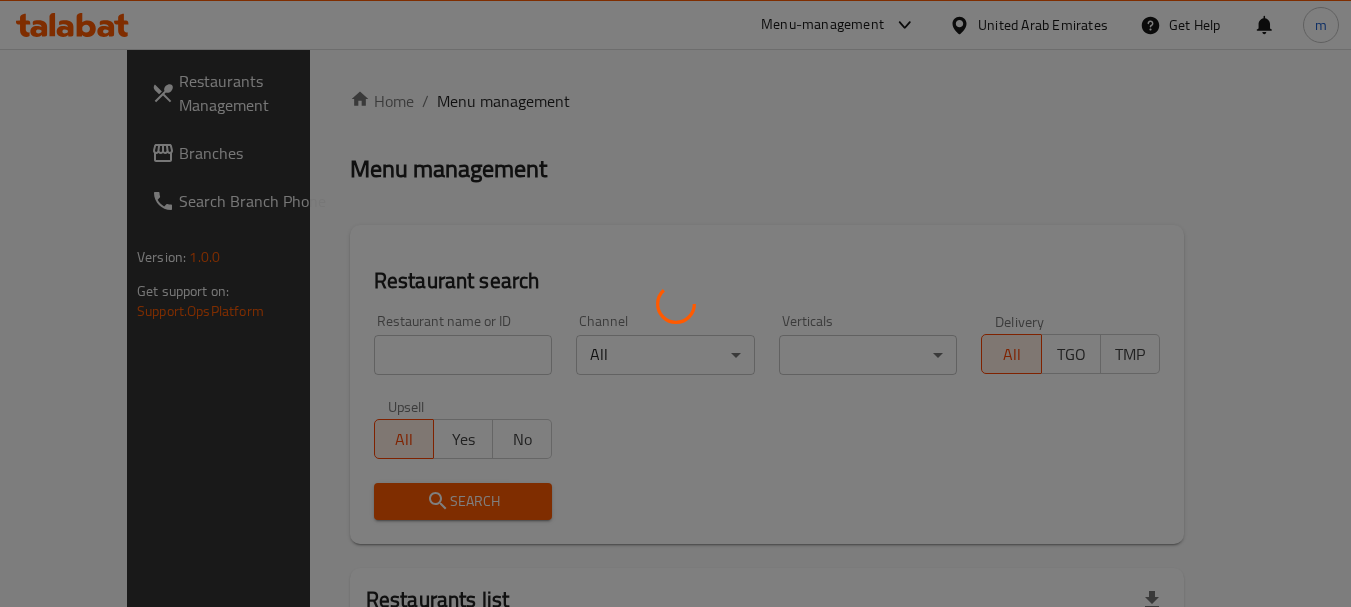 click at bounding box center (675, 303) 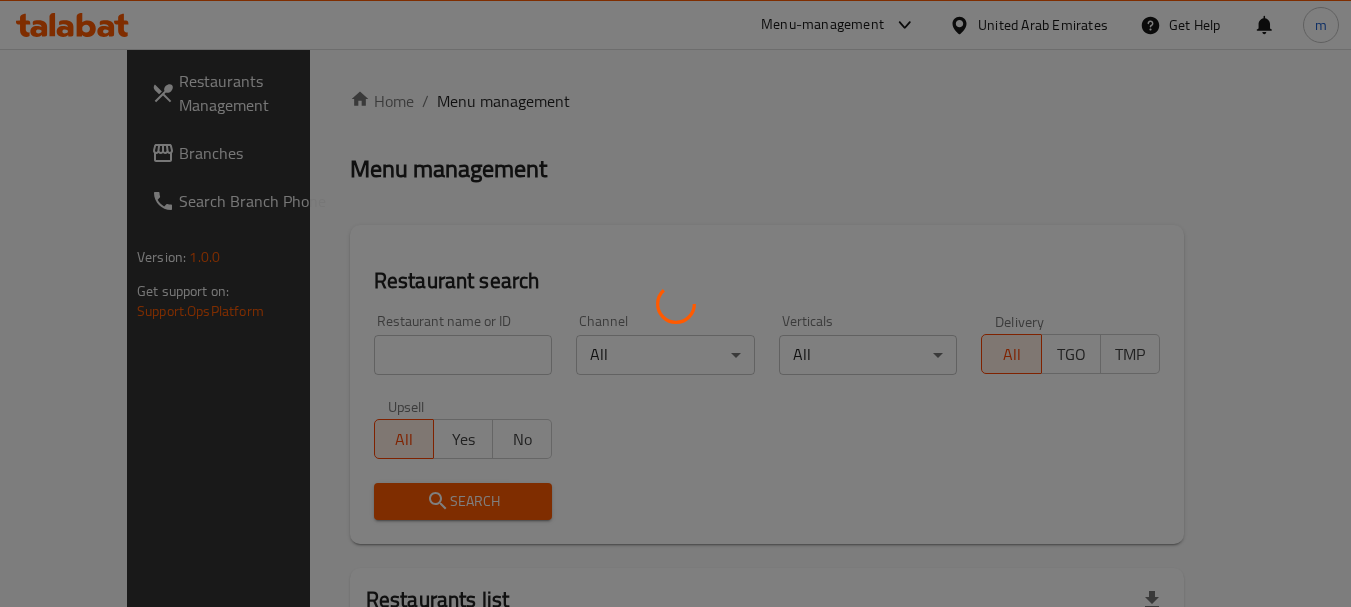 click at bounding box center (675, 303) 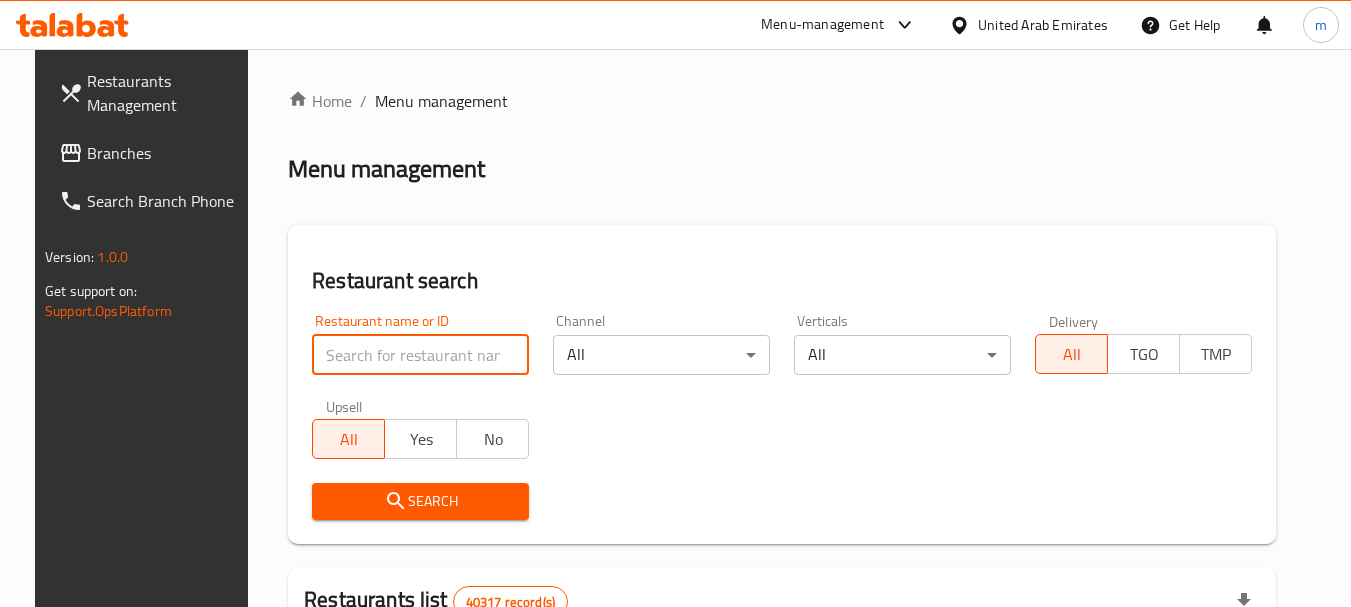 click at bounding box center (420, 355) 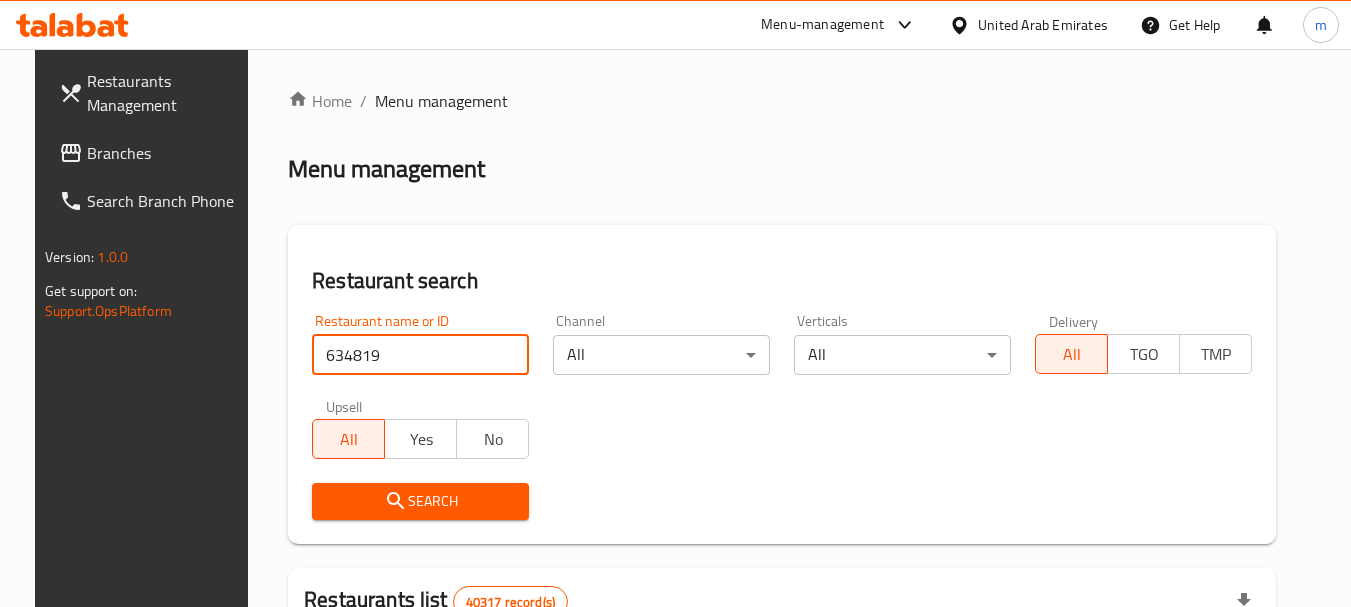 type on "634819" 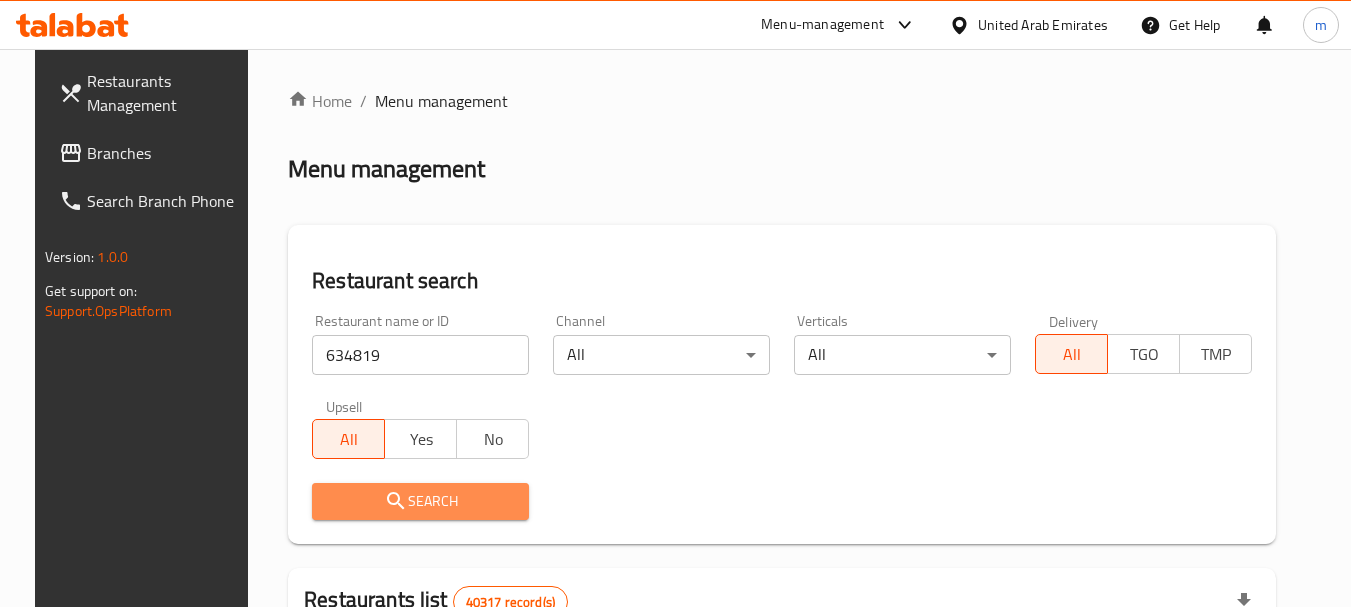 click on "Search" at bounding box center (420, 501) 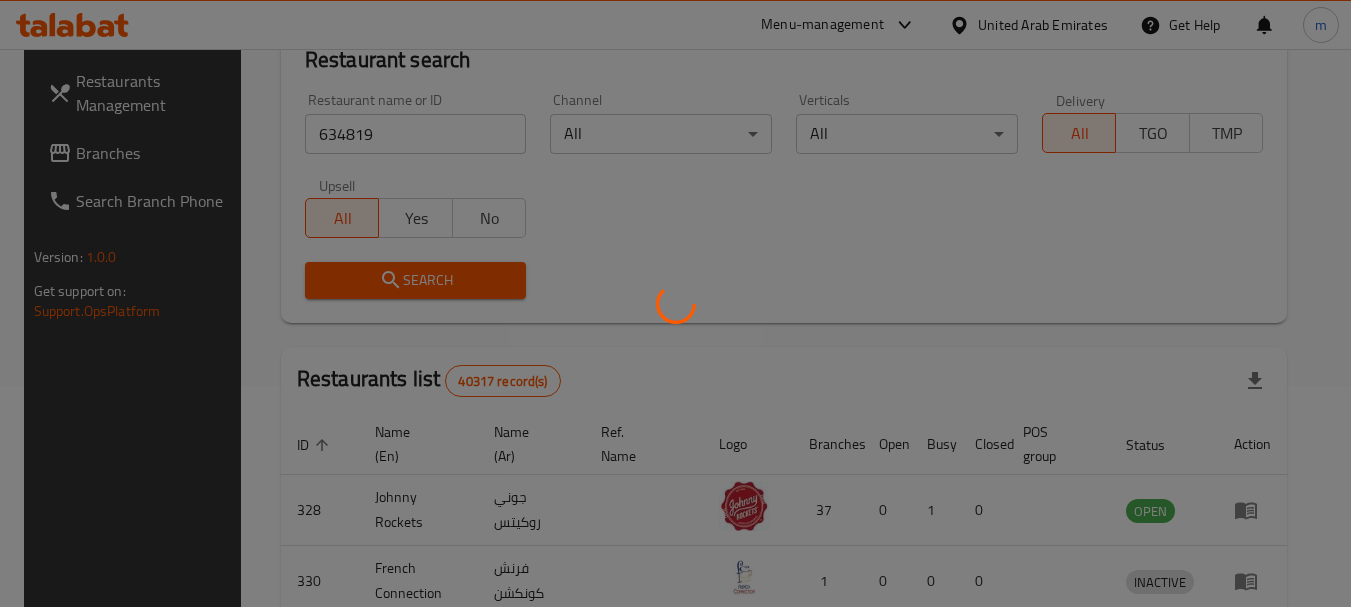 scroll, scrollTop: 268, scrollLeft: 0, axis: vertical 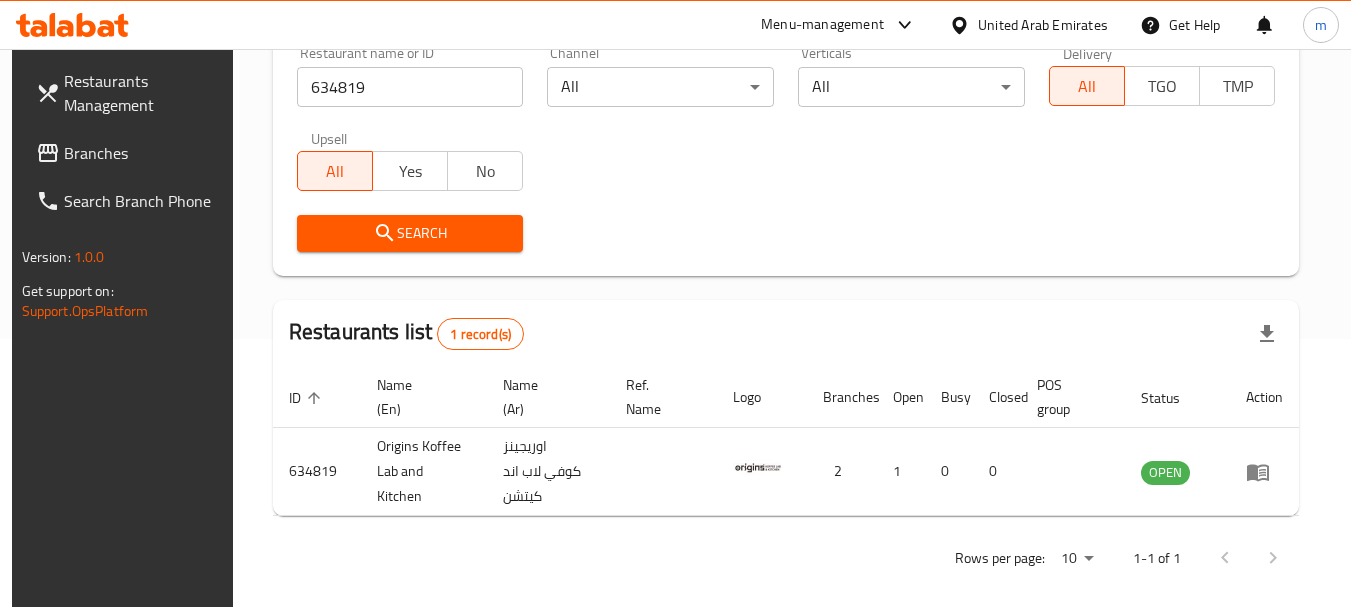 click on "United Arab Emirates" at bounding box center [1043, 25] 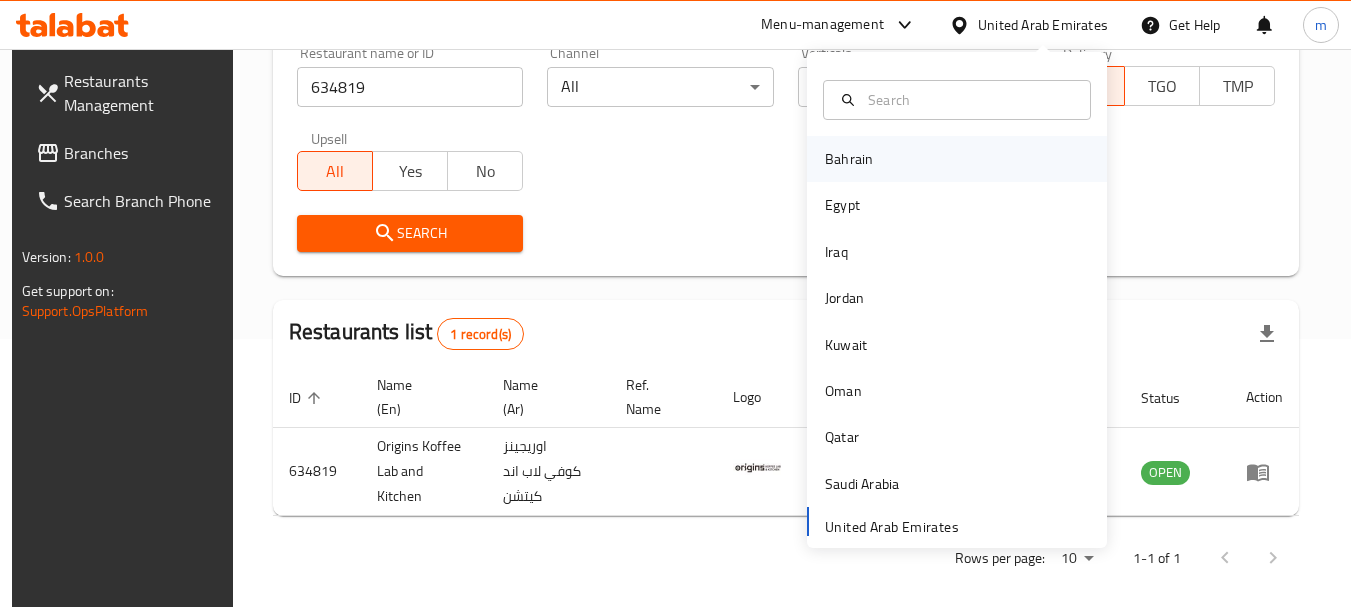 click on "Bahrain" at bounding box center [849, 159] 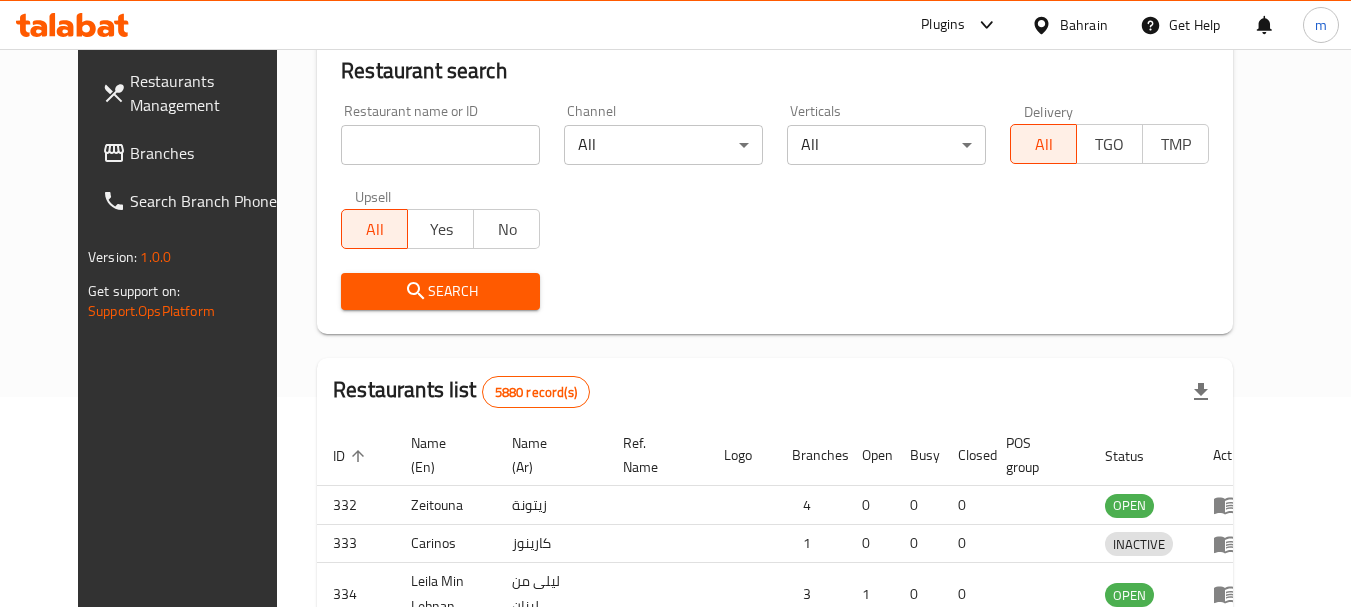 scroll, scrollTop: 268, scrollLeft: 0, axis: vertical 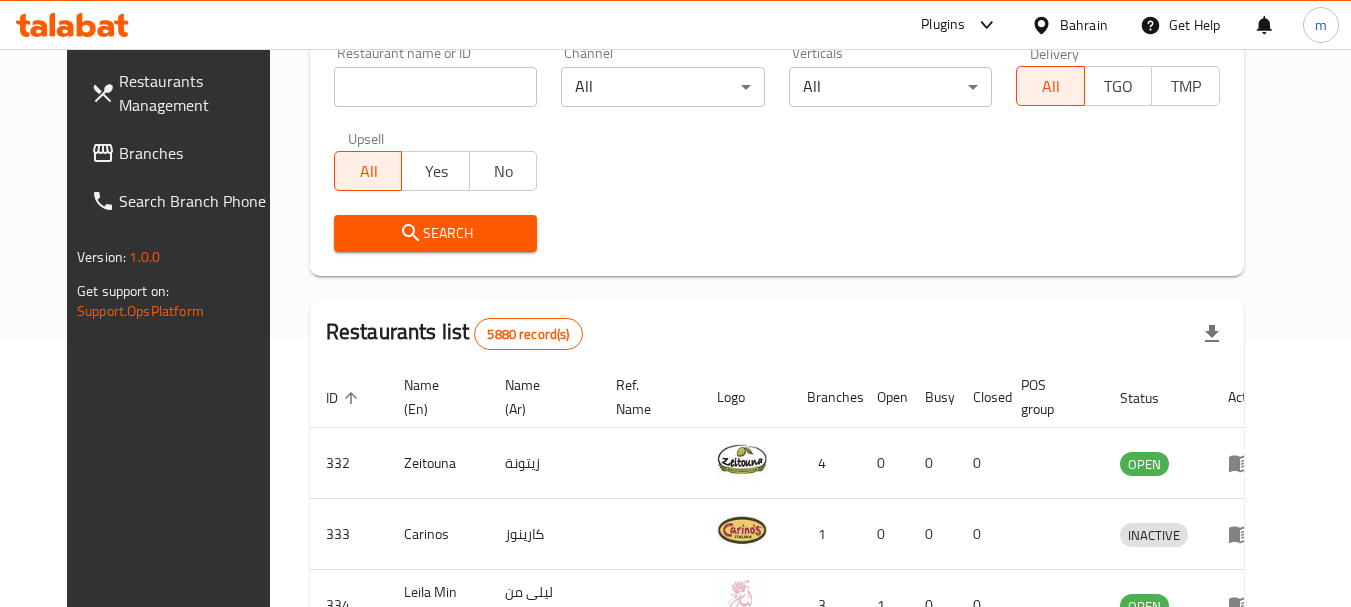 click on "Branches" at bounding box center [198, 153] 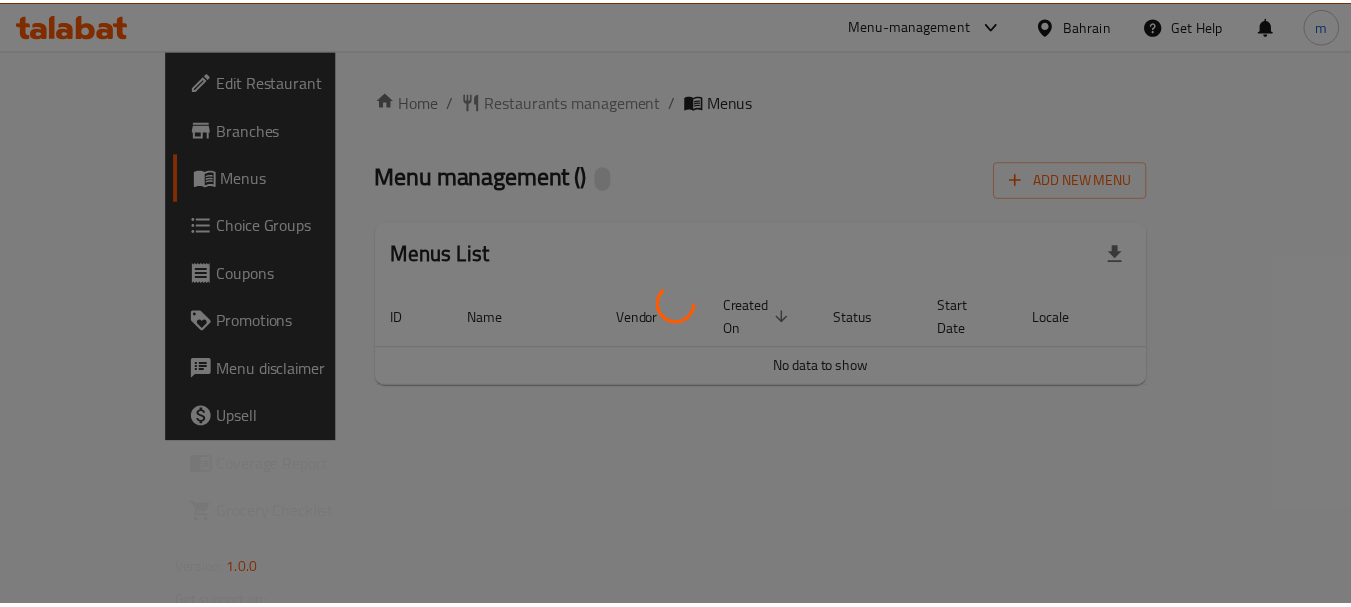 scroll, scrollTop: 0, scrollLeft: 0, axis: both 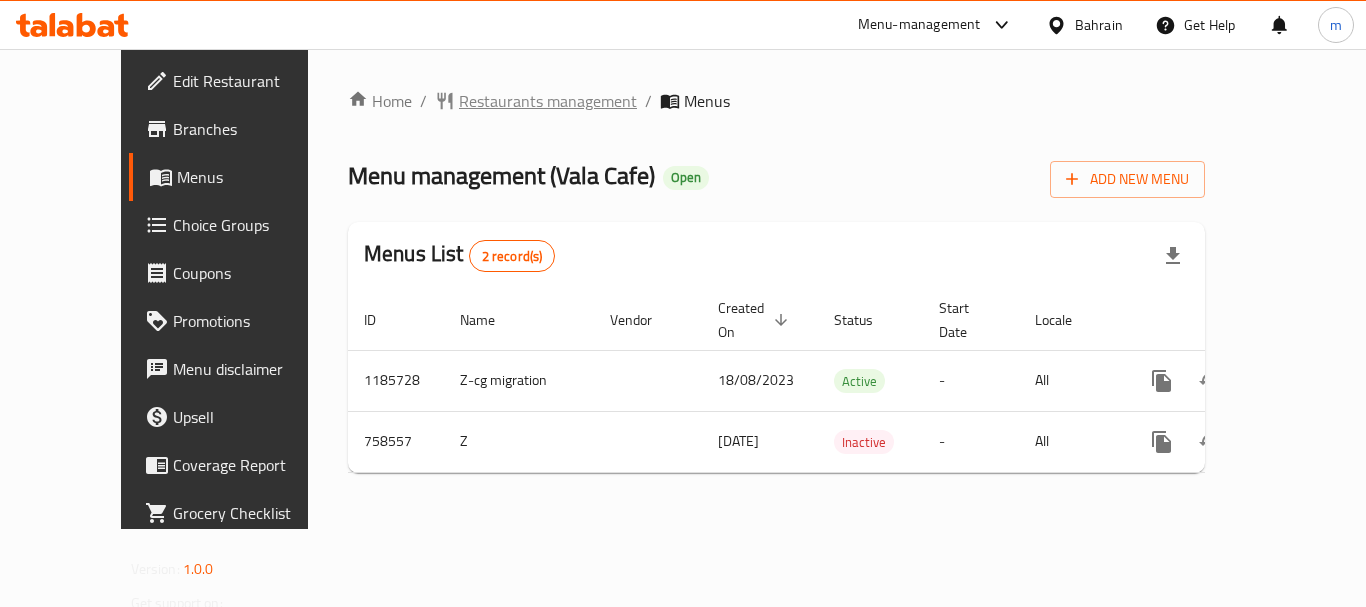 click on "Restaurants management" at bounding box center (548, 101) 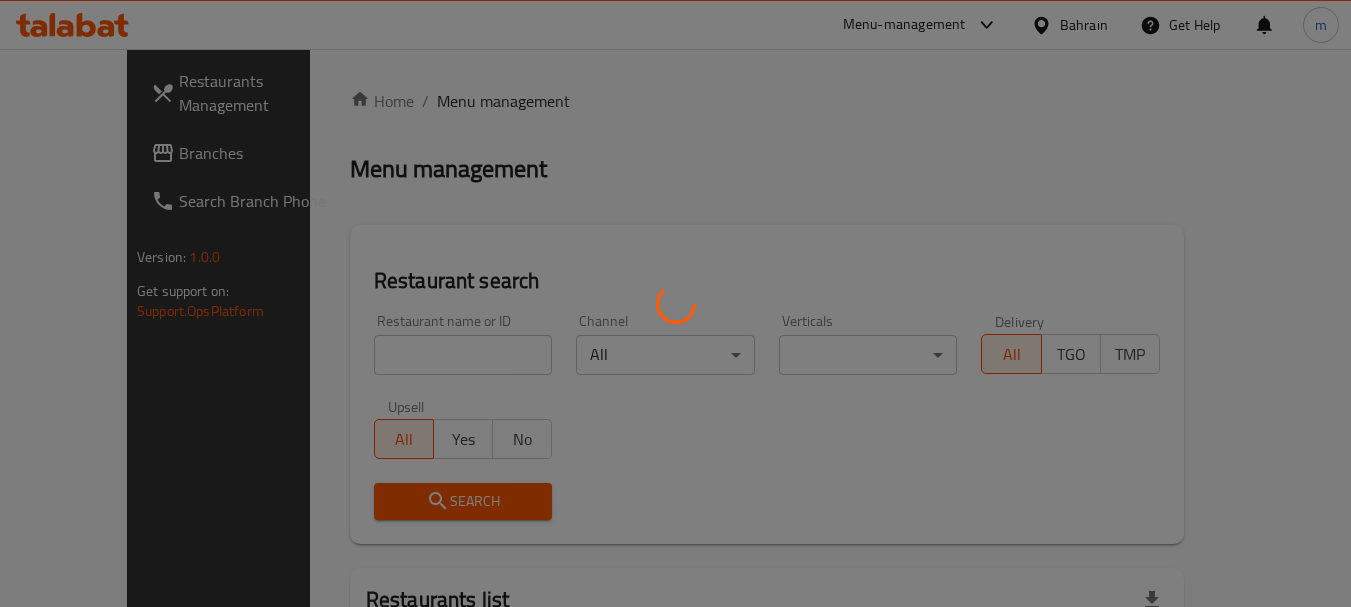 click at bounding box center [675, 303] 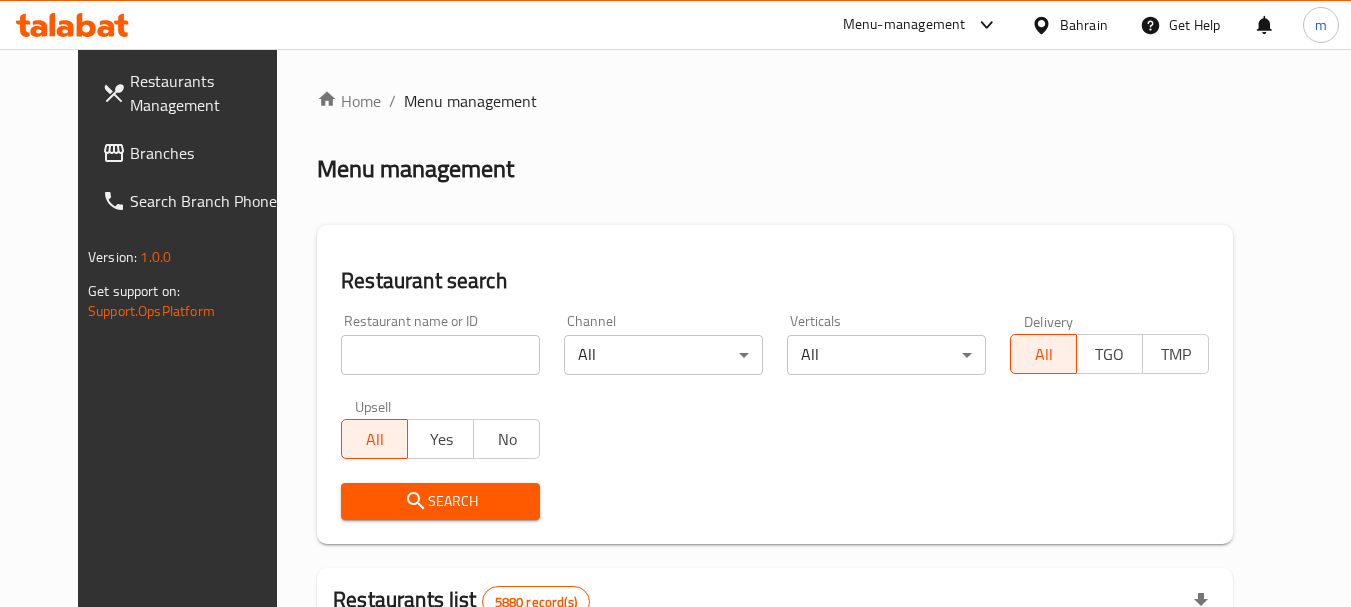 click at bounding box center [675, 303] 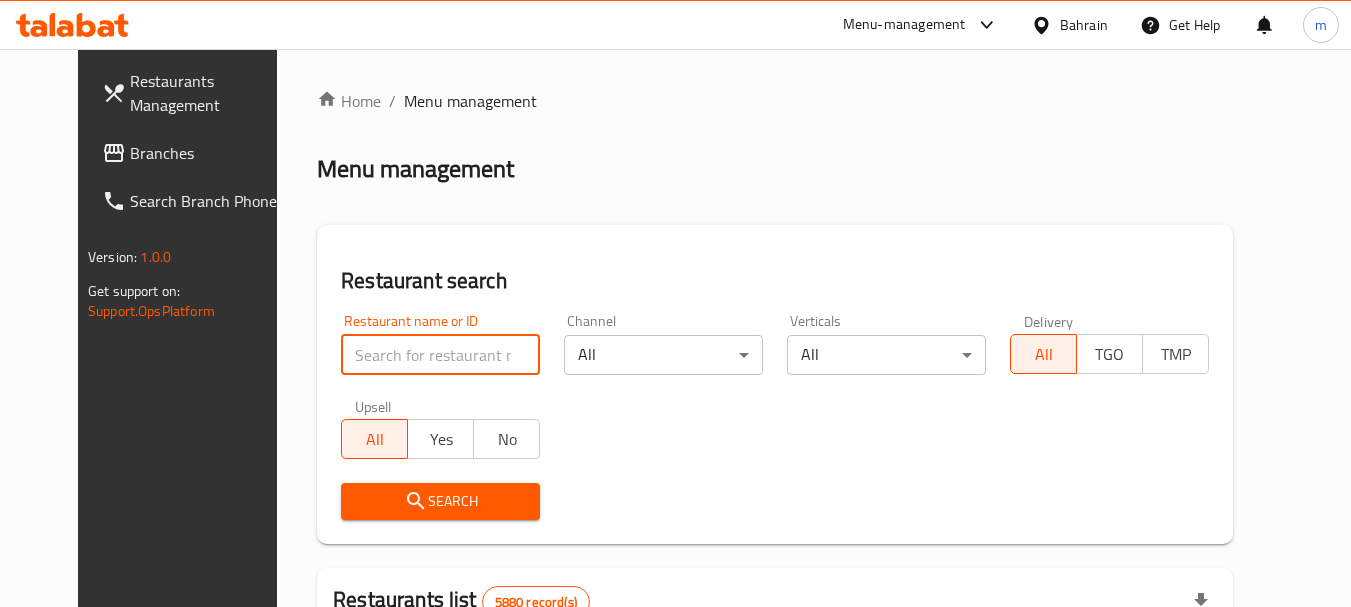 click at bounding box center (440, 355) 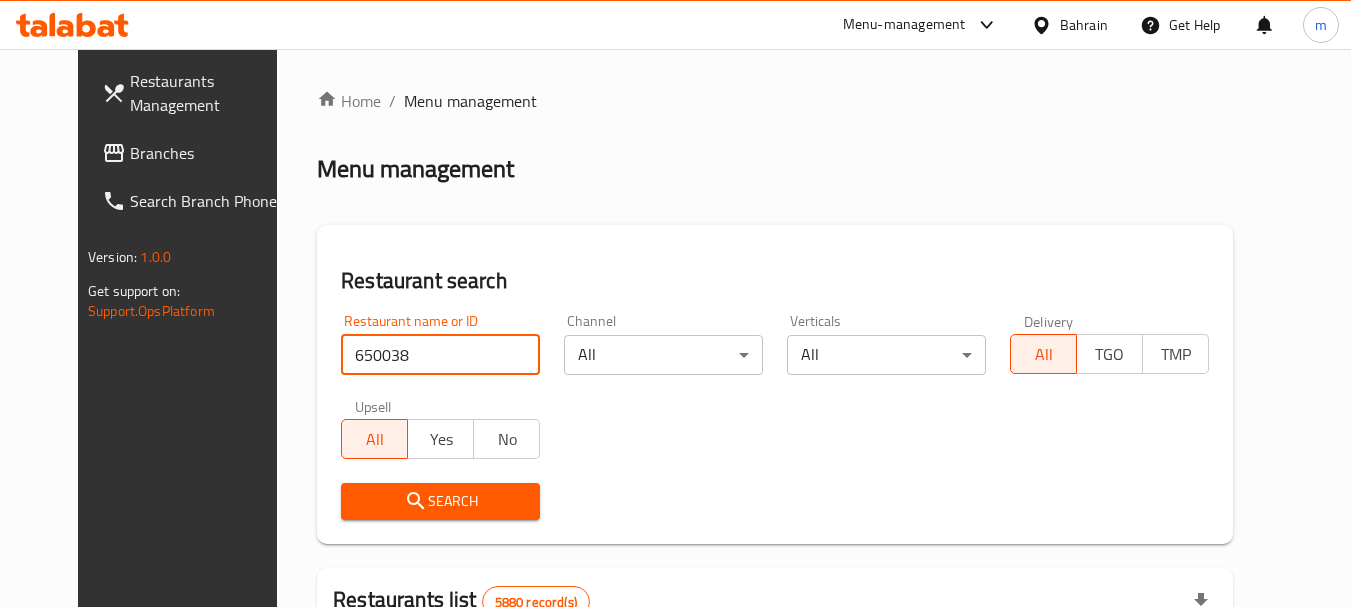 type on "650038" 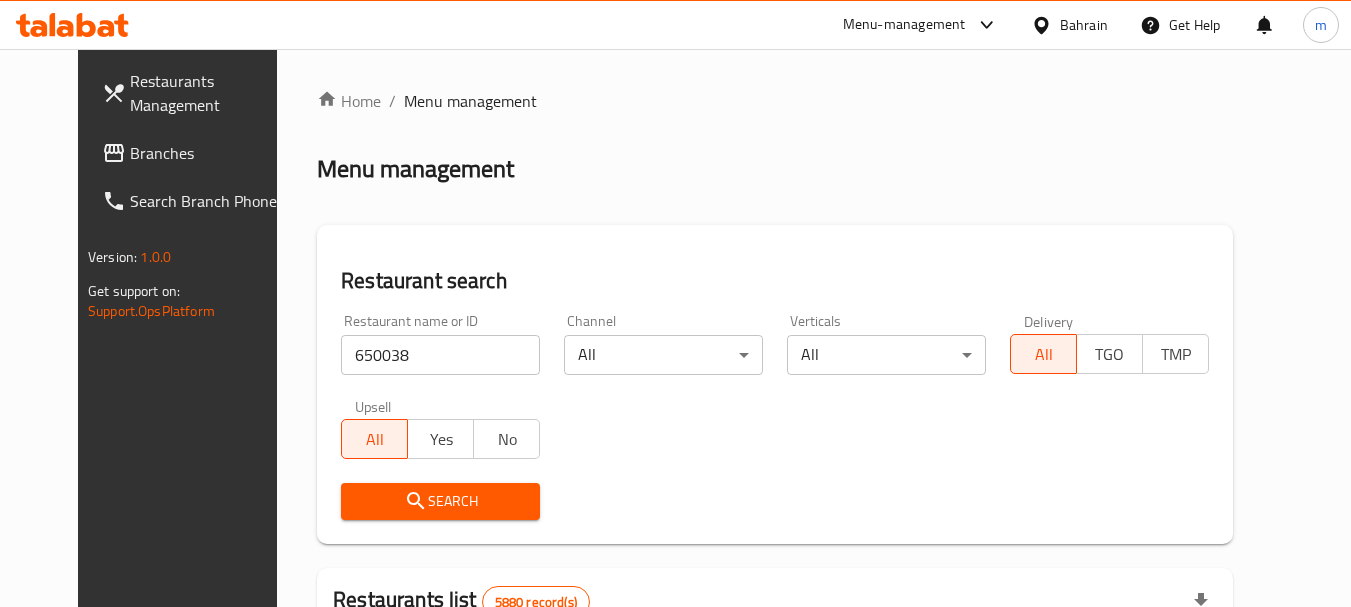 drag, startPoint x: 374, startPoint y: 512, endPoint x: 409, endPoint y: 502, distance: 36.40055 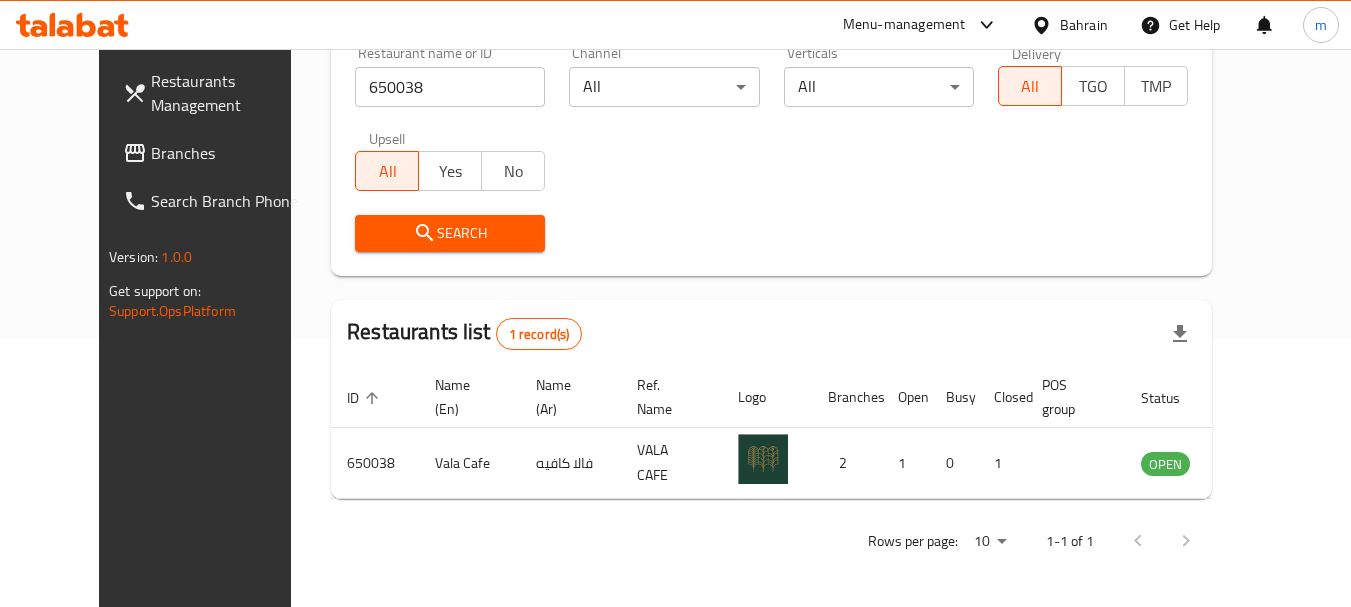 scroll, scrollTop: 268, scrollLeft: 0, axis: vertical 